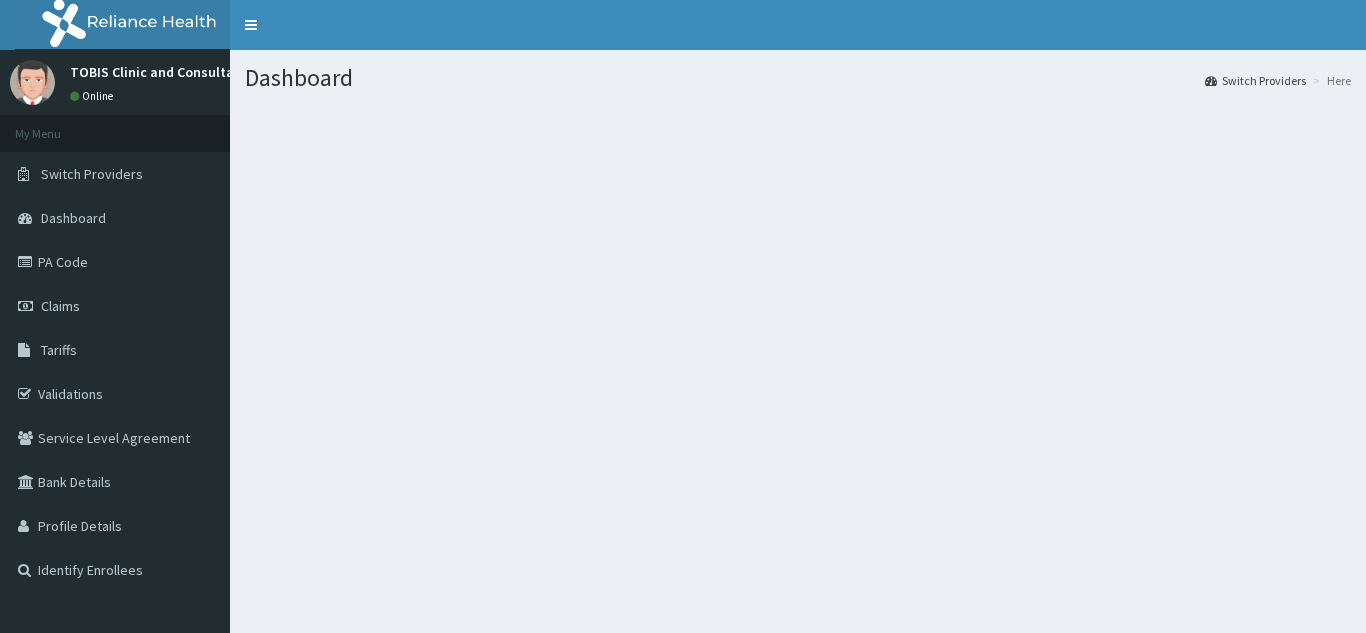 scroll, scrollTop: 0, scrollLeft: 0, axis: both 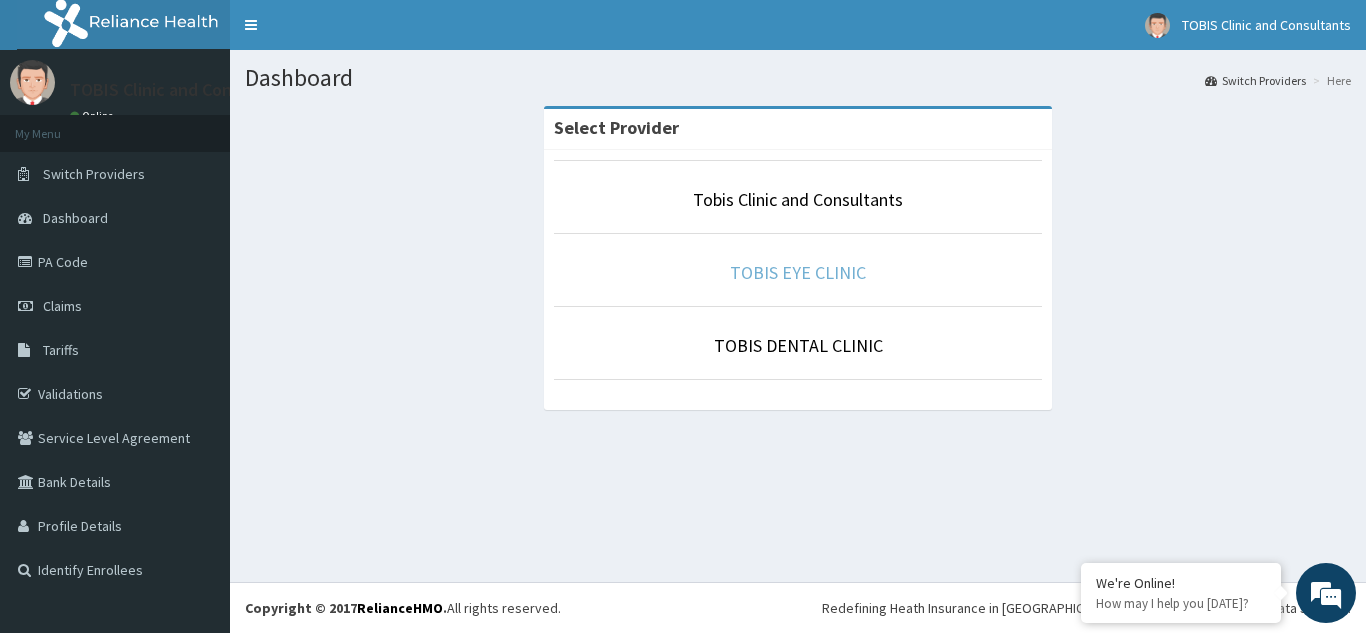 click on "TOBIS EYE CLINIC" at bounding box center (798, 272) 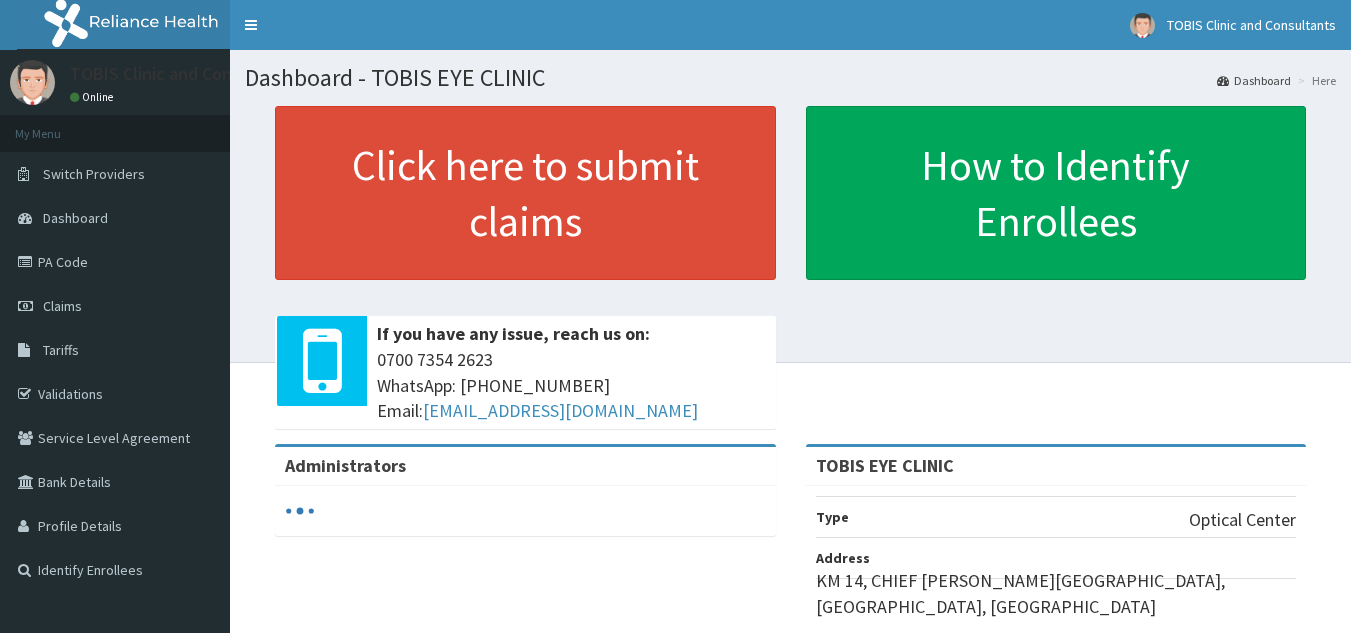 scroll, scrollTop: 0, scrollLeft: 0, axis: both 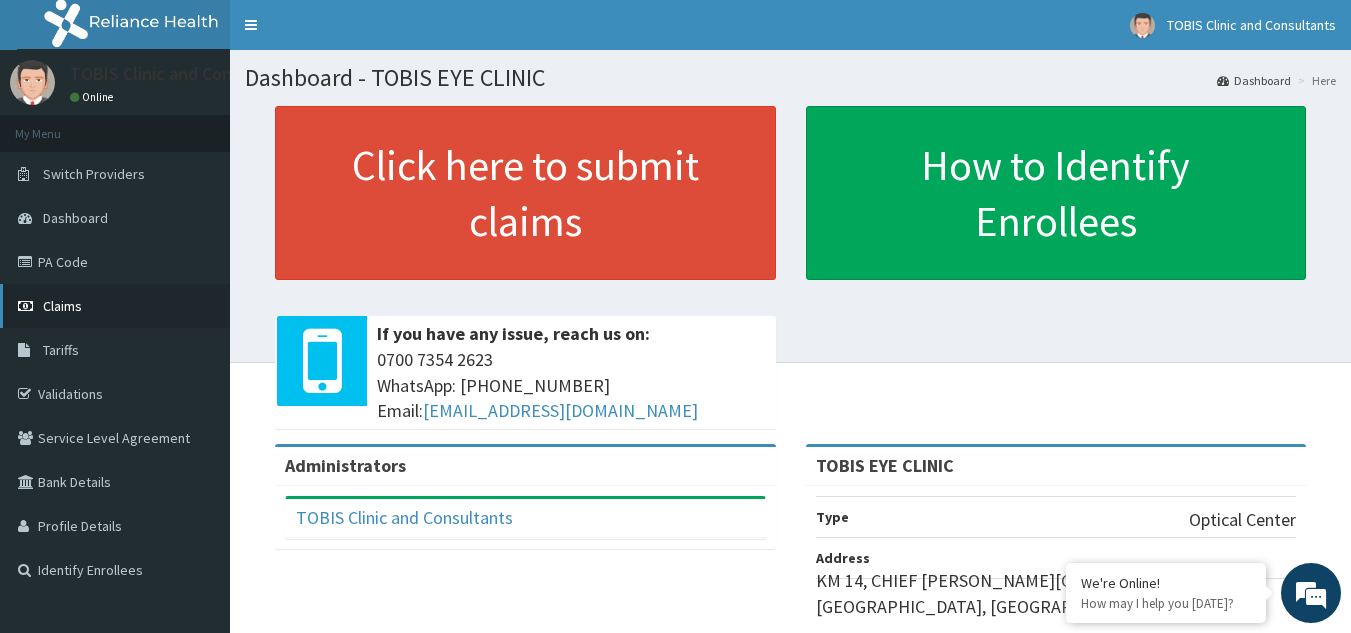 click on "Claims" at bounding box center (62, 306) 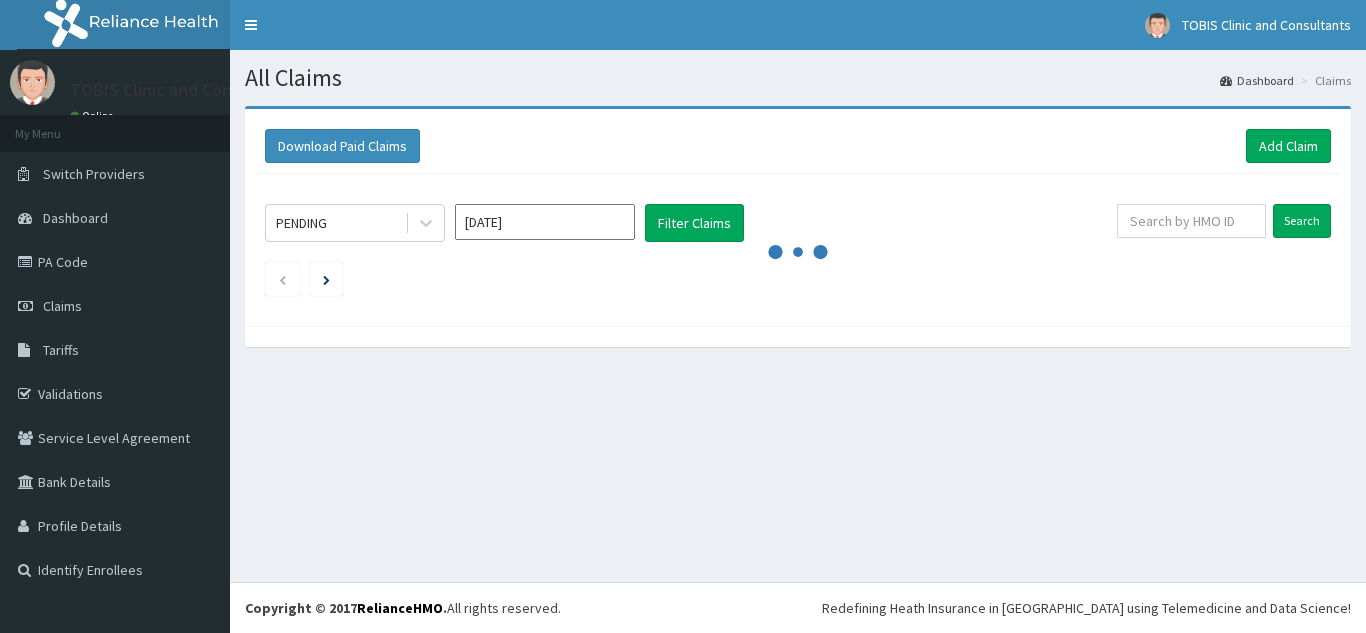 scroll, scrollTop: 0, scrollLeft: 0, axis: both 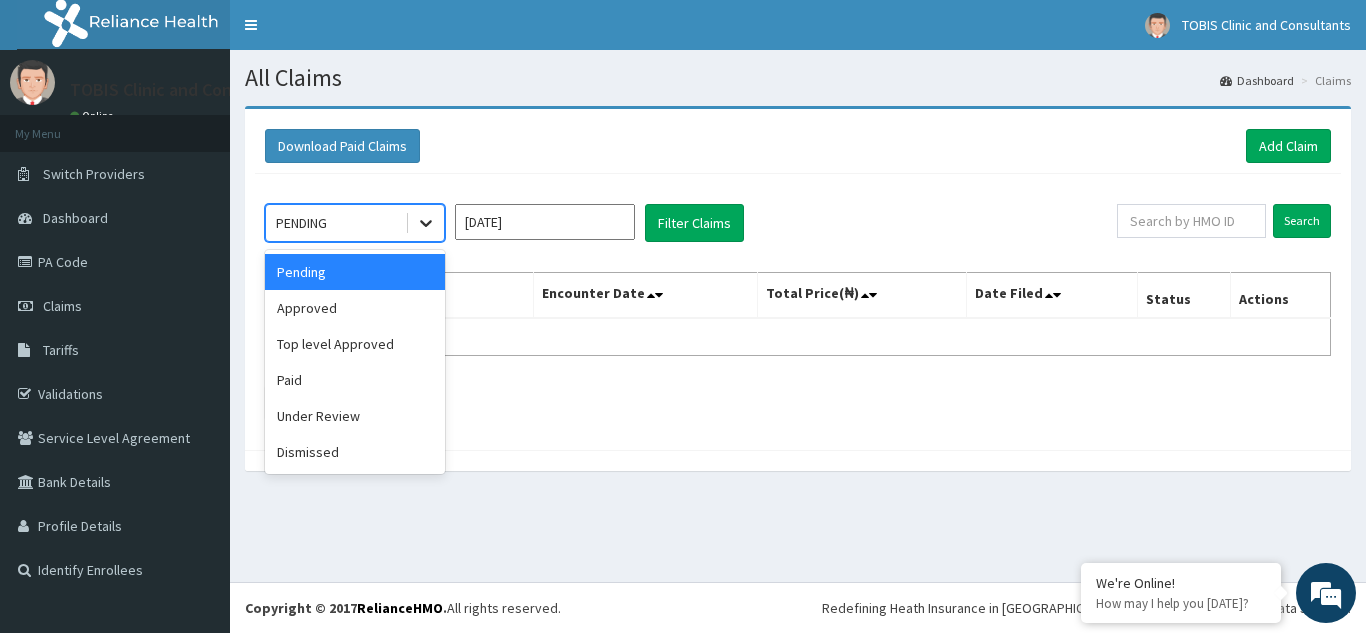 click 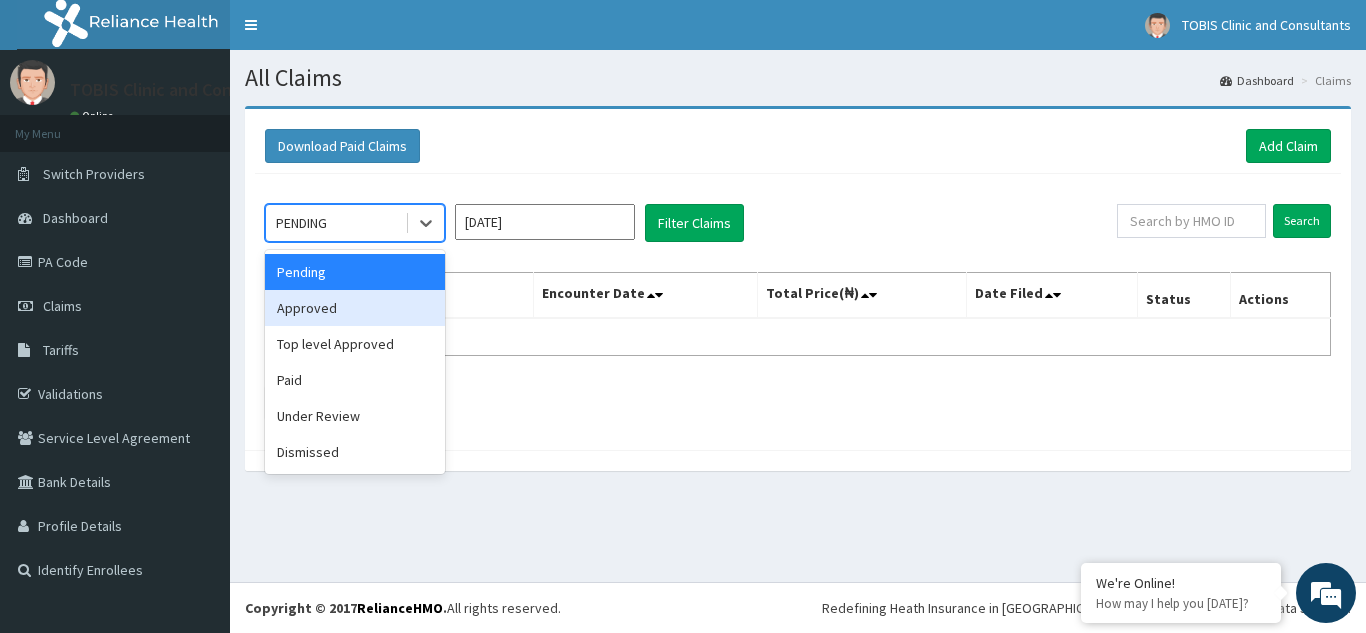click on "Approved" at bounding box center (355, 308) 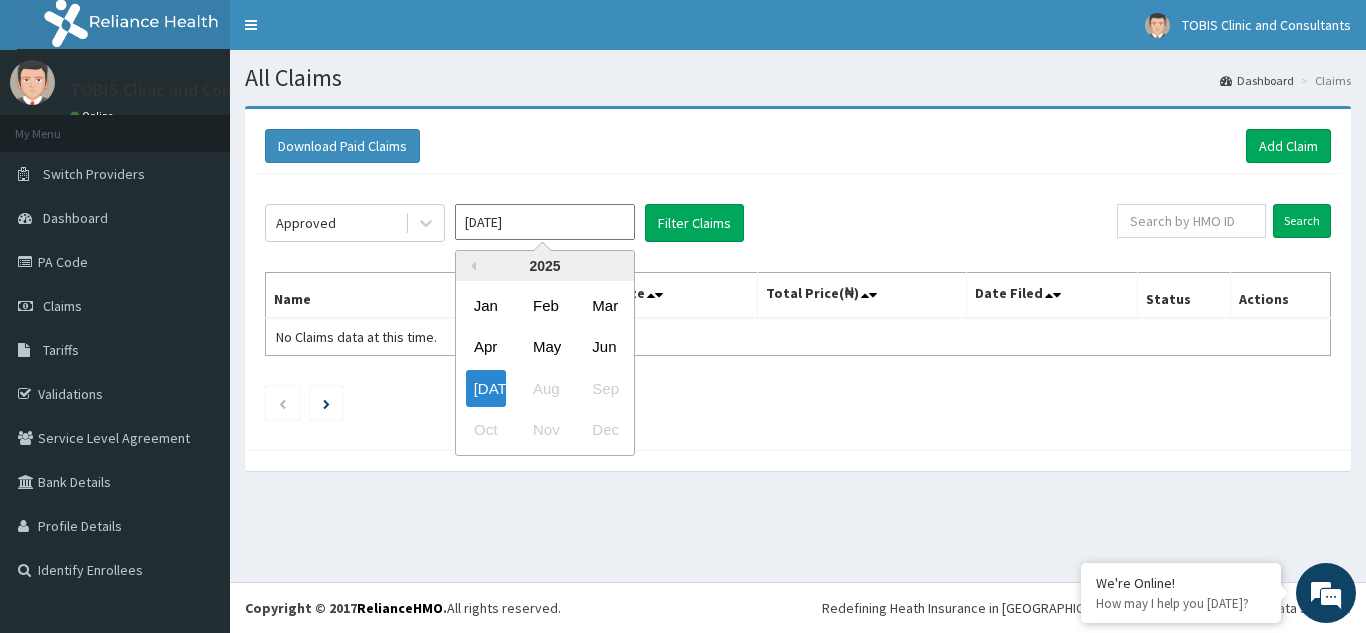 click on "[DATE]" at bounding box center [545, 222] 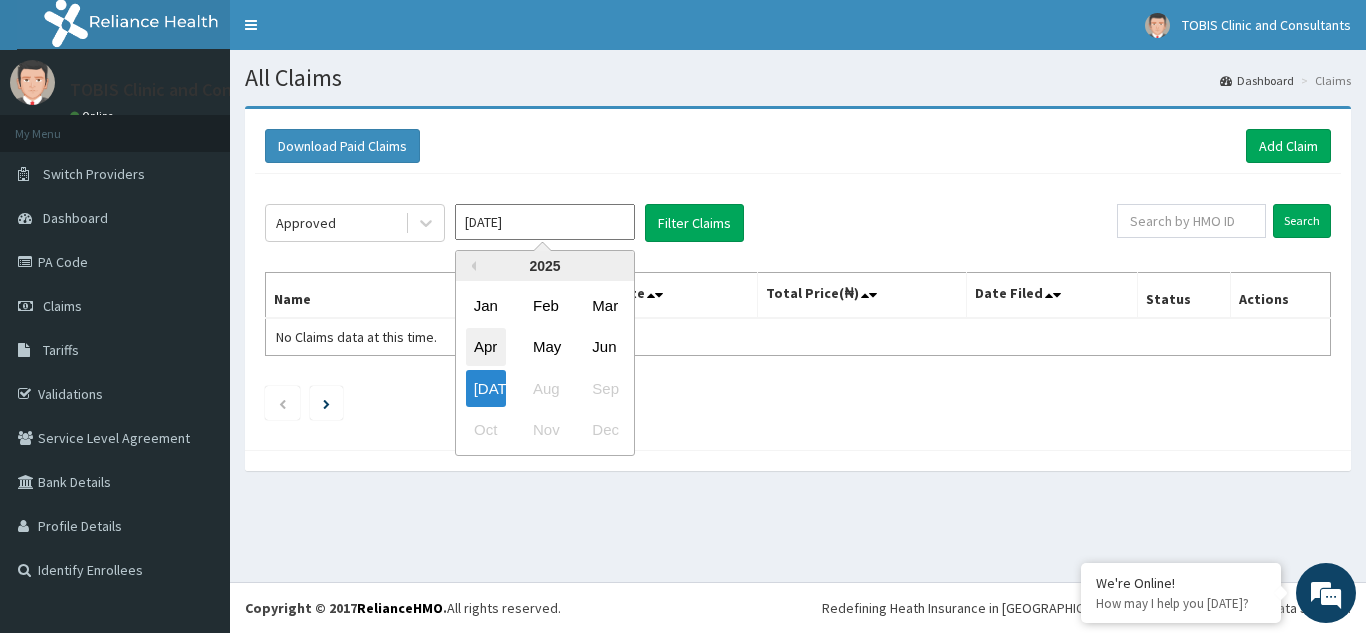 click on "Apr" at bounding box center [486, 347] 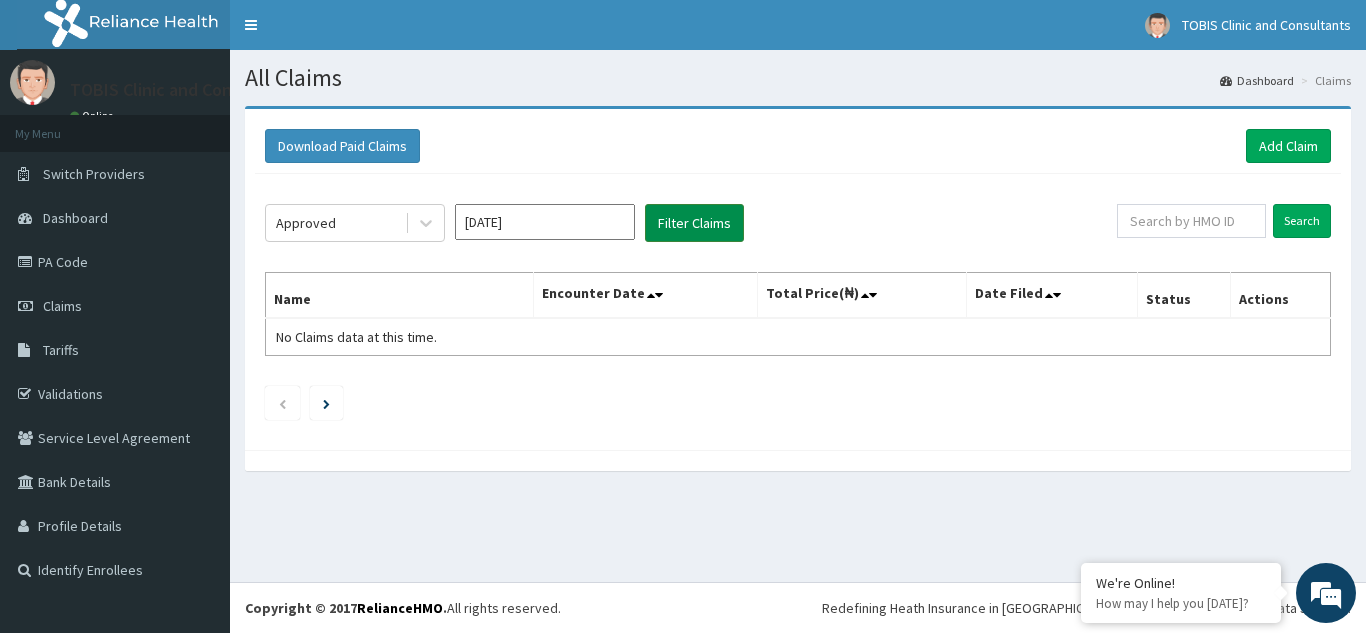click on "Filter Claims" at bounding box center (694, 223) 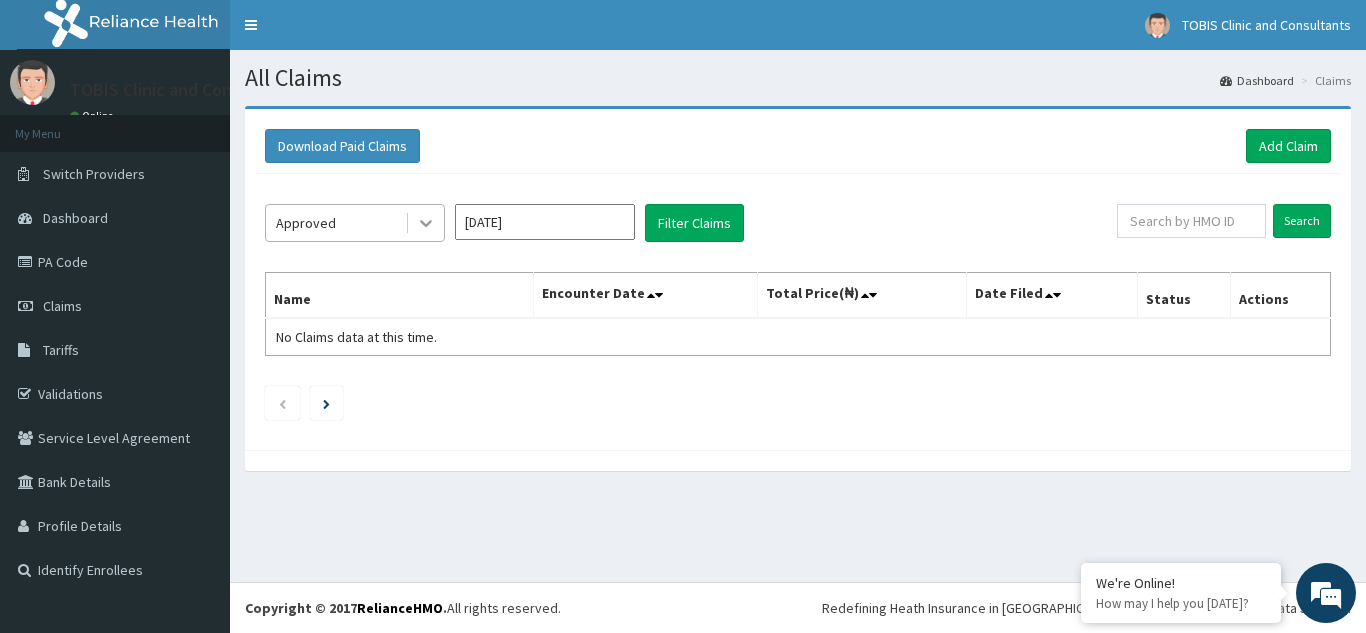 click 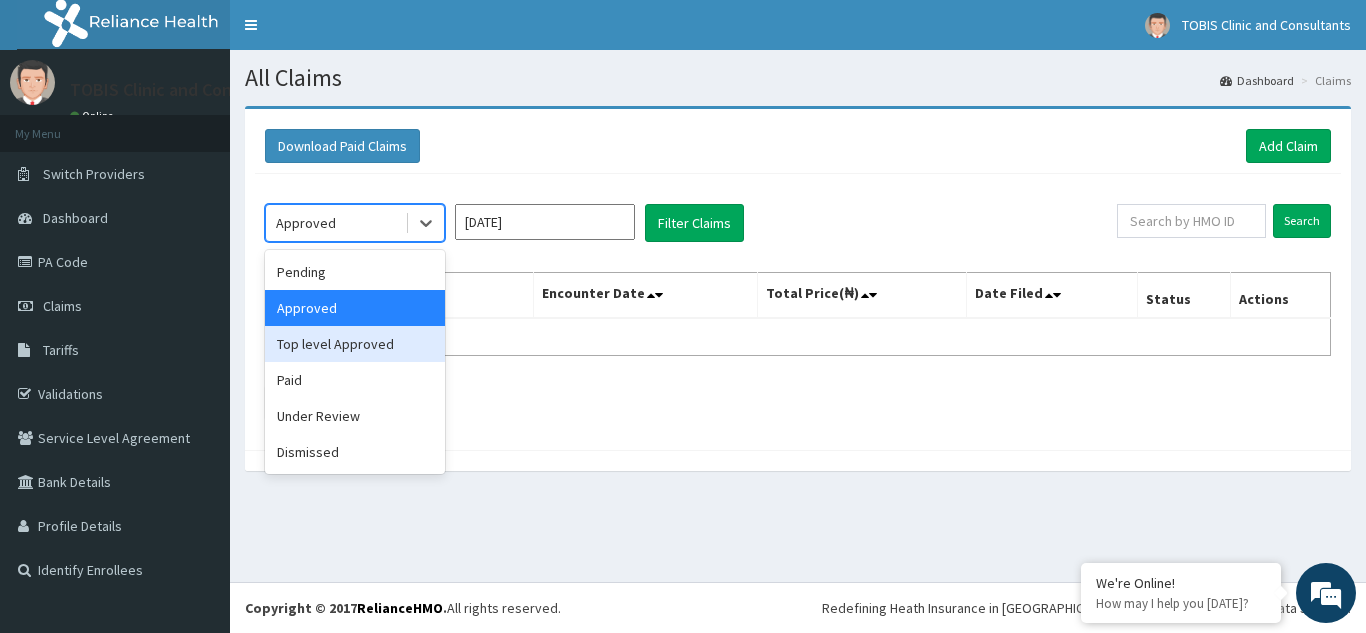 click on "Top level Approved" at bounding box center [355, 344] 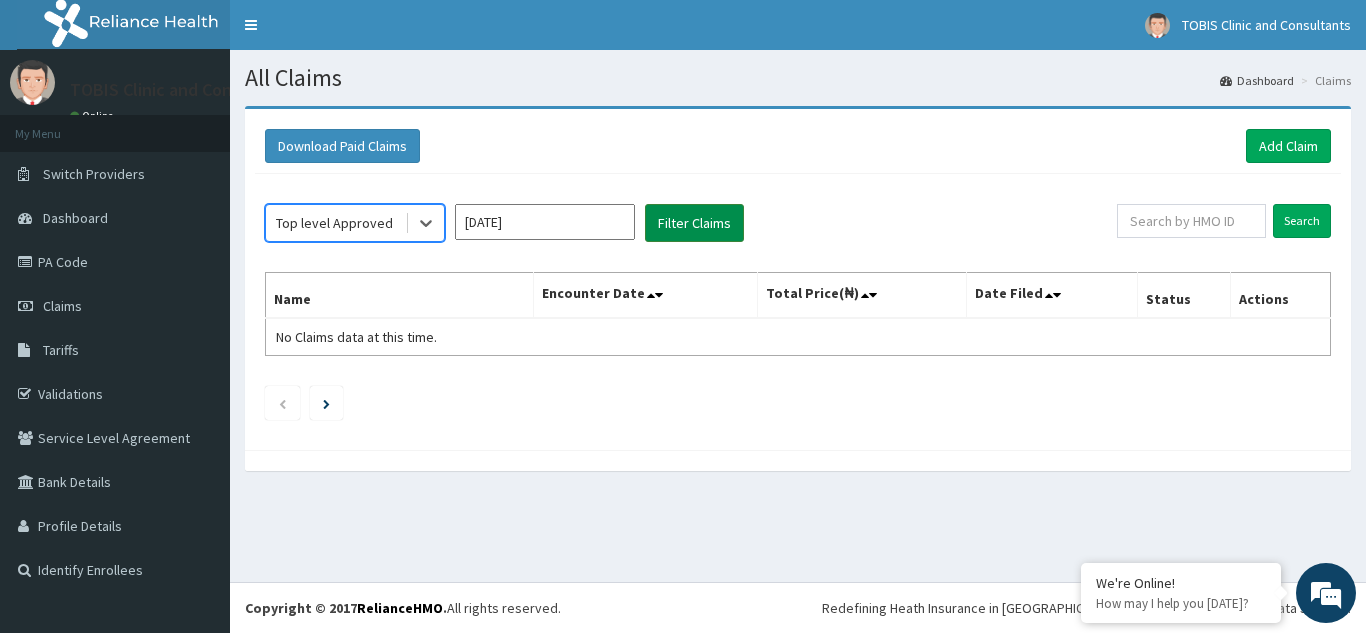 click on "Filter Claims" at bounding box center (694, 223) 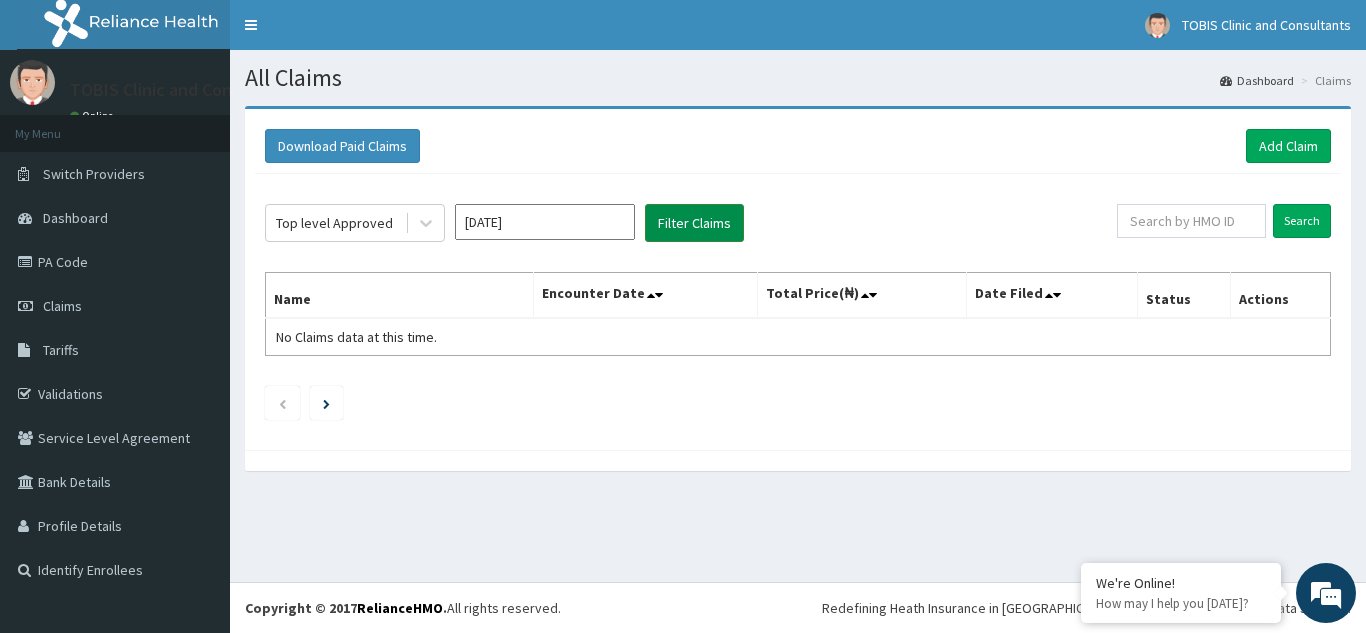 click on "Filter Claims" at bounding box center (694, 223) 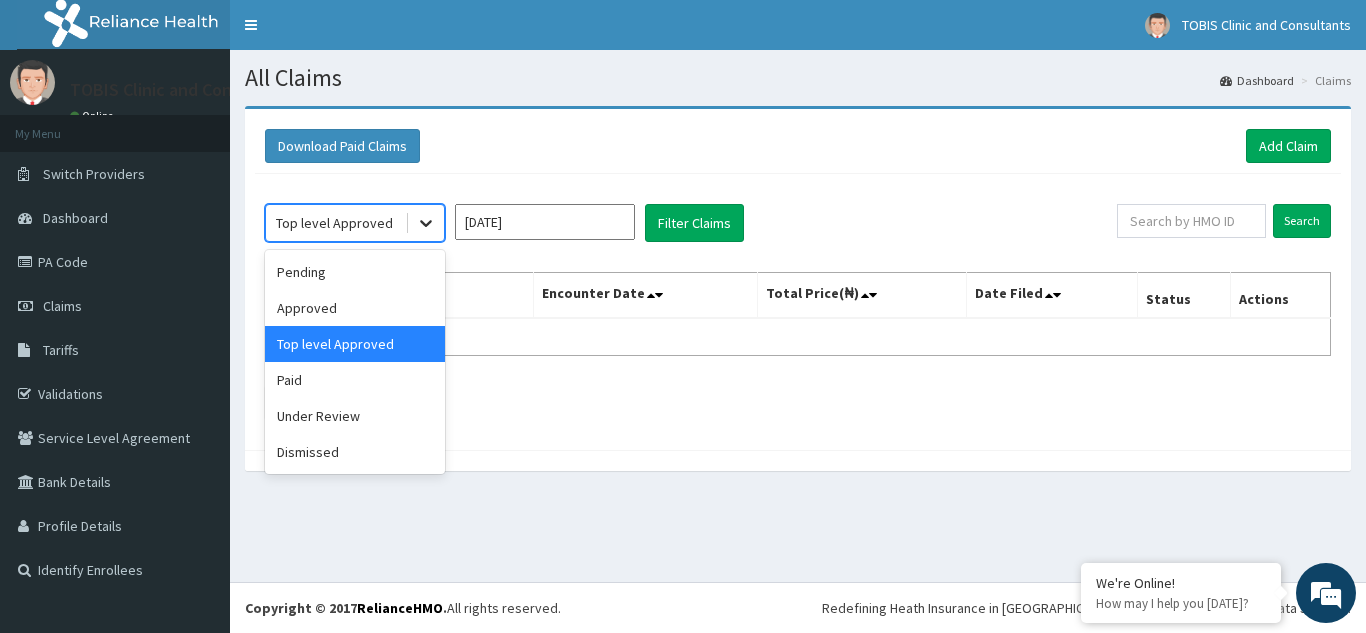 click 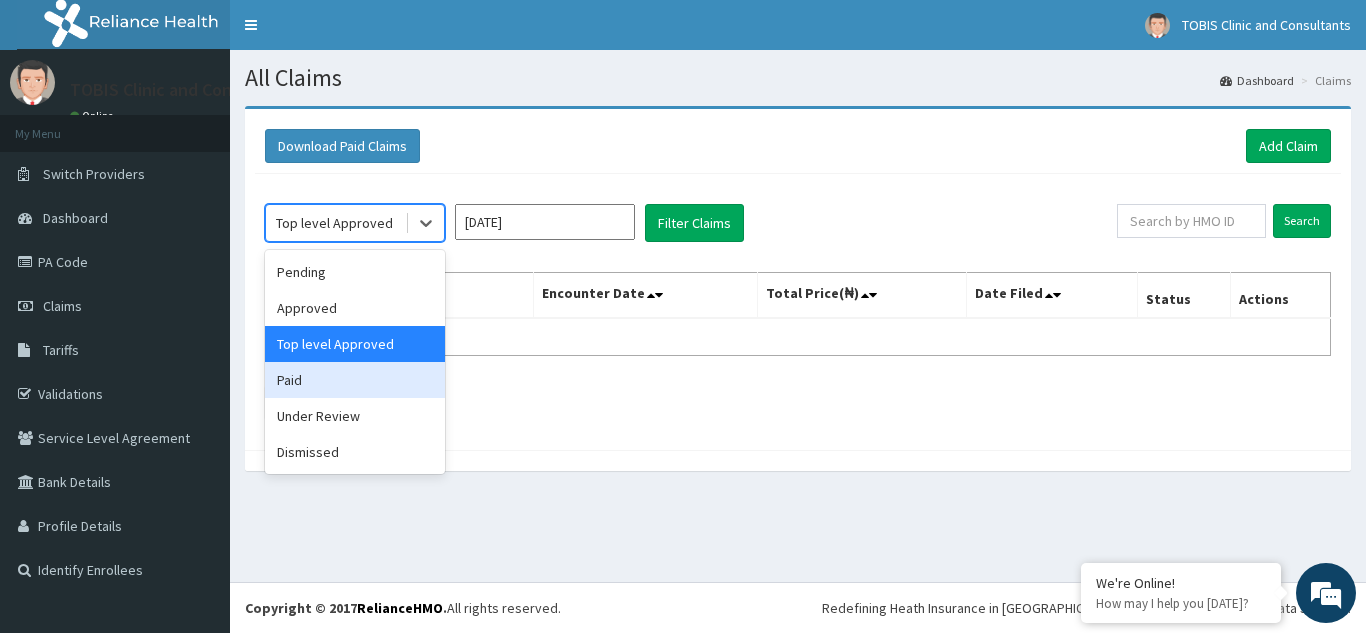 click on "Paid" at bounding box center (355, 380) 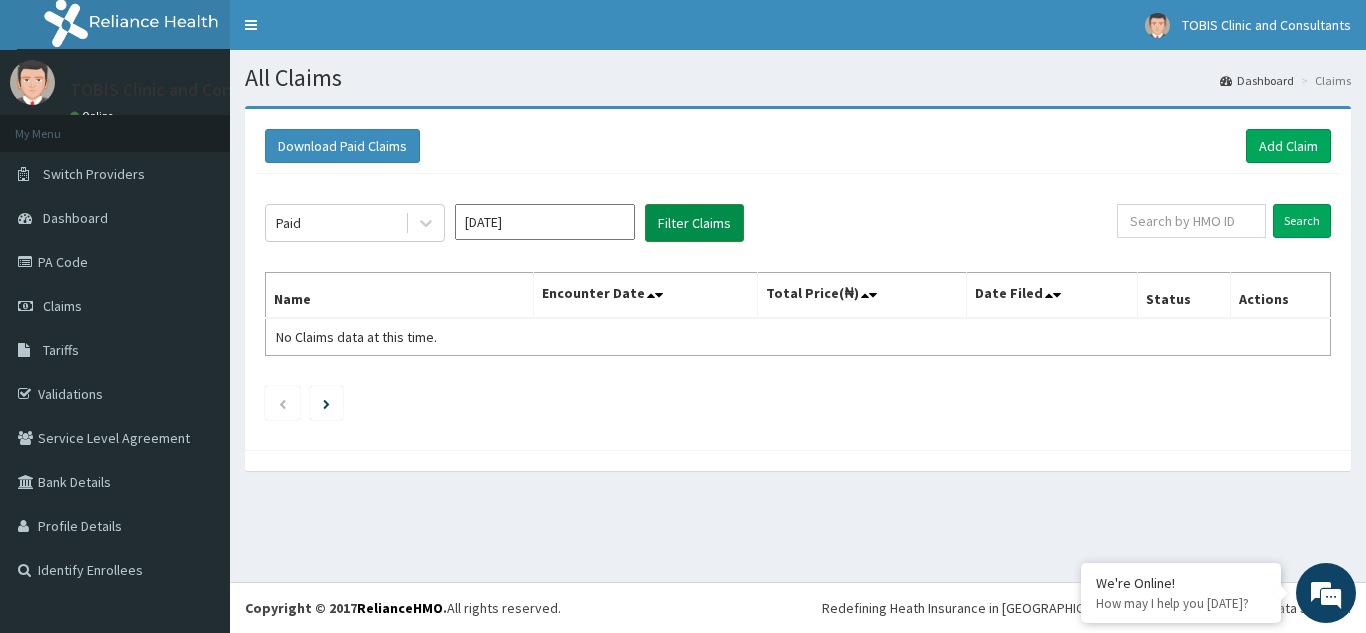 click on "Filter Claims" at bounding box center (694, 223) 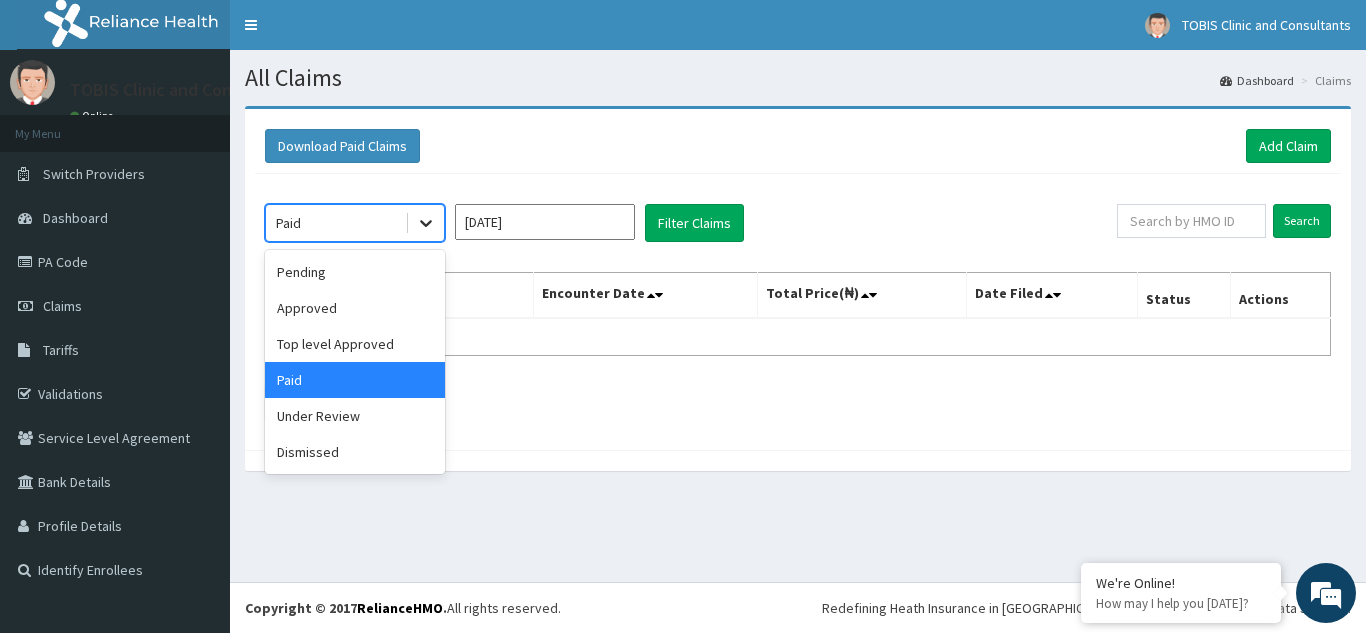 click 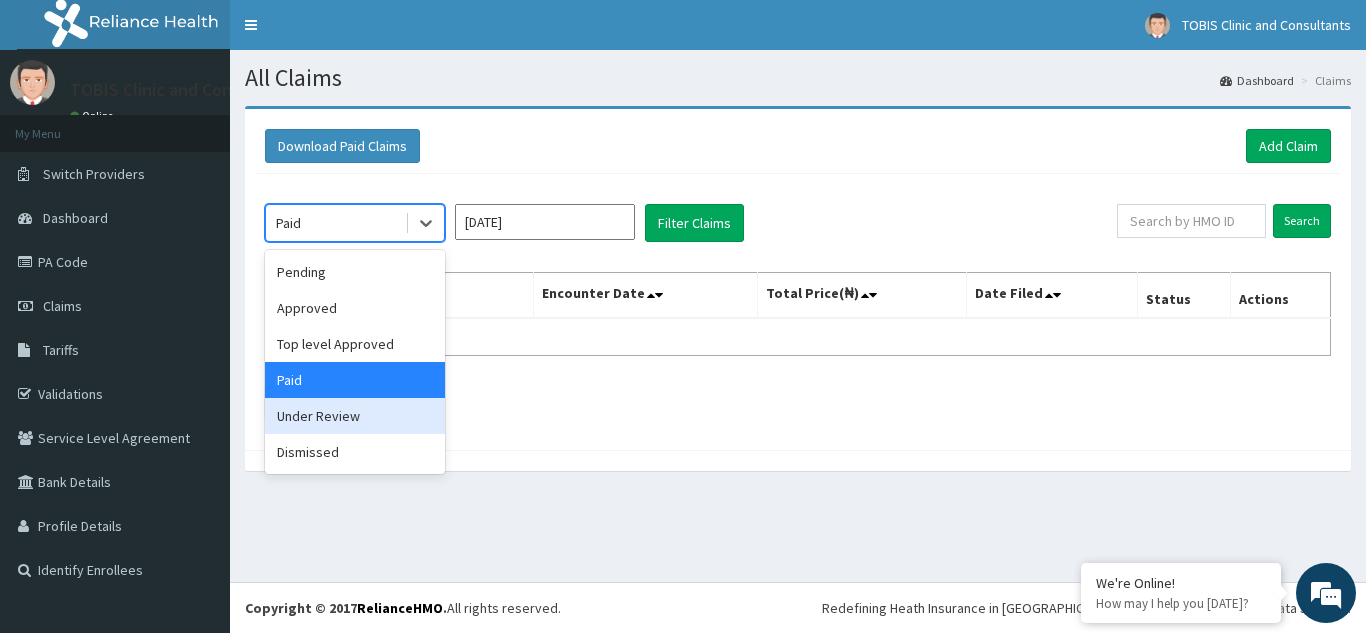 click on "Under Review" at bounding box center [355, 416] 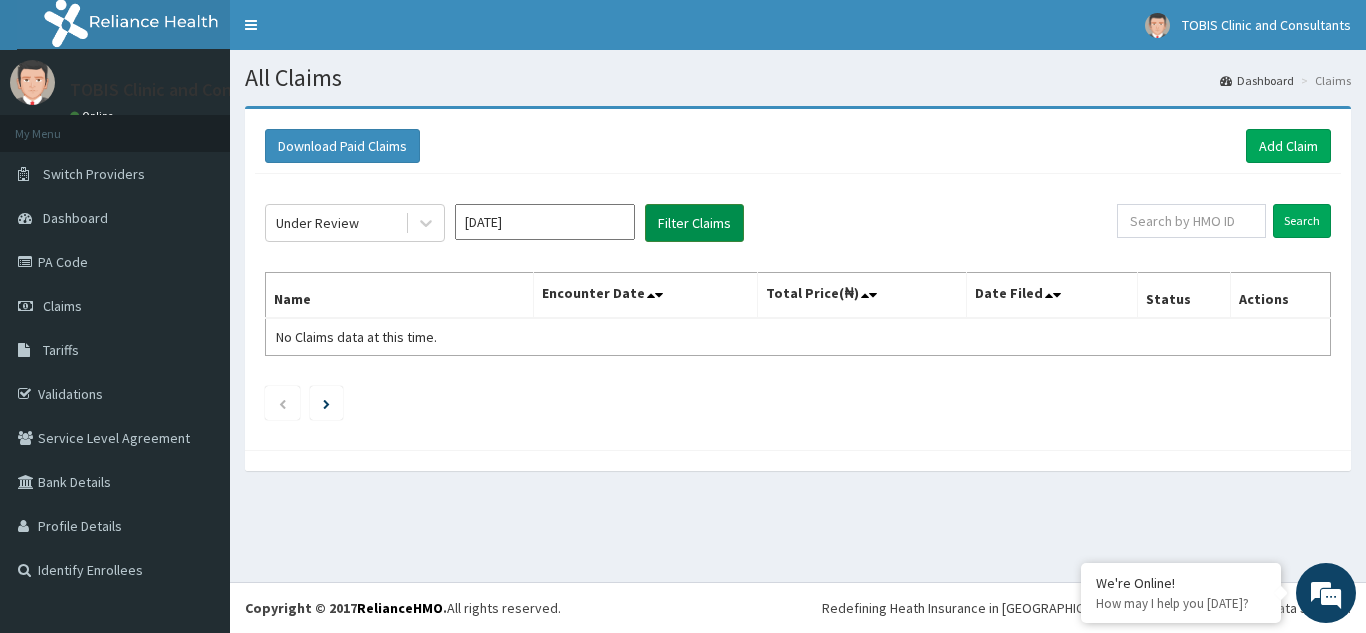click on "Filter Claims" at bounding box center [694, 223] 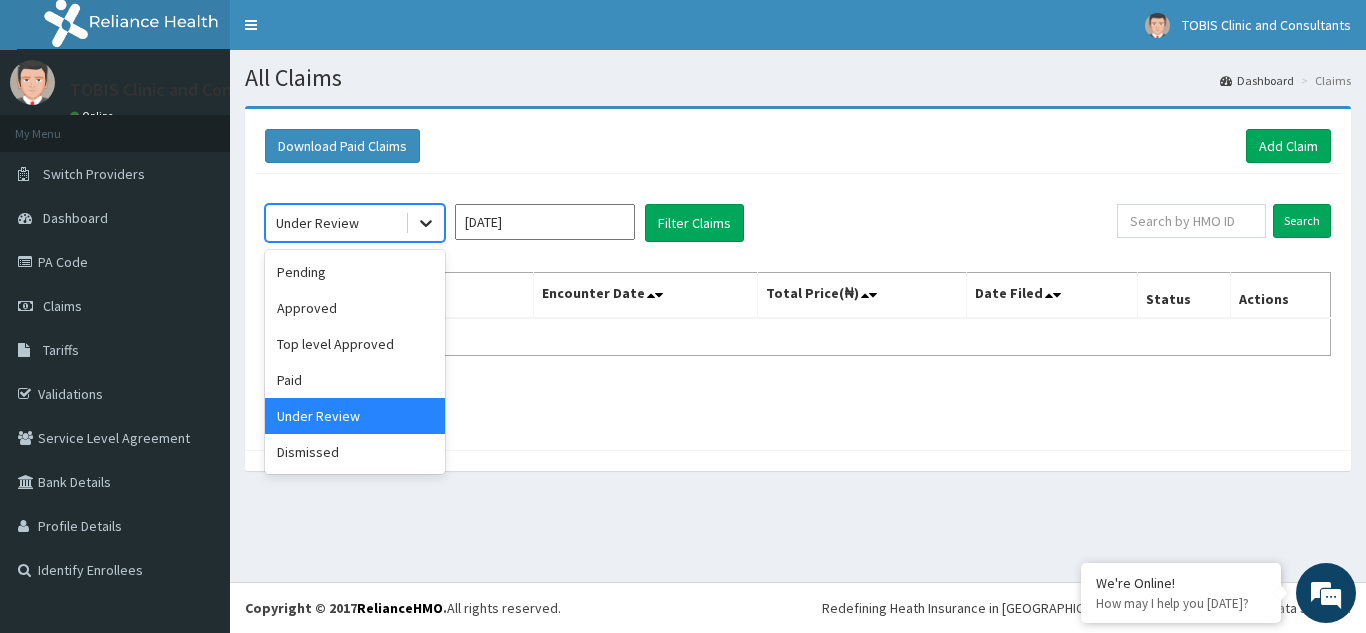 click 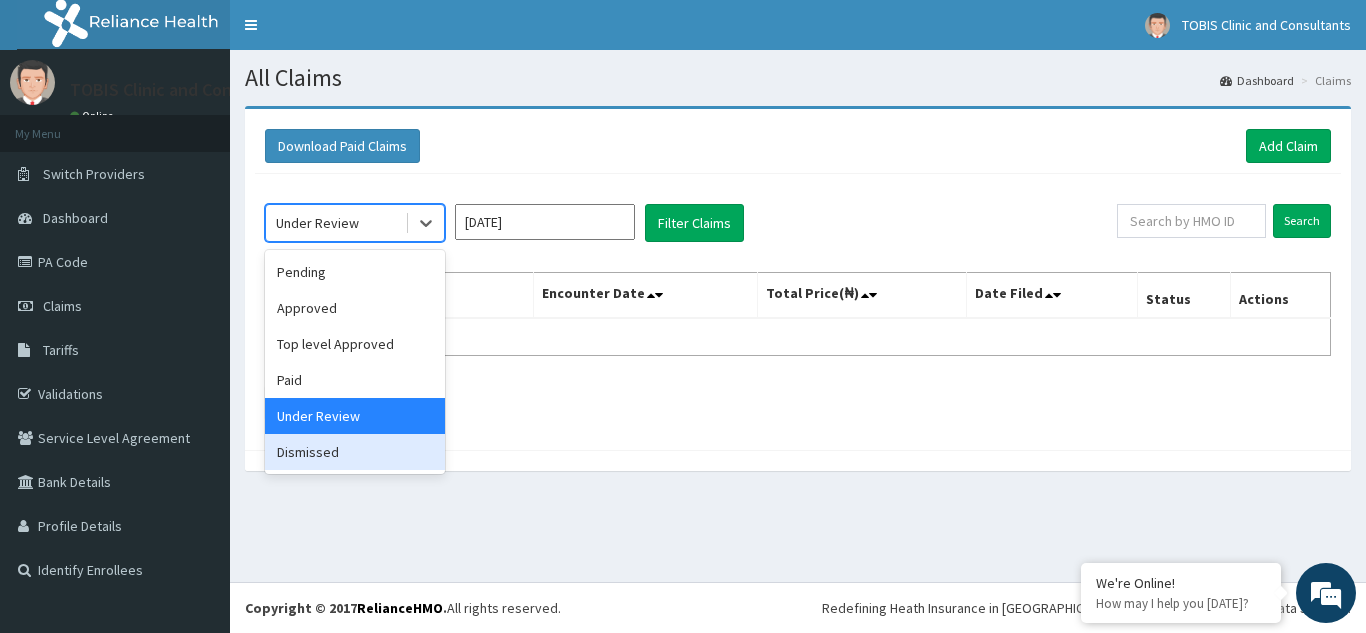 click on "Dismissed" at bounding box center (355, 452) 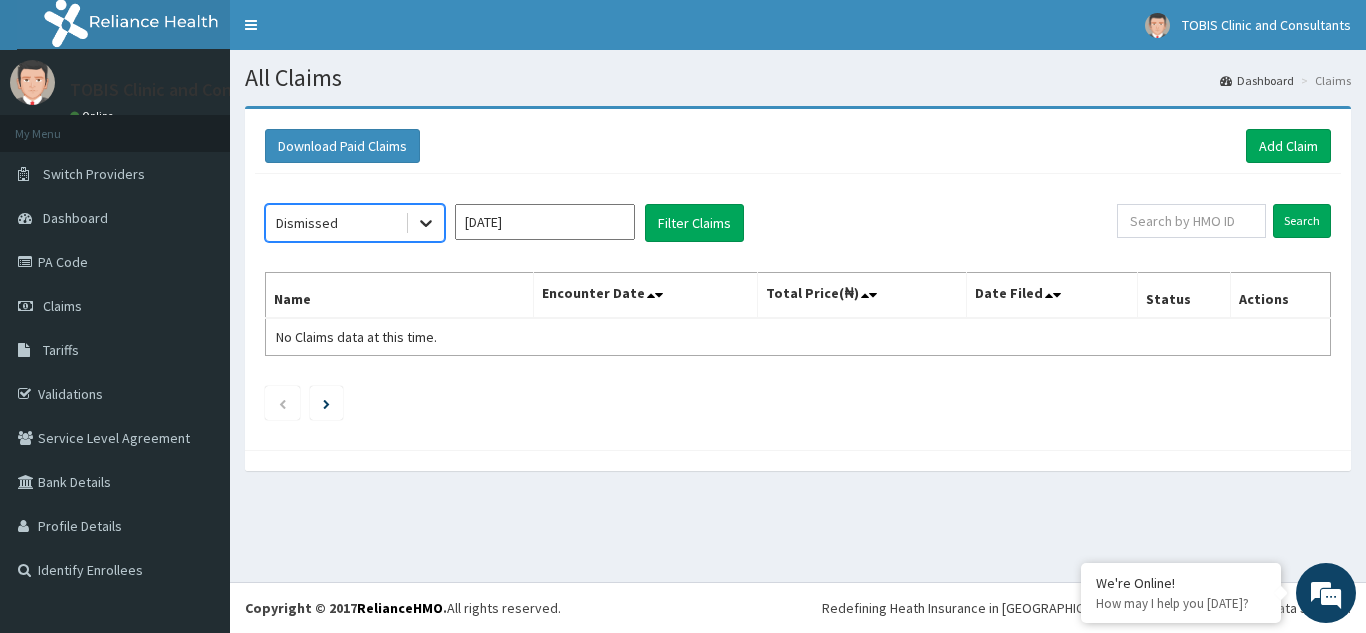click 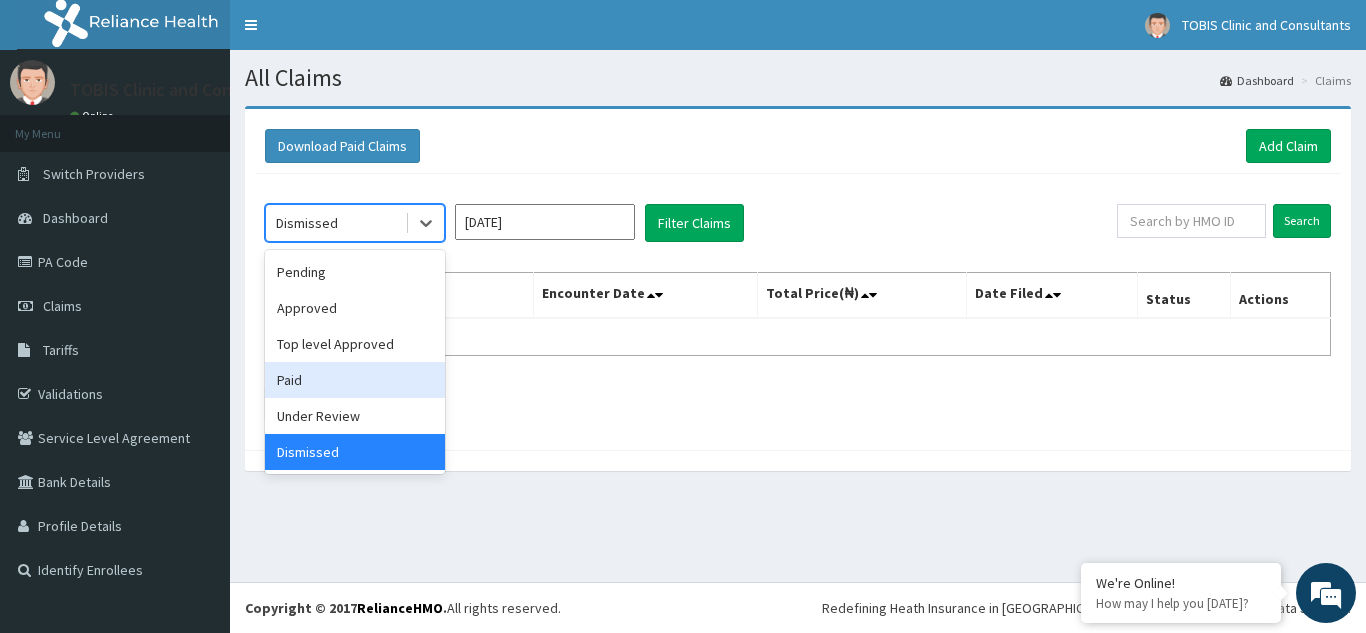 click on "Paid" at bounding box center (355, 380) 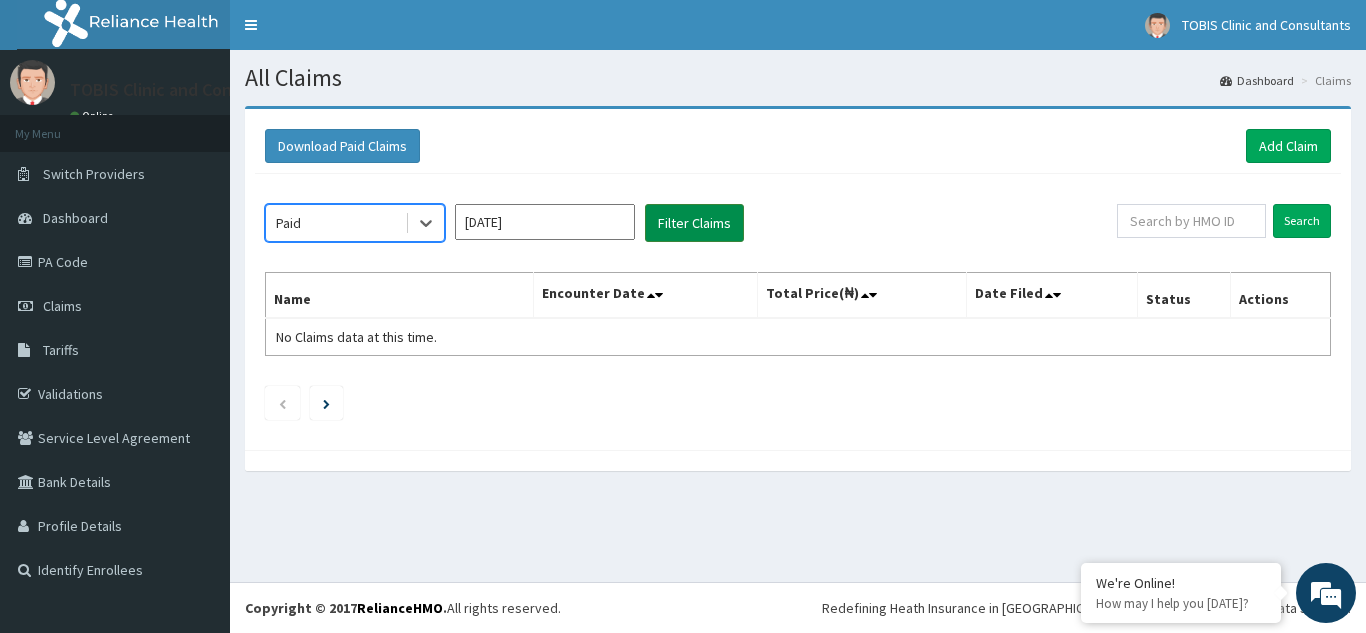 click on "Filter Claims" at bounding box center [694, 223] 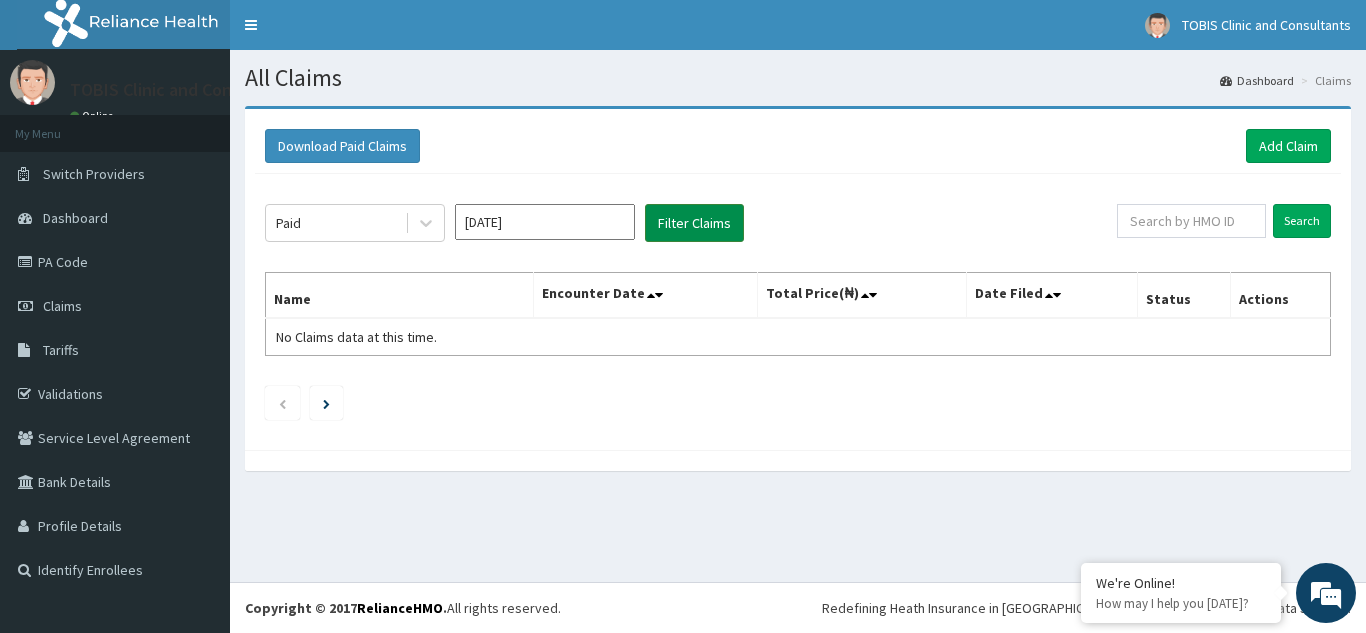 click on "Filter Claims" at bounding box center [694, 223] 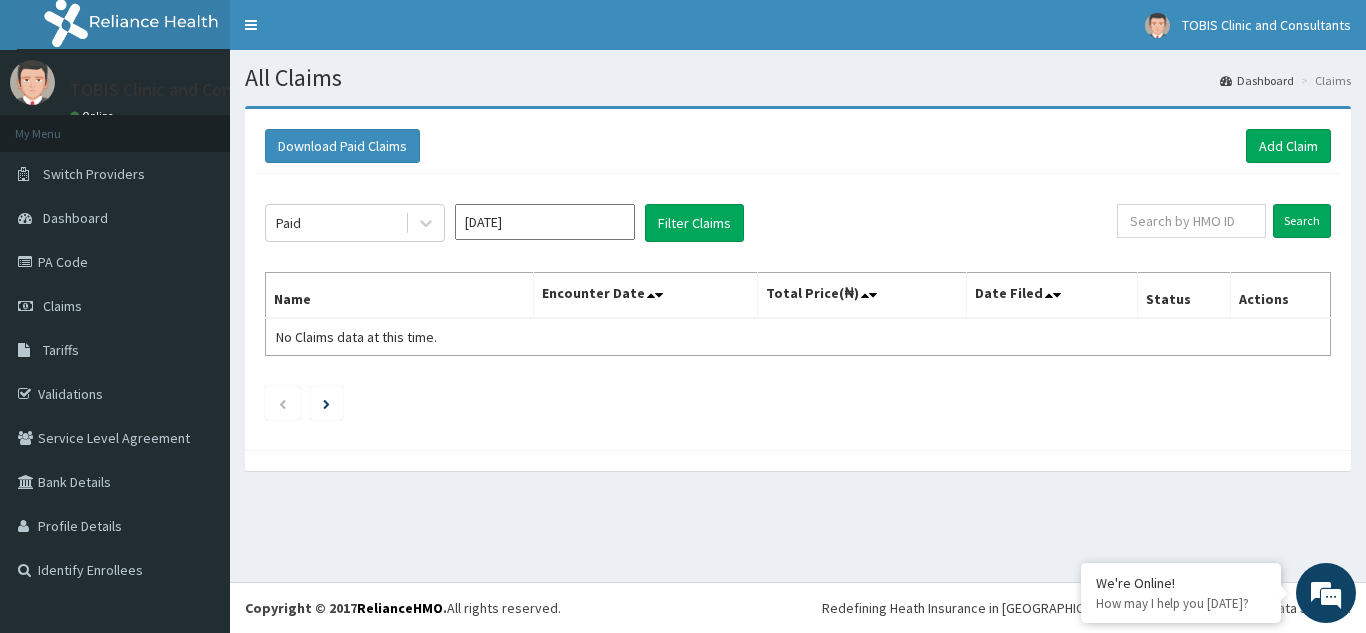 click on "Apr 2025" at bounding box center [545, 222] 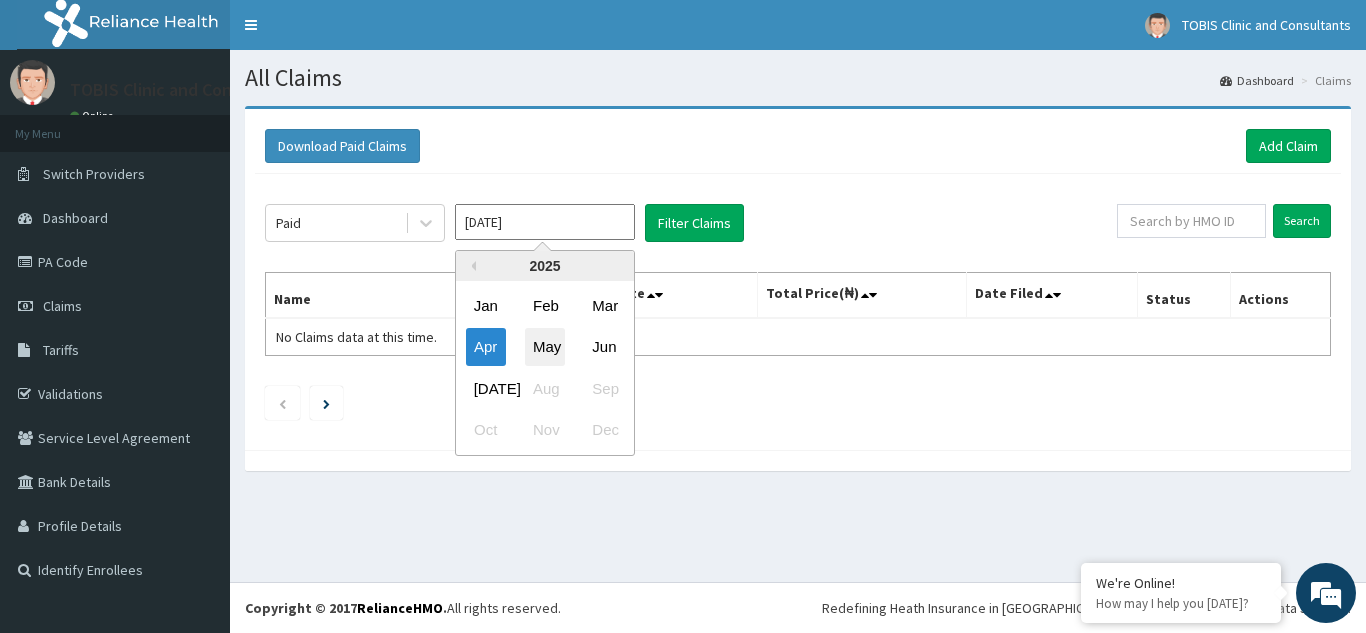 click on "May" at bounding box center [545, 347] 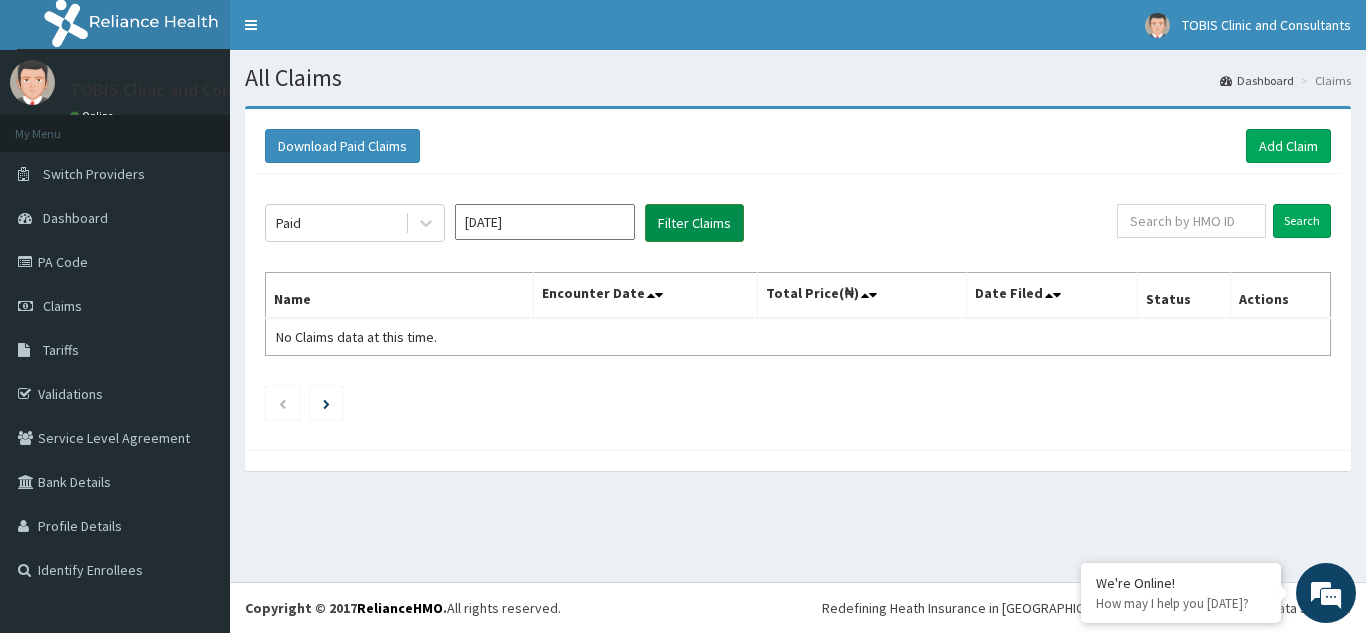 click on "Filter Claims" at bounding box center [694, 223] 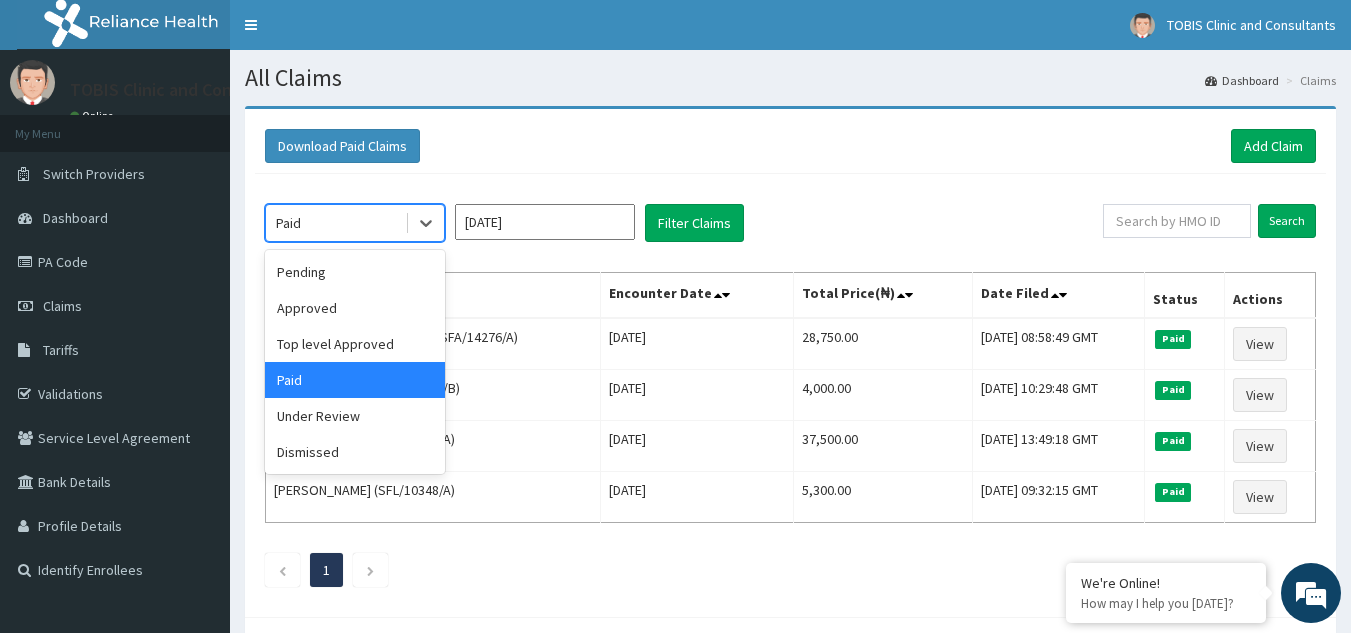 click on "Paid" at bounding box center (335, 223) 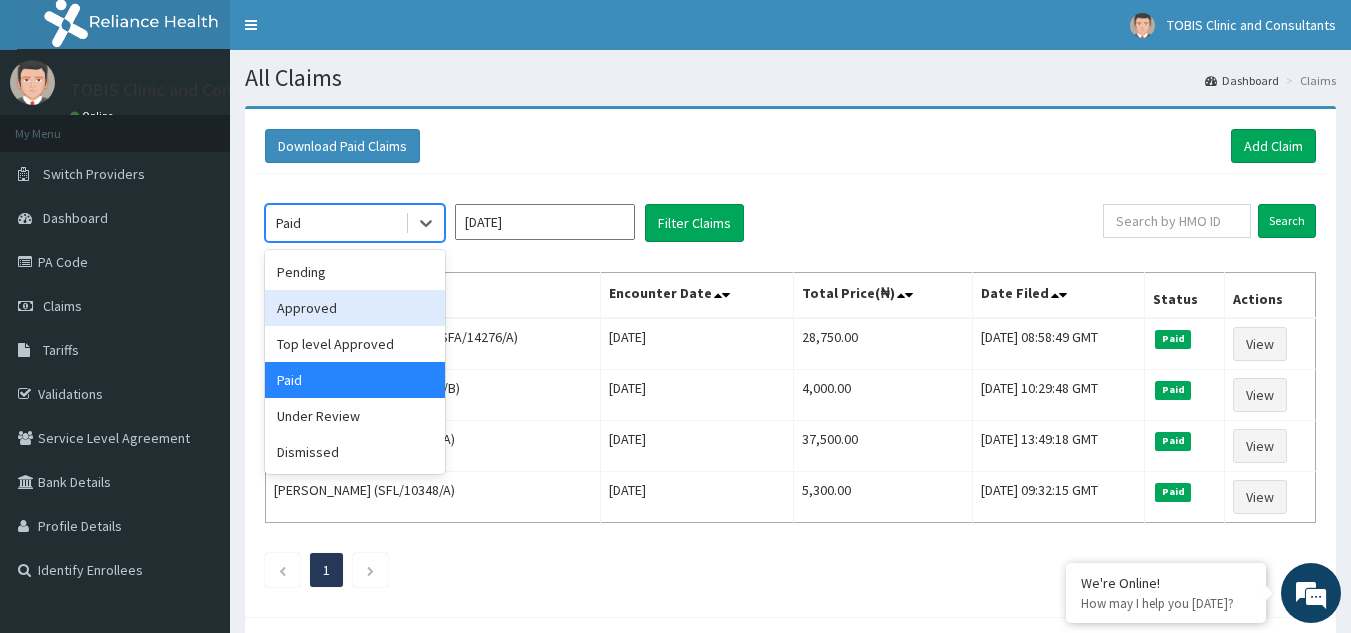 click on "Approved" at bounding box center (355, 308) 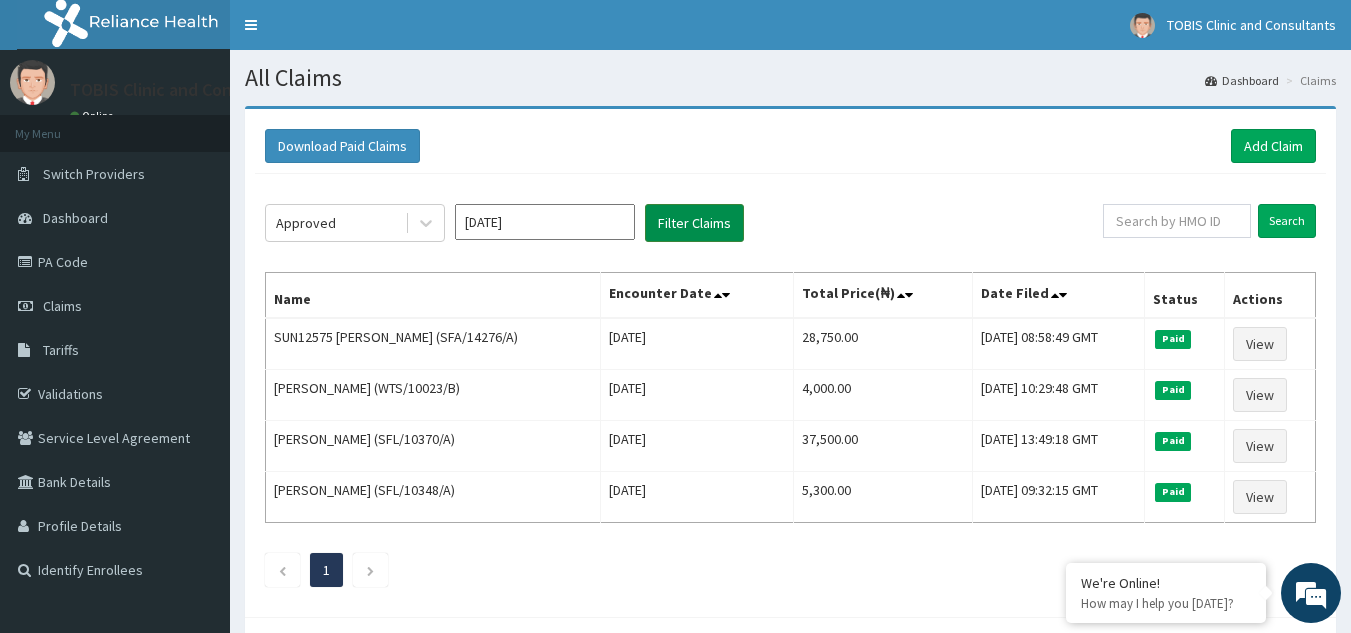 click on "Filter Claims" at bounding box center [694, 223] 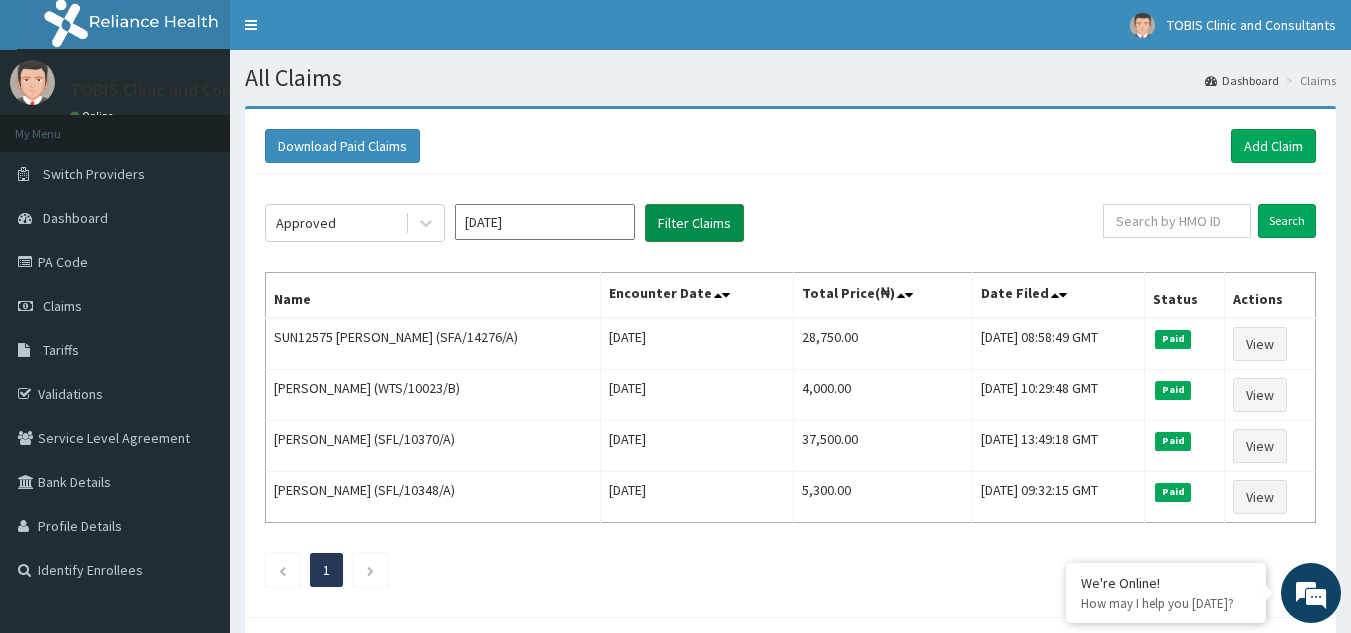 type 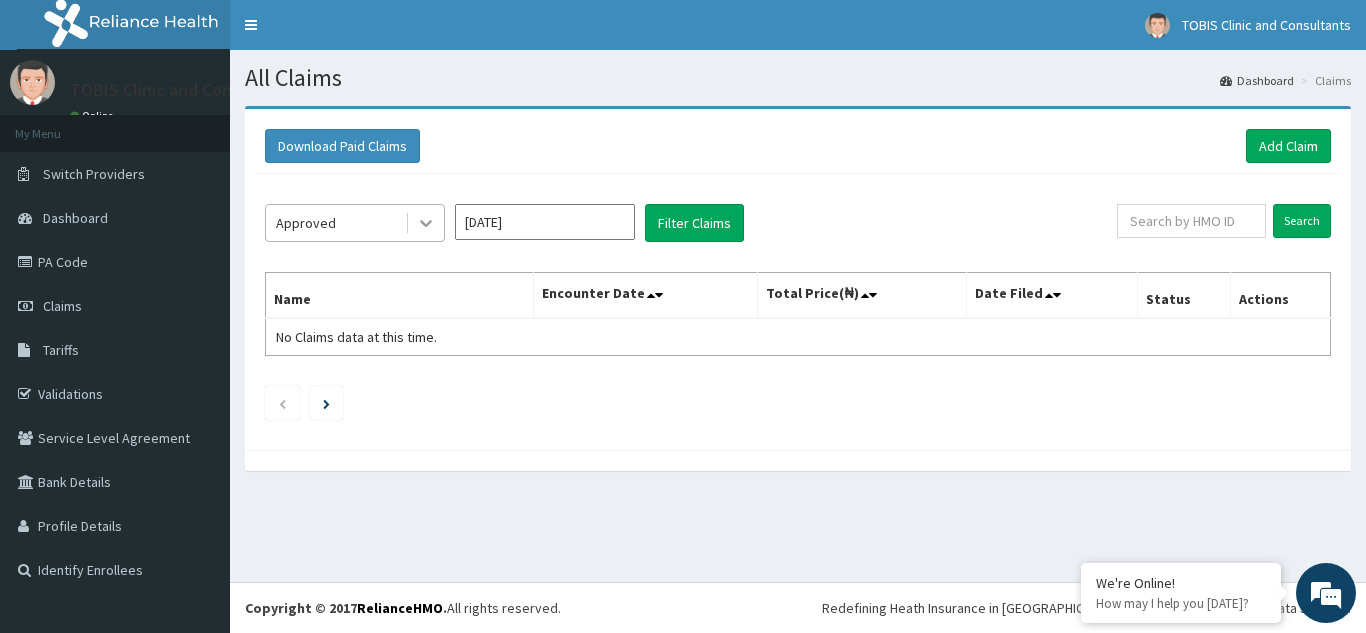 click 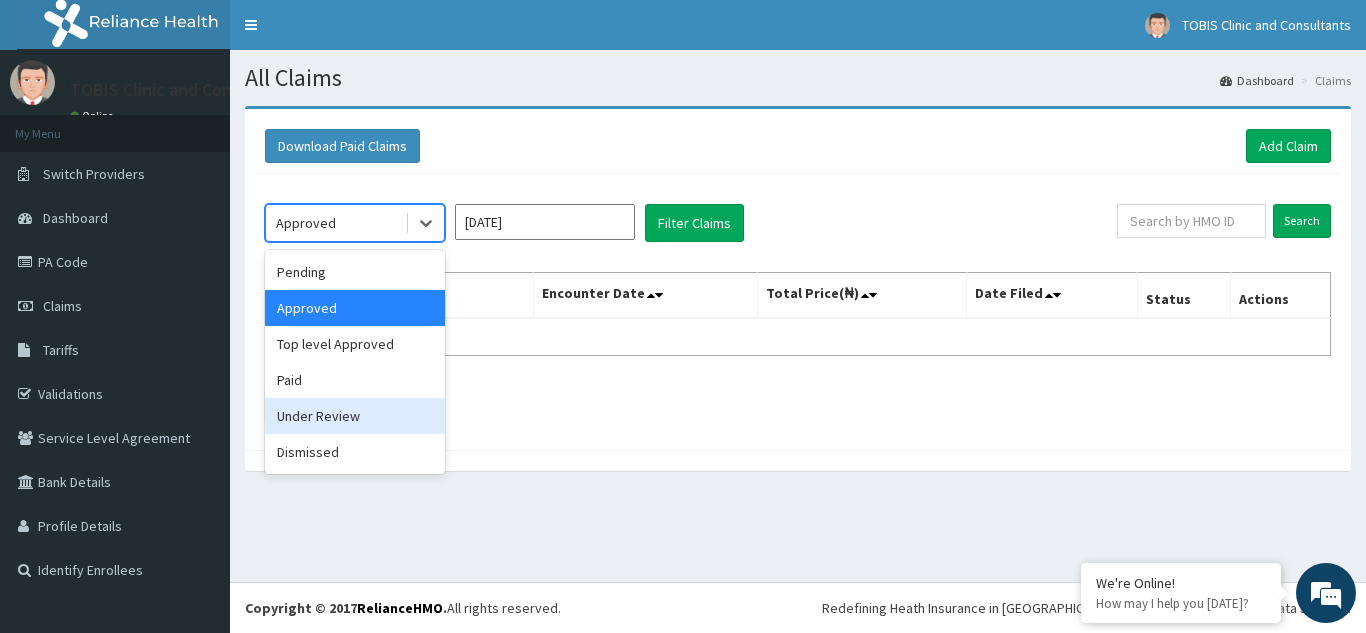 click on "Under Review" at bounding box center (355, 416) 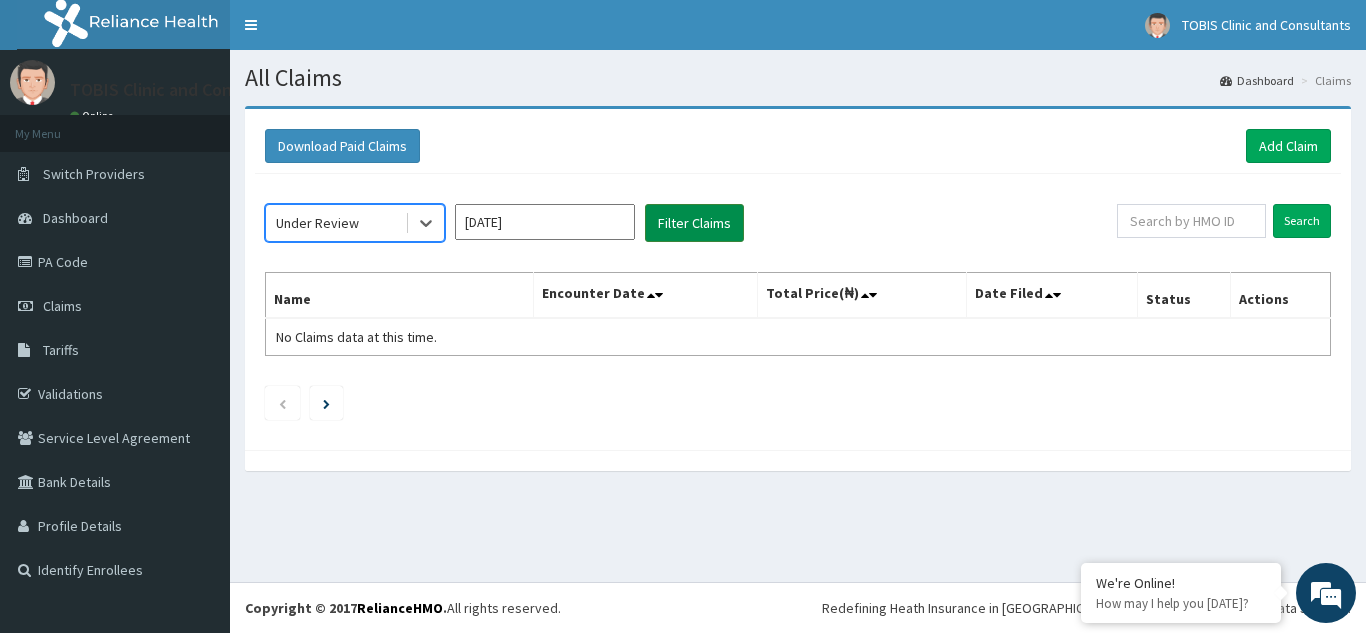 click on "Filter Claims" at bounding box center (694, 223) 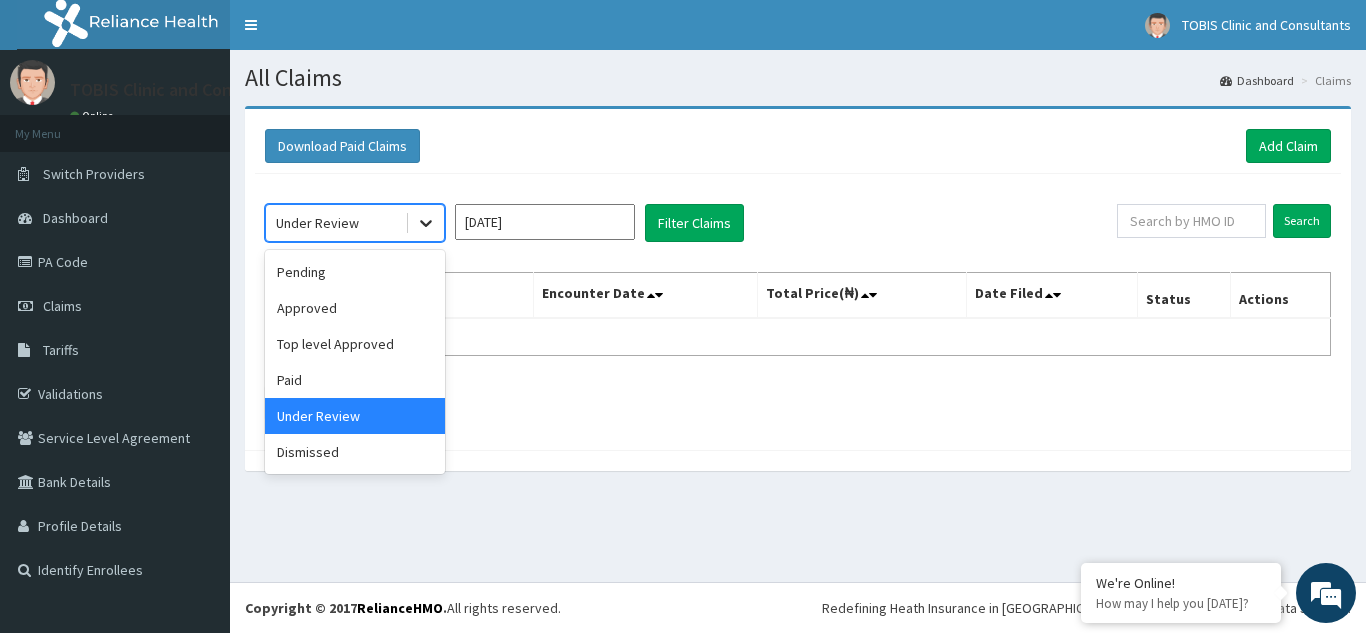 click 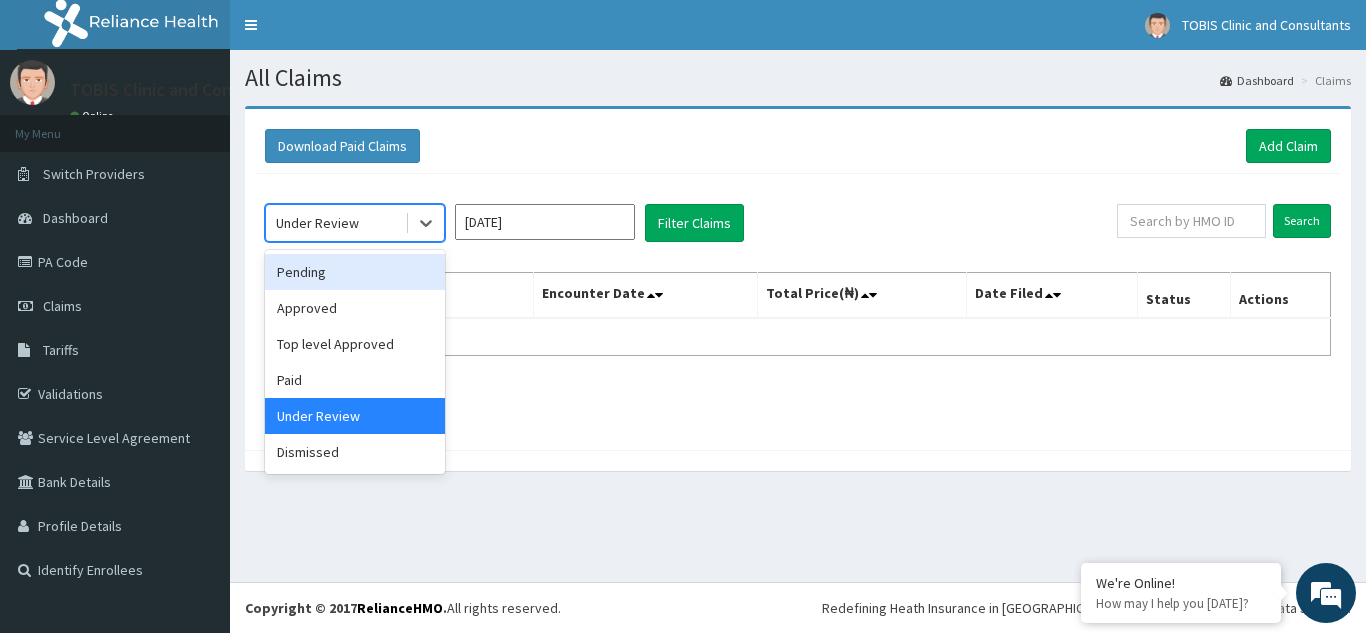 click on "Pending" at bounding box center (355, 272) 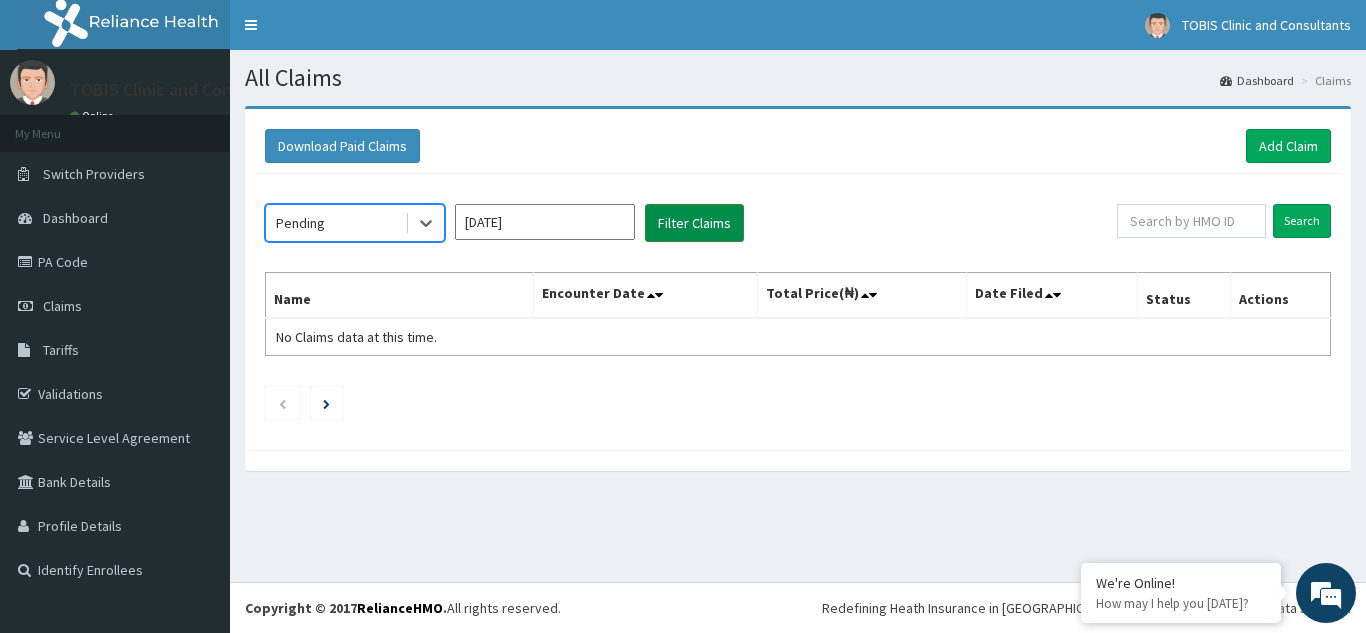 click on "Filter Claims" at bounding box center [694, 223] 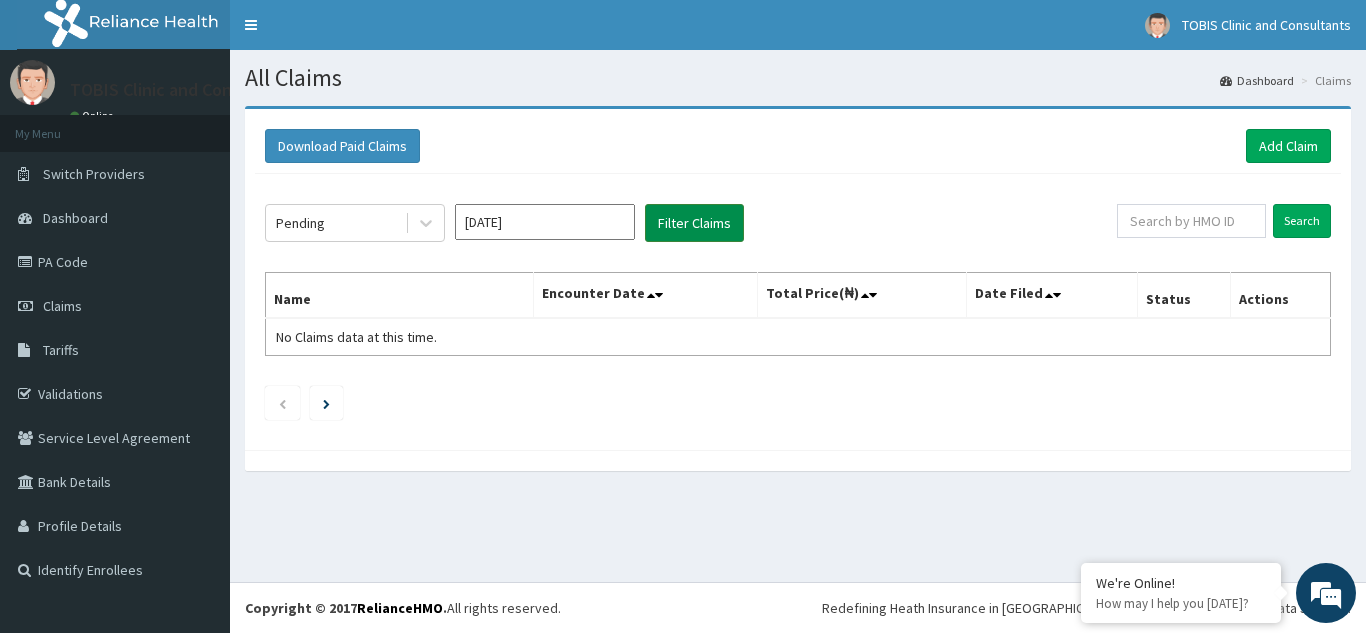 click on "Filter Claims" at bounding box center [694, 223] 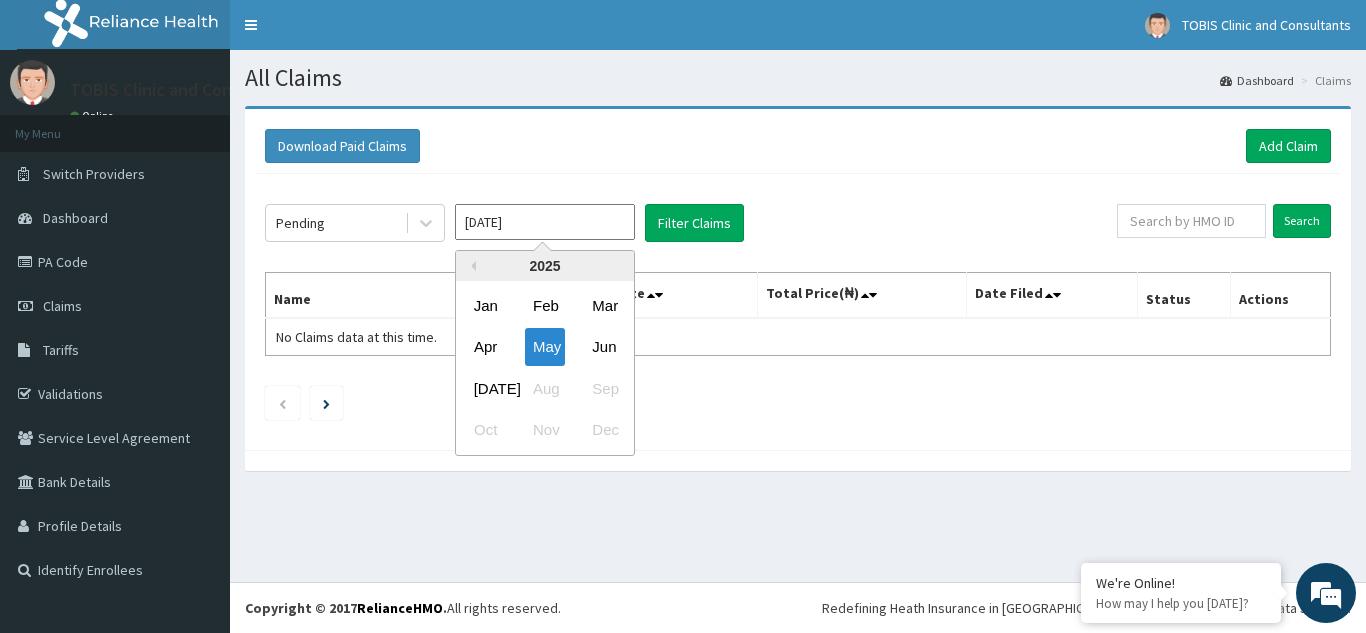 click on "May 2025" at bounding box center (545, 222) 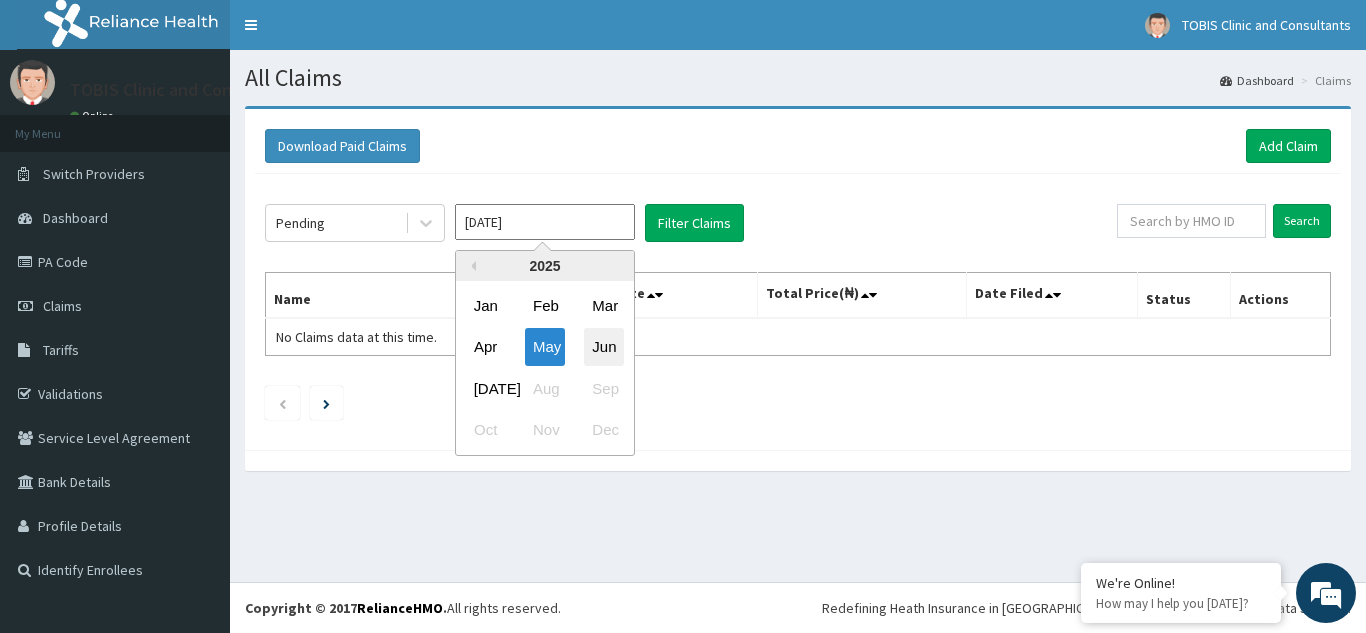 click on "Jun" at bounding box center [604, 347] 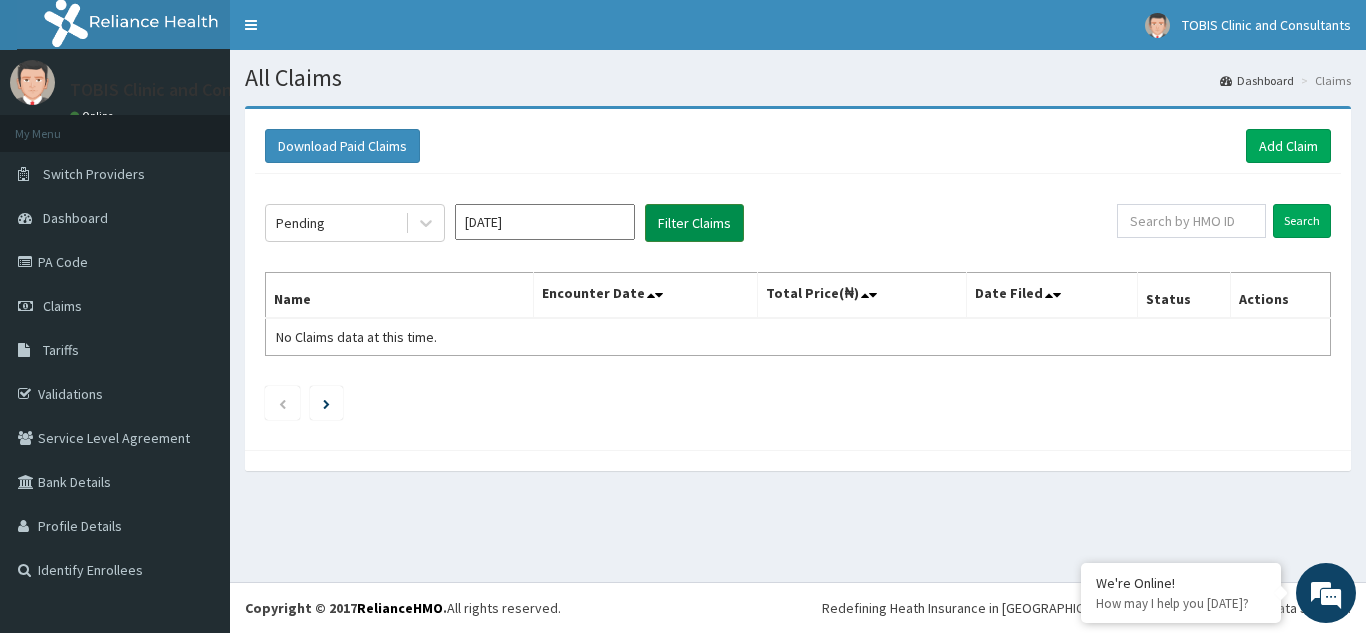 click on "Filter Claims" at bounding box center (694, 223) 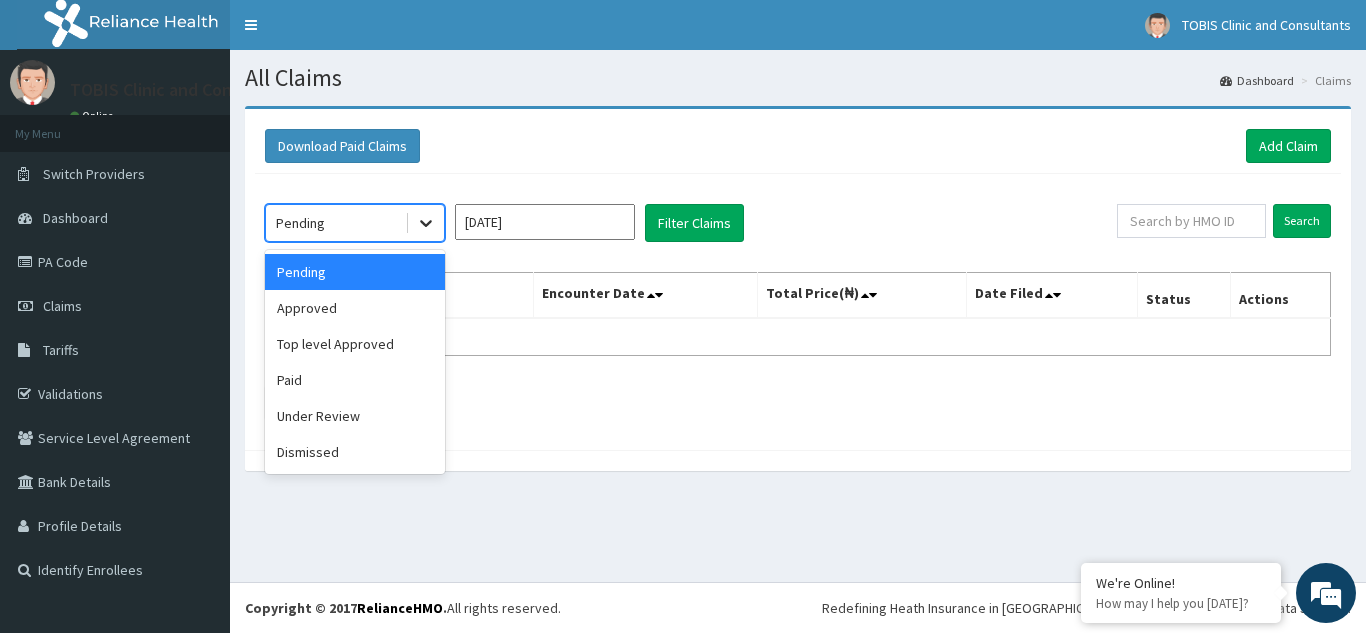 click 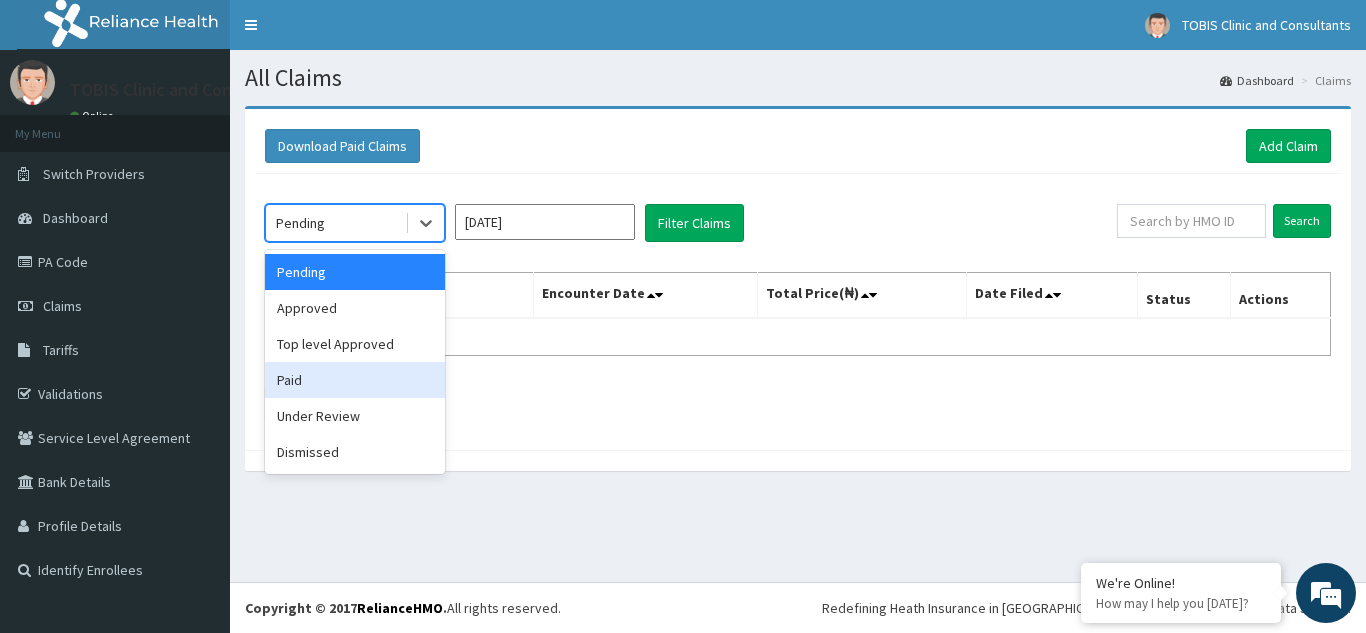 click on "Paid" at bounding box center [355, 380] 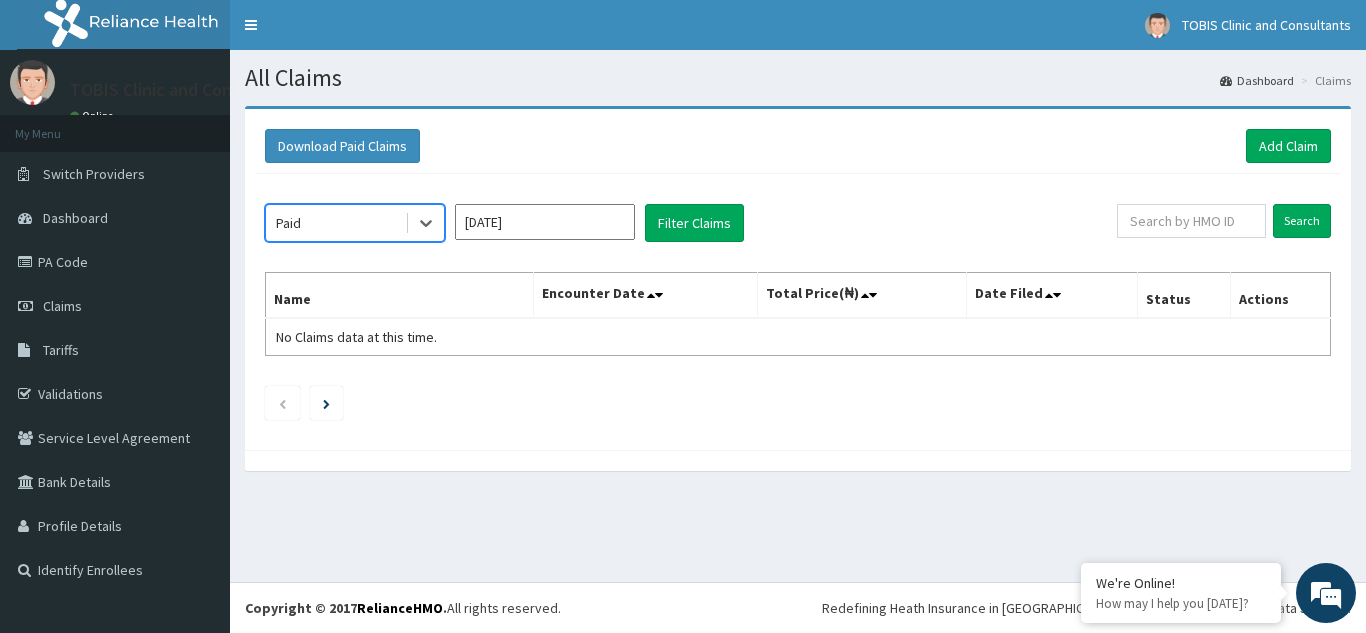 click on "Jun 2025" at bounding box center [545, 222] 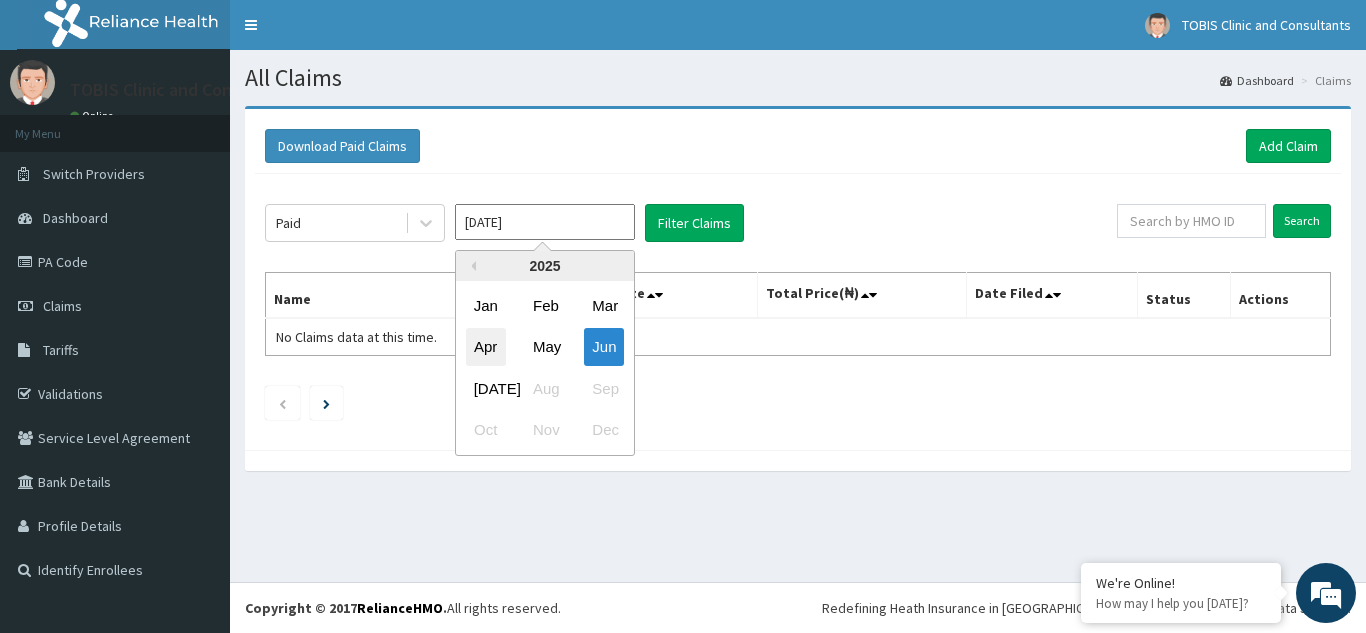 click on "Apr" at bounding box center [486, 347] 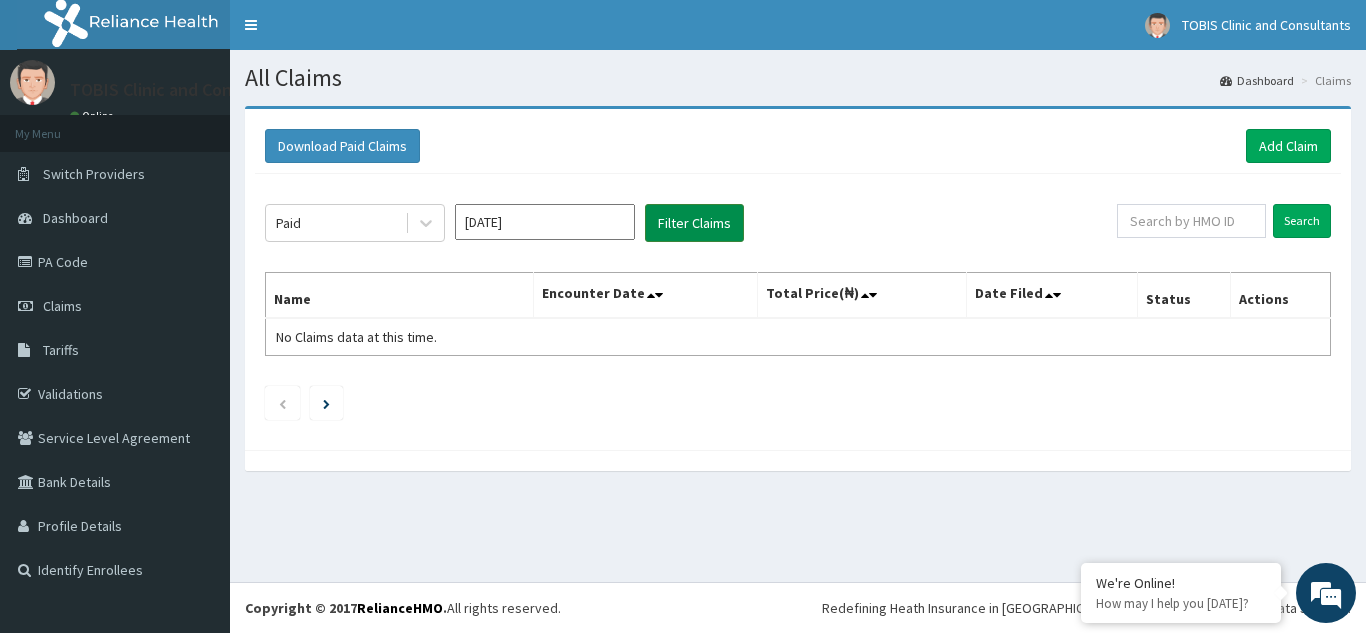 click on "Filter Claims" at bounding box center (694, 223) 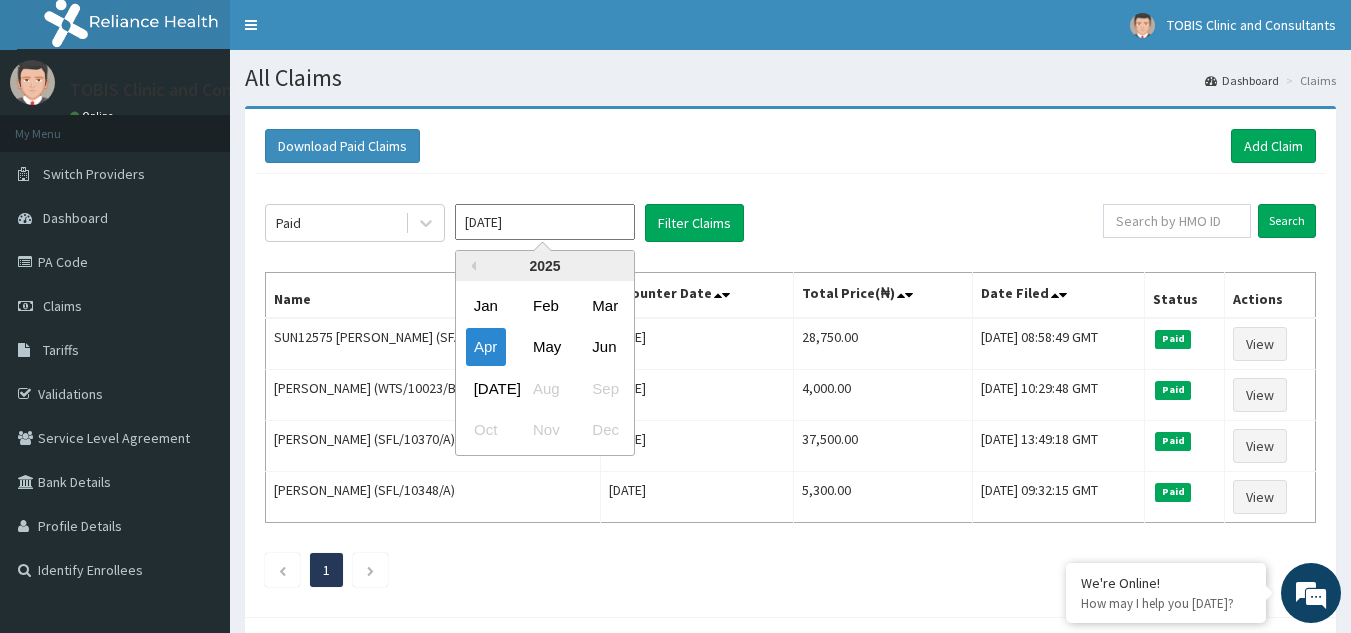click on "Apr 2025" at bounding box center [545, 222] 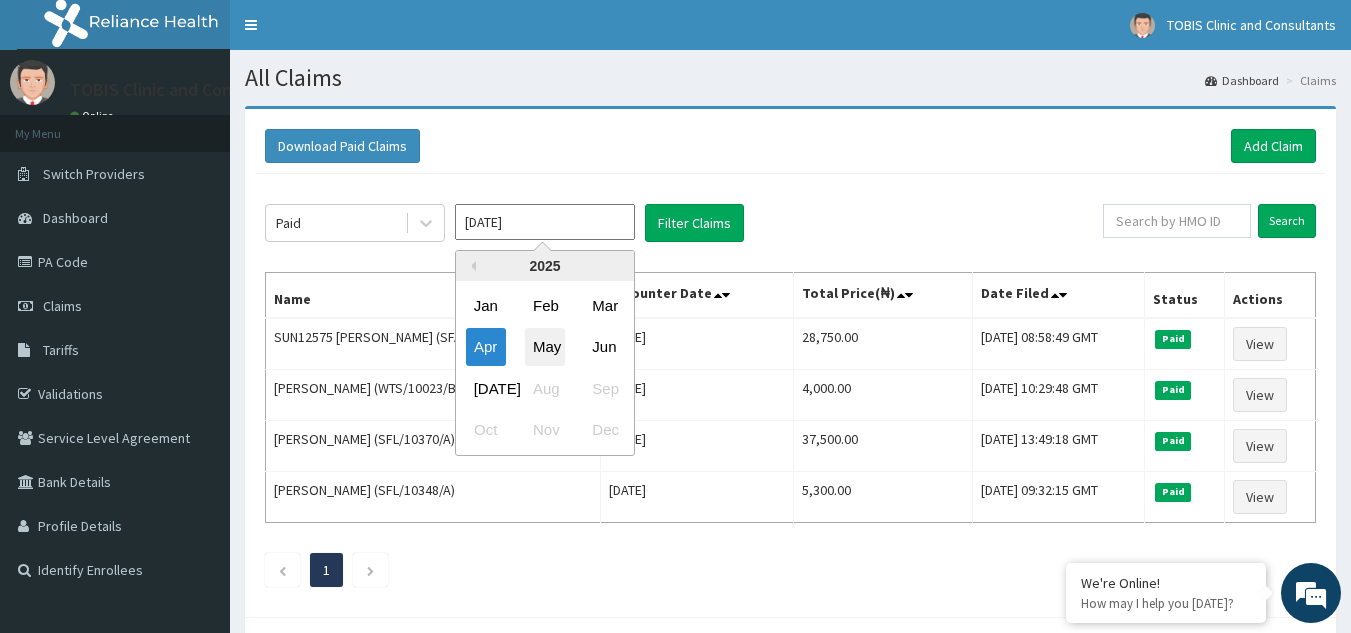 click on "May" at bounding box center [545, 347] 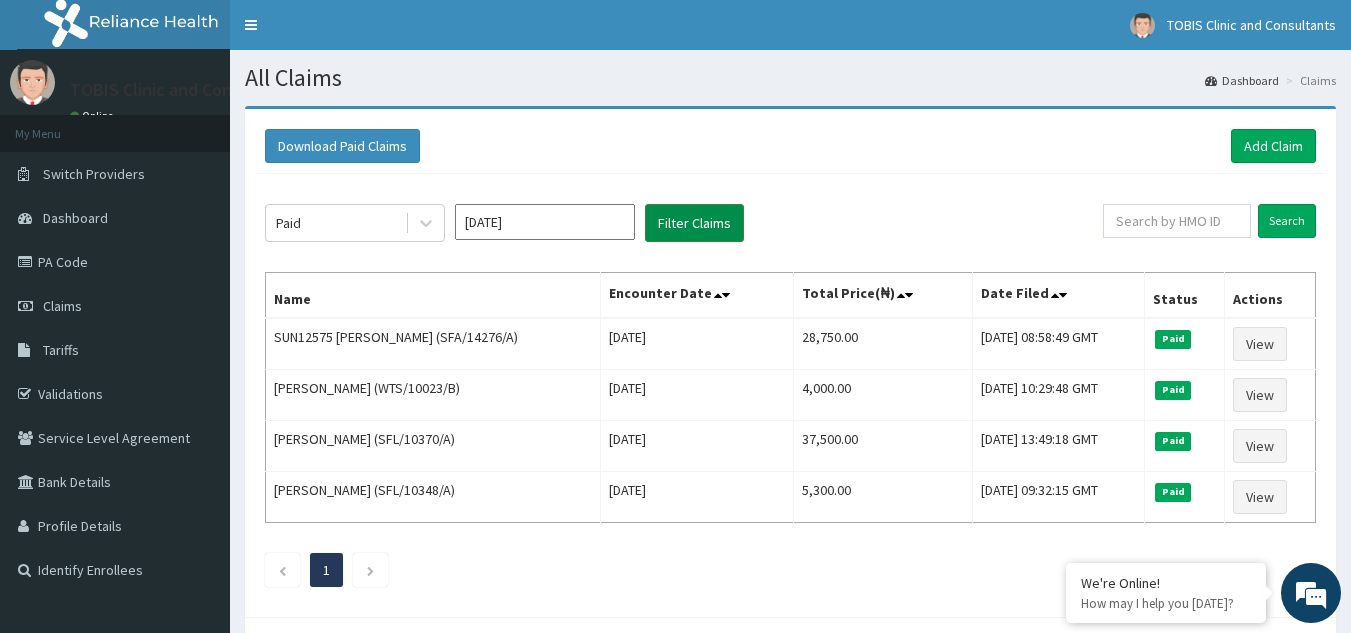 click on "Filter Claims" at bounding box center (694, 223) 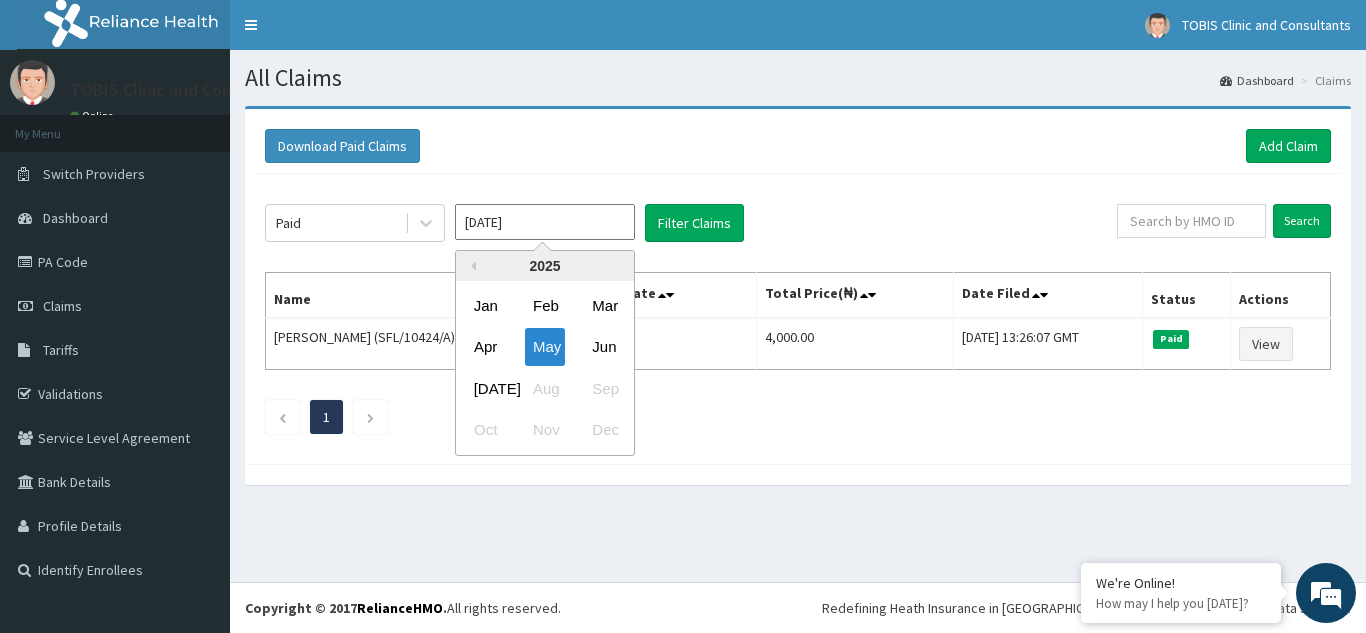 click on "May 2025" at bounding box center [545, 222] 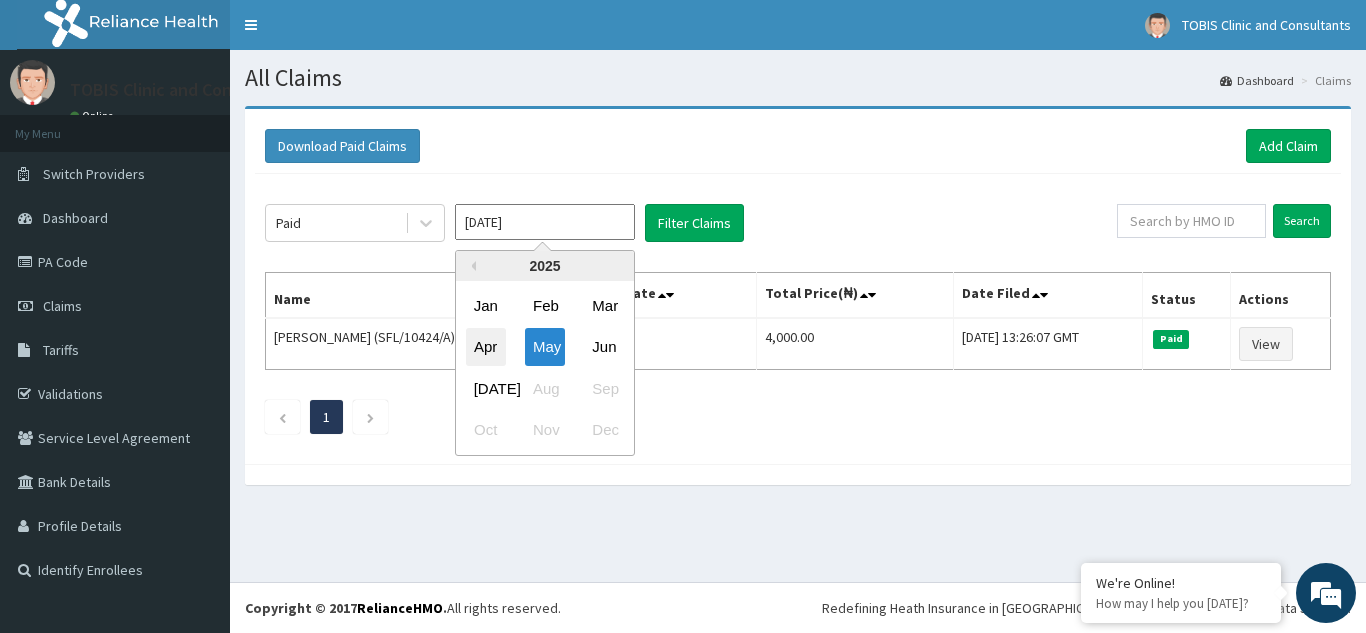 click on "Apr" at bounding box center [486, 347] 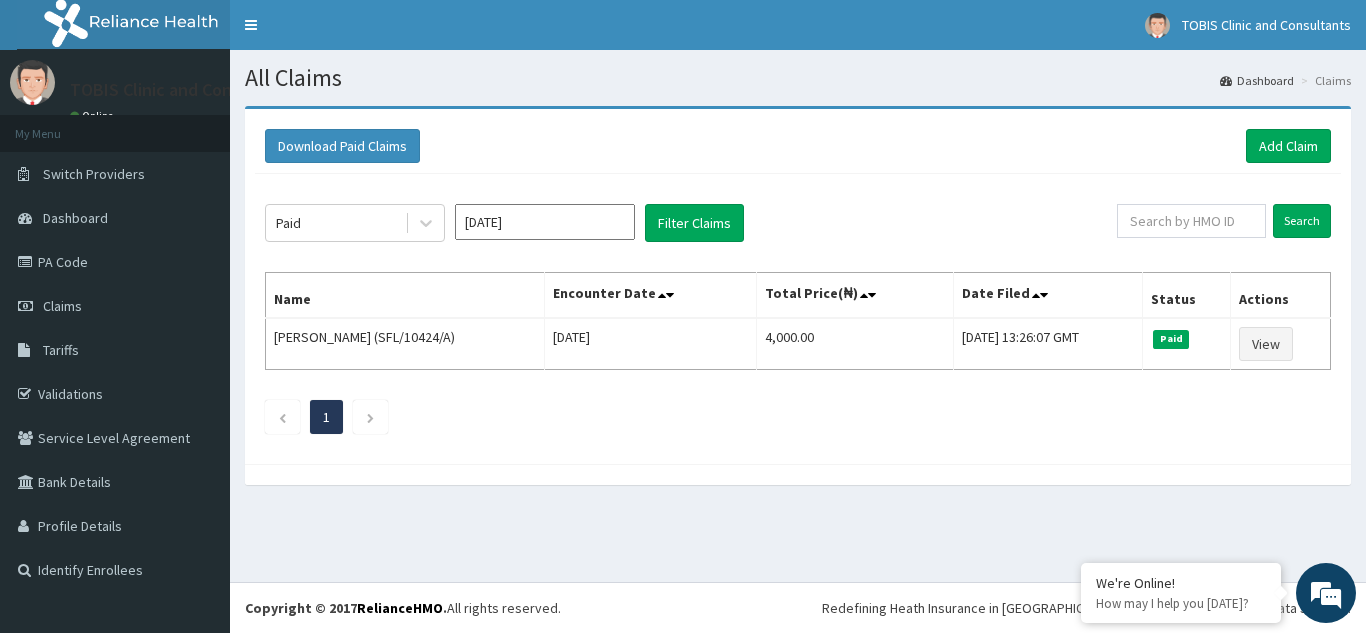 type on "Apr 2025" 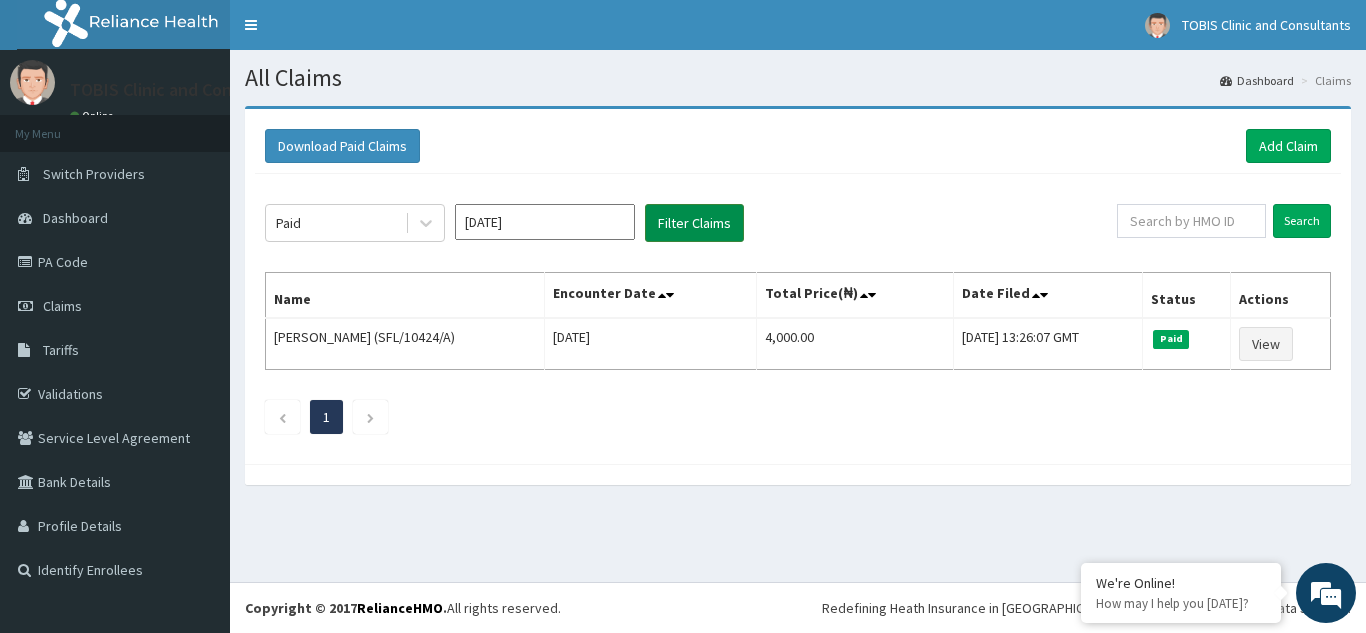 click on "Filter Claims" at bounding box center (694, 223) 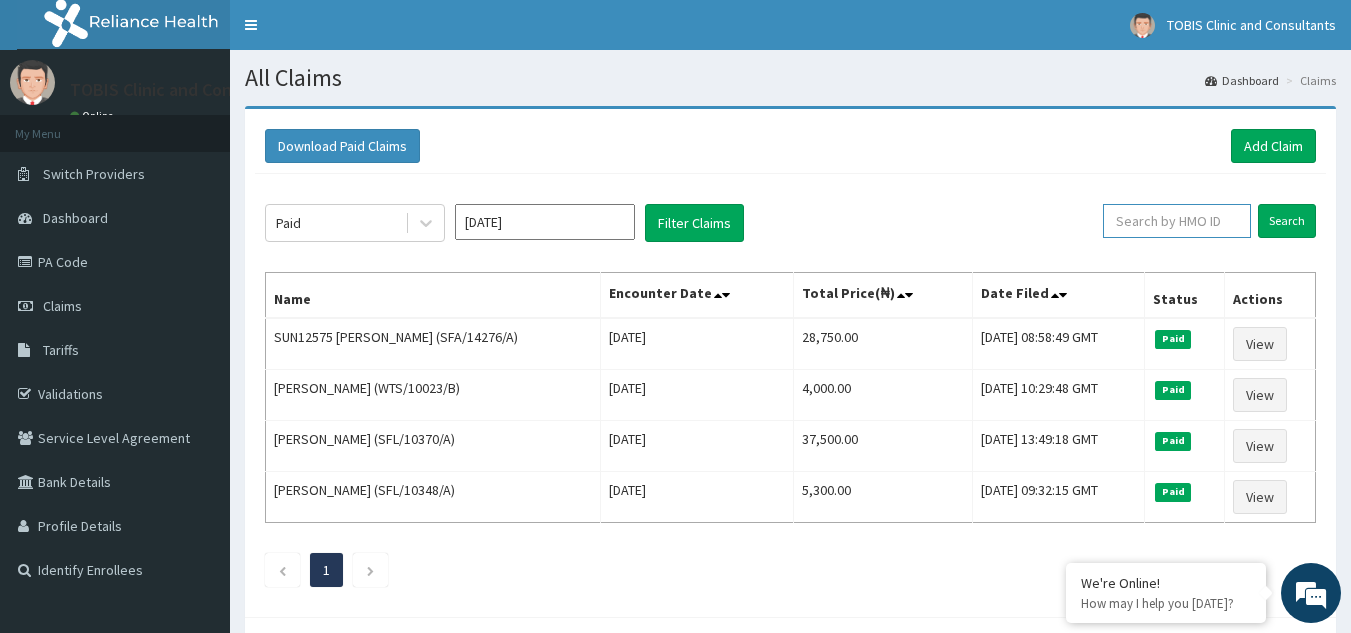 click at bounding box center (1177, 221) 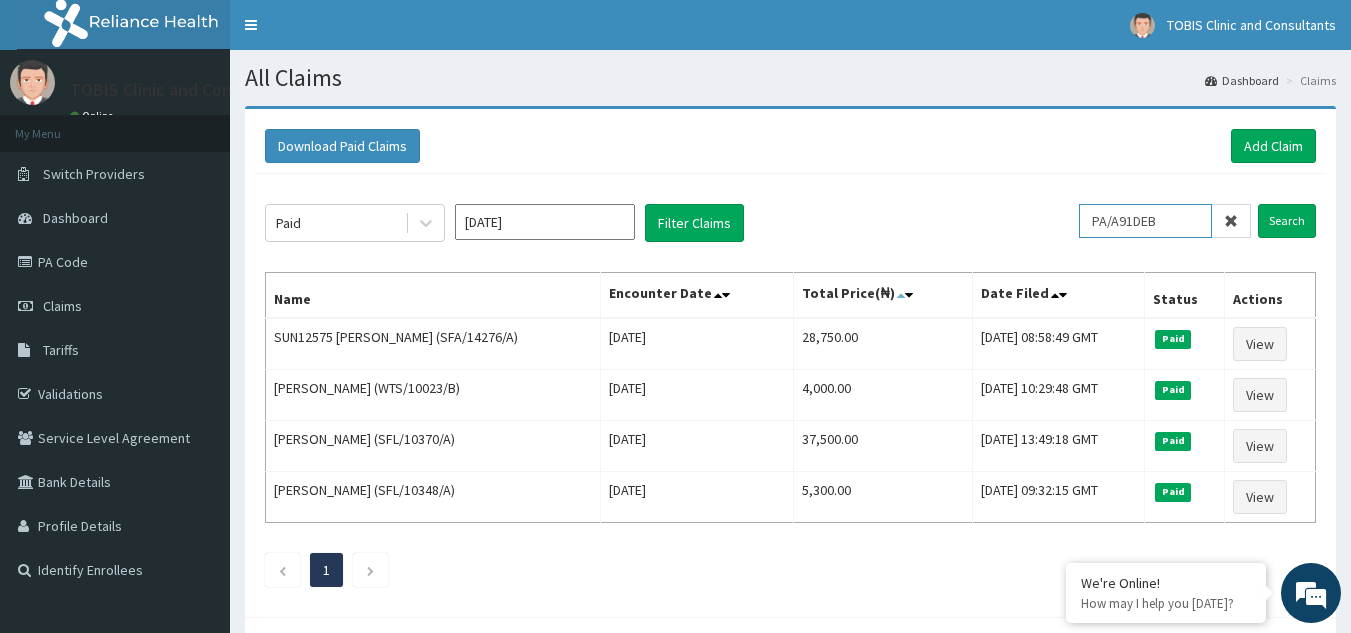 drag, startPoint x: 1184, startPoint y: 226, endPoint x: 871, endPoint y: 287, distance: 318.8887 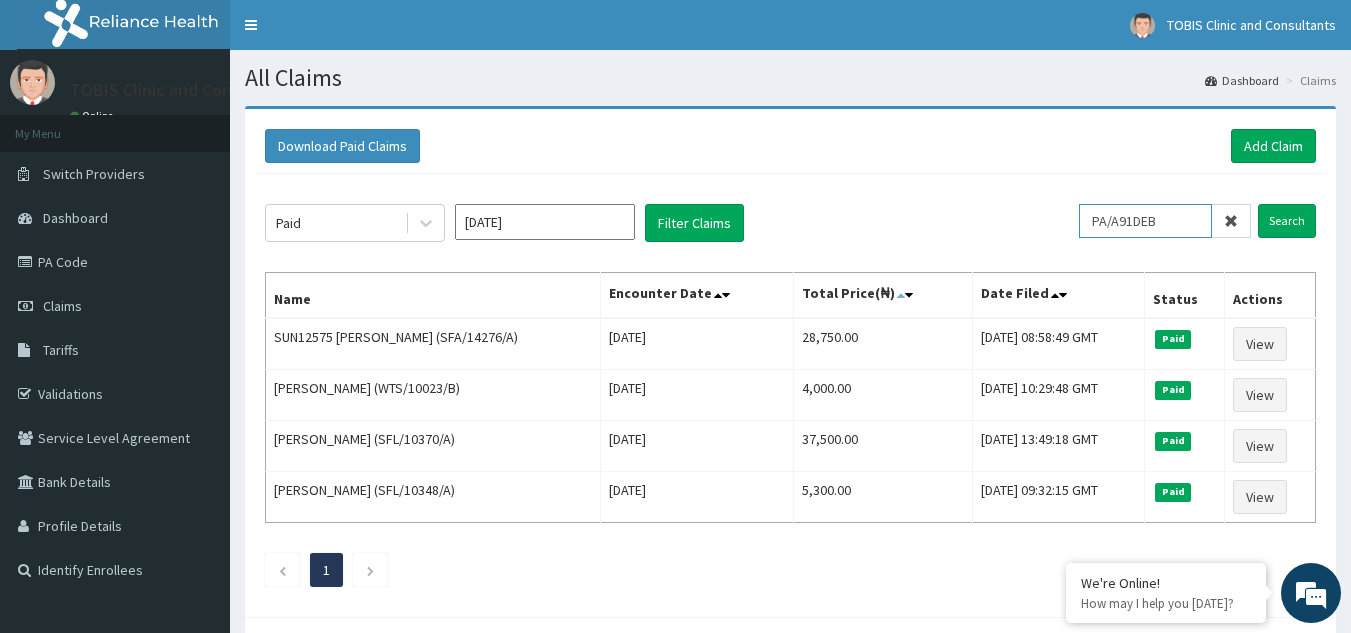 paste on "SFL/10493/C" 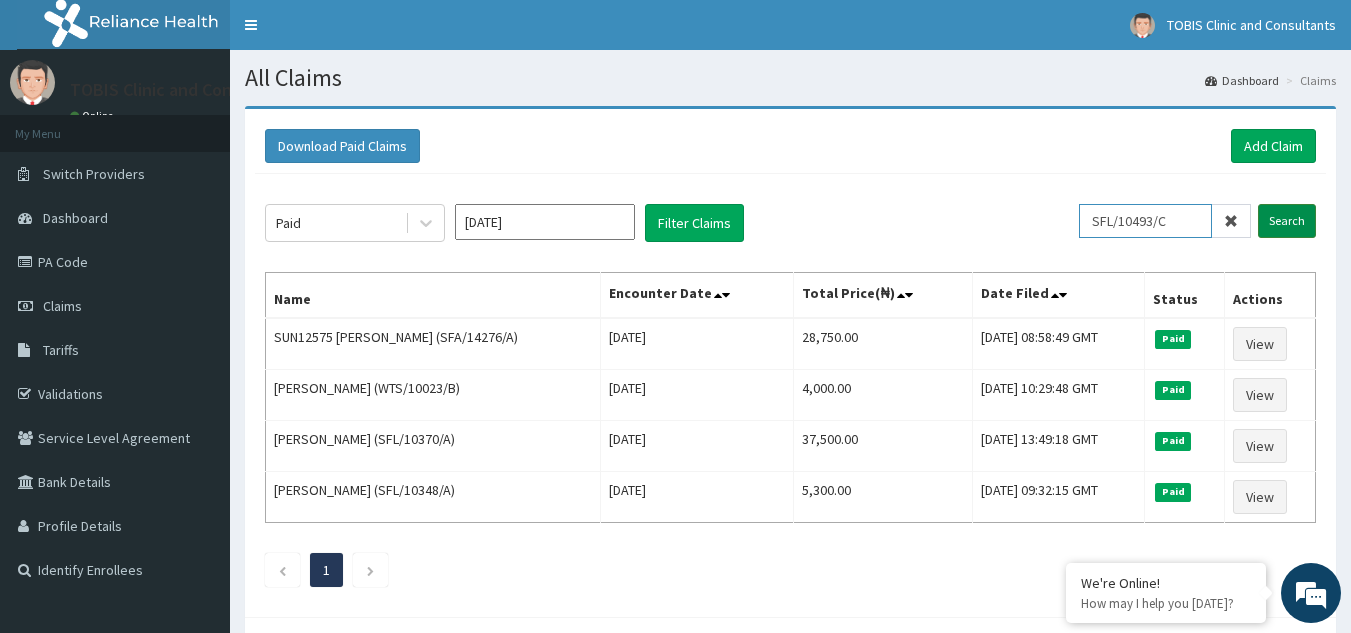 type on "SFL/10493/C" 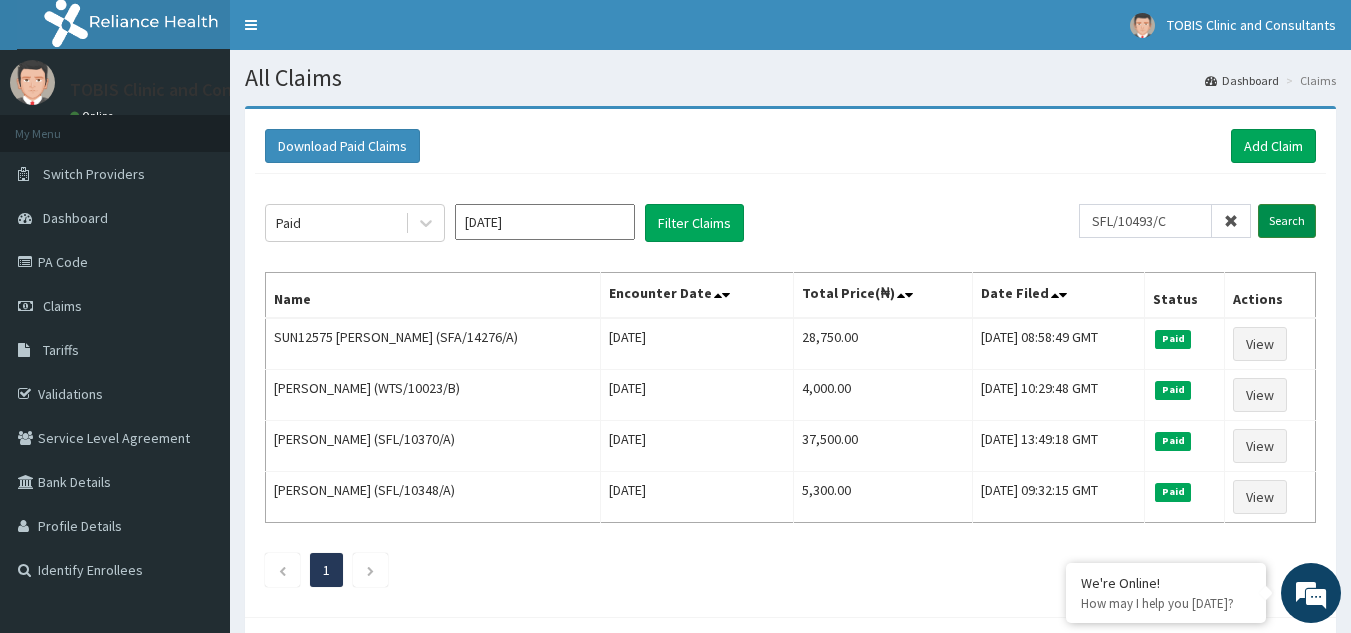 click on "Search" at bounding box center (1287, 221) 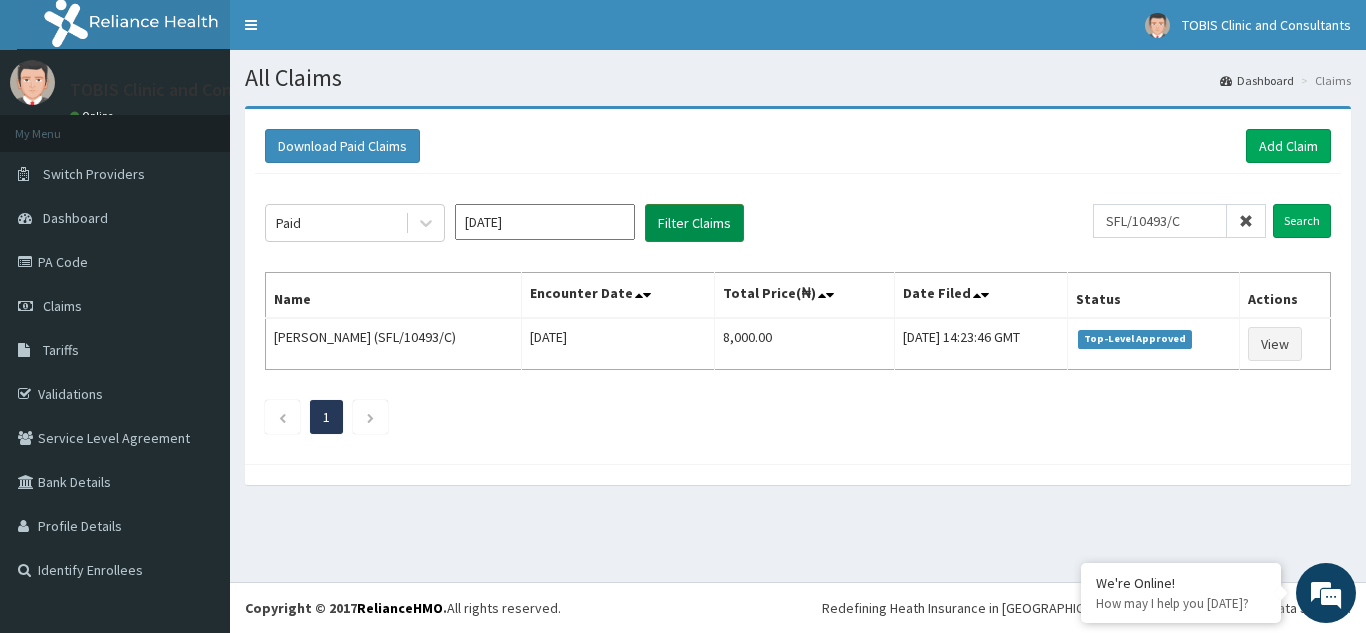 click on "Filter Claims" at bounding box center (694, 223) 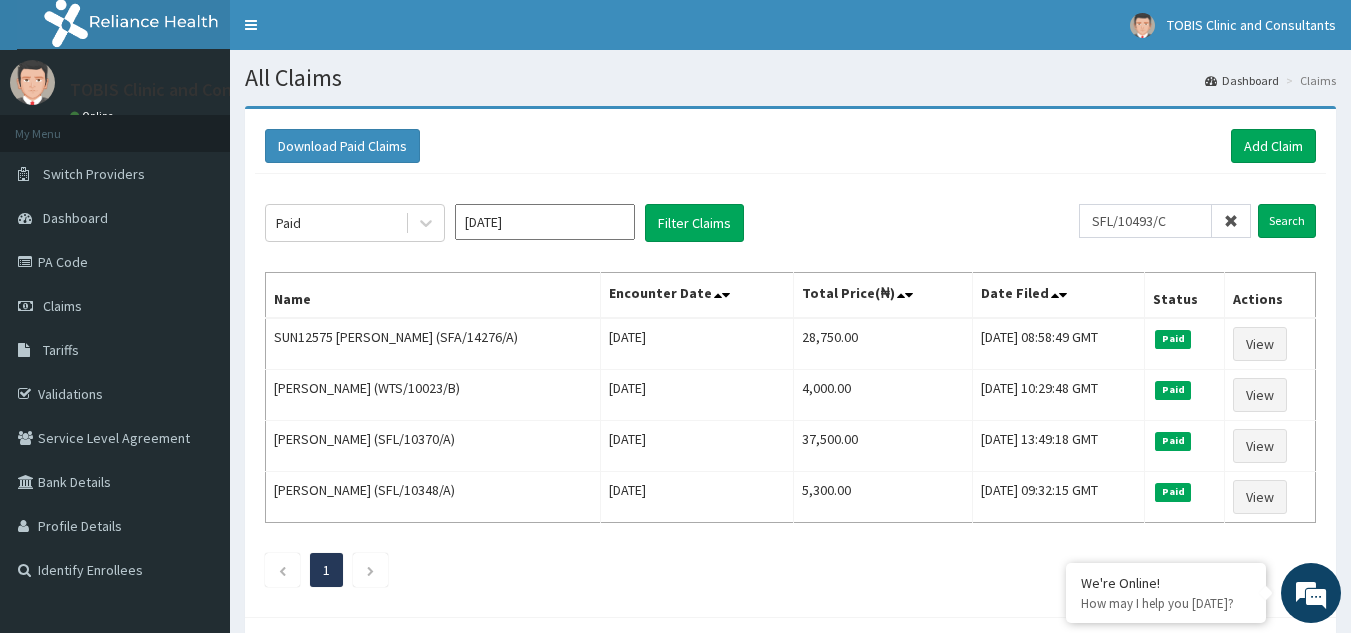click on "Paid Apr 2025 Filter Claims" at bounding box center [672, 223] 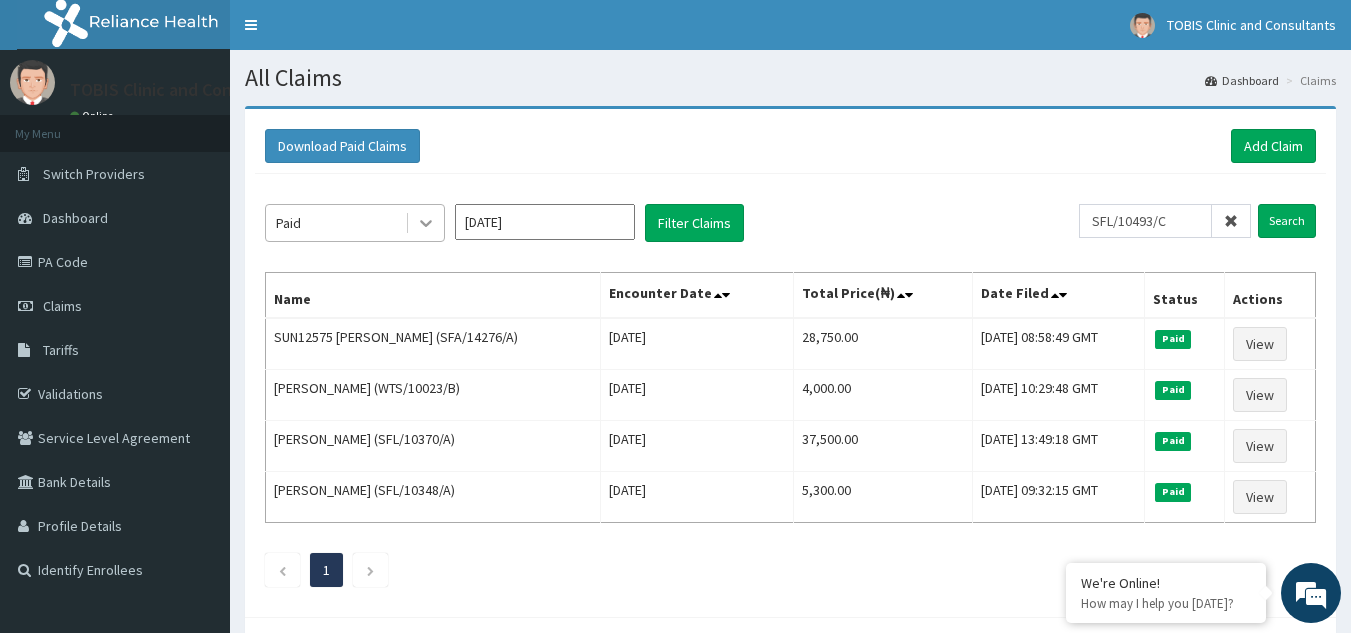 click 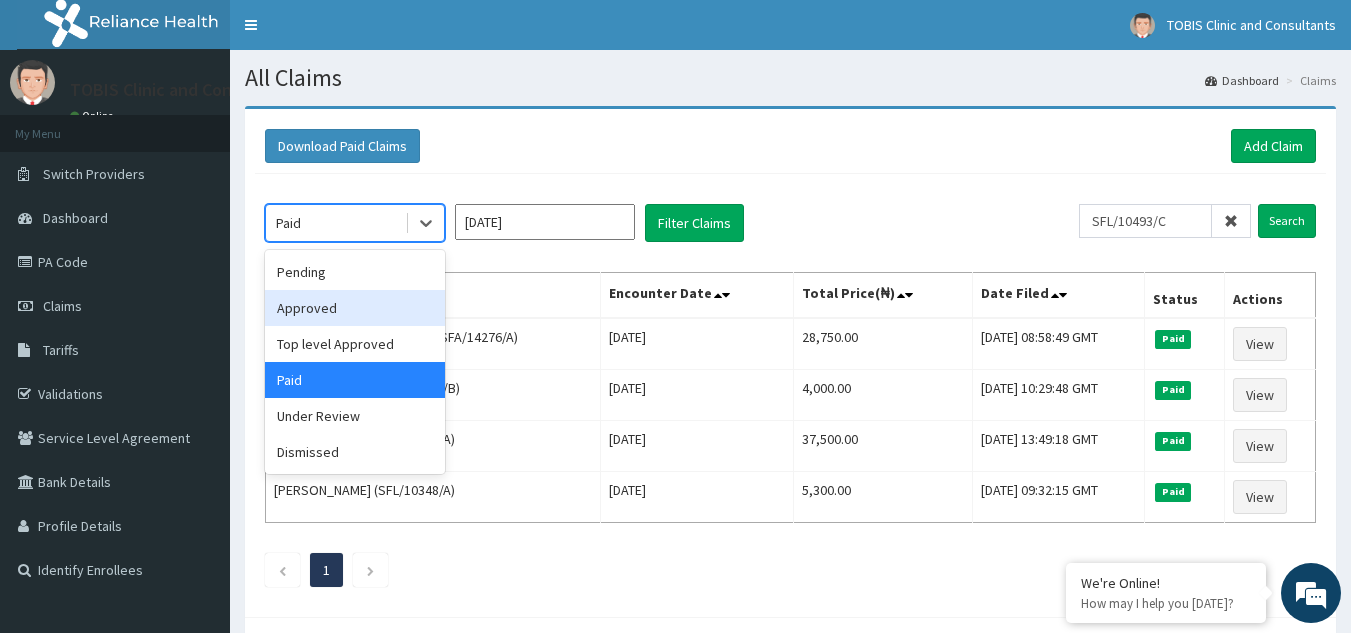 click on "Approved" at bounding box center [355, 308] 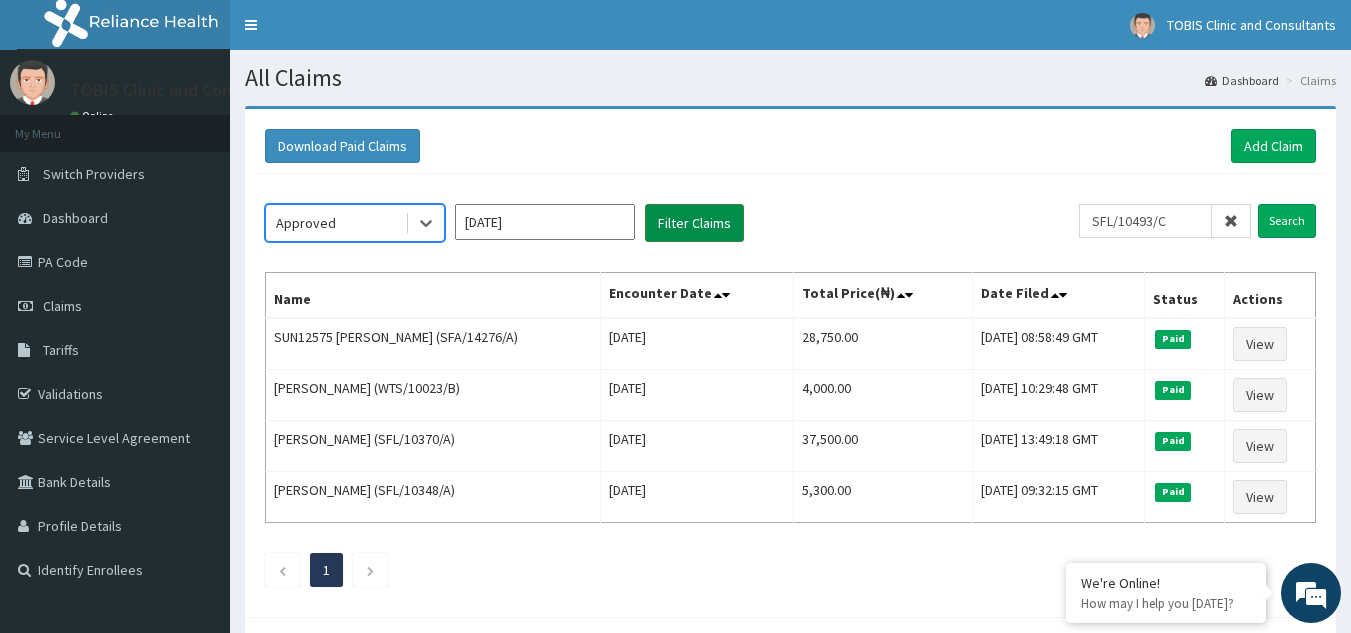click on "Filter Claims" at bounding box center (694, 223) 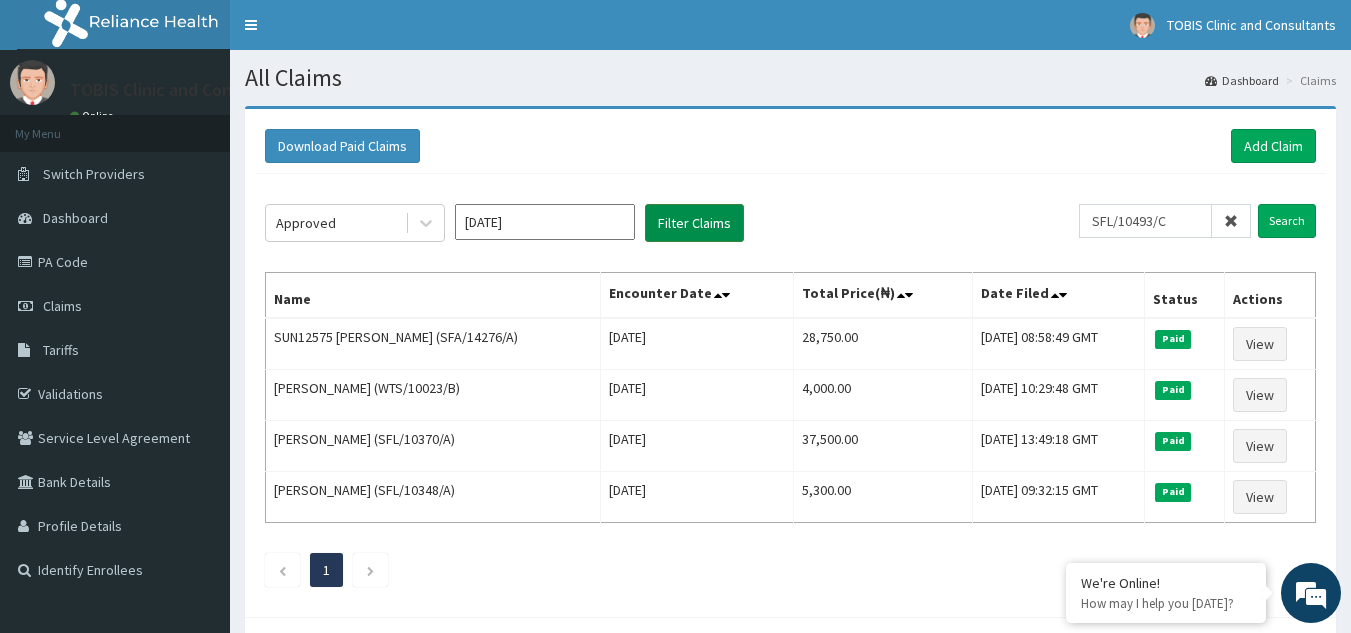 click on "Filter Claims" at bounding box center (694, 223) 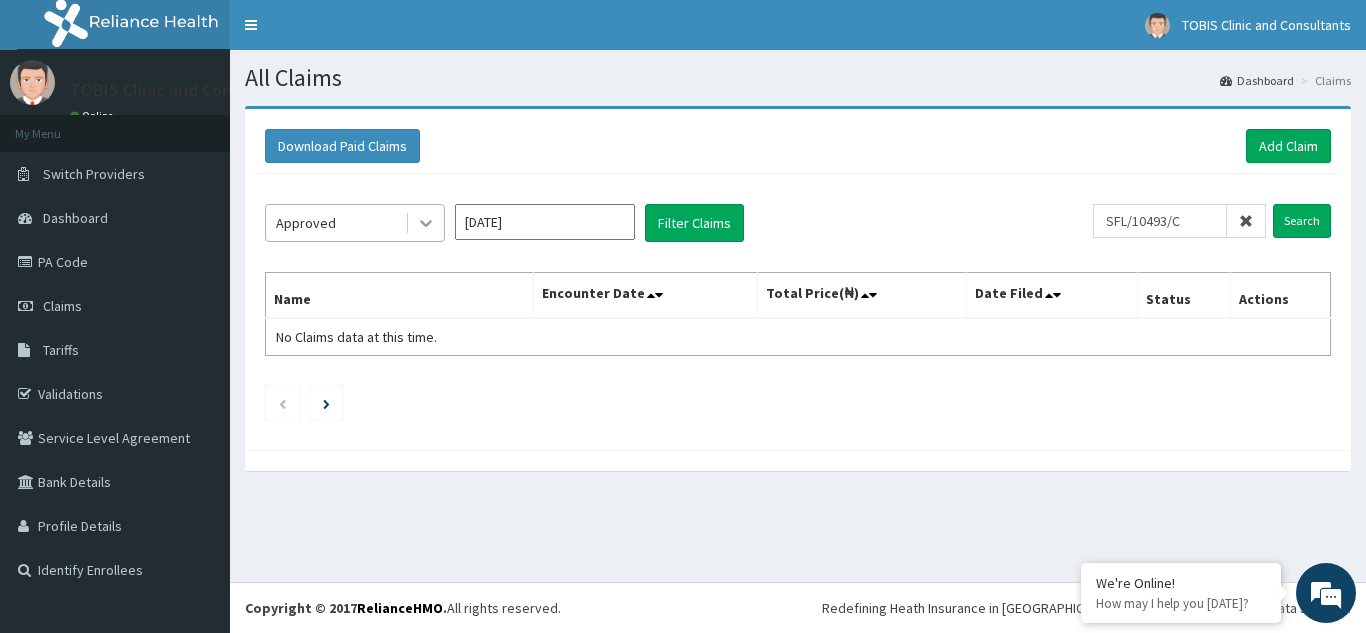 click 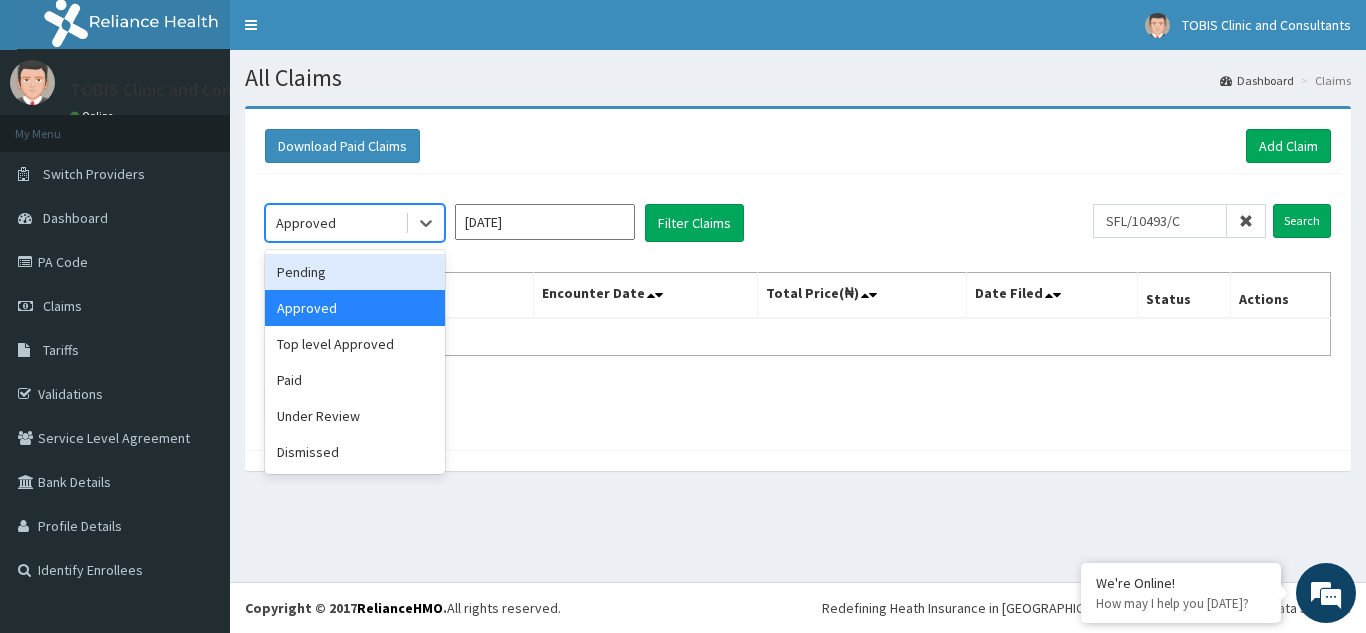 click on "Pending" at bounding box center [355, 272] 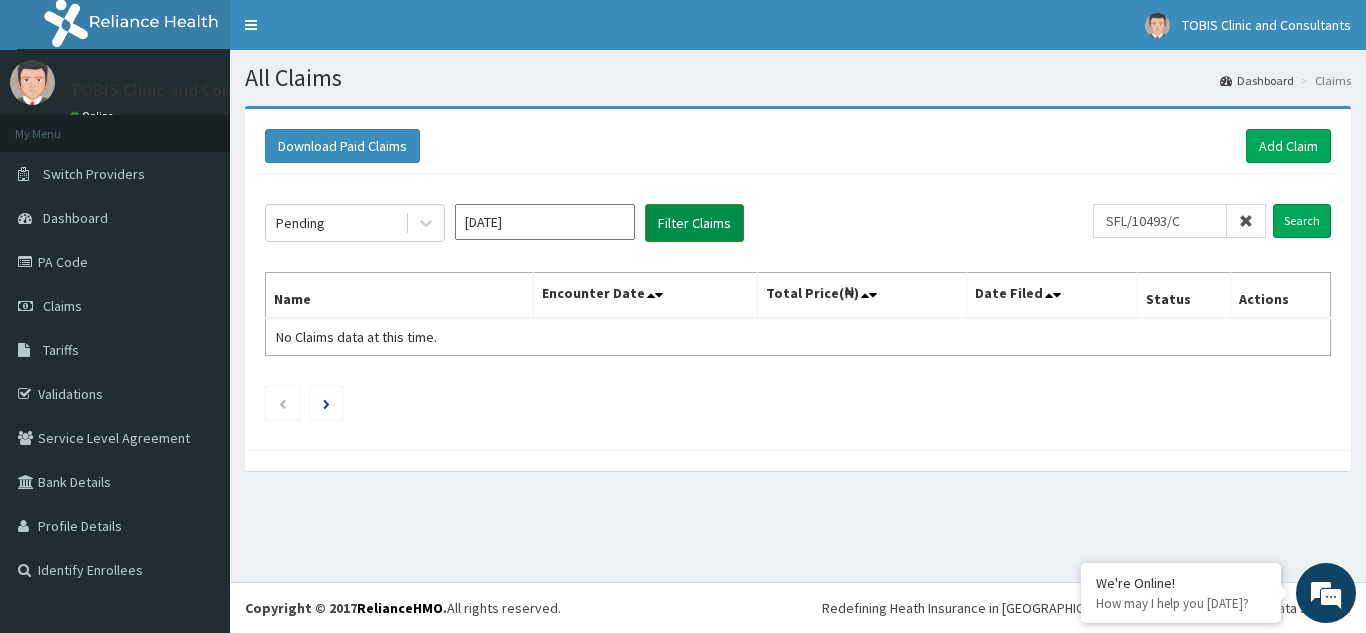click on "Filter Claims" at bounding box center [694, 223] 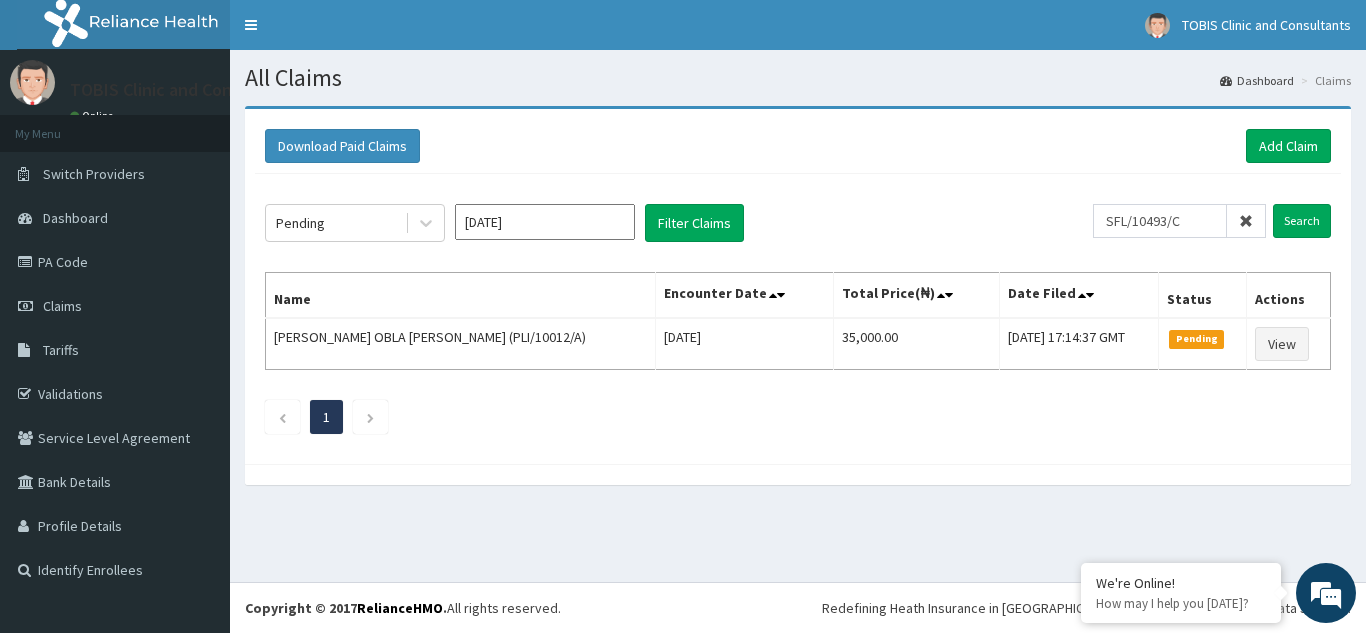 click on "Apr 2025" at bounding box center [545, 222] 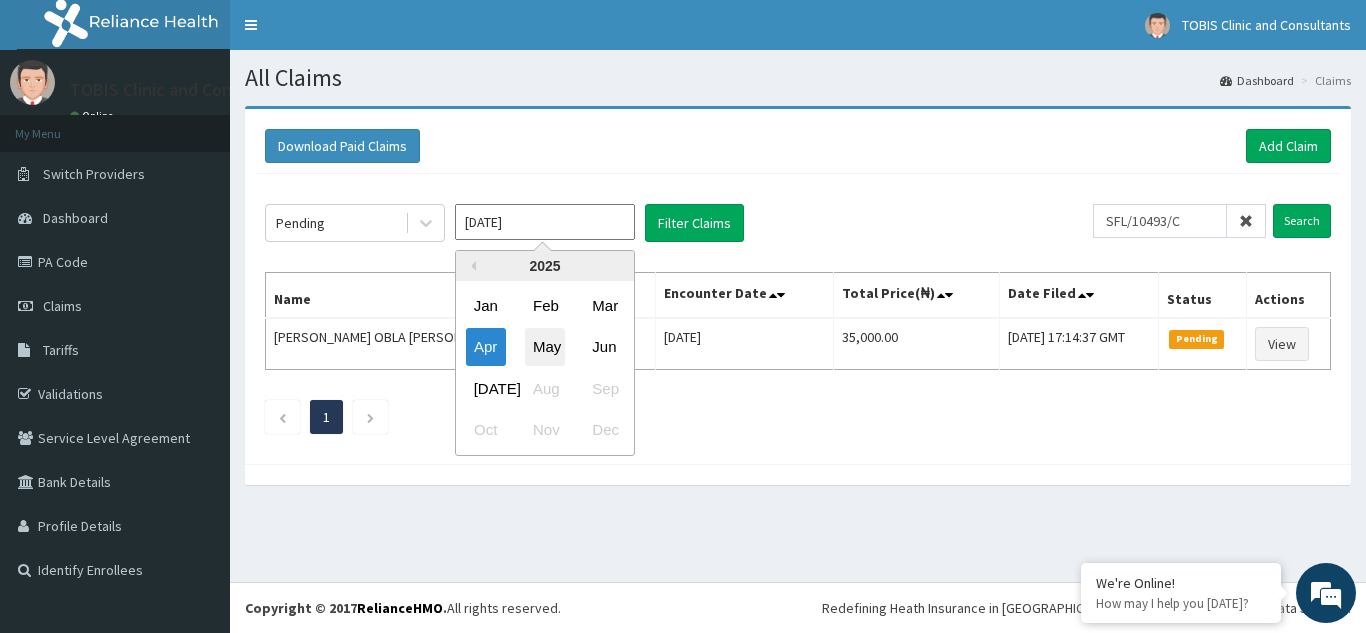 click on "May" at bounding box center [545, 347] 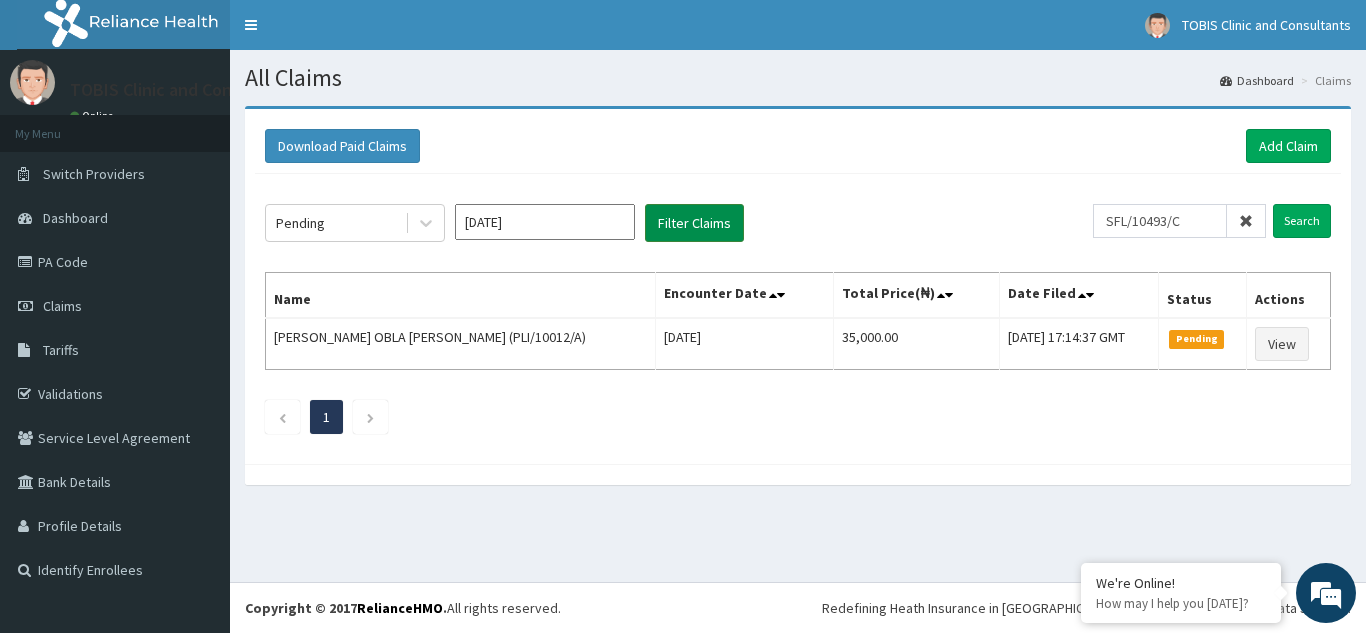 click on "Filter Claims" at bounding box center [694, 223] 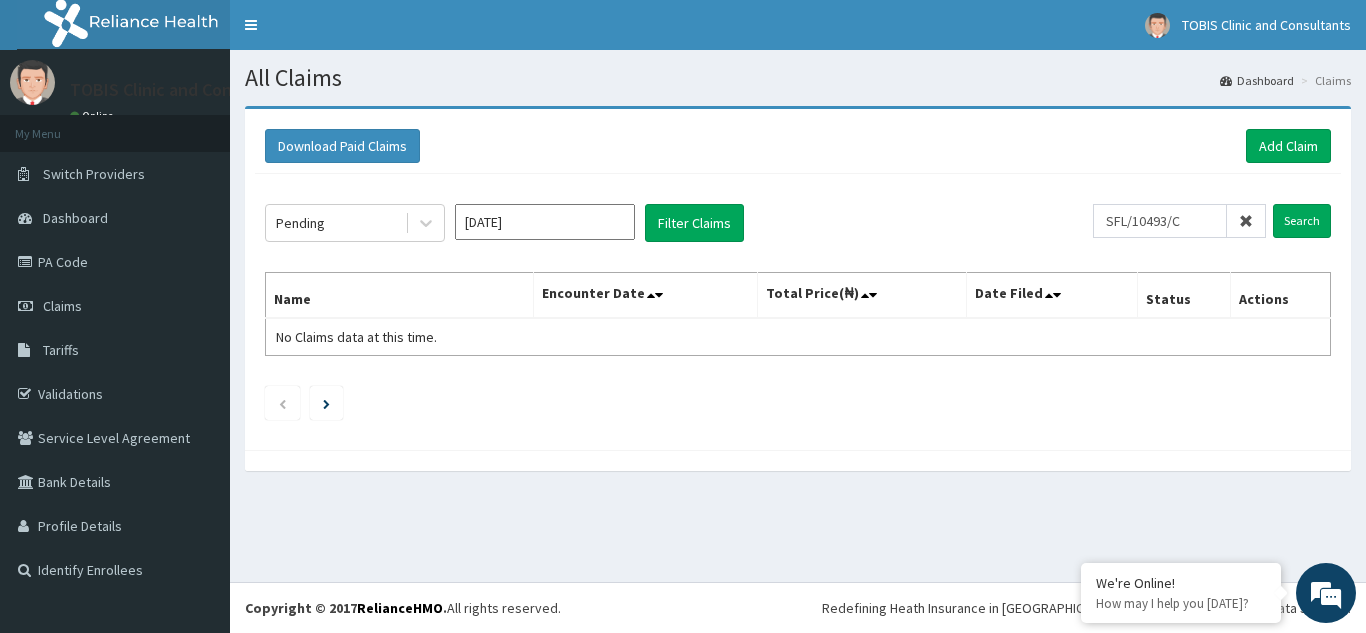 drag, startPoint x: 422, startPoint y: 226, endPoint x: 412, endPoint y: 247, distance: 23.259407 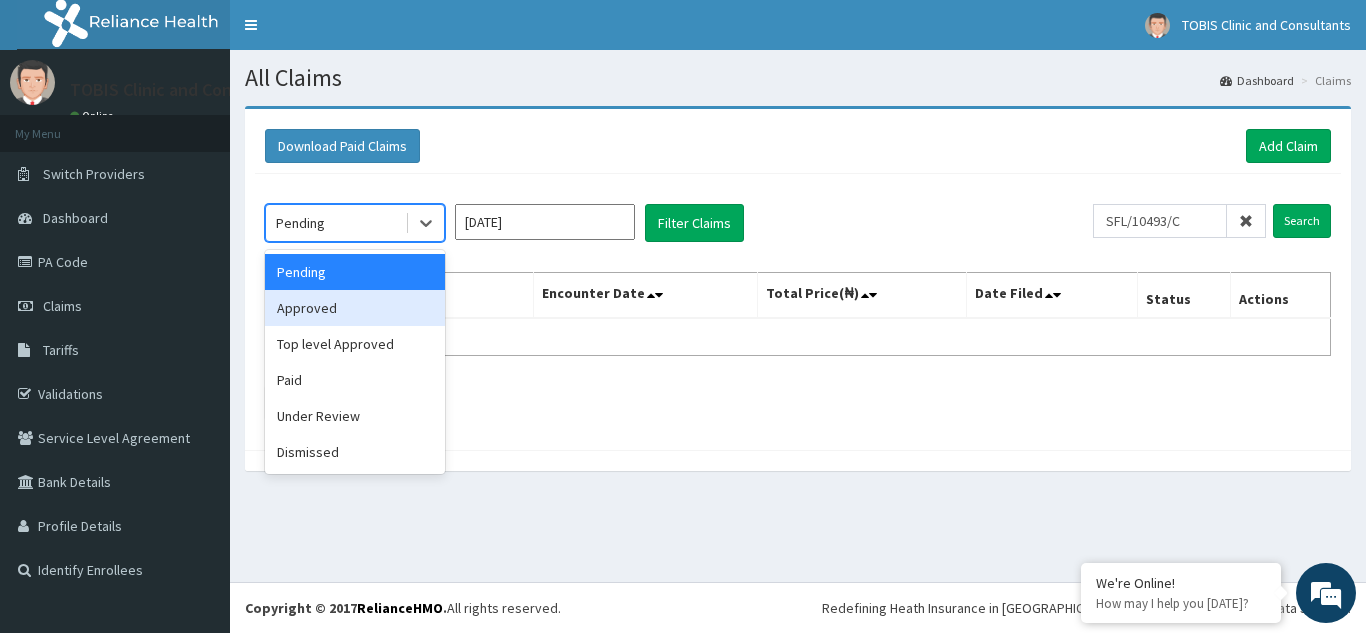 click on "Approved" at bounding box center [355, 308] 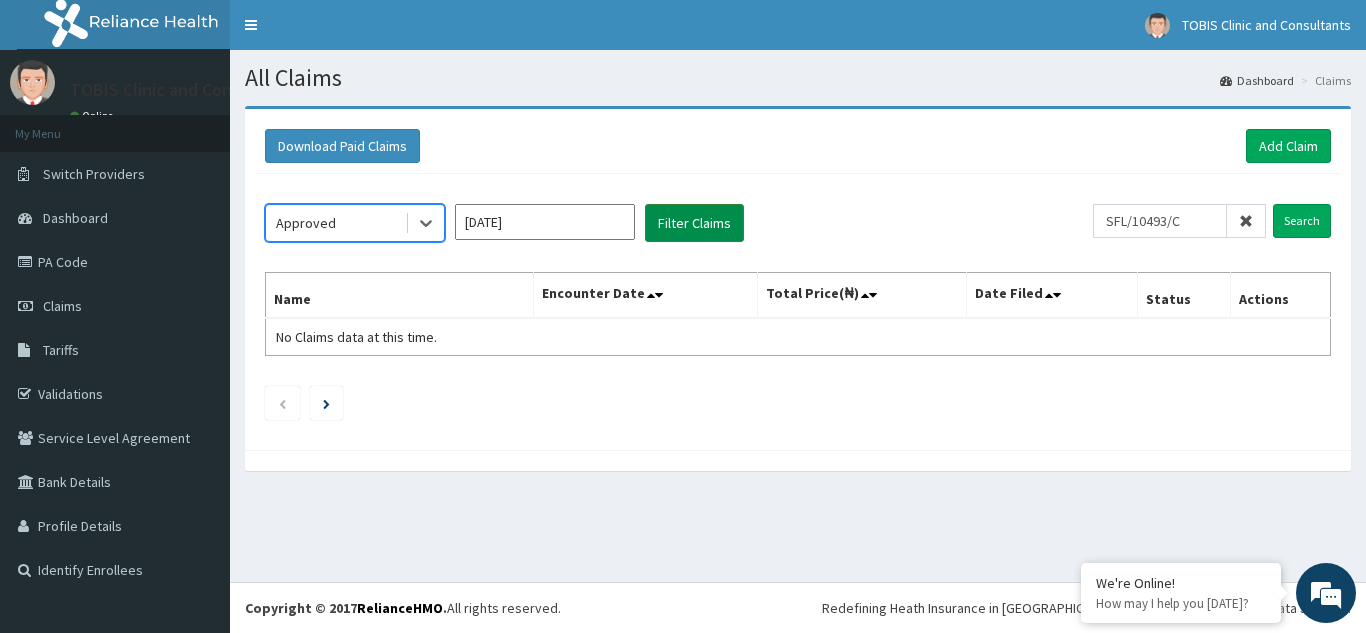 click on "Filter Claims" at bounding box center [694, 223] 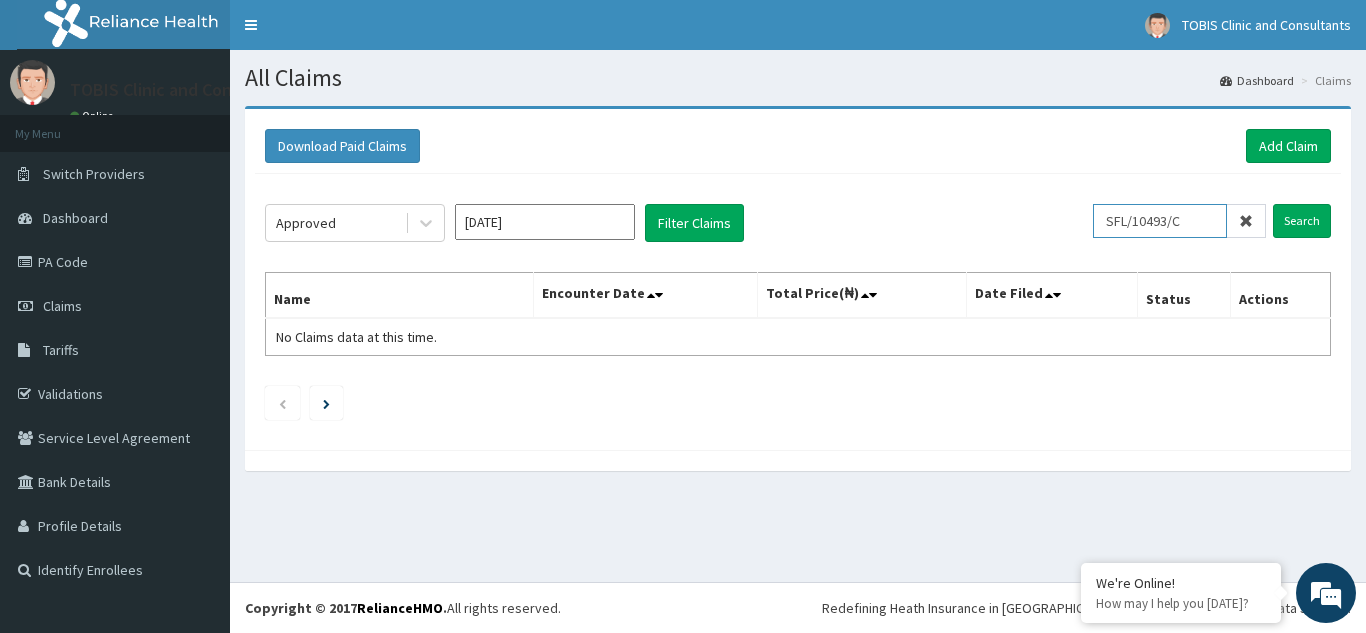 drag, startPoint x: 1201, startPoint y: 223, endPoint x: 909, endPoint y: 282, distance: 297.901 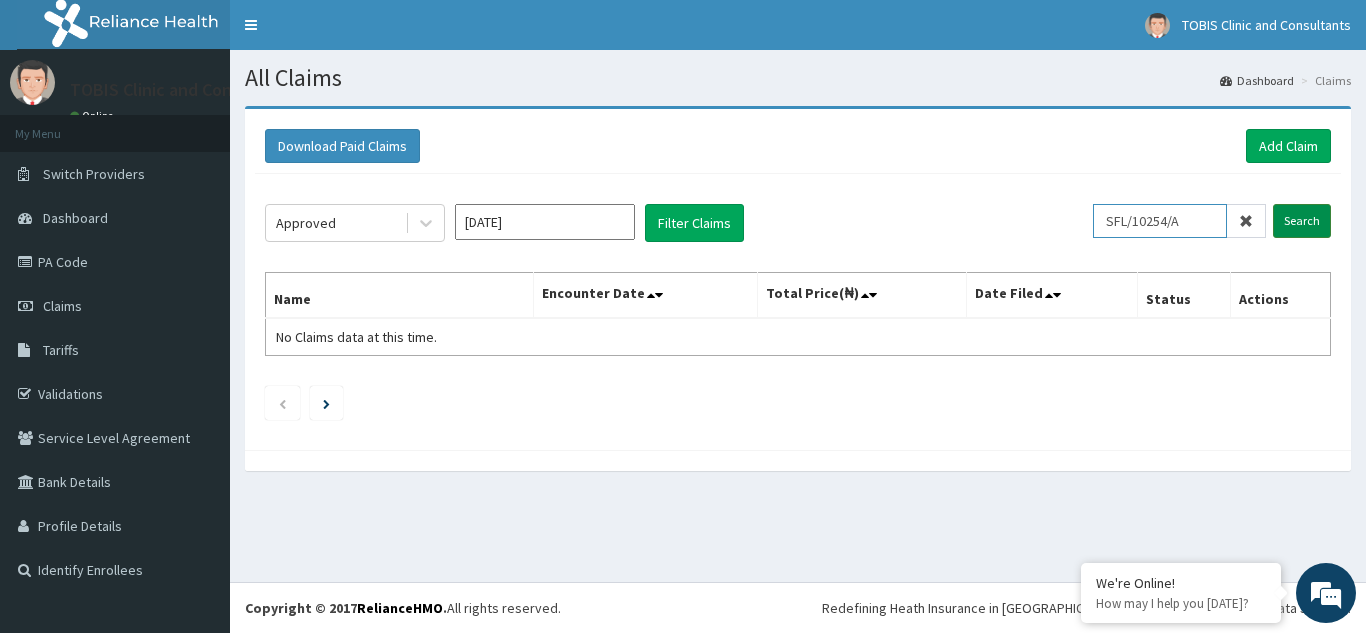 type on "SFL/10254/A" 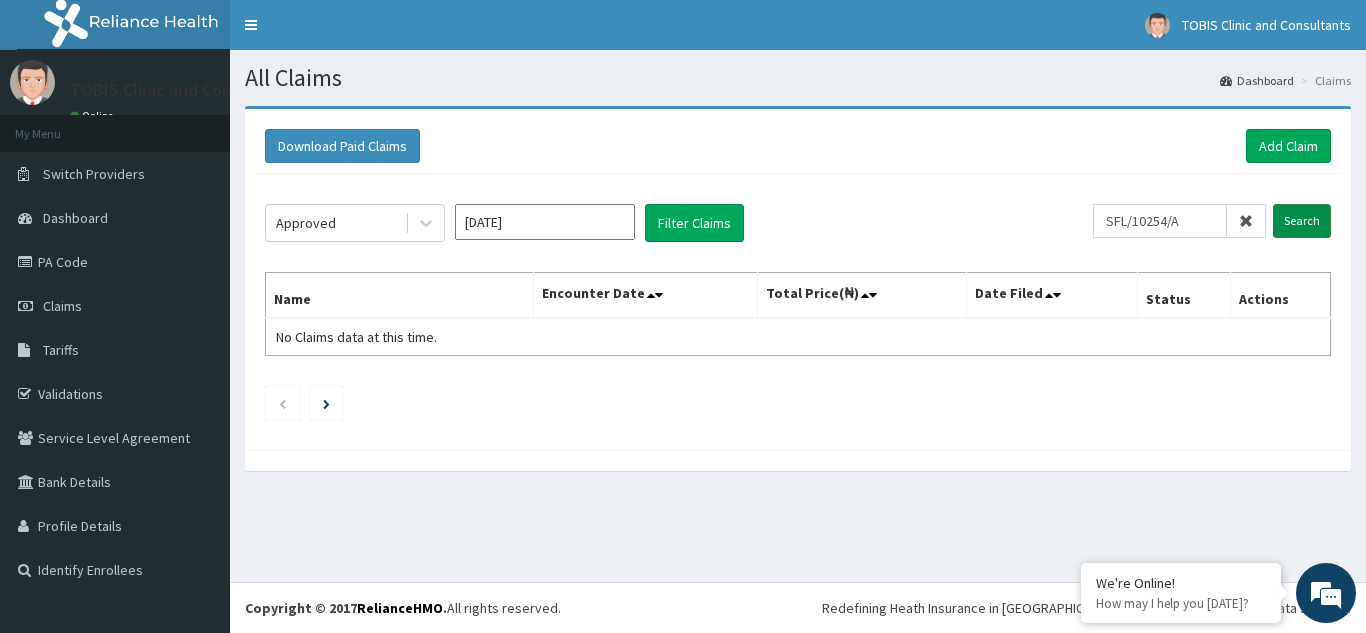 click on "Search" at bounding box center (1302, 221) 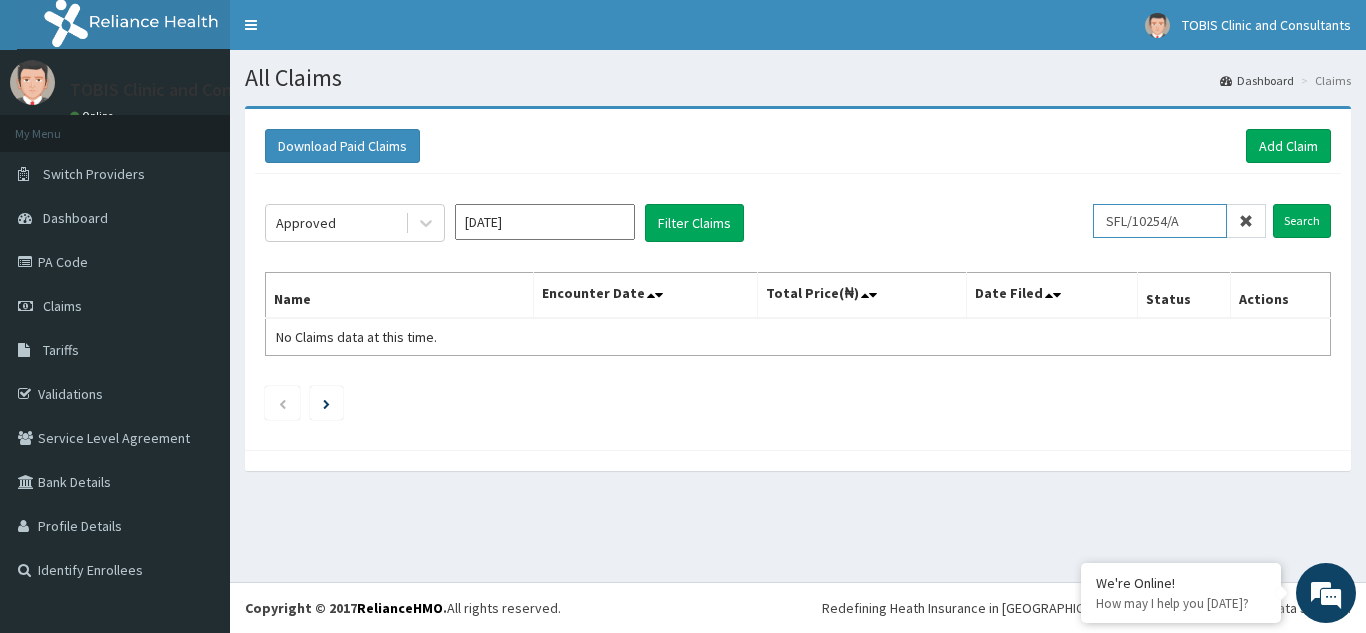 click on "SFL/10254/A" at bounding box center (1160, 221) 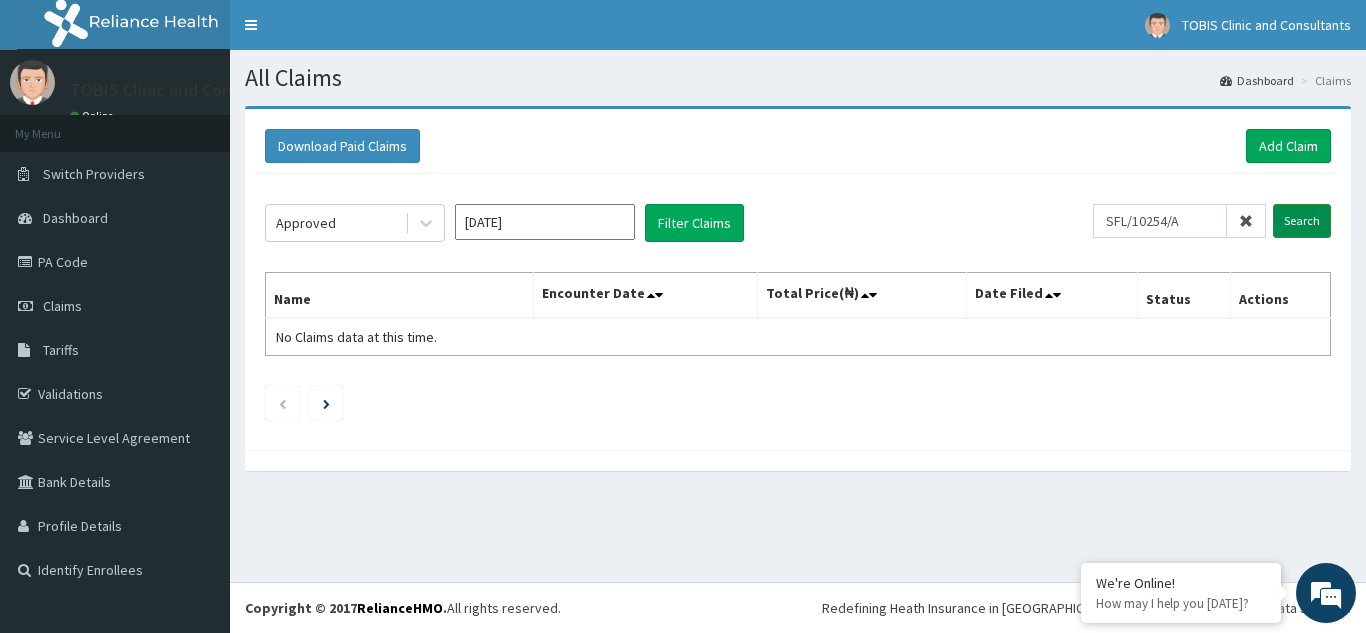 click on "Search" at bounding box center (1302, 221) 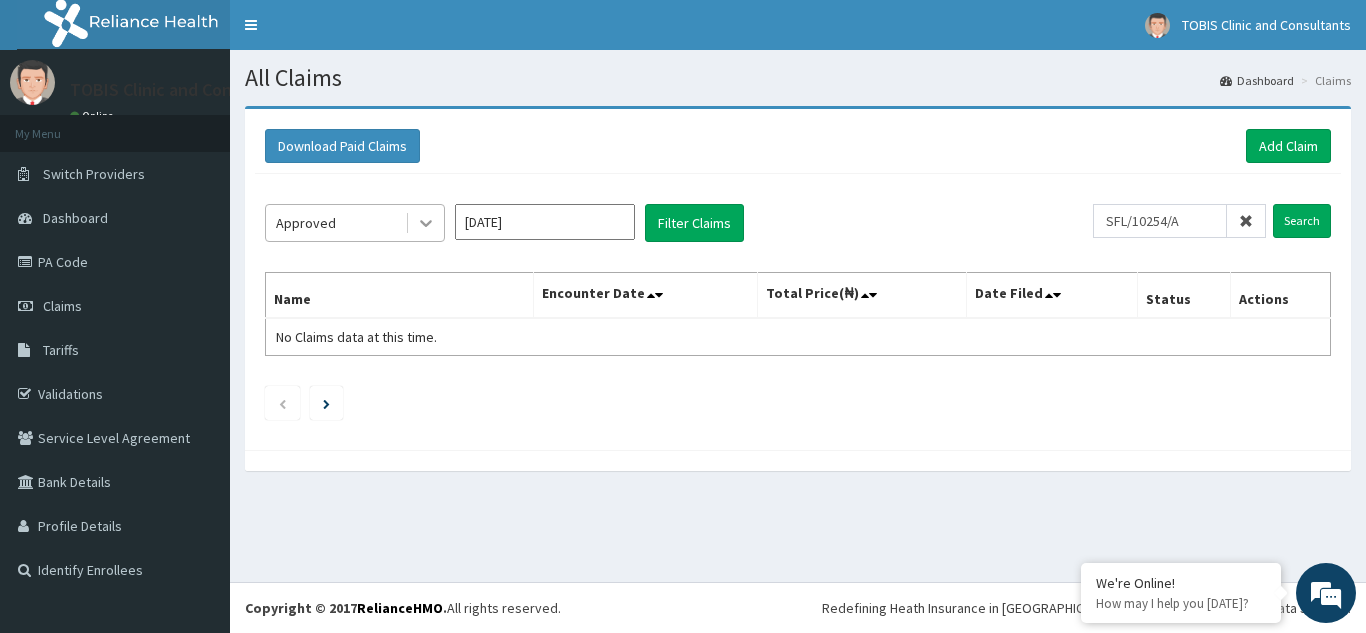 click 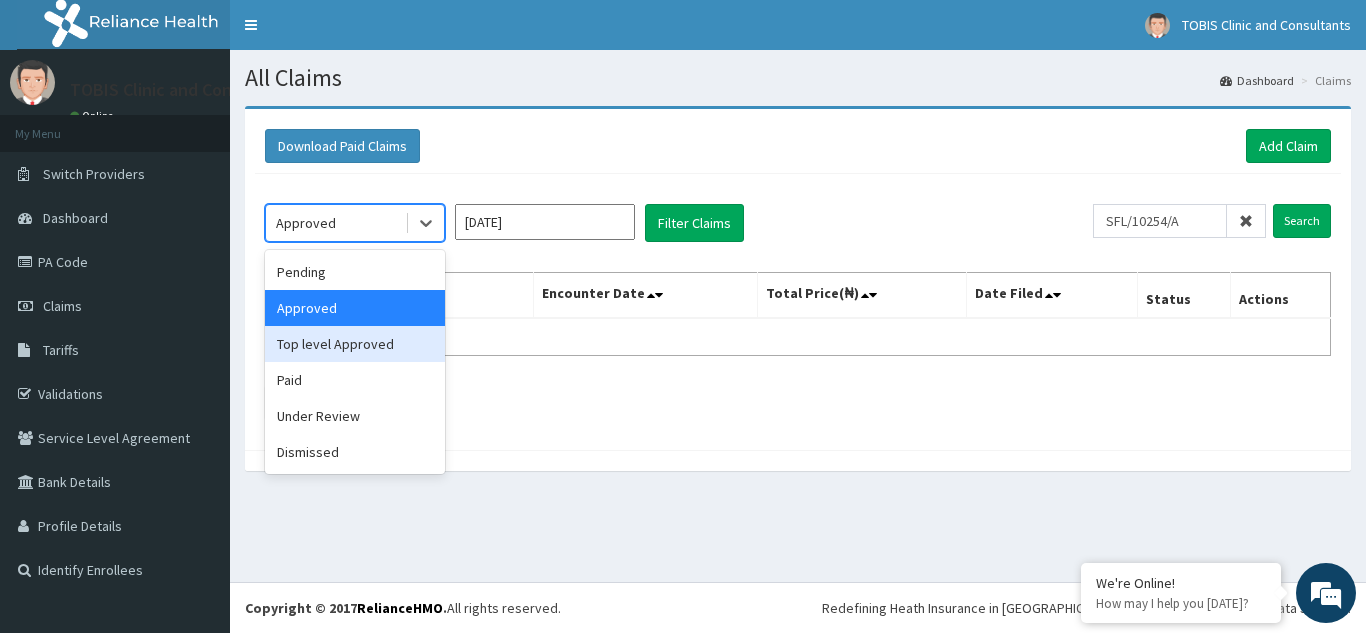 click on "Top level Approved" at bounding box center [355, 344] 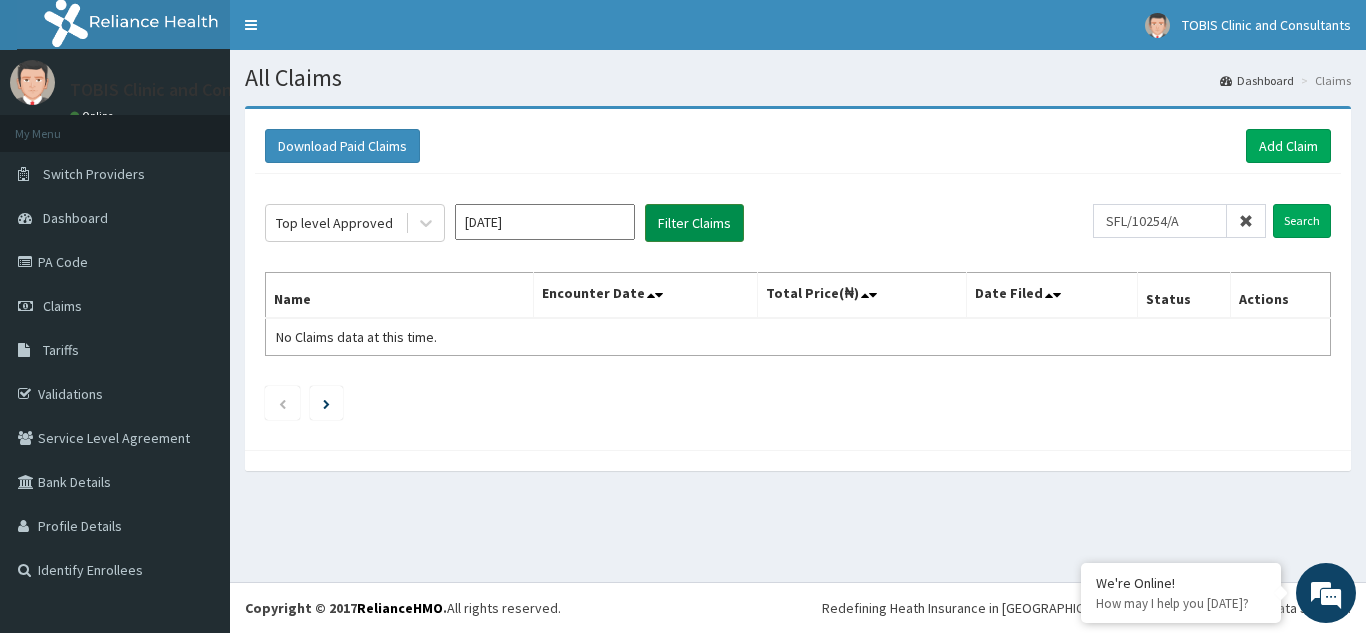 click on "Filter Claims" at bounding box center [694, 223] 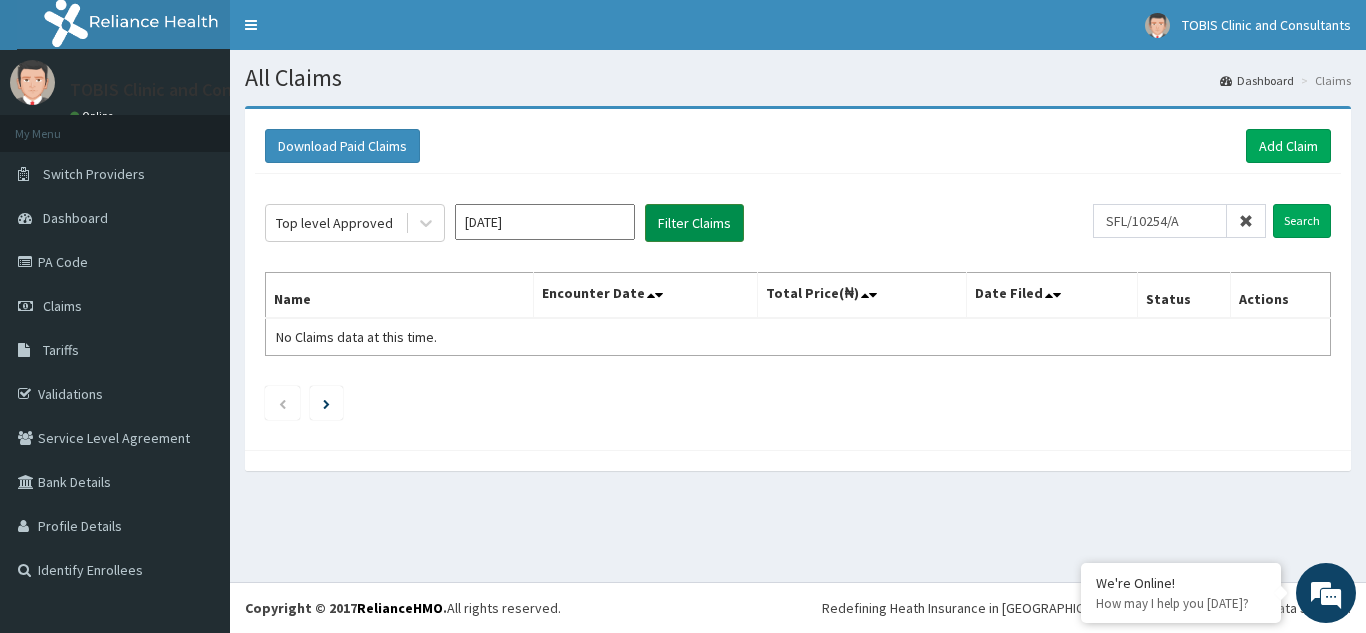 click on "Filter Claims" at bounding box center [694, 223] 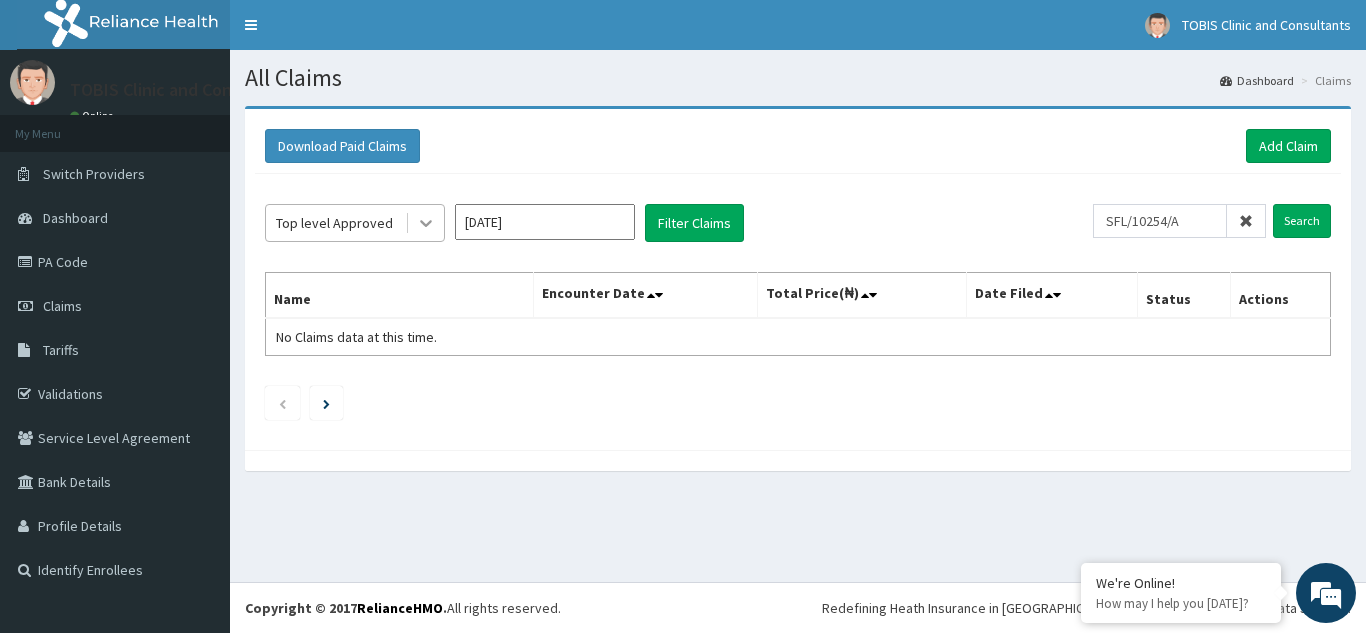 click 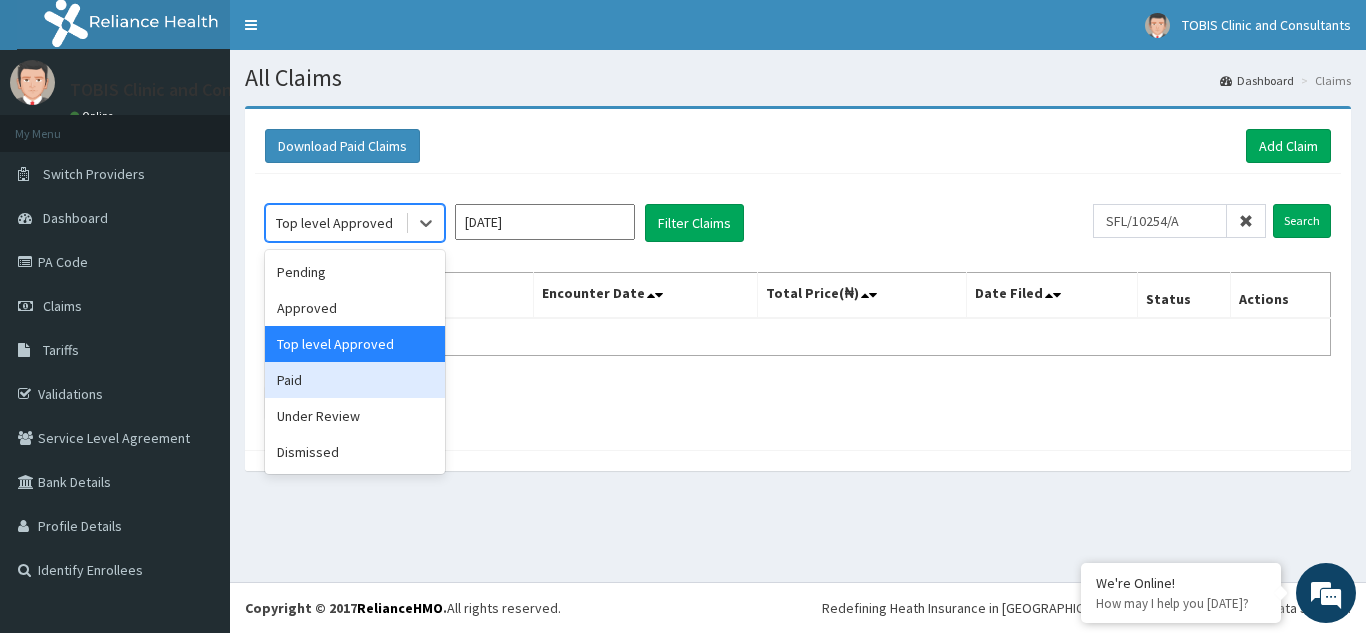 click on "Paid" at bounding box center [355, 380] 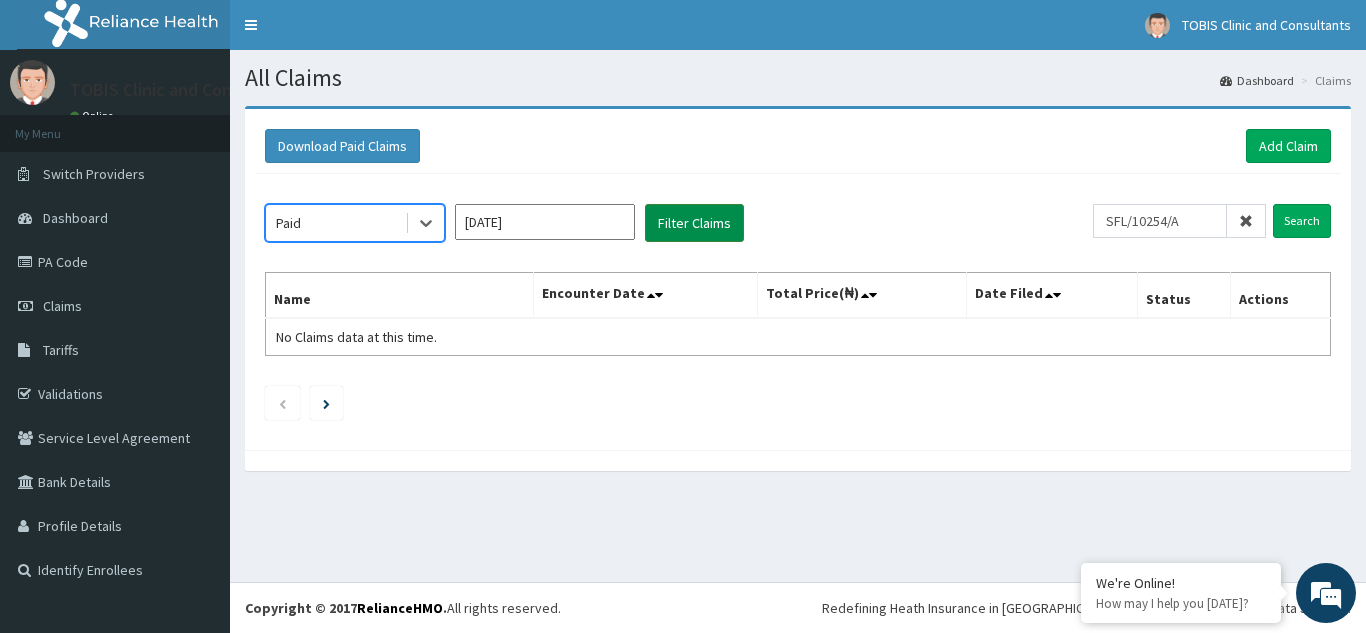 click on "Filter Claims" at bounding box center (694, 223) 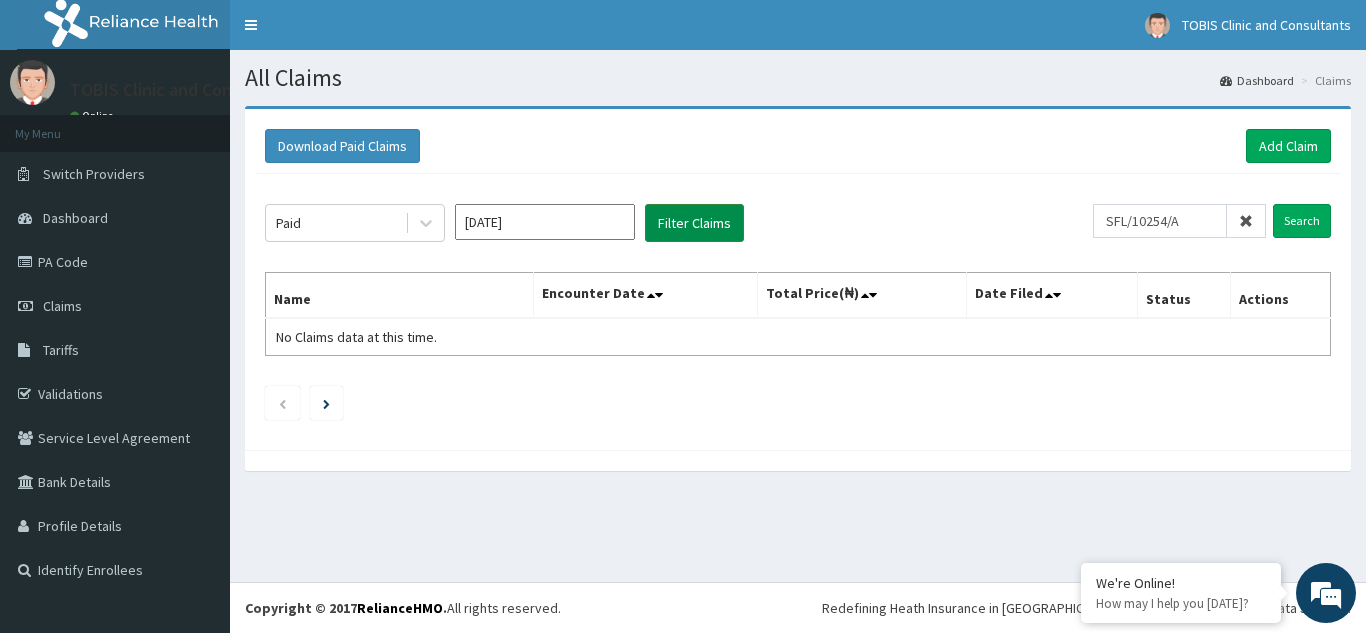 click on "Filter Claims" at bounding box center [694, 223] 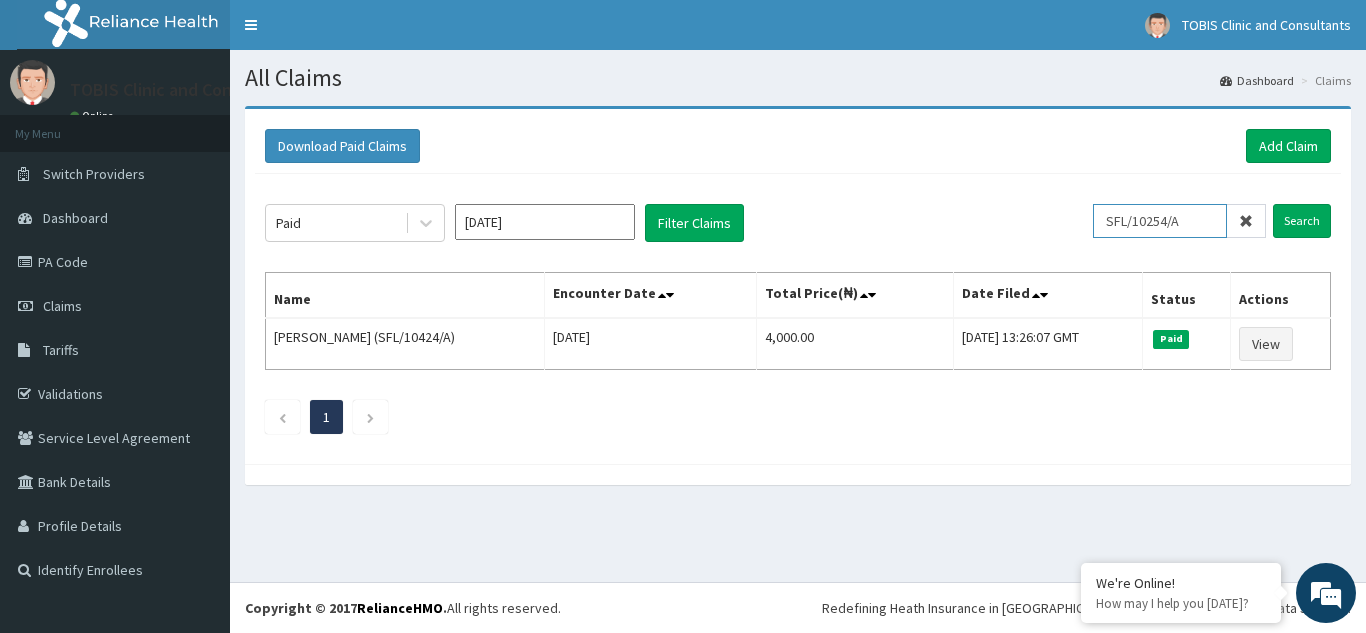 drag, startPoint x: 1204, startPoint y: 226, endPoint x: 1069, endPoint y: 209, distance: 136.06616 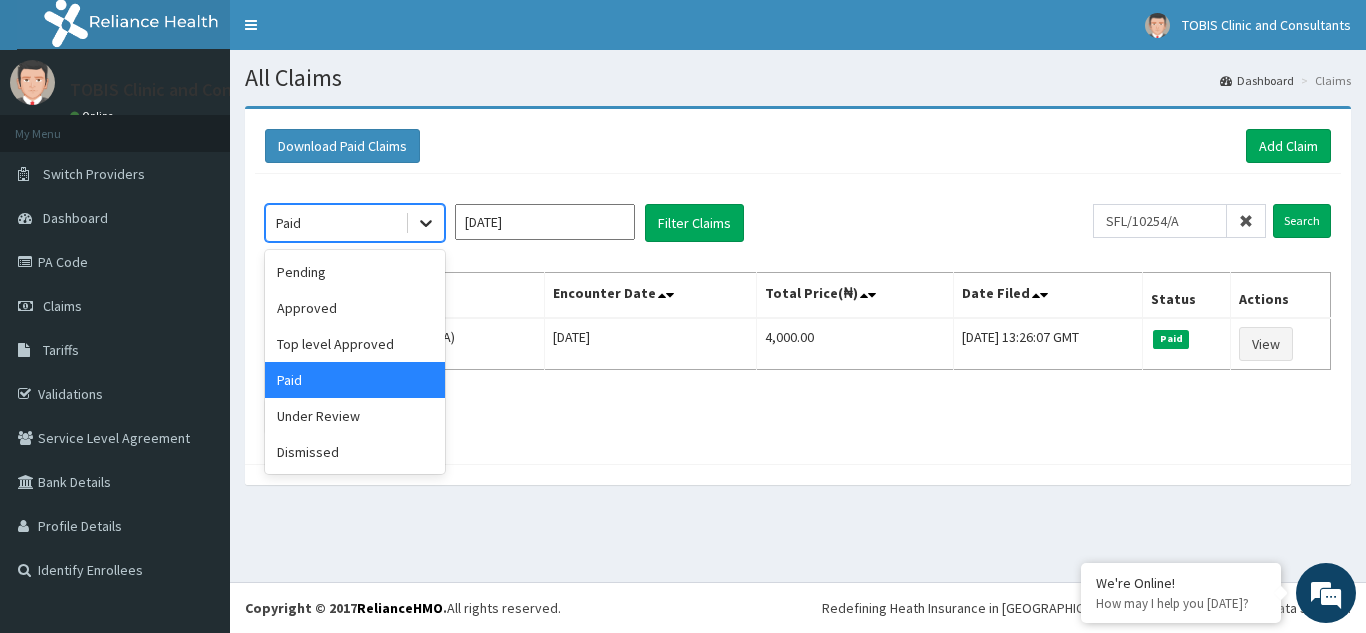 click 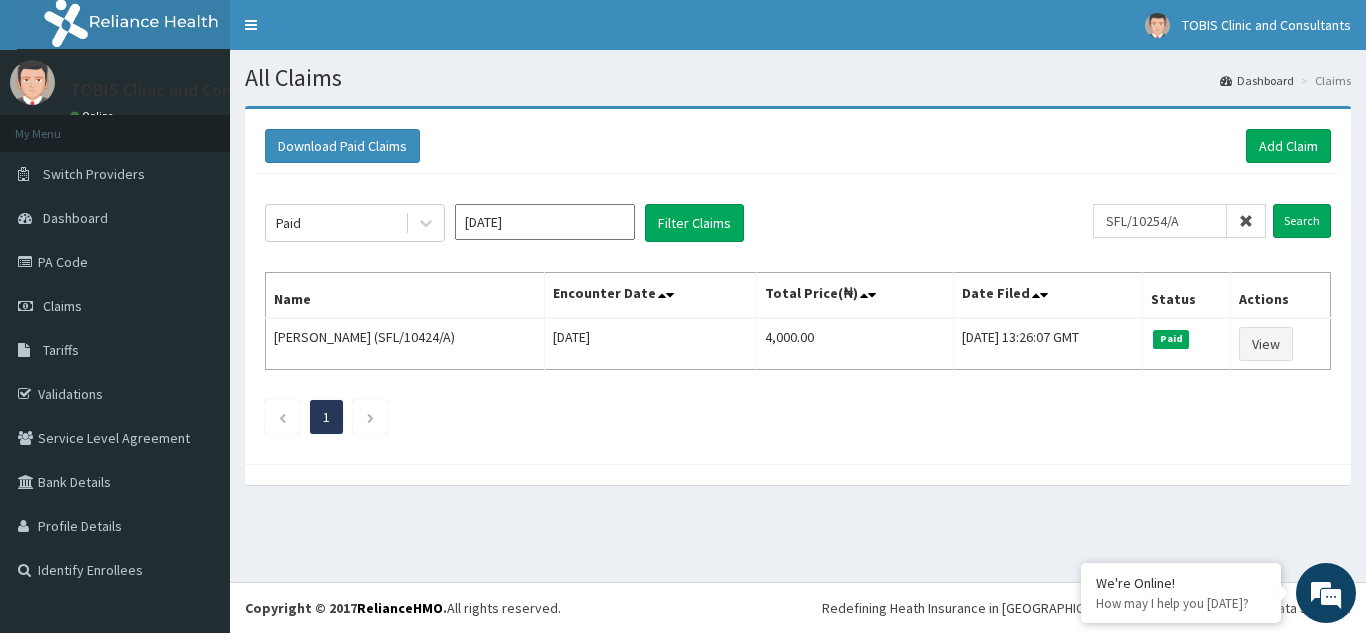 drag, startPoint x: 760, startPoint y: 452, endPoint x: 573, endPoint y: 299, distance: 241.6154 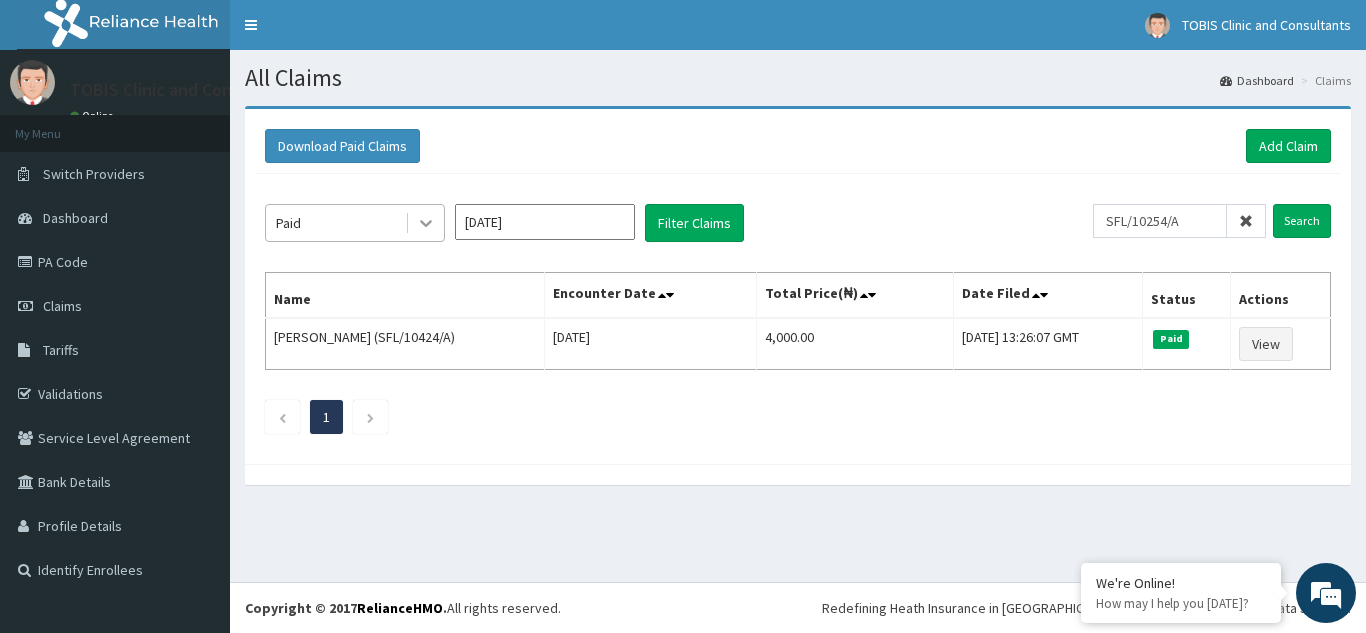 click 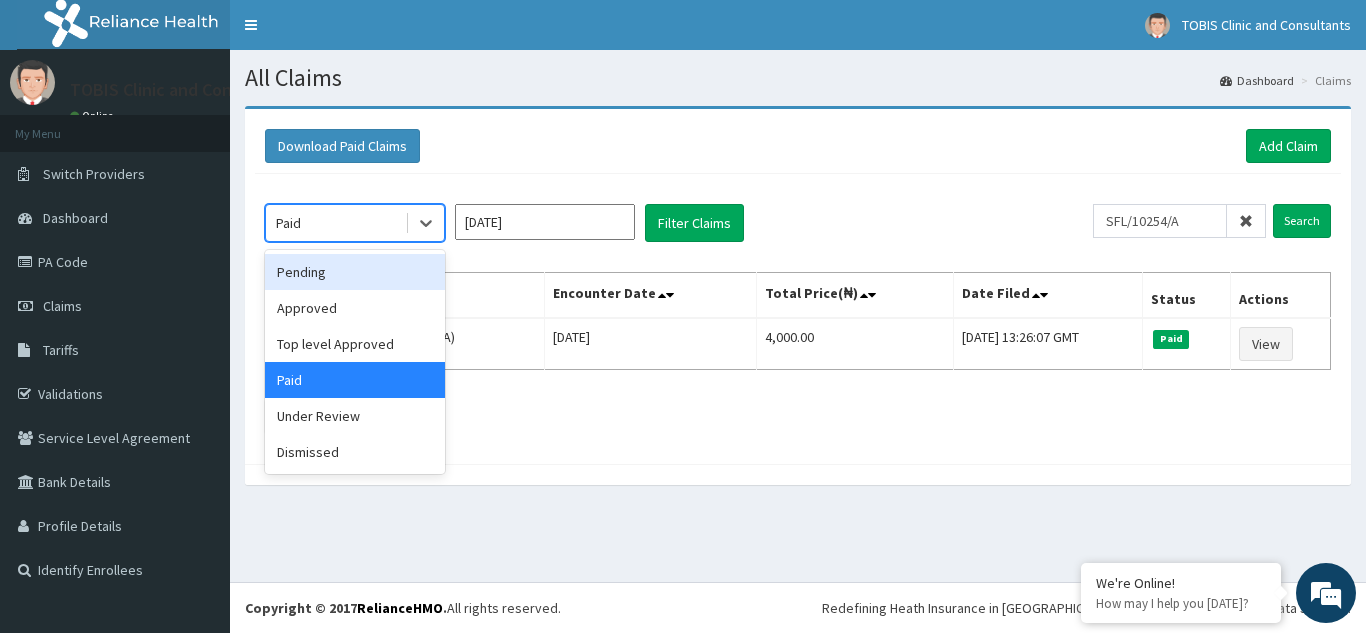 click on "Pending" at bounding box center (355, 272) 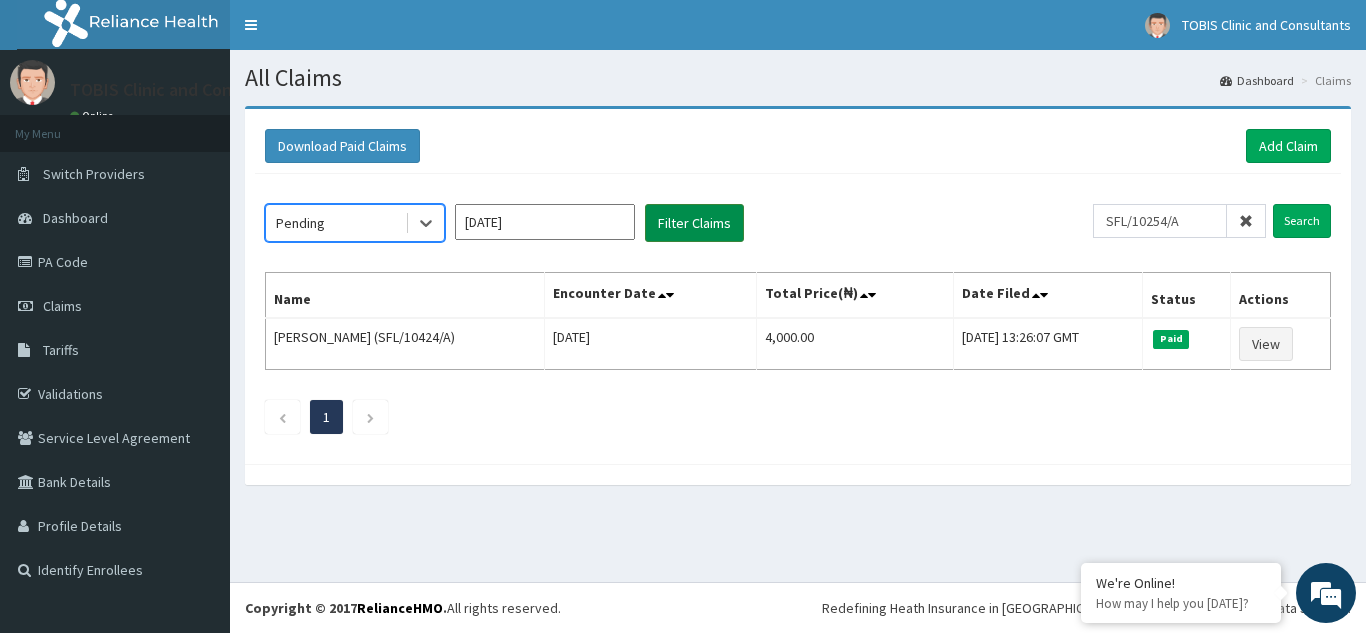 click on "Filter Claims" at bounding box center [694, 223] 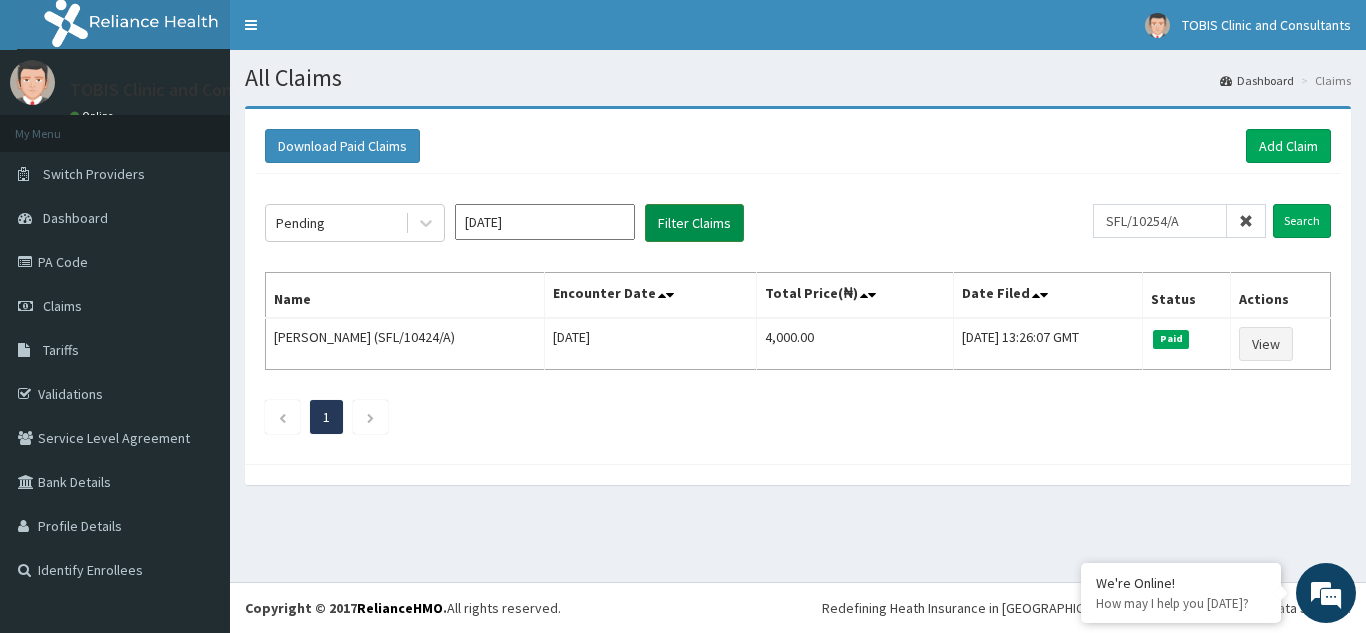 click on "Filter Claims" at bounding box center (694, 223) 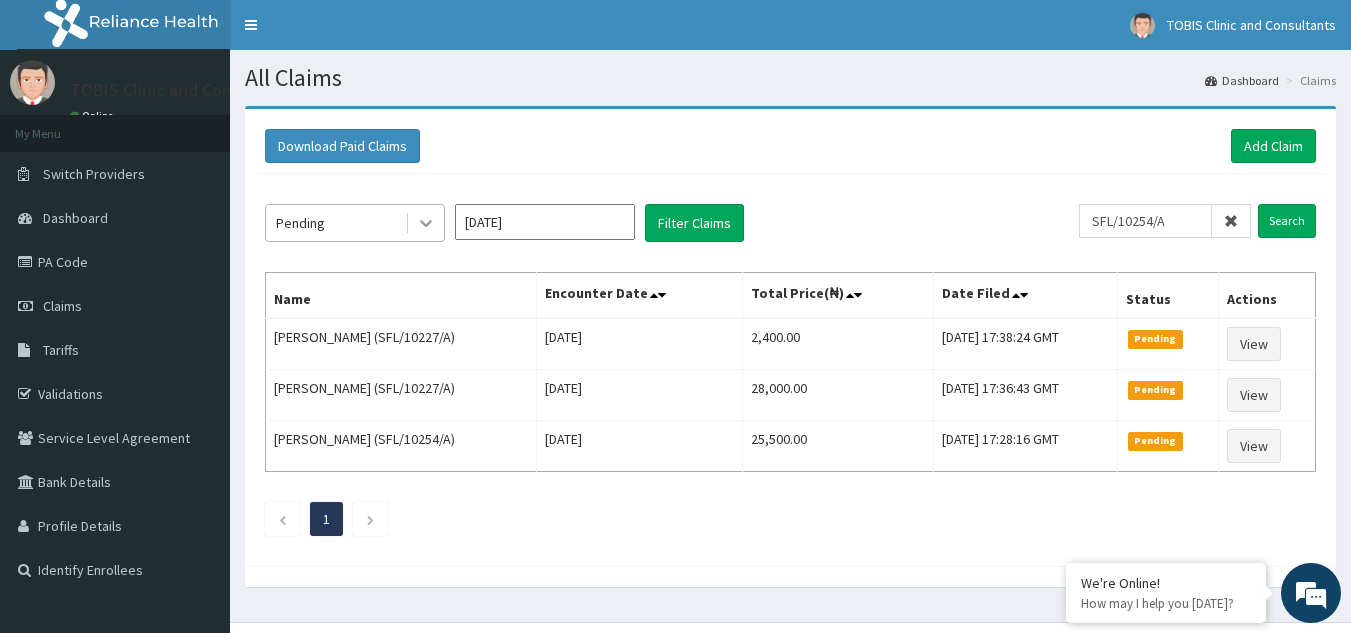 click 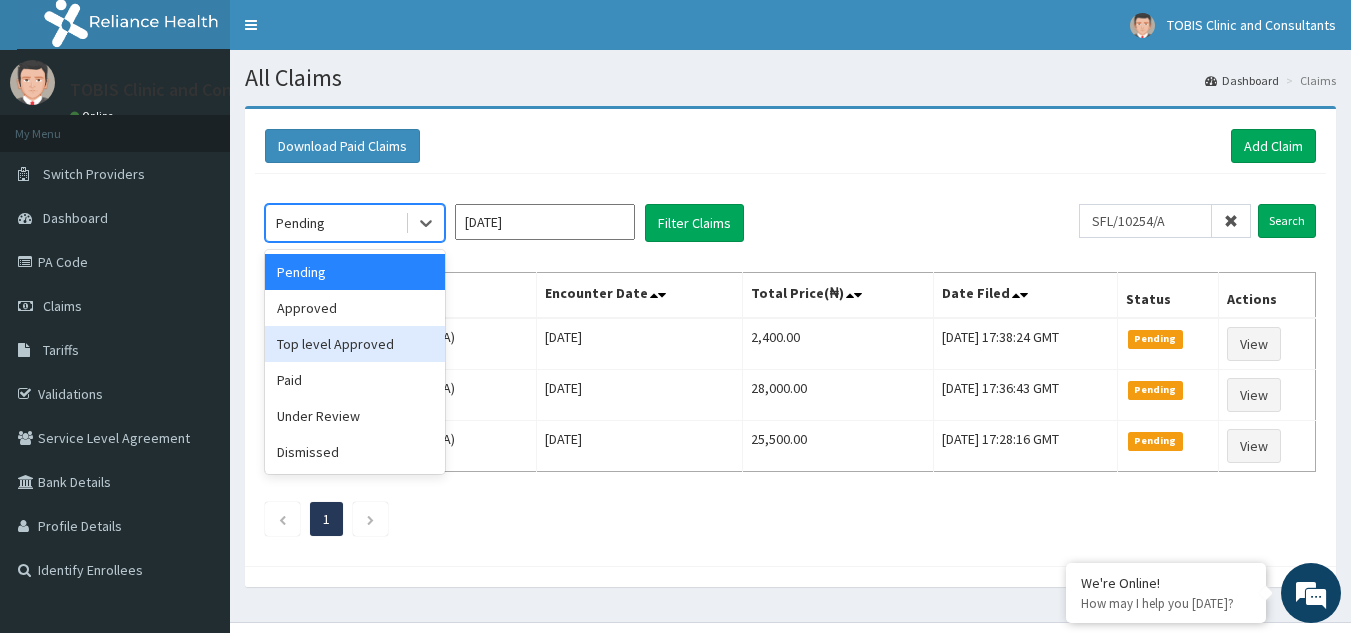 click on "Top level Approved" at bounding box center (355, 344) 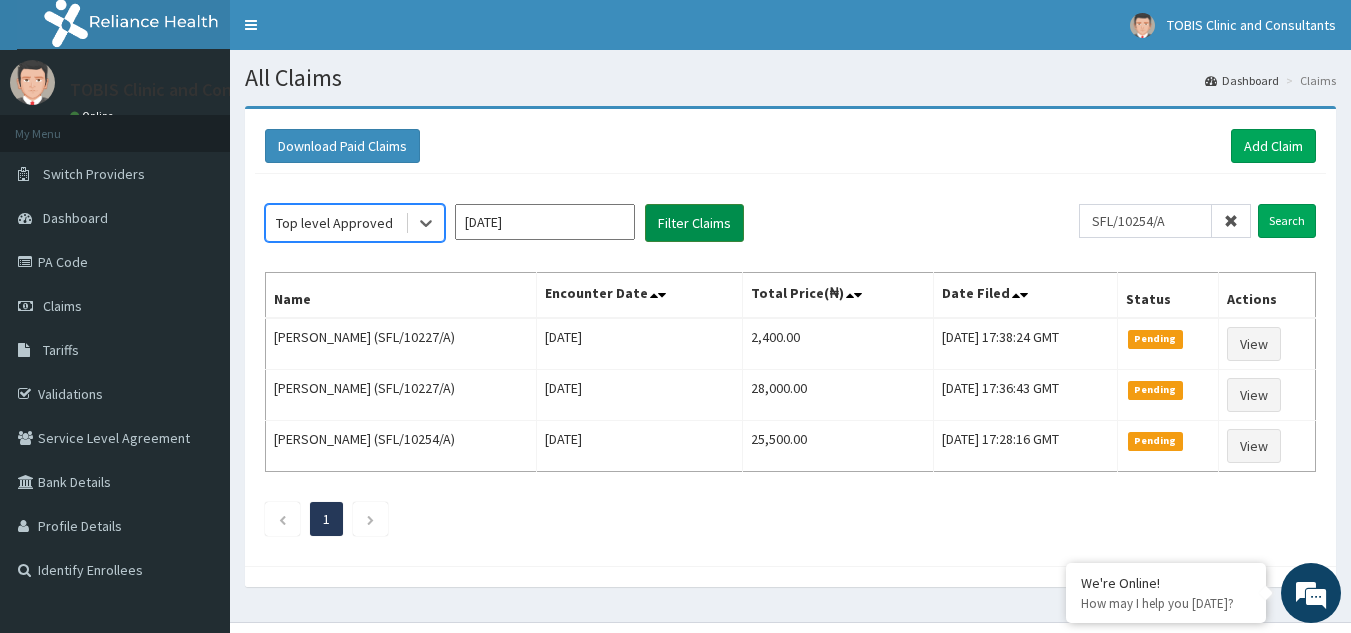 click on "Filter Claims" at bounding box center (694, 223) 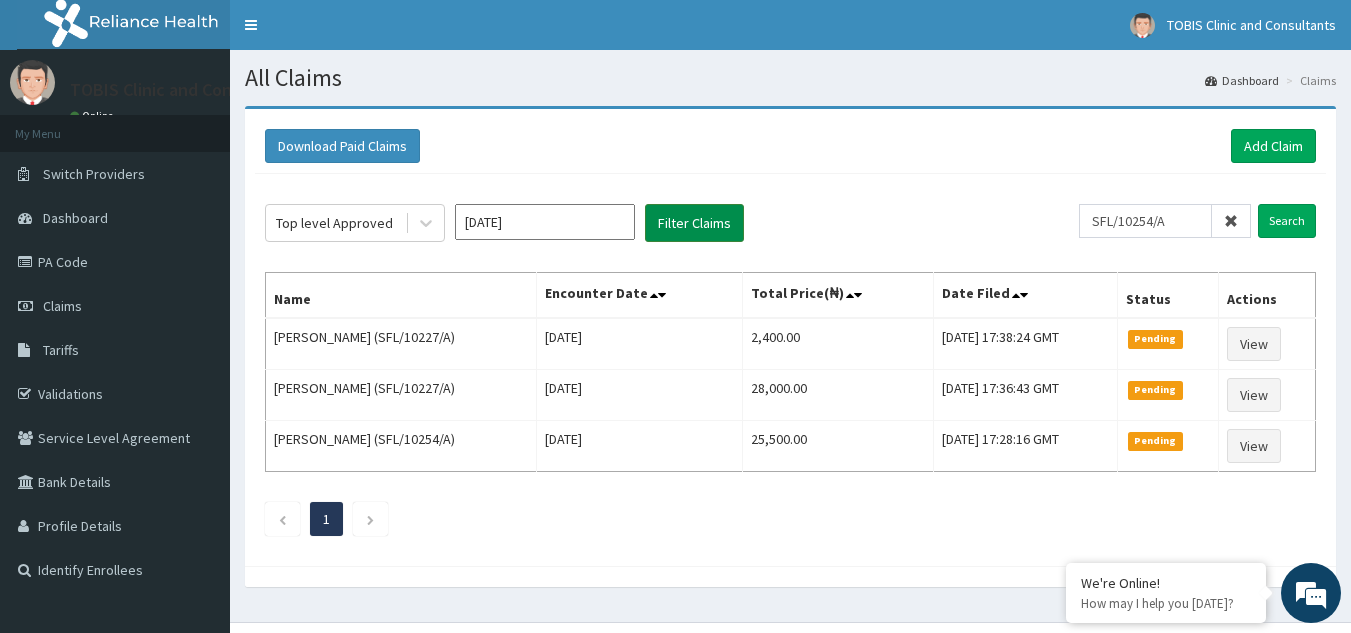 click on "Filter Claims" at bounding box center [694, 223] 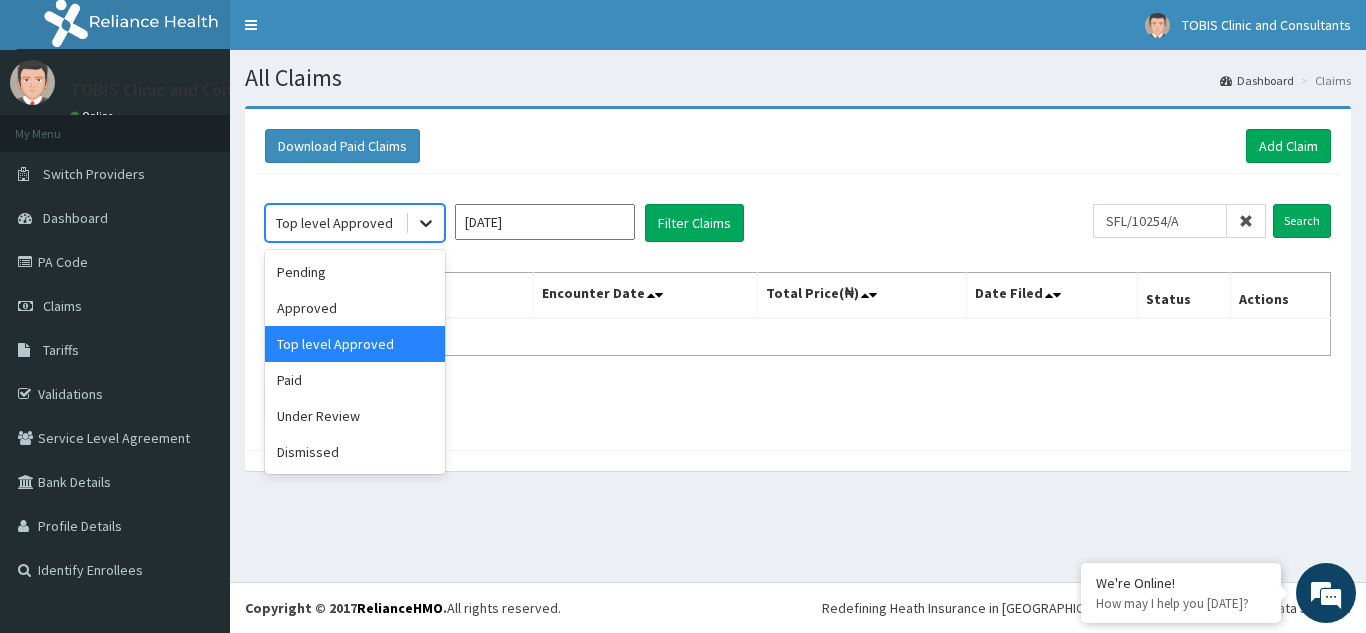 click 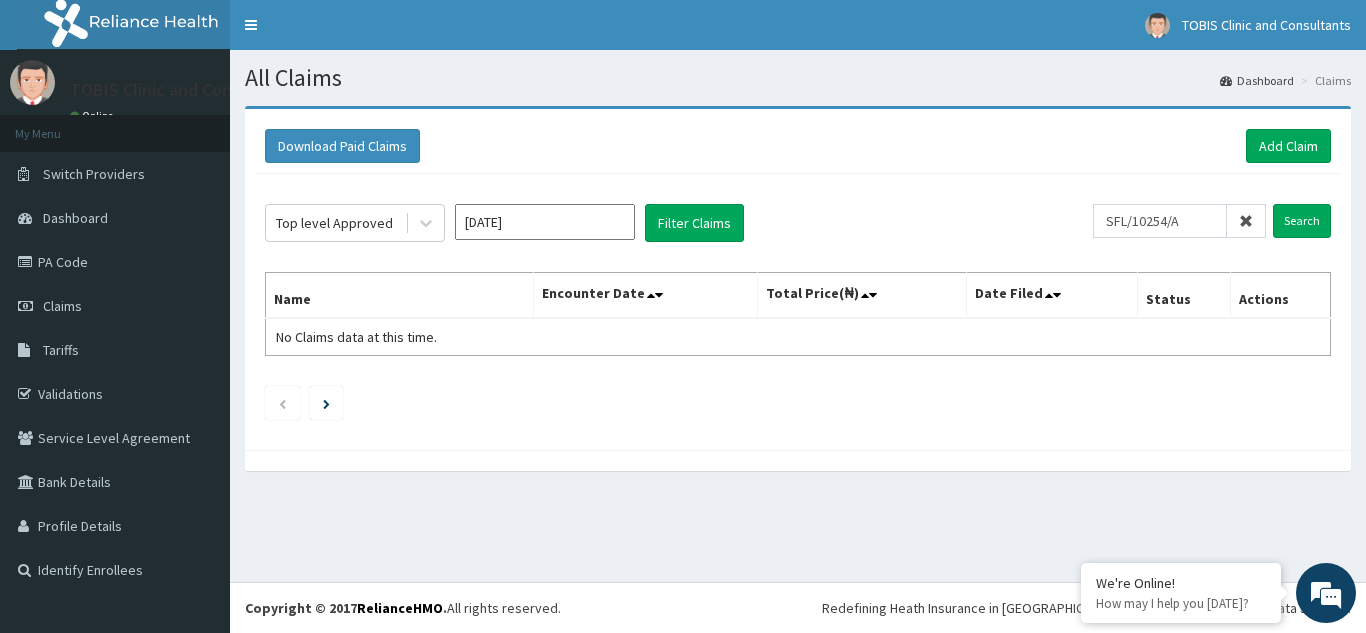 click on "Top level Approved May 2025 Filter Claims SFL/10254/A Search Name Encounter Date Total Price(₦) Date Filed Status Actions No Claims data at this time." 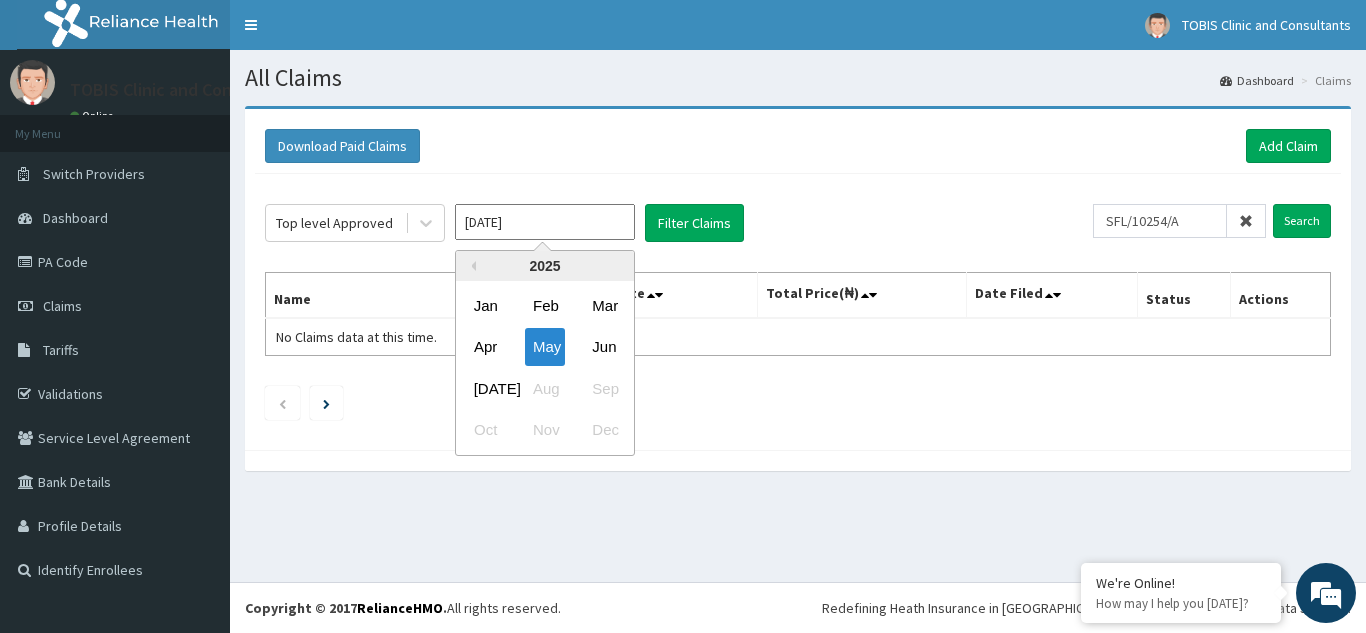 drag, startPoint x: 550, startPoint y: 223, endPoint x: 544, endPoint y: 251, distance: 28.635643 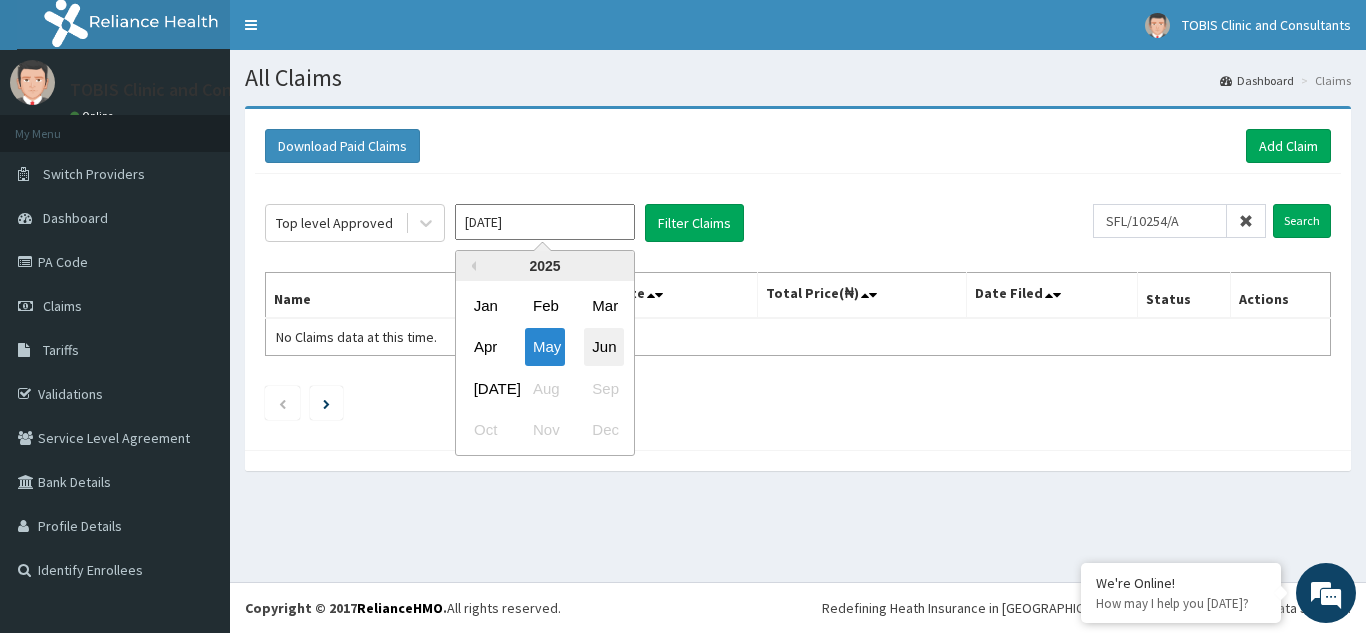click on "Jun" at bounding box center (604, 347) 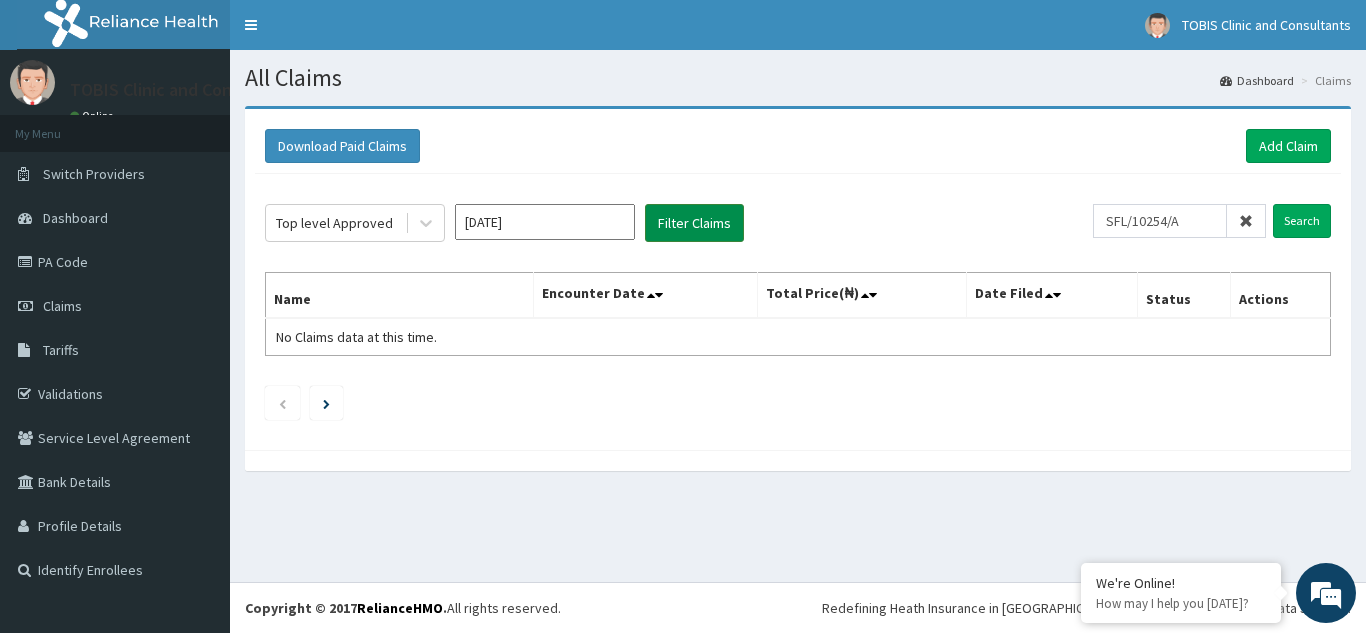 click on "Filter Claims" at bounding box center (694, 223) 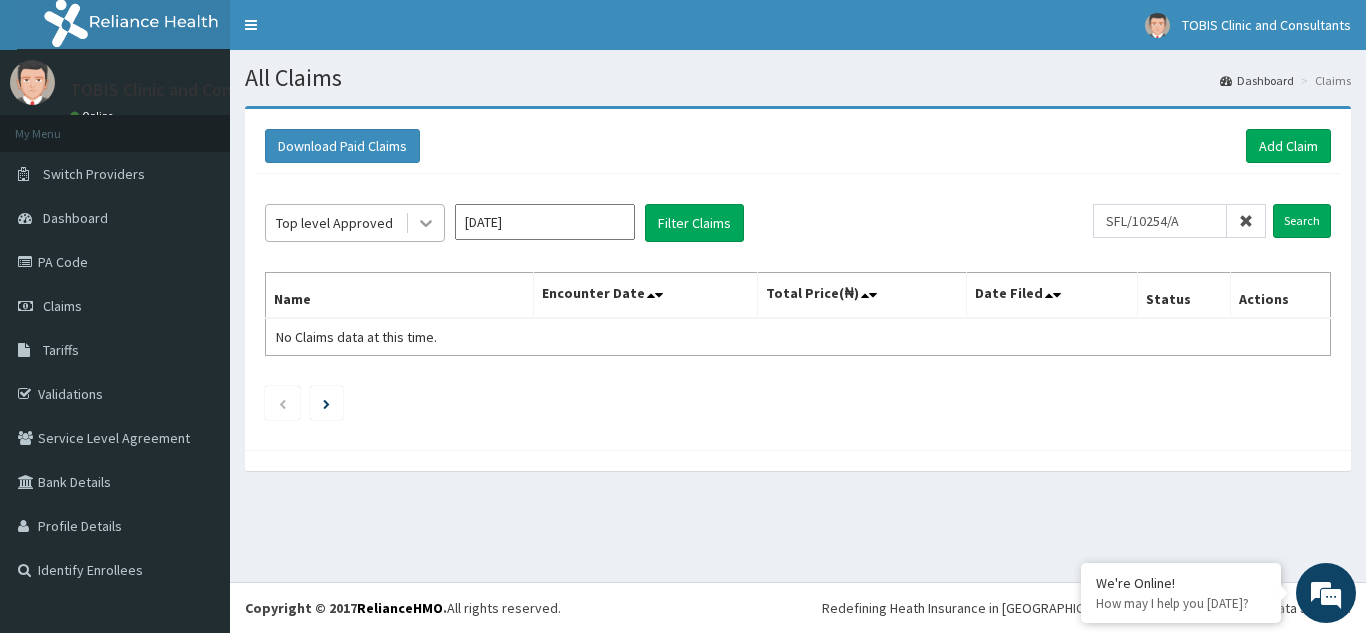 click 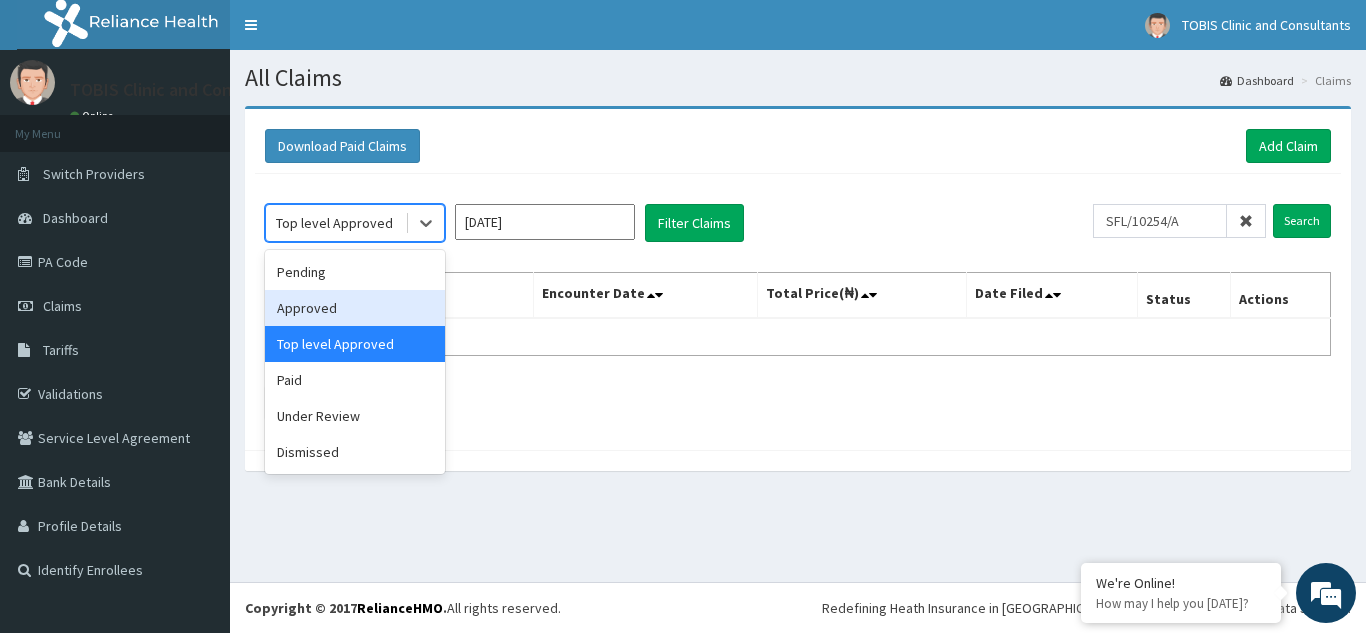 click on "Approved" at bounding box center [355, 308] 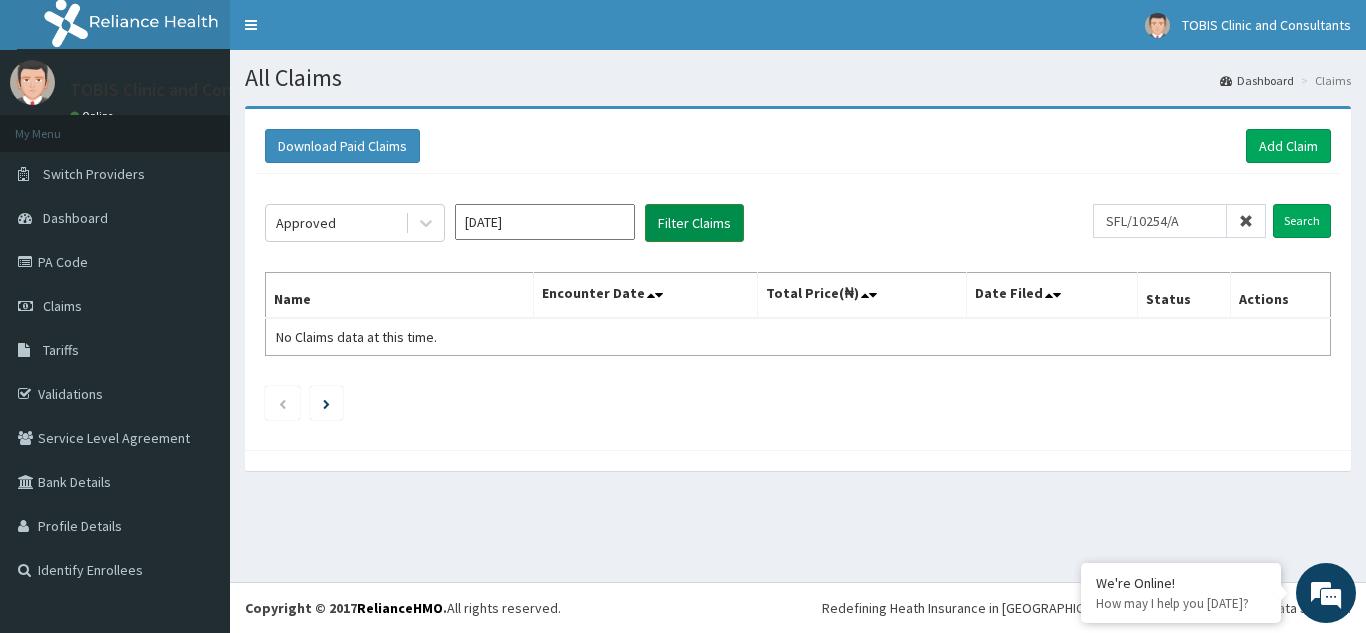 click on "Filter Claims" at bounding box center [694, 223] 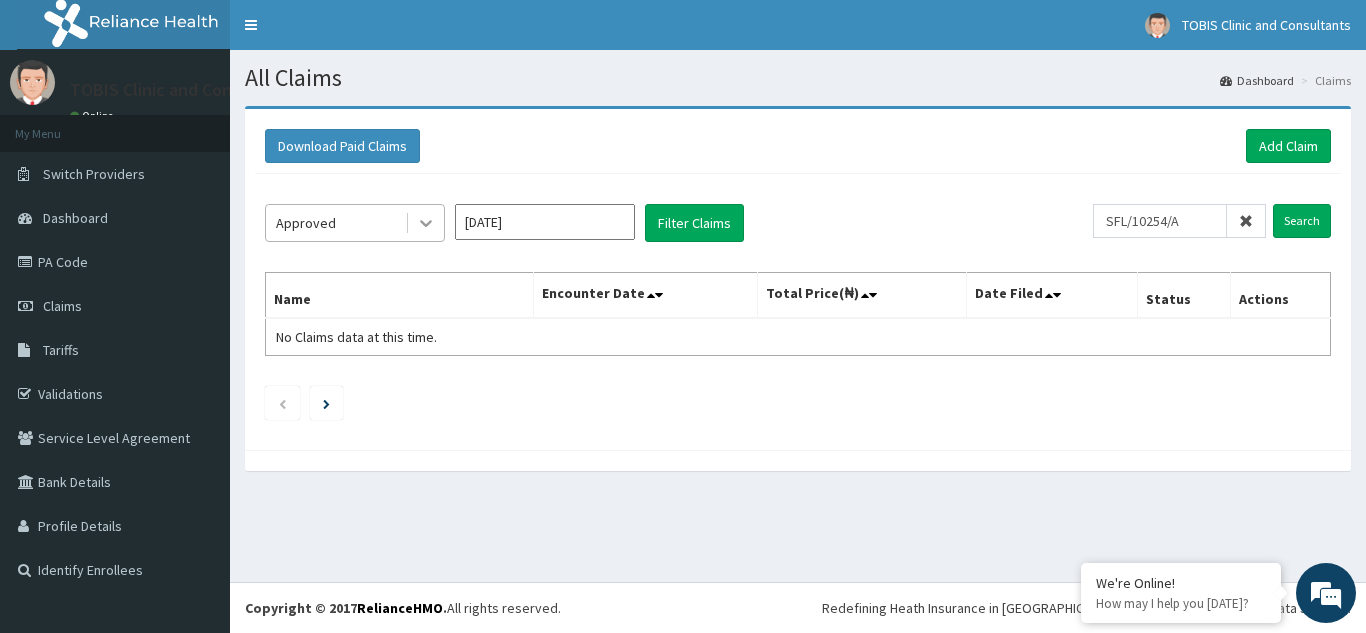 click 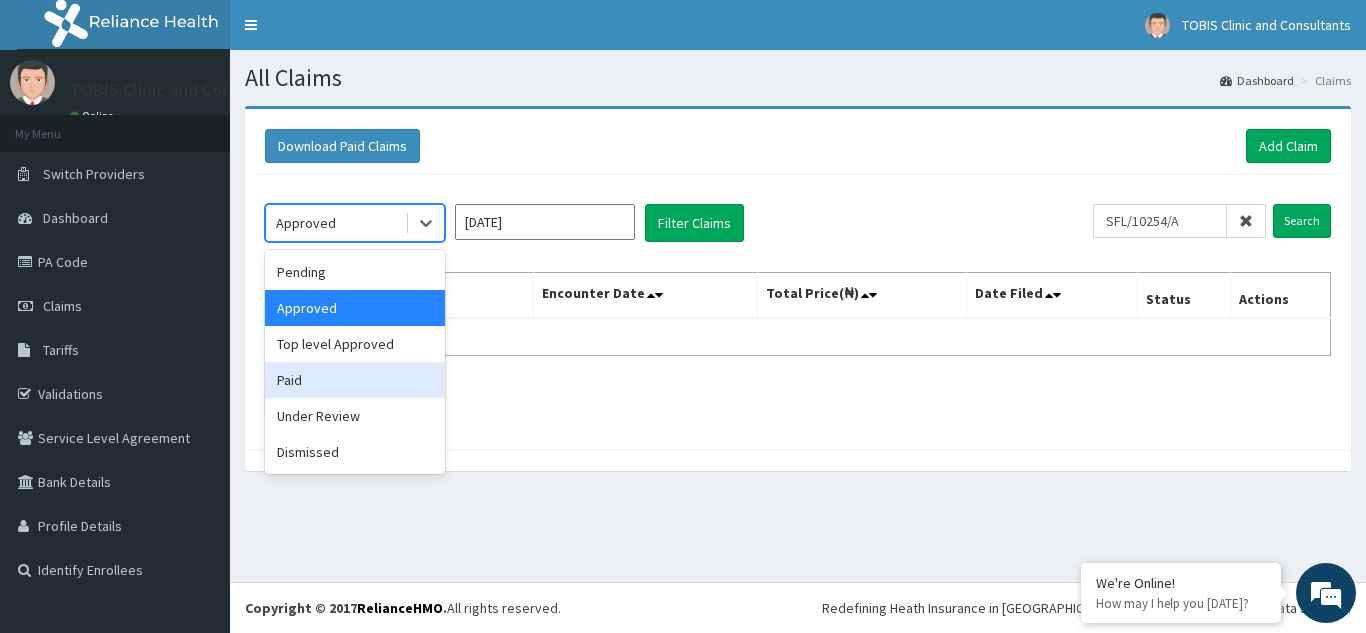 click on "Paid" at bounding box center [355, 380] 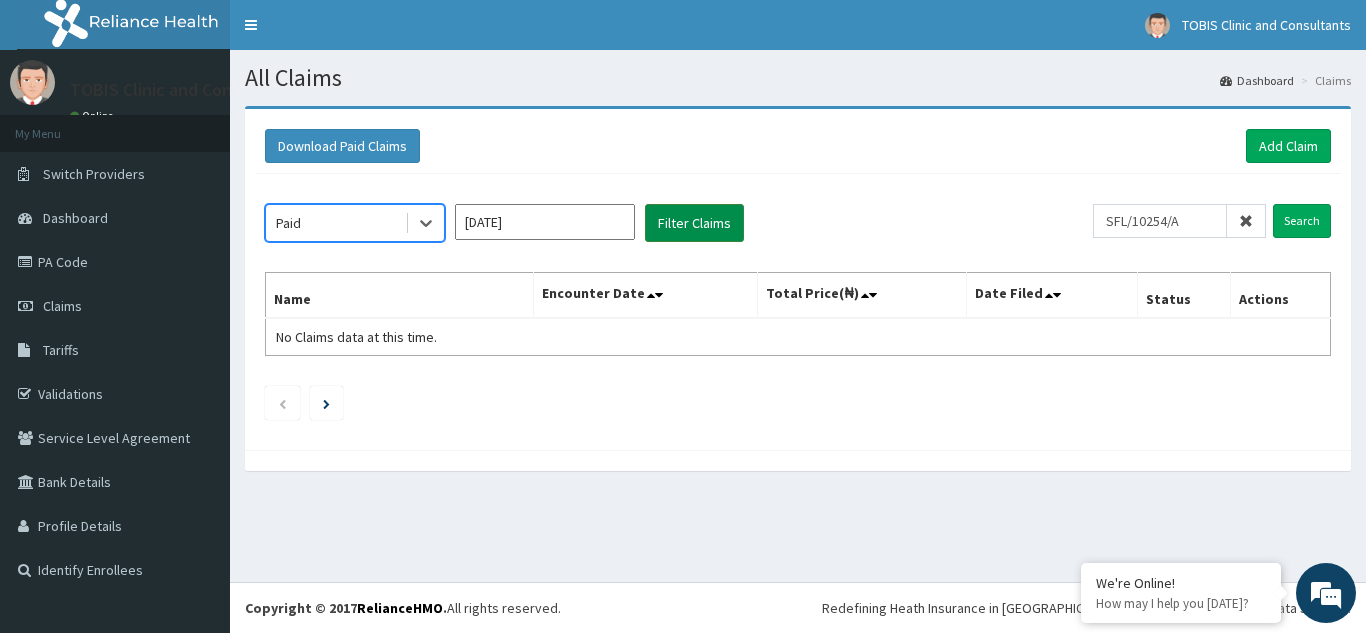 click on "Filter Claims" at bounding box center (694, 223) 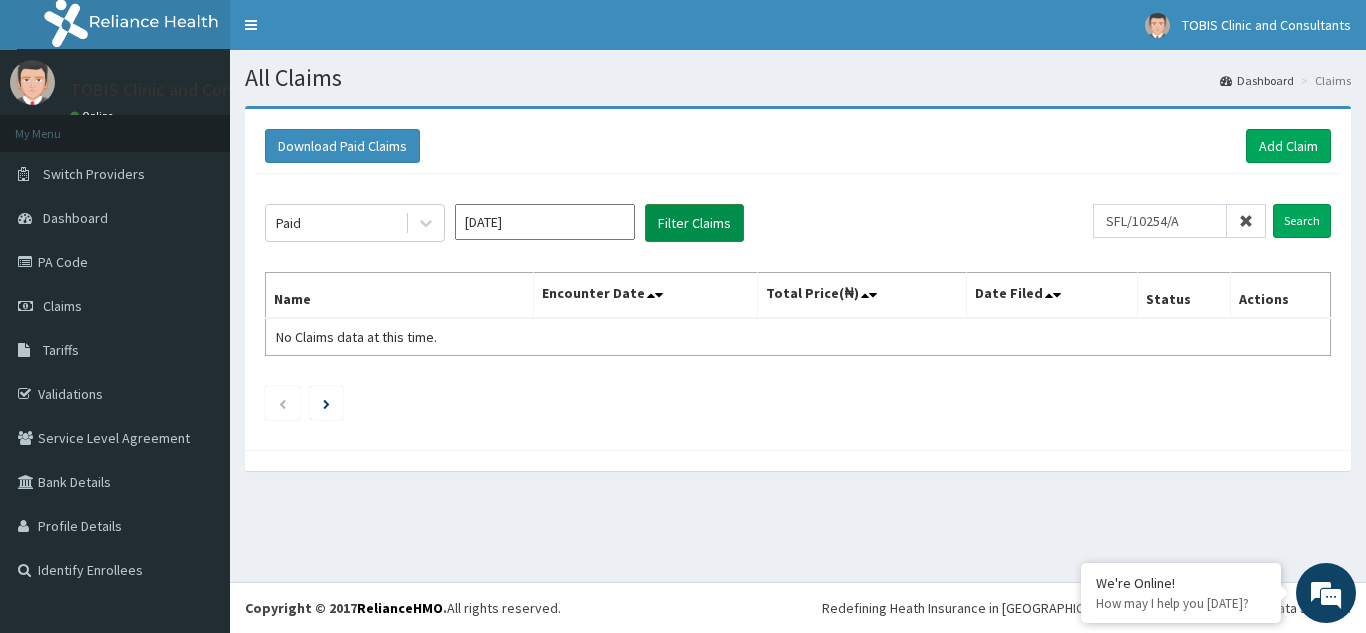 click on "Filter Claims" at bounding box center [694, 223] 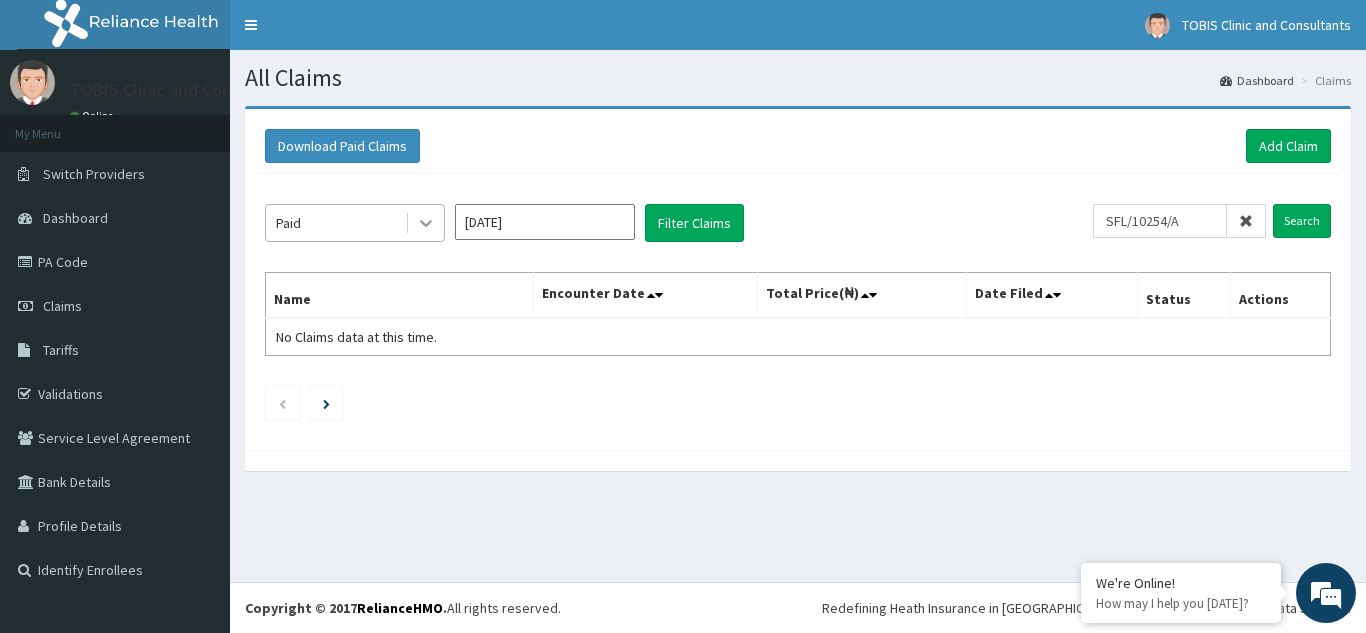click 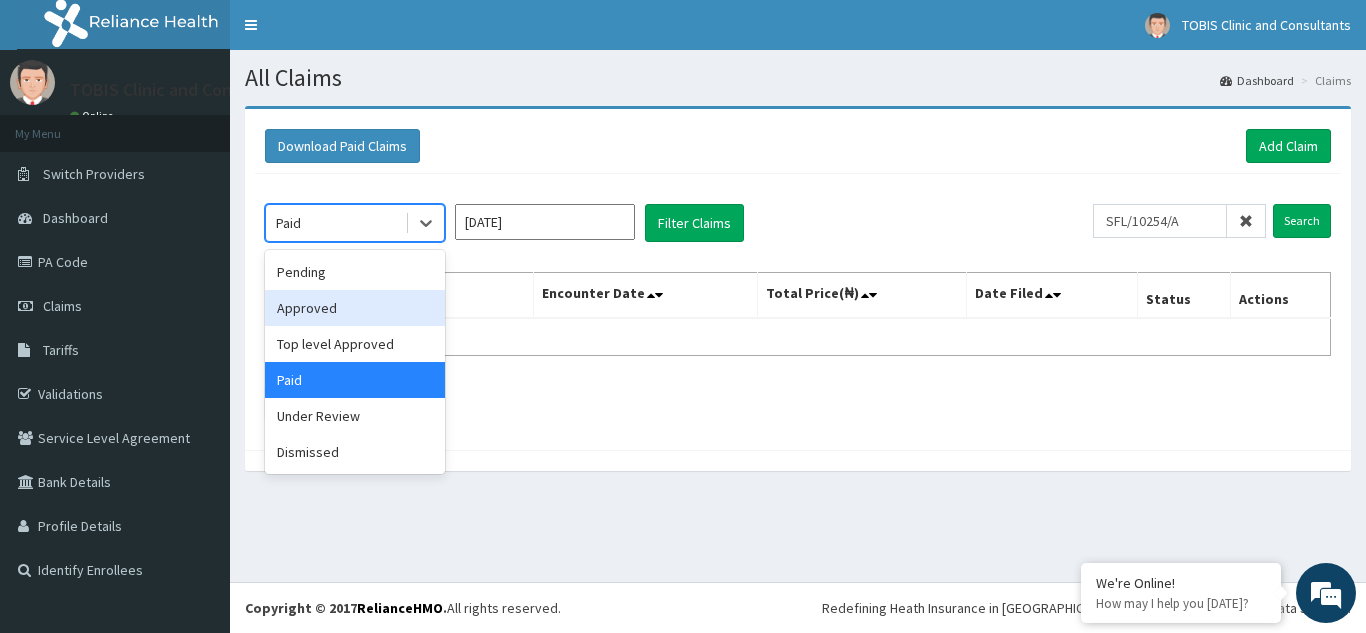 click on "Approved" at bounding box center [355, 308] 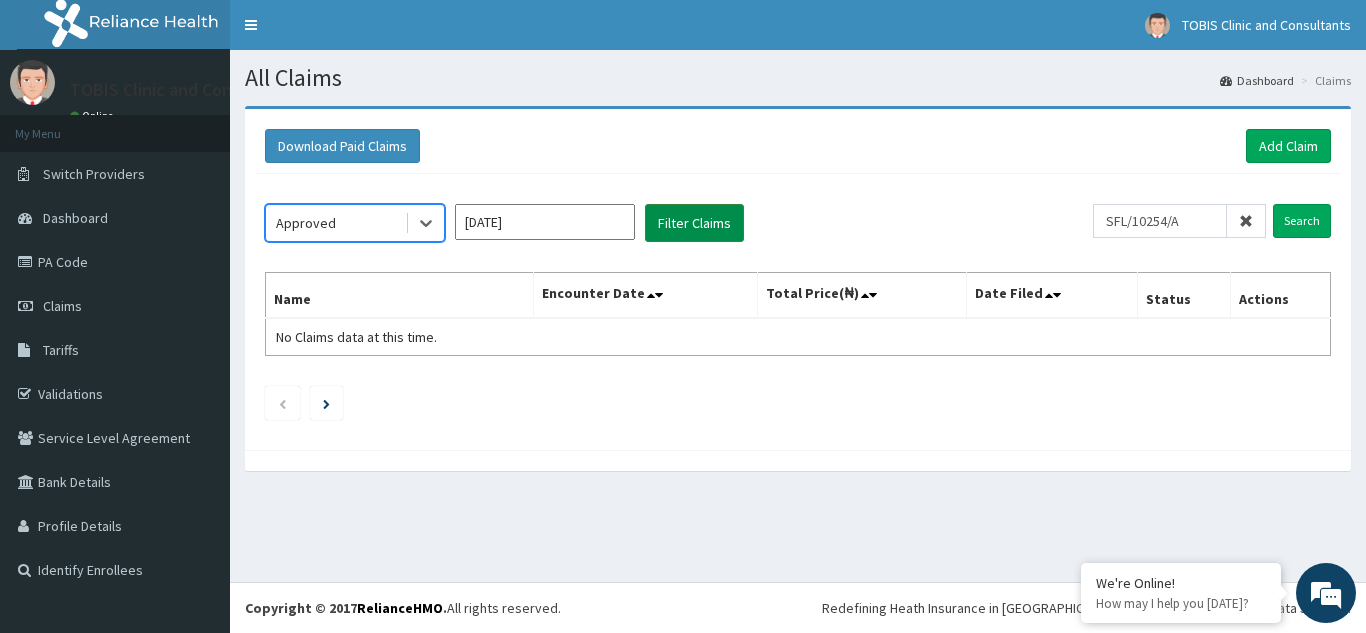 click on "Filter Claims" at bounding box center (694, 223) 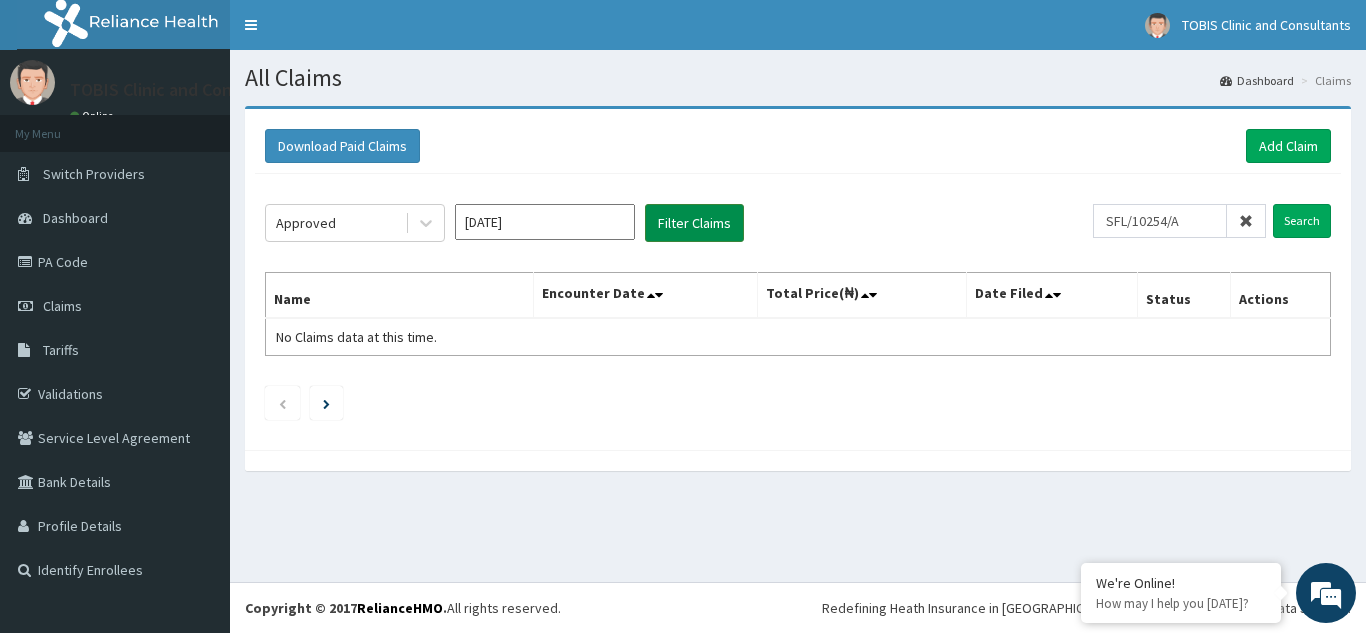click on "Filter Claims" at bounding box center [694, 223] 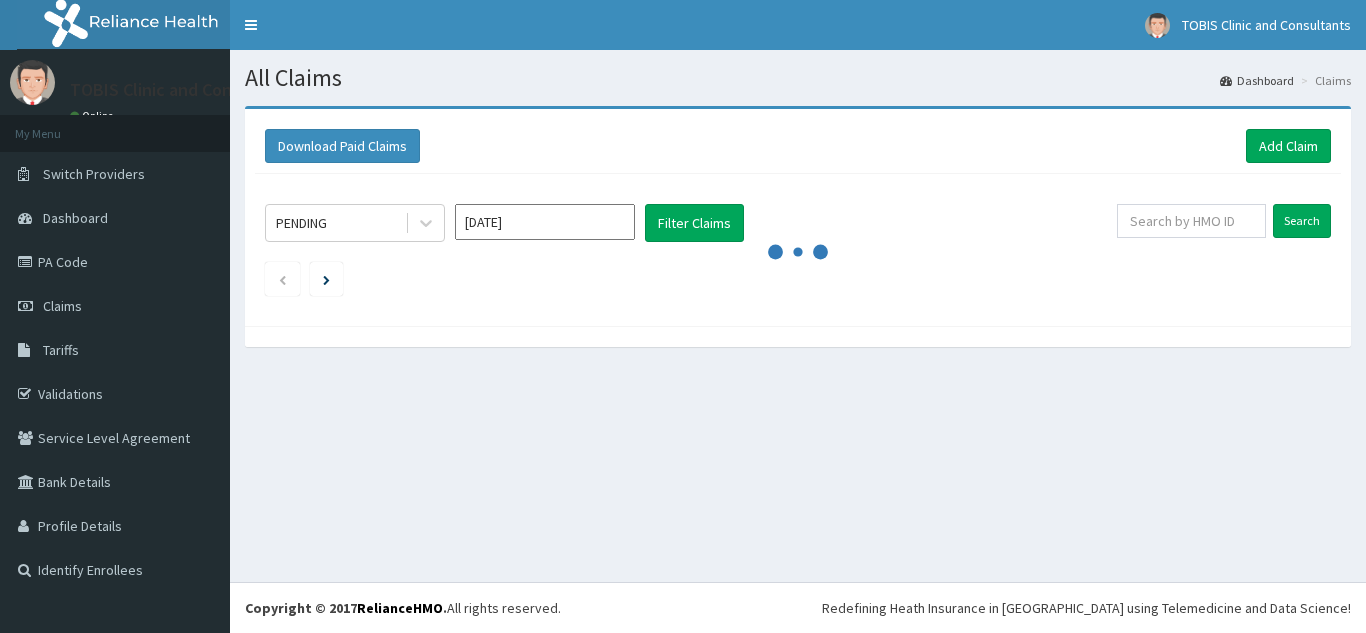 scroll, scrollTop: 0, scrollLeft: 0, axis: both 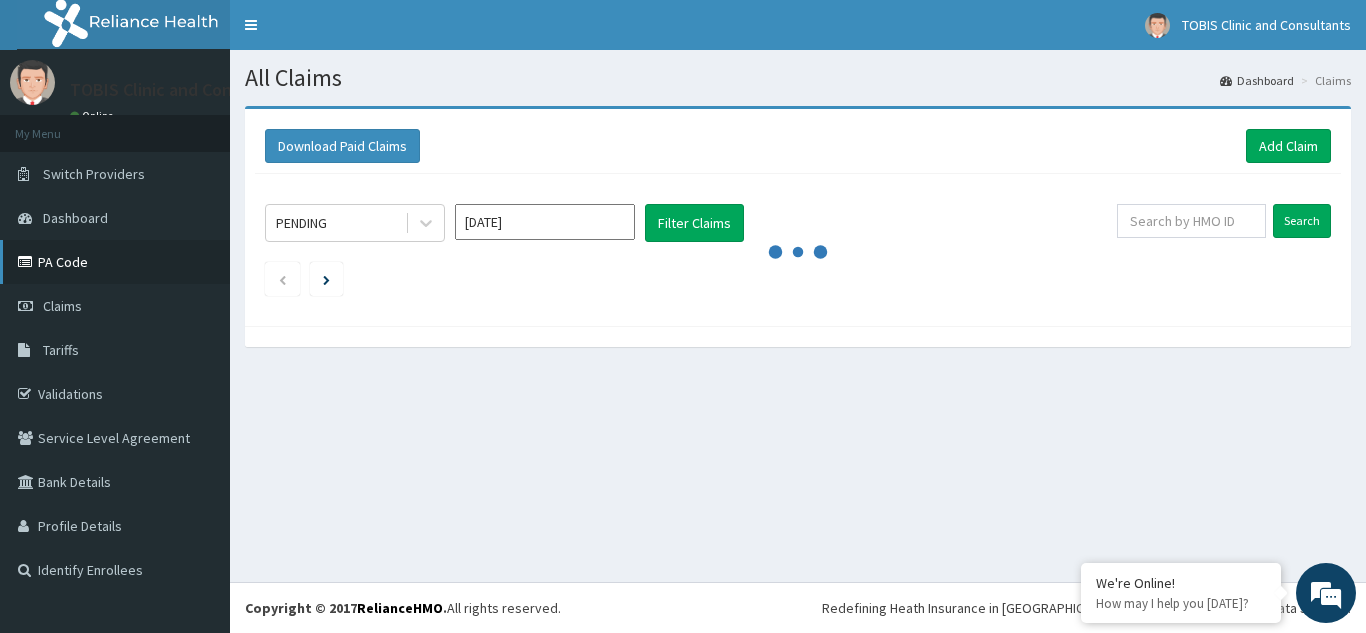 click on "PA Code" at bounding box center (115, 262) 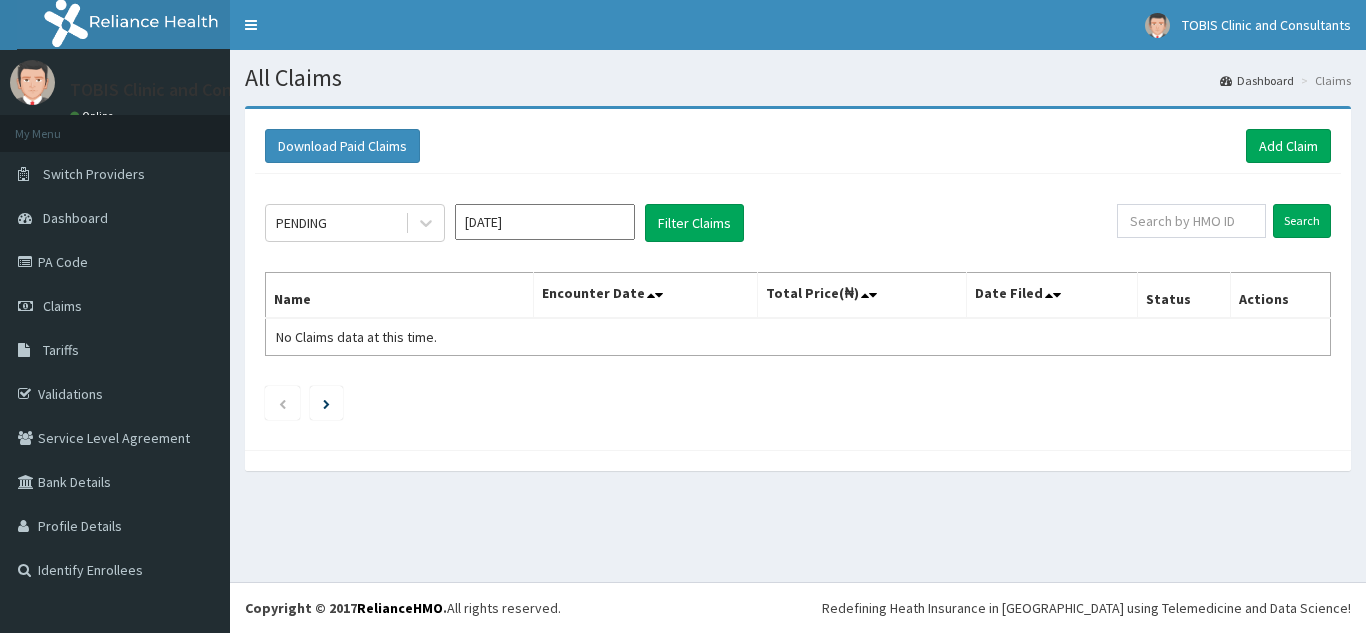 scroll, scrollTop: 0, scrollLeft: 0, axis: both 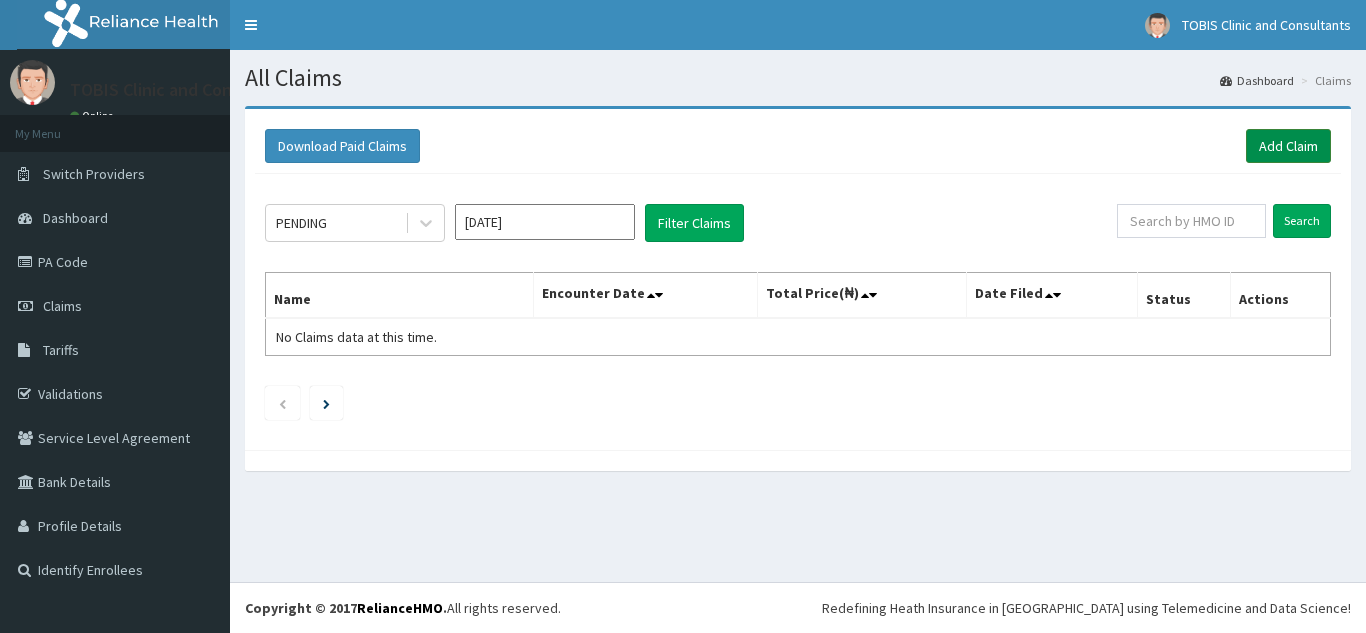 click on "Add Claim" at bounding box center (1288, 146) 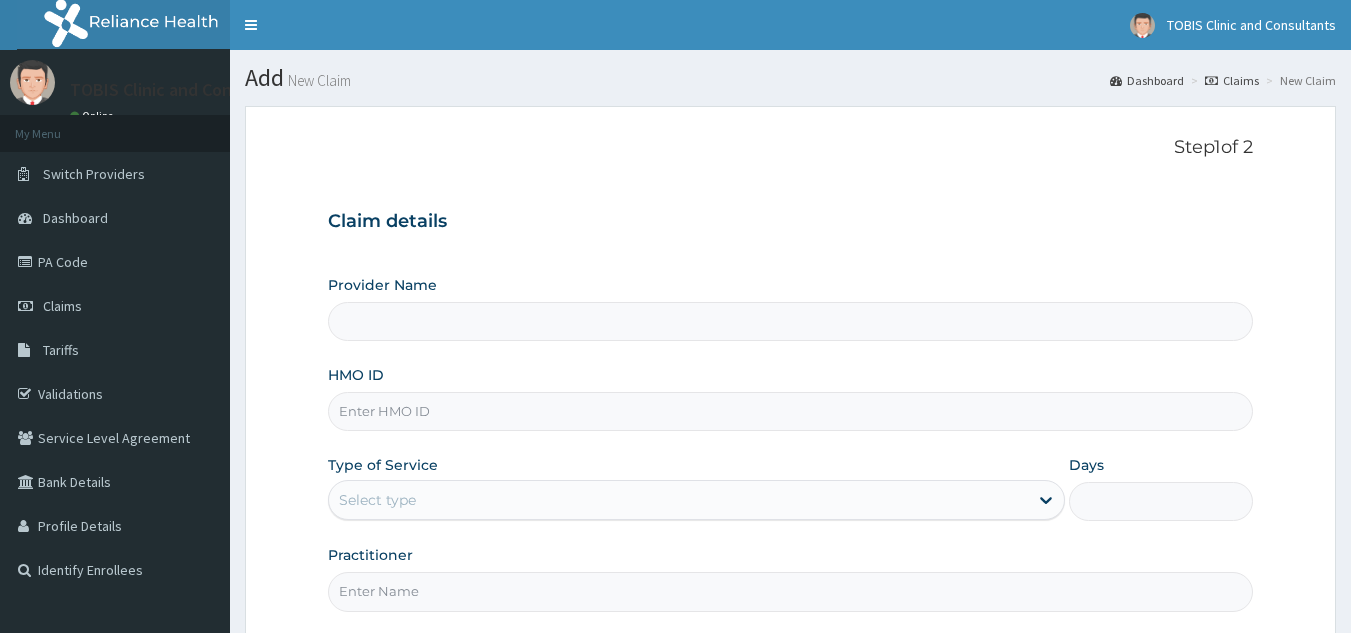 scroll, scrollTop: 0, scrollLeft: 0, axis: both 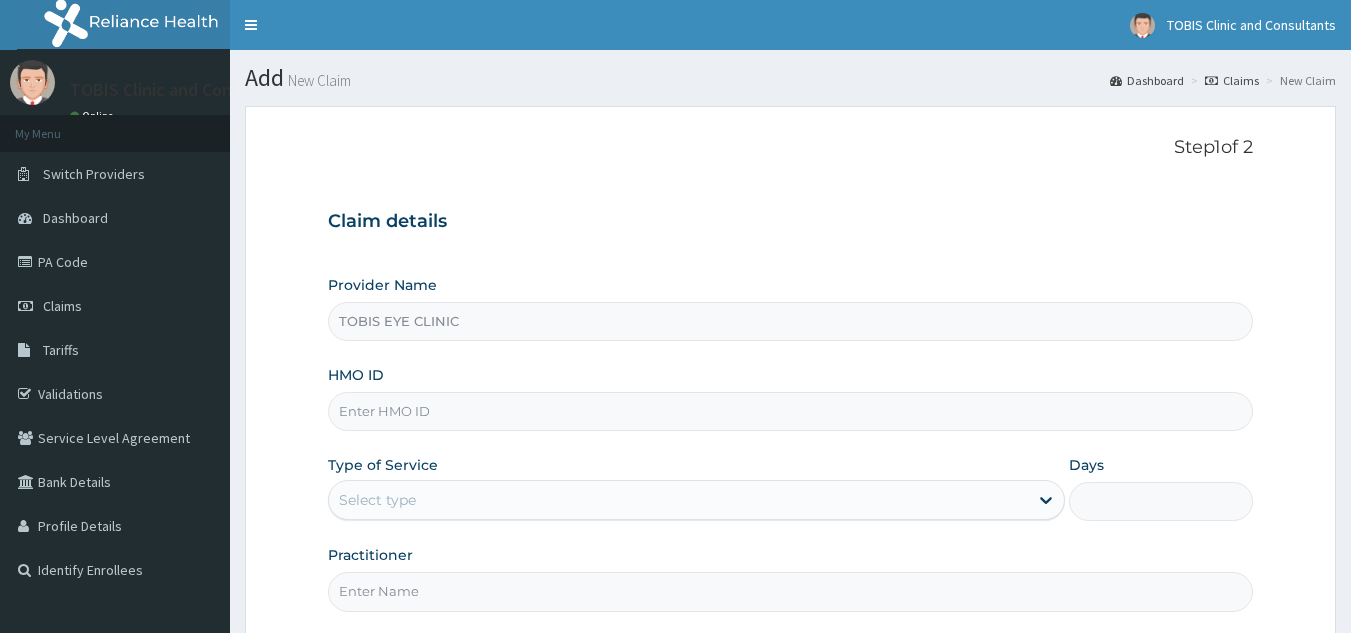 click on "HMO ID" at bounding box center [791, 411] 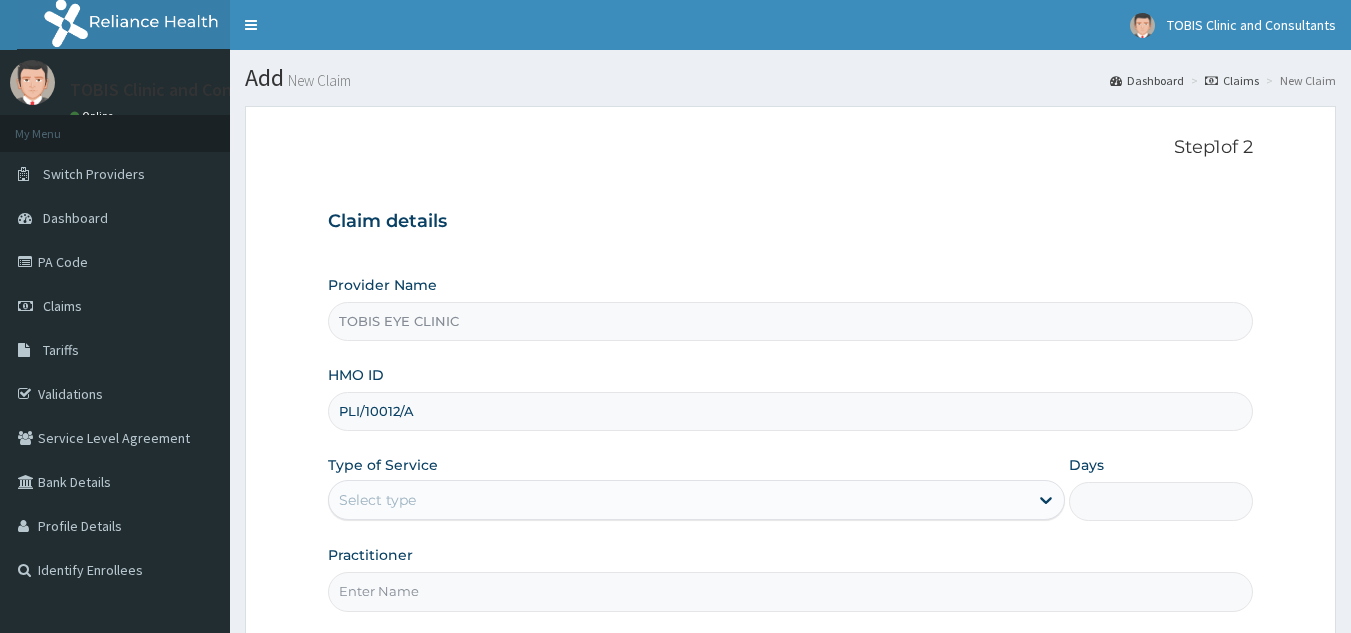 type on "PLI/10012/A" 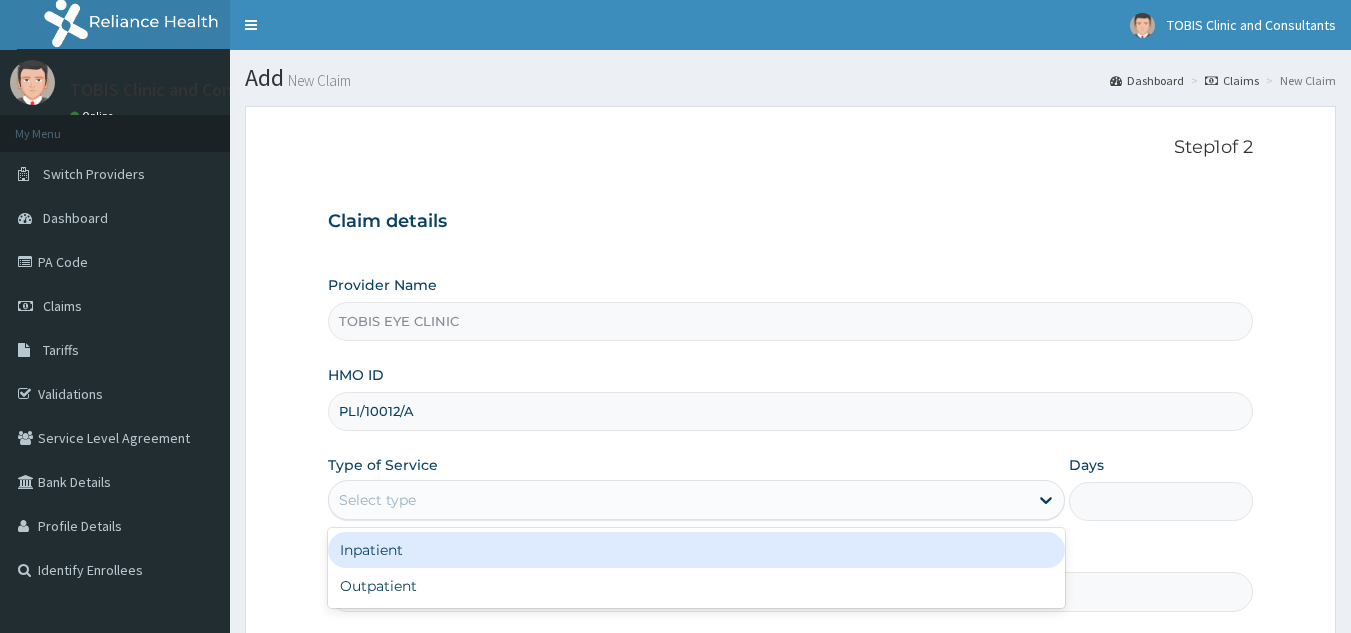 click on "Select type" at bounding box center (678, 500) 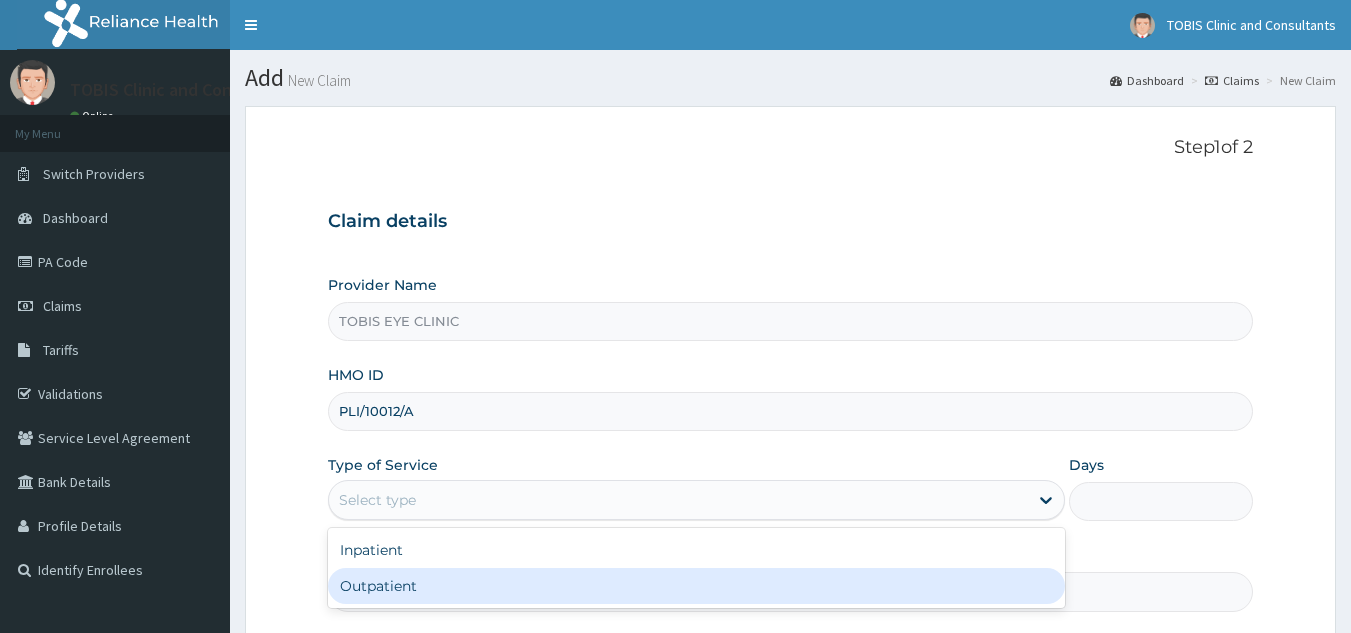 click on "Outpatient" at bounding box center (696, 586) 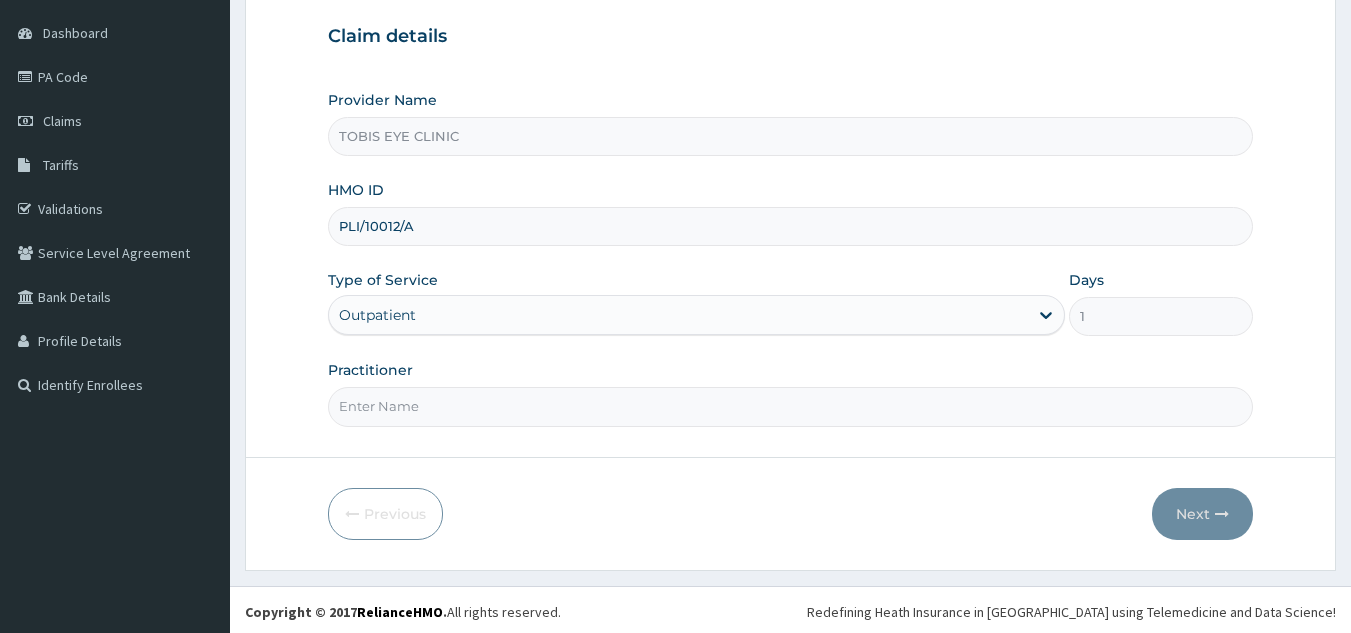 scroll, scrollTop: 189, scrollLeft: 0, axis: vertical 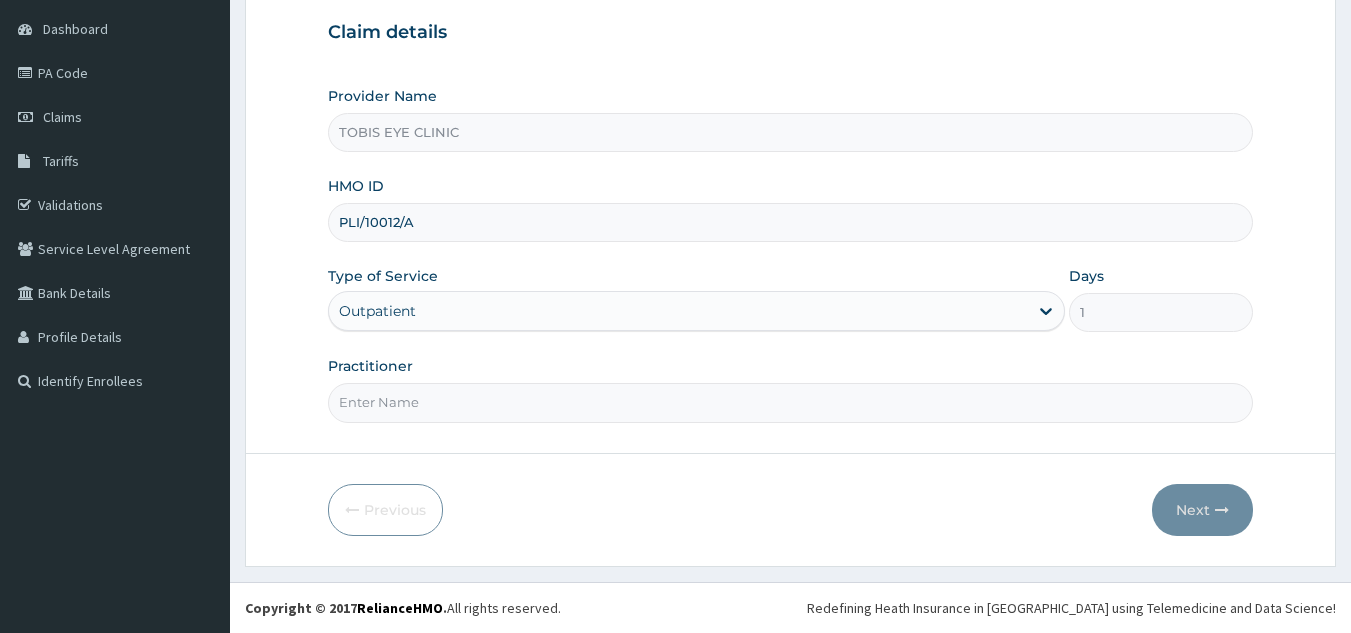 click on "Practitioner" at bounding box center [791, 402] 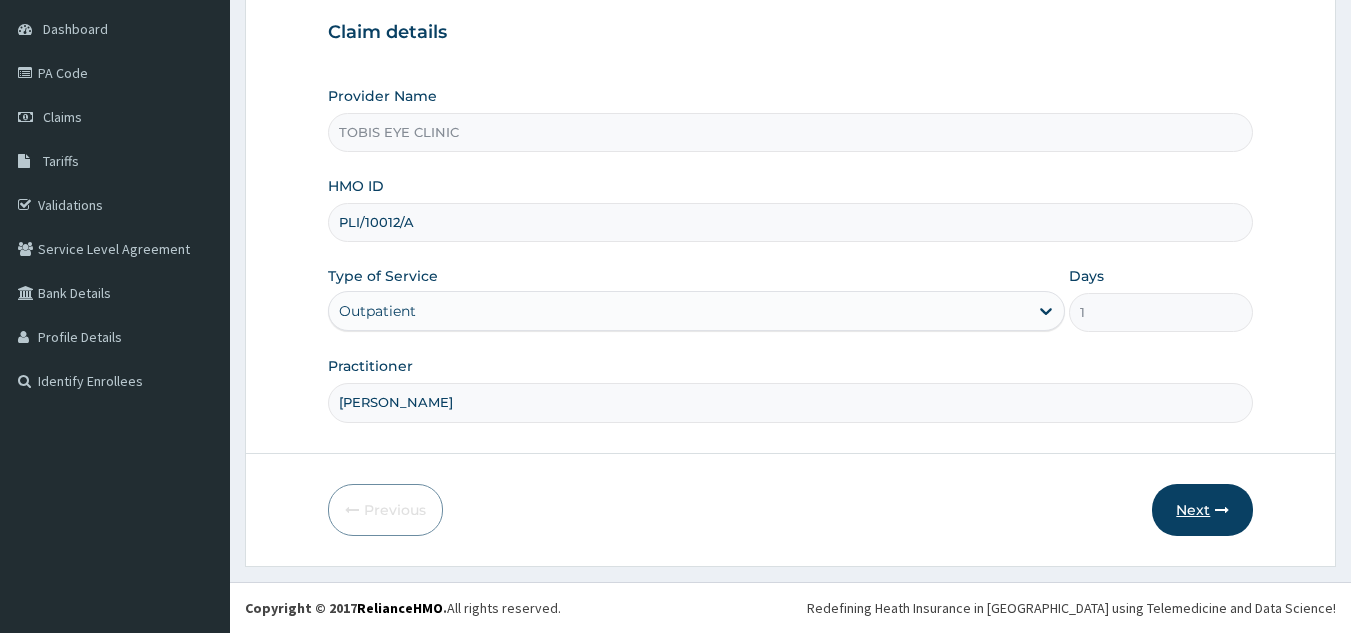 type on "Dr DORCAS MODUPE AKANNI" 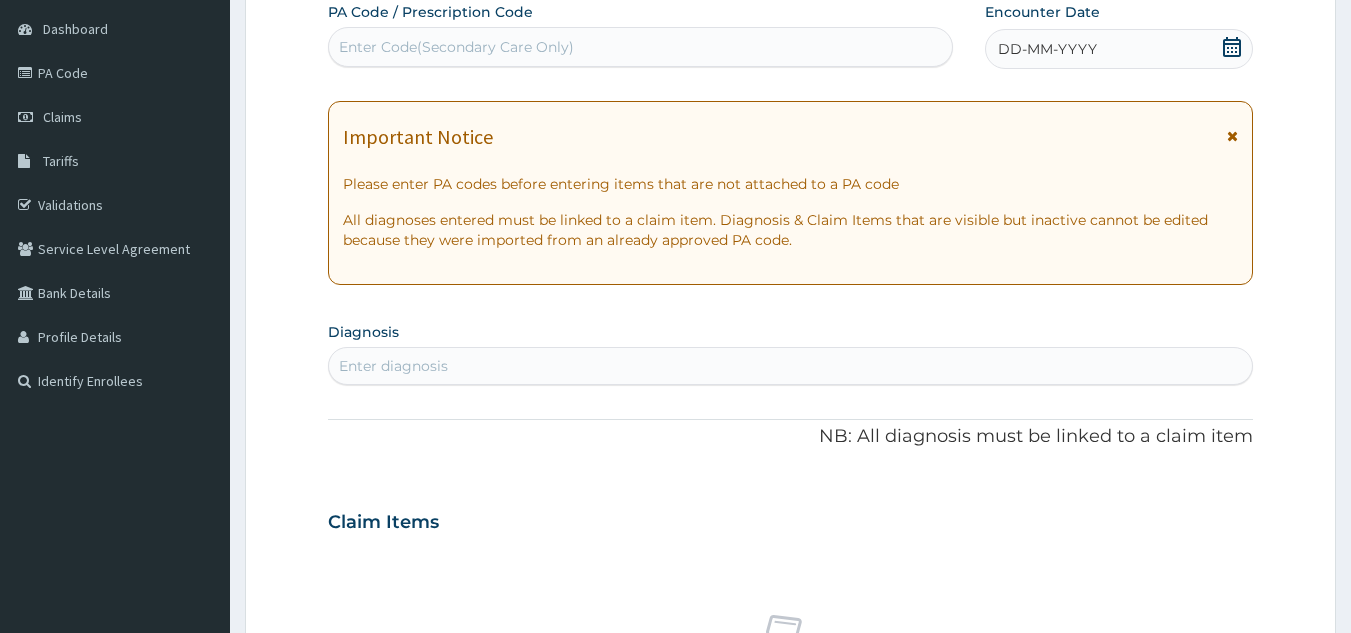 click on "Enter Code(Secondary Care Only)" at bounding box center (456, 47) 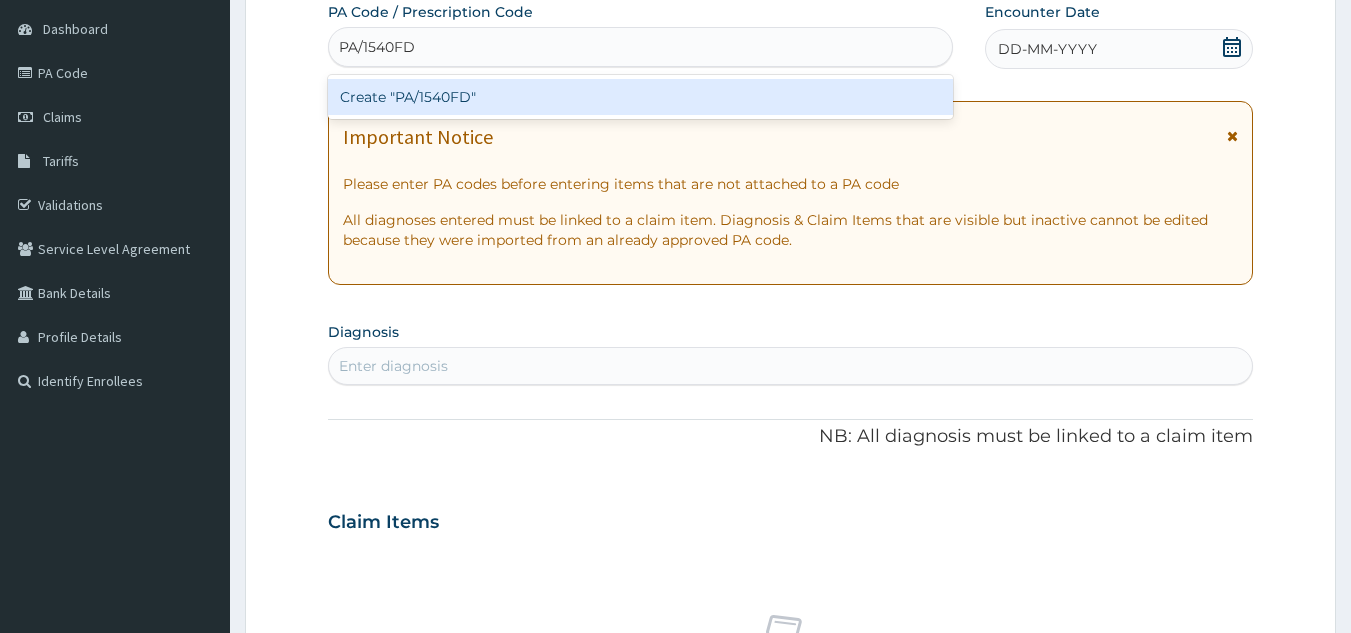 click on "Create "PA/1540FD"" at bounding box center (641, 97) 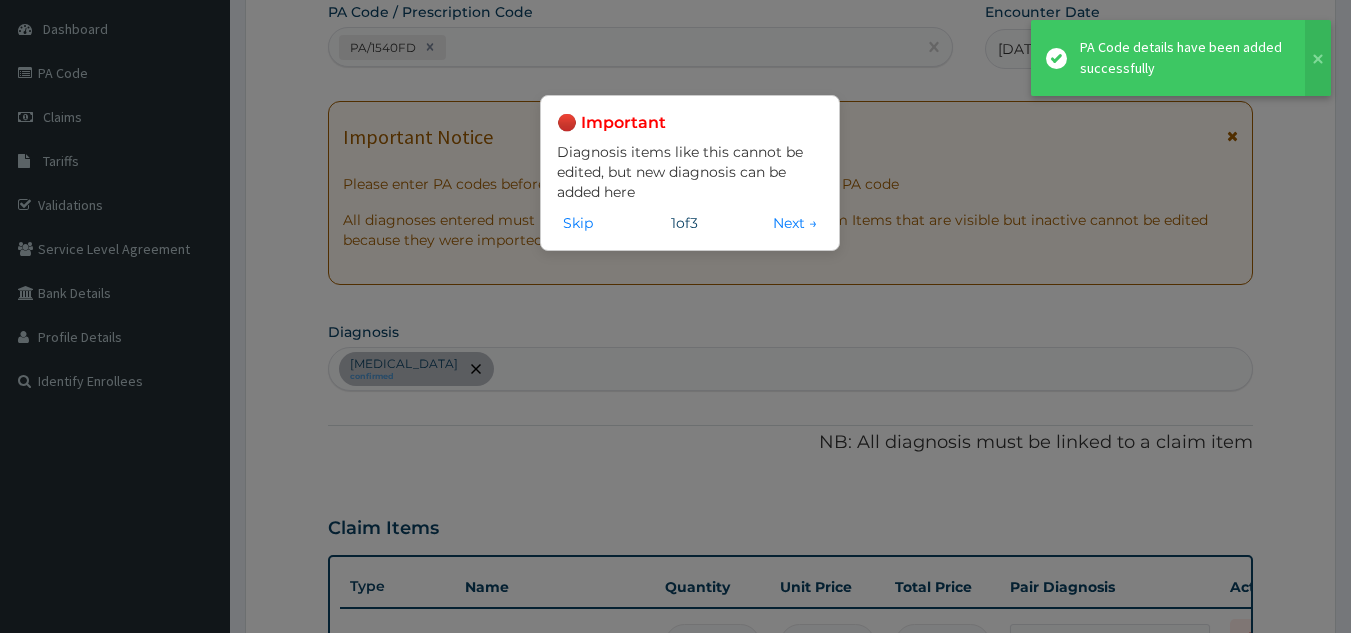 scroll, scrollTop: 665, scrollLeft: 0, axis: vertical 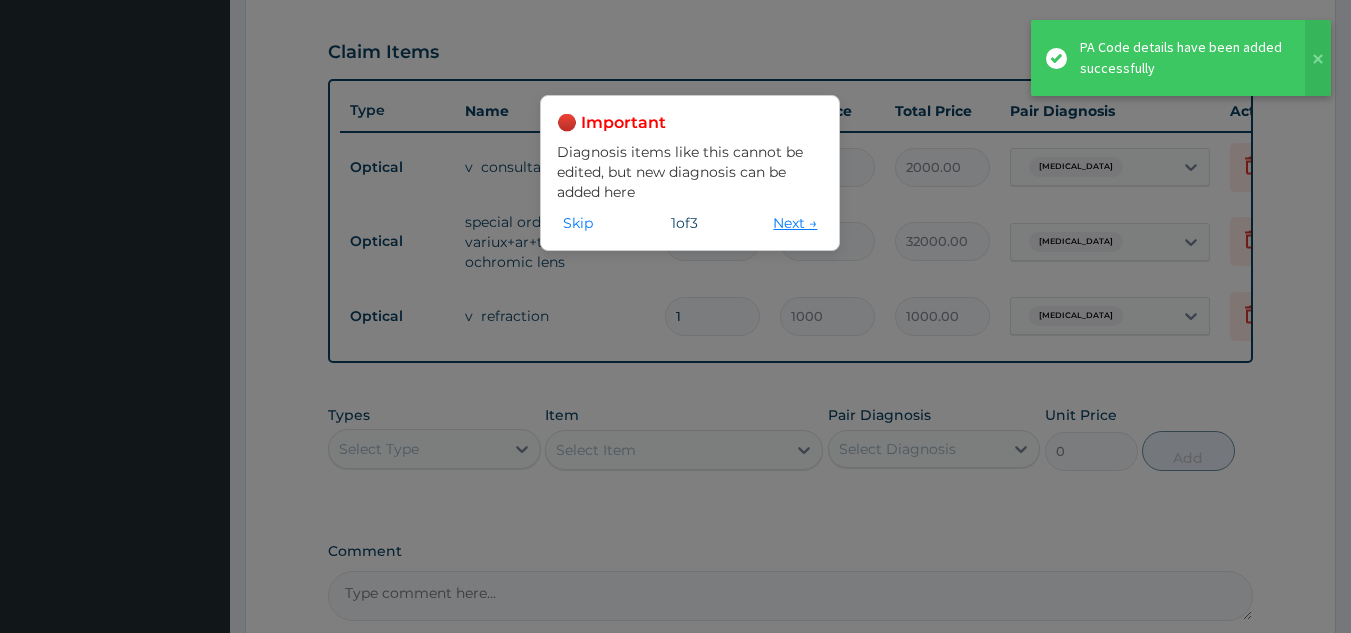 click on "Next →" at bounding box center (795, 223) 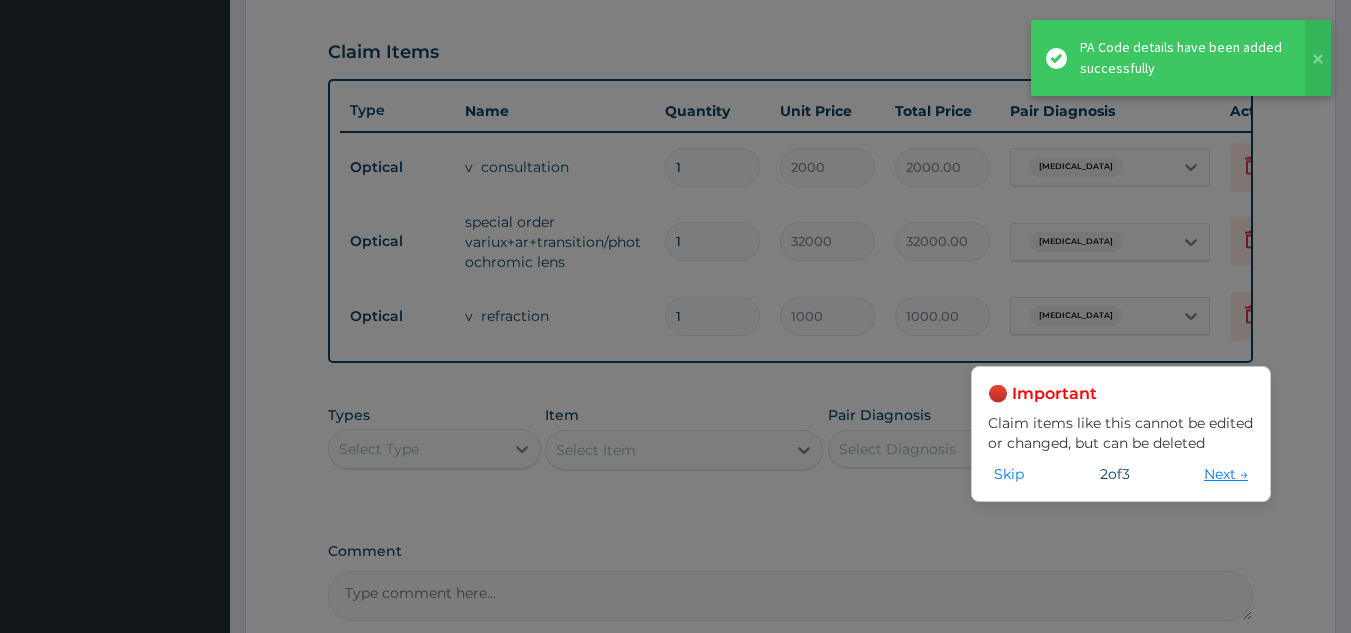 click on "Next →" at bounding box center [1226, 474] 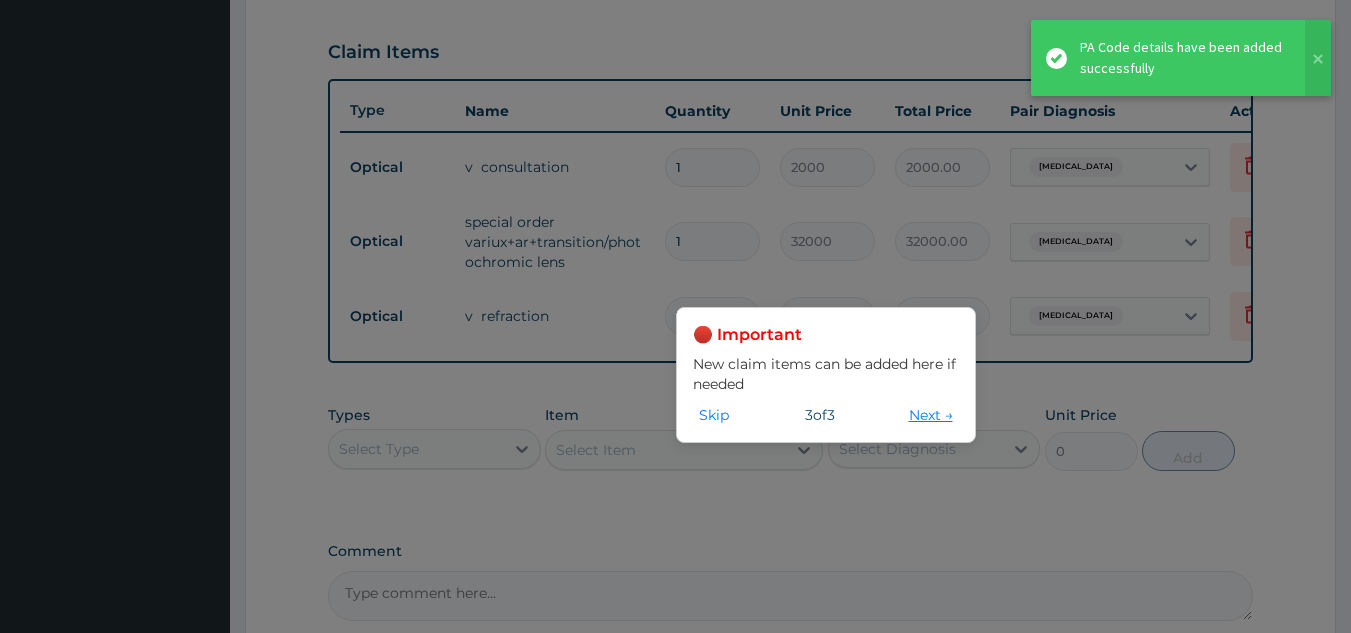 click on "Next →" at bounding box center [931, 415] 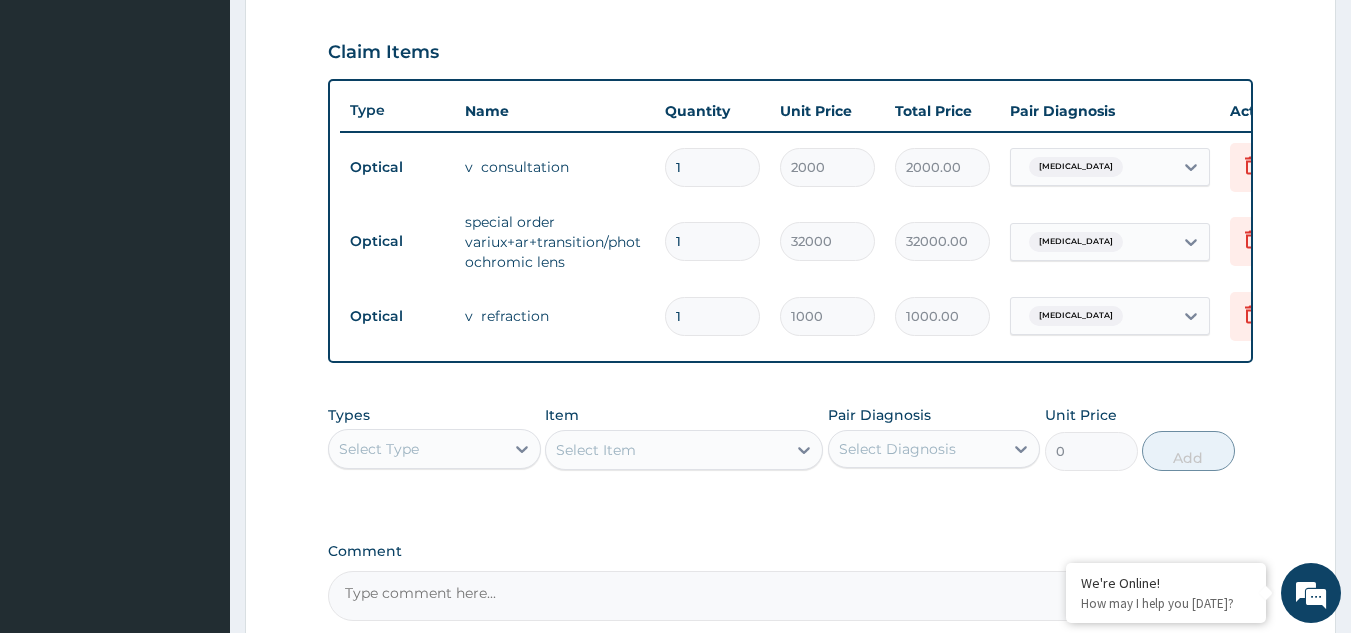 scroll, scrollTop: 0, scrollLeft: 0, axis: both 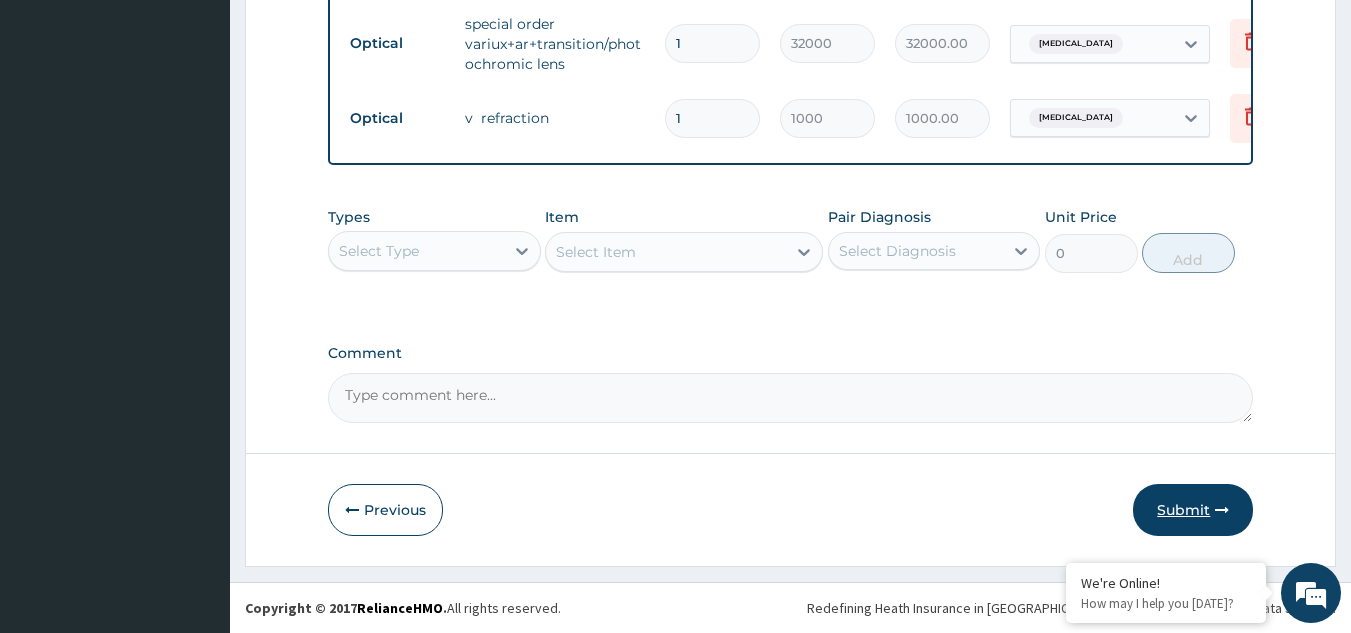 click on "Submit" at bounding box center (1193, 510) 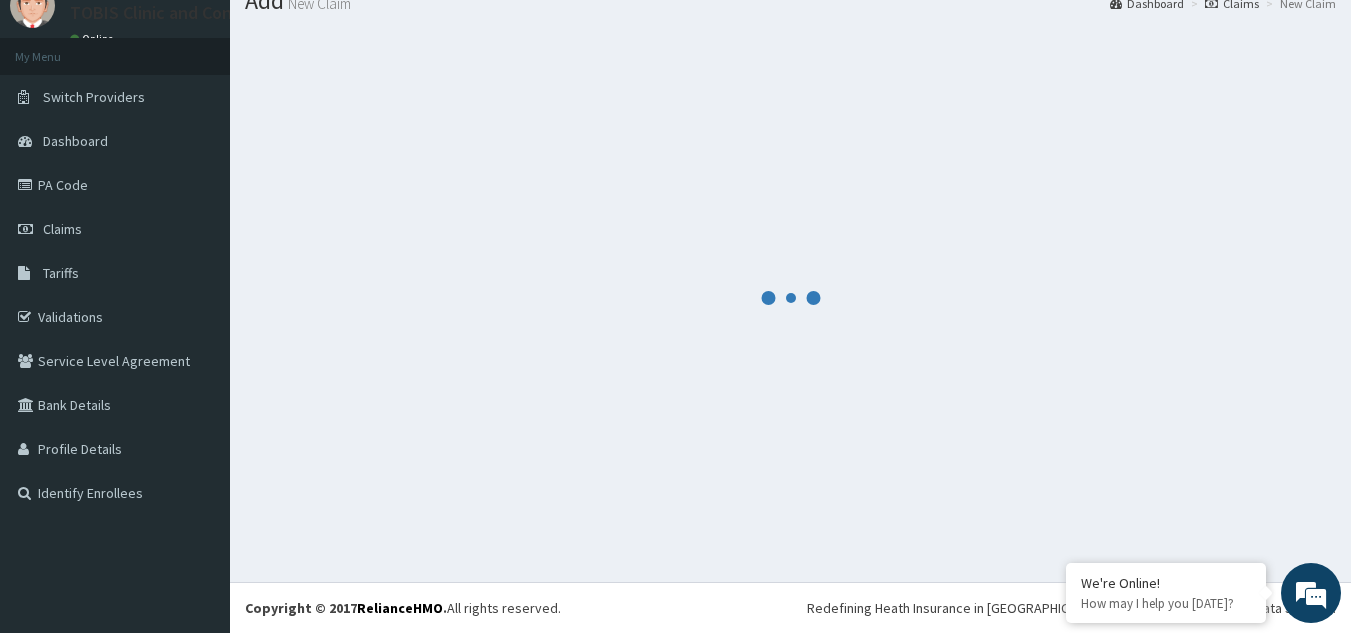 scroll, scrollTop: 77, scrollLeft: 0, axis: vertical 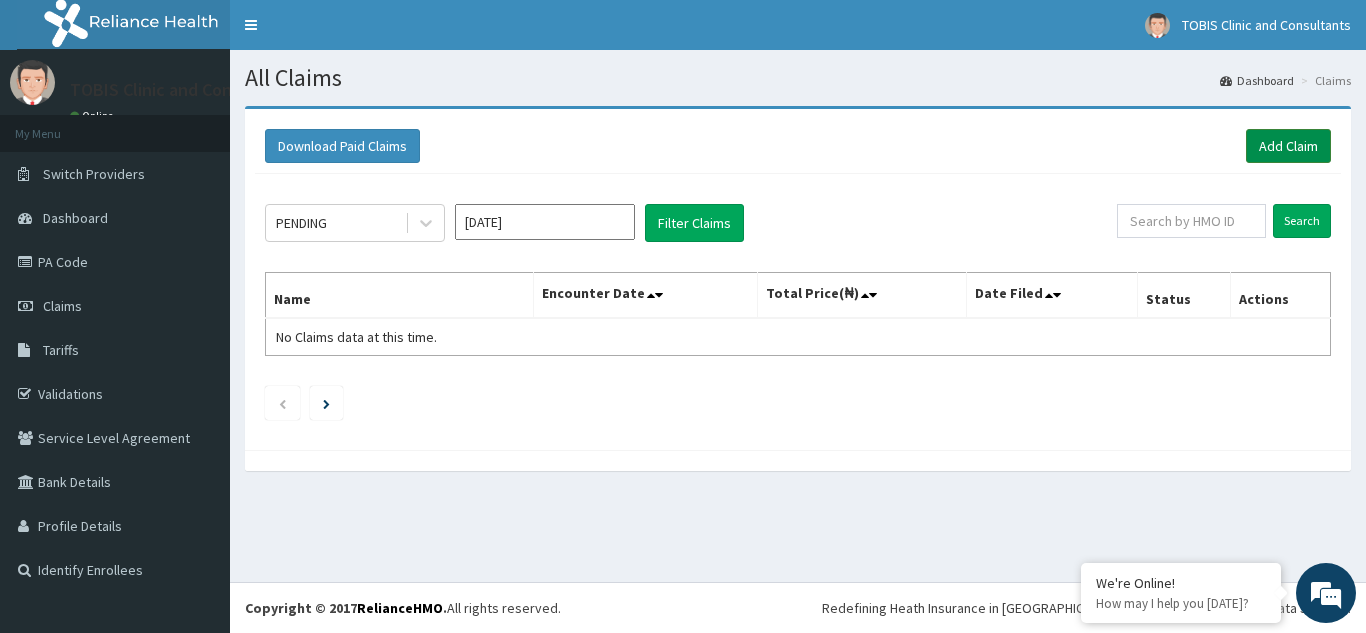click on "Add Claim" at bounding box center (1288, 146) 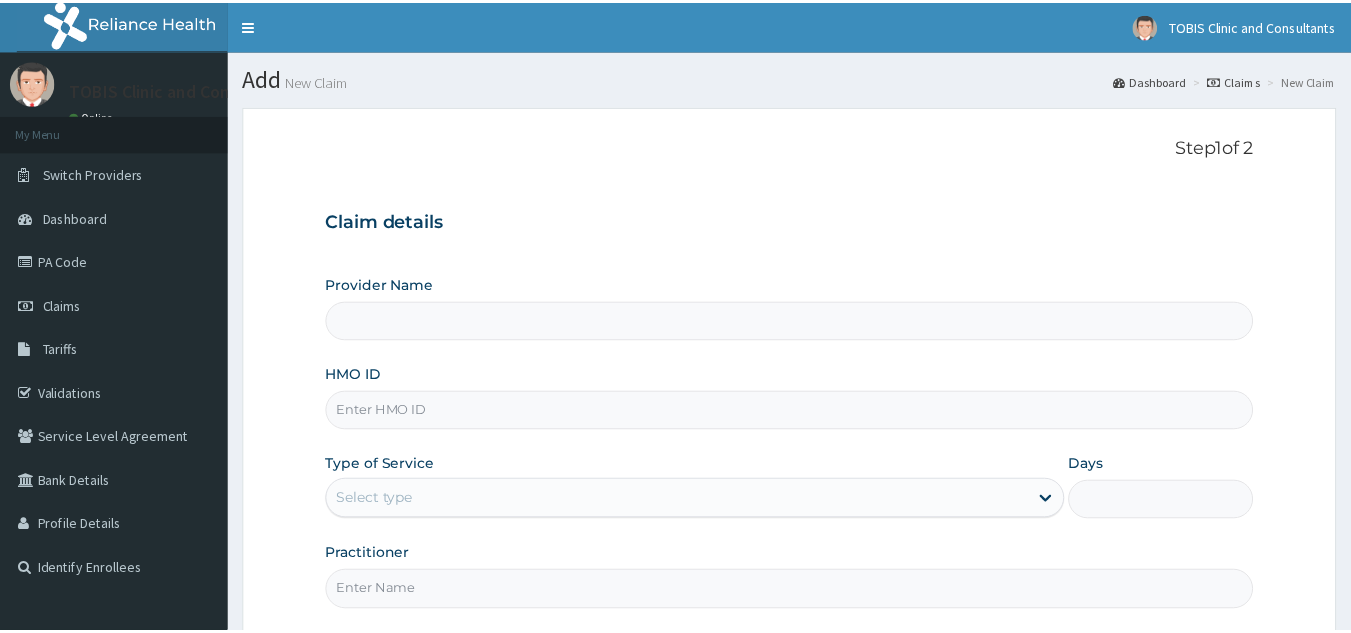 scroll, scrollTop: 0, scrollLeft: 0, axis: both 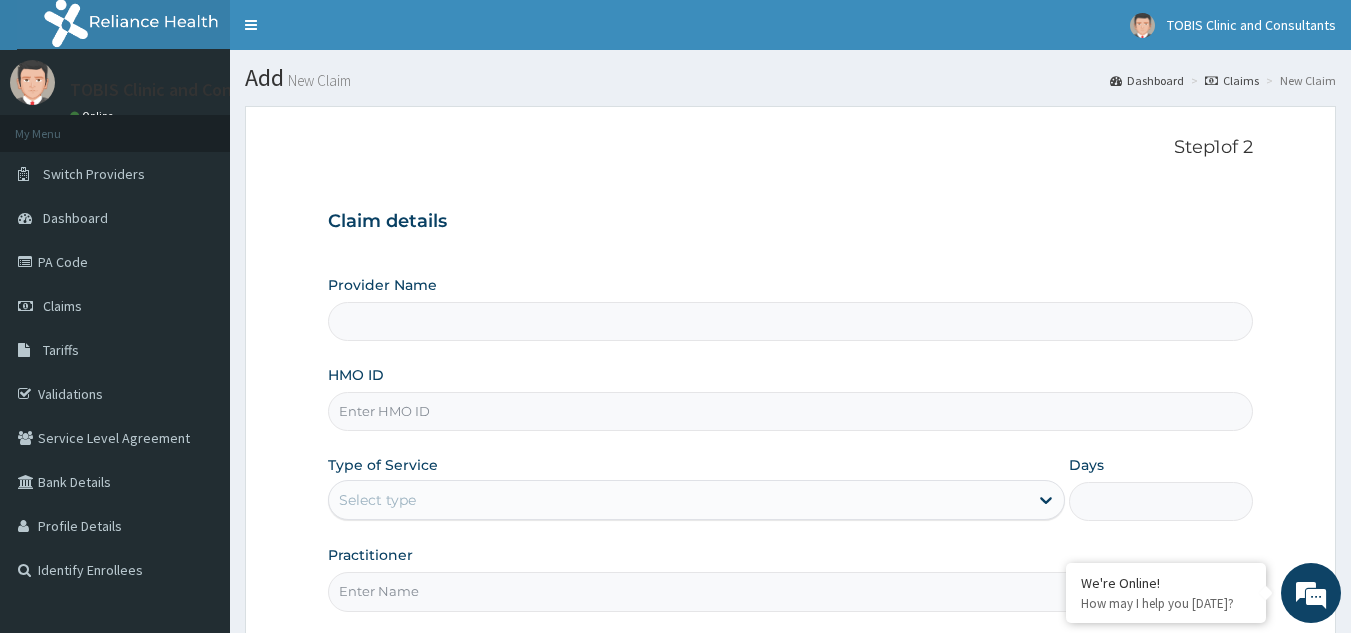 type on "TOBIS EYE CLINIC" 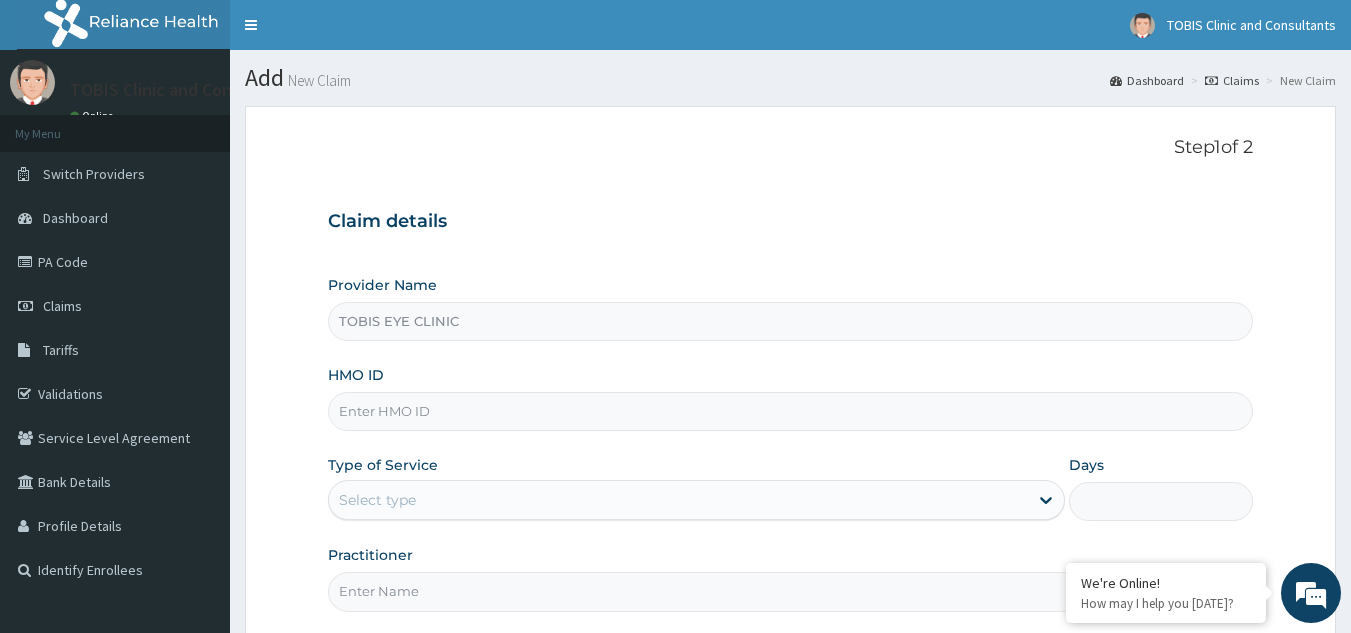 scroll, scrollTop: 0, scrollLeft: 0, axis: both 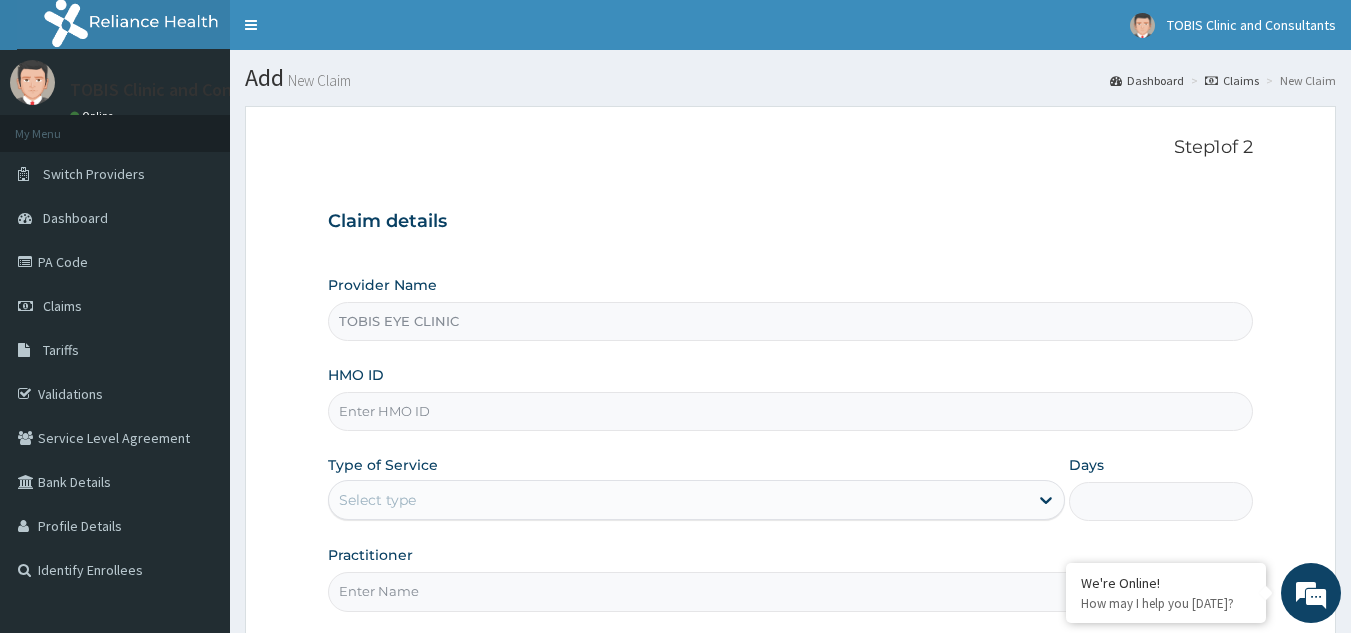 click on "HMO ID" at bounding box center (791, 411) 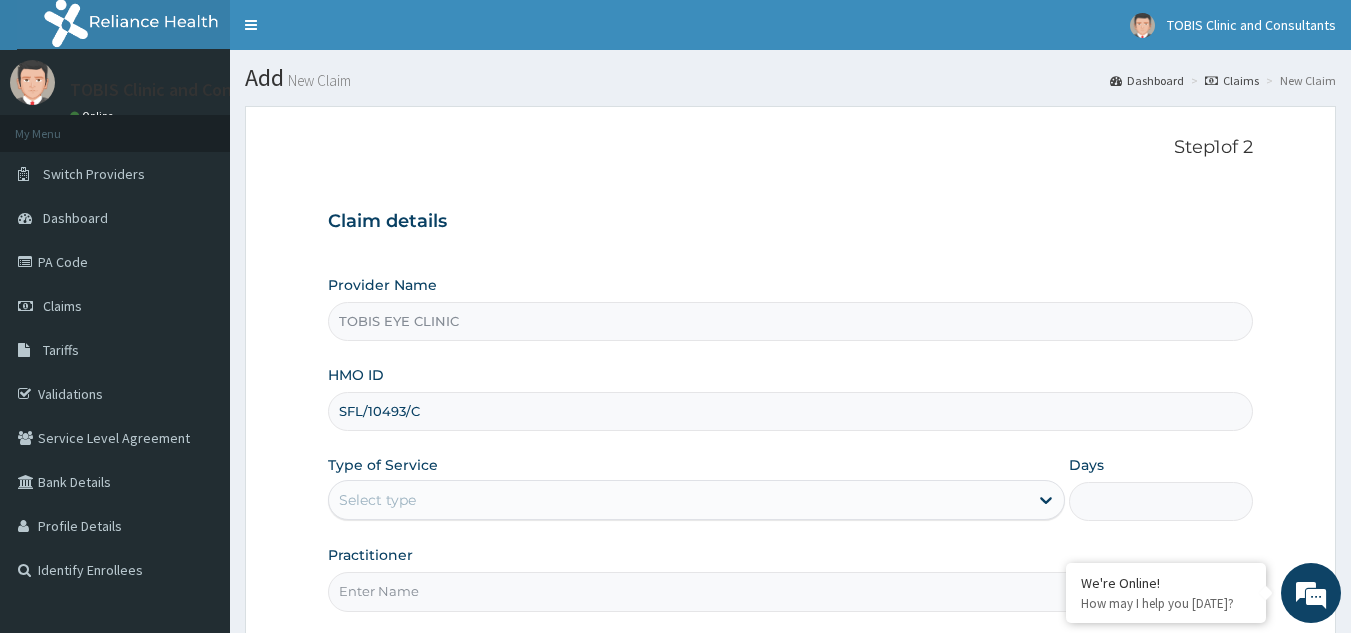 type on "SFL/10493/C" 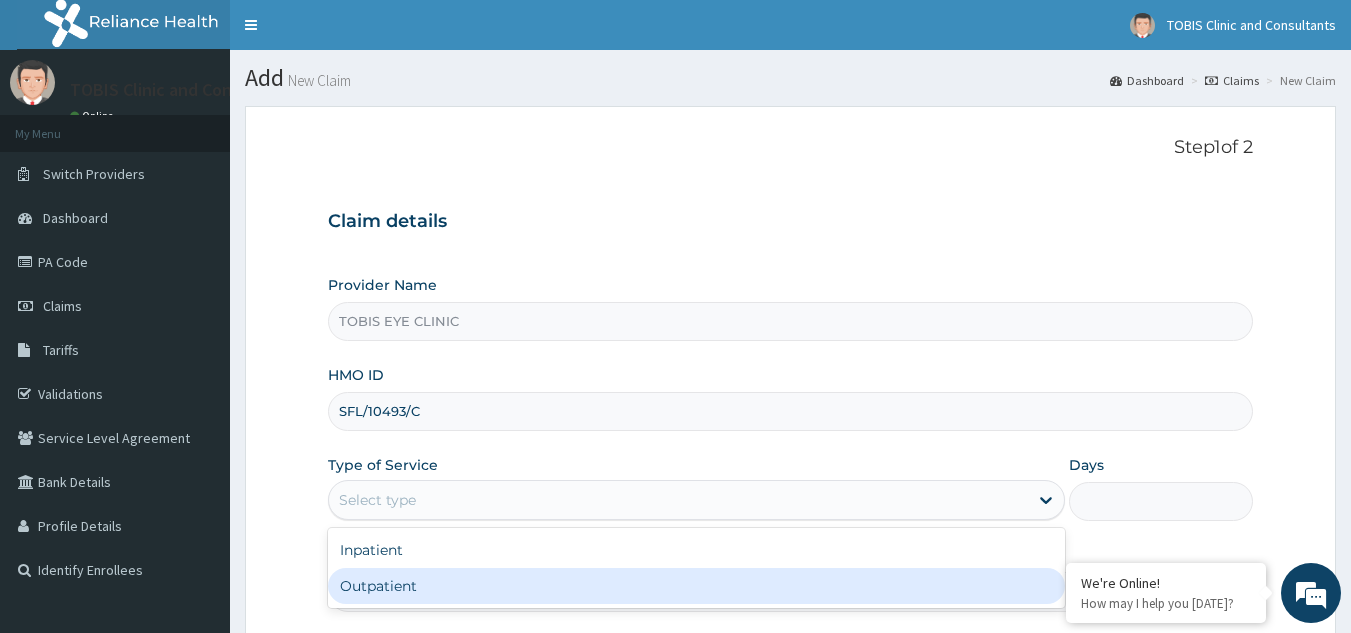click on "Outpatient" at bounding box center (696, 586) 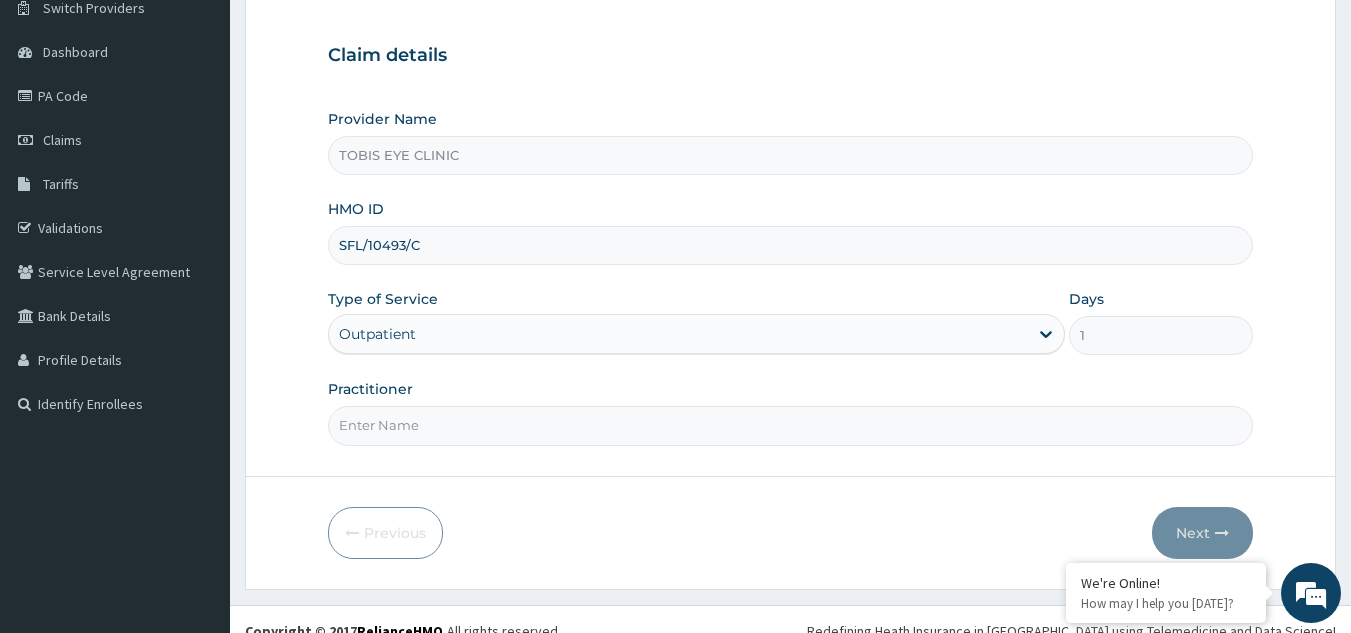 scroll, scrollTop: 189, scrollLeft: 0, axis: vertical 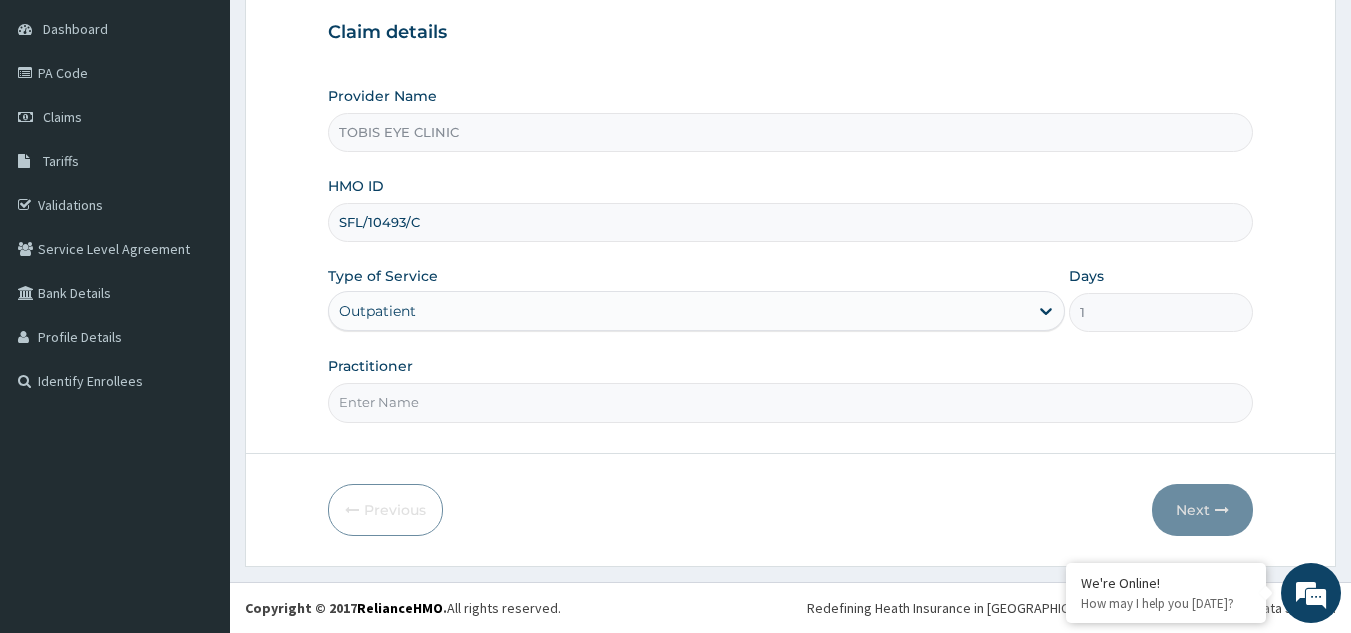 click on "Practitioner" at bounding box center [791, 402] 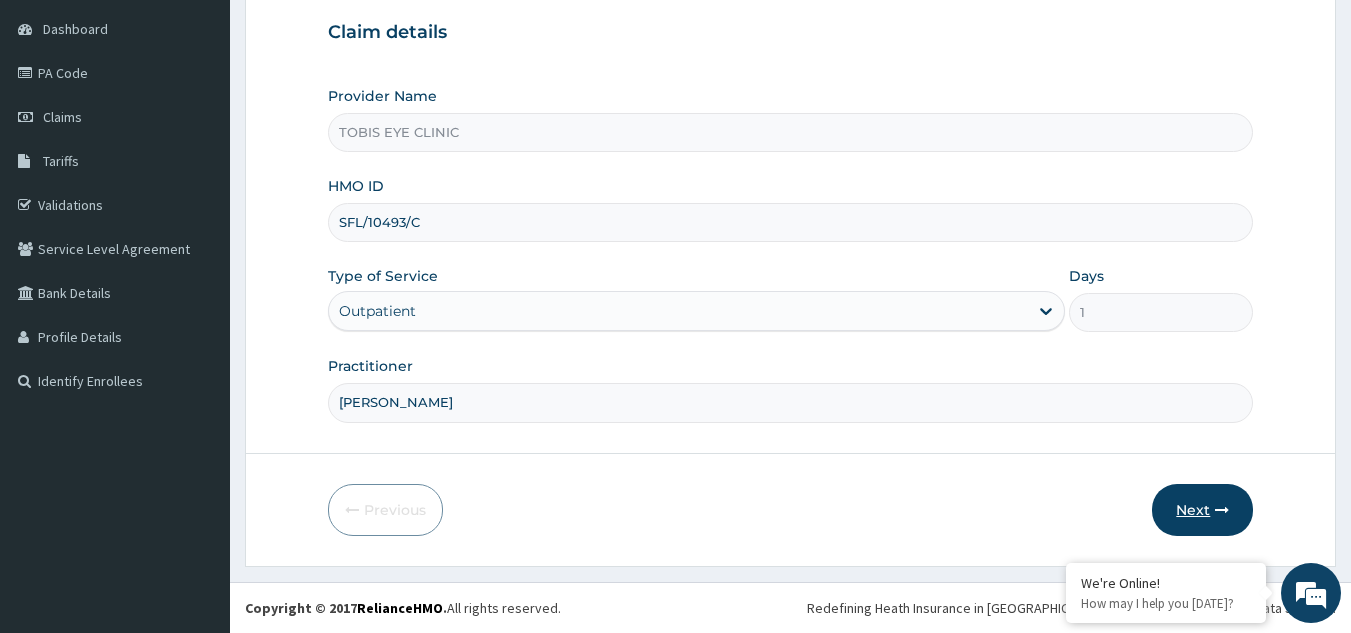type on "[PERSON_NAME]" 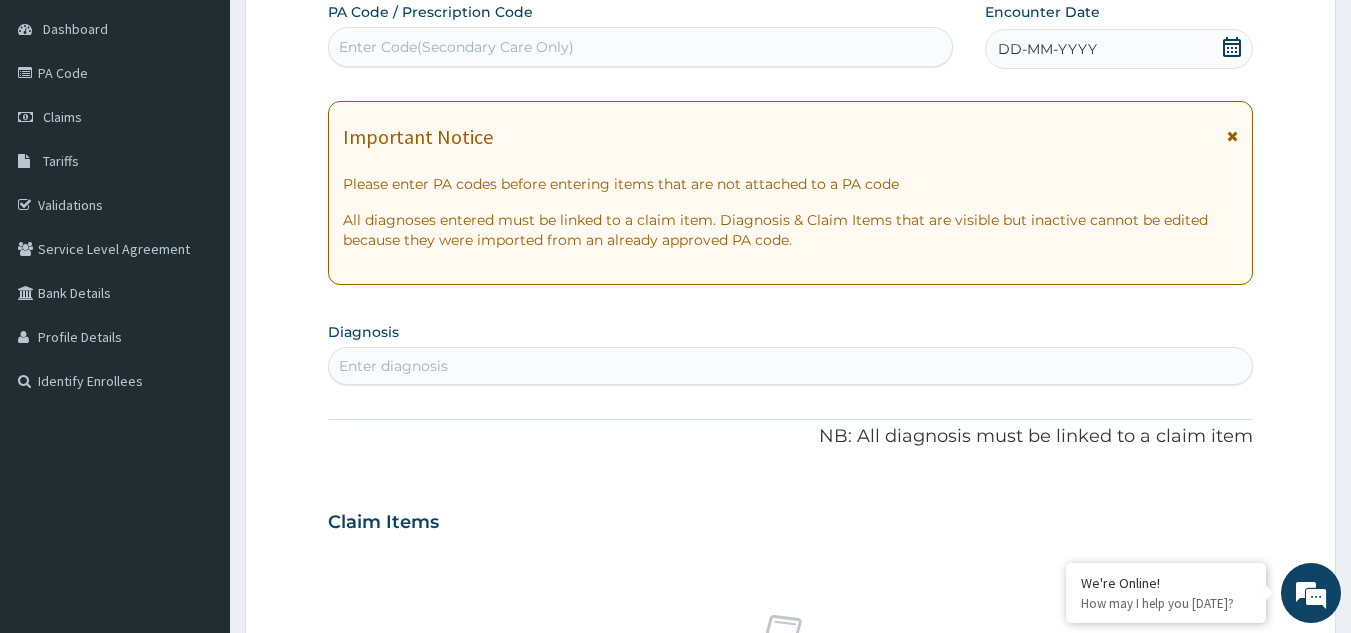 click on "Enter Code(Secondary Care Only)" at bounding box center [456, 47] 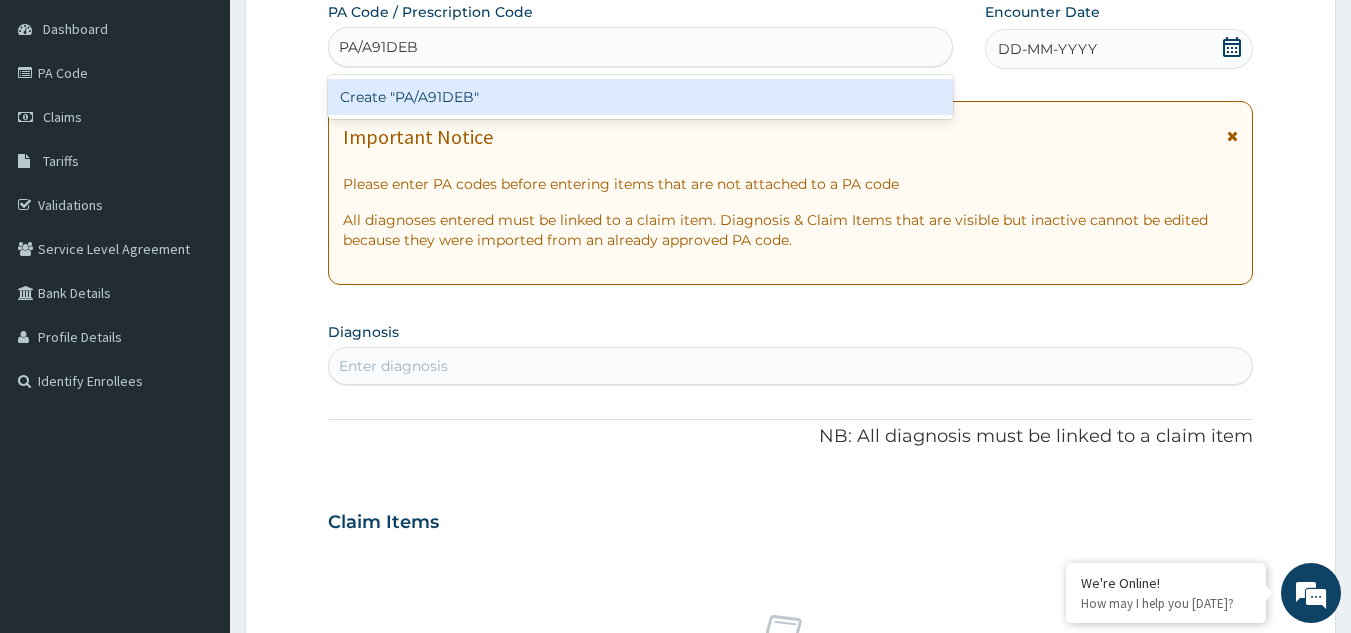 click on "Create "PA/A91DEB"" at bounding box center [641, 97] 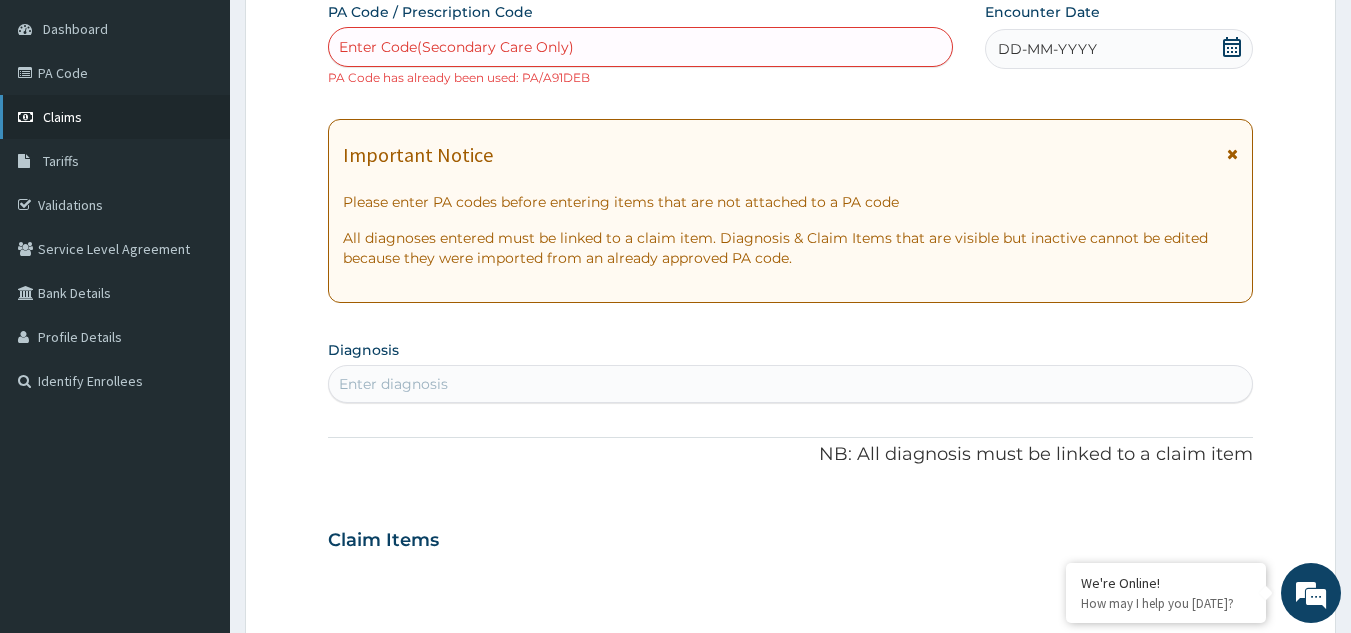 click on "Claims" at bounding box center [62, 117] 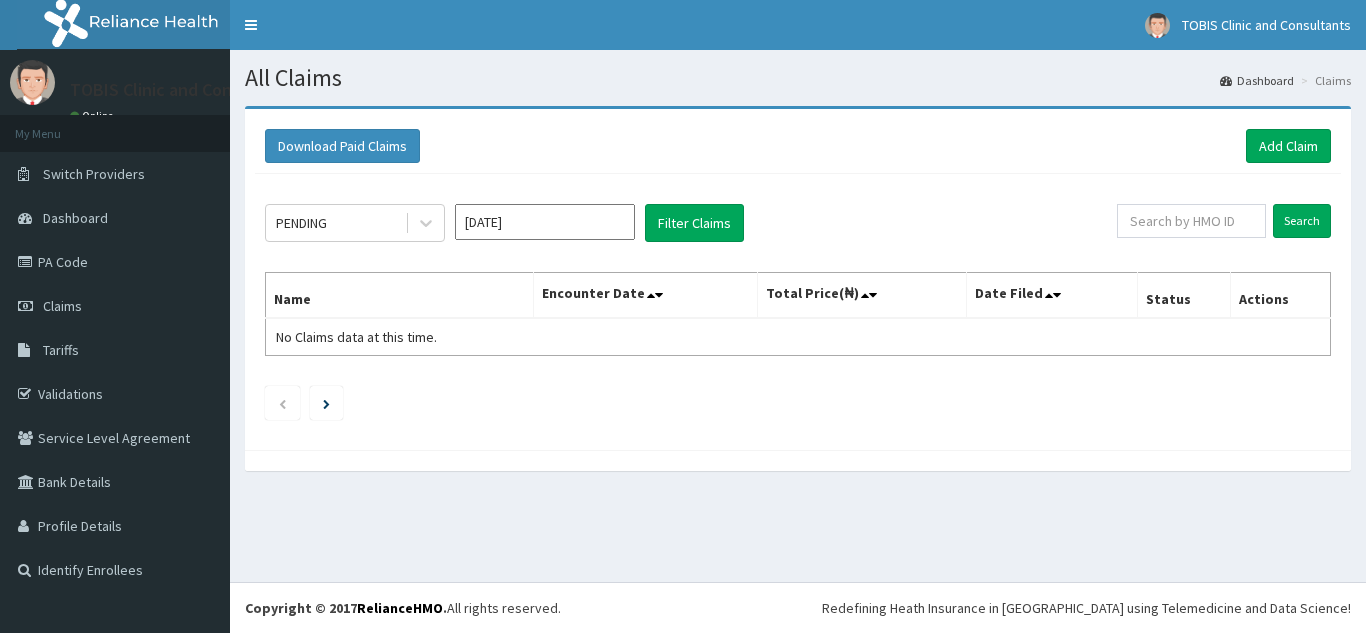 scroll, scrollTop: 0, scrollLeft: 0, axis: both 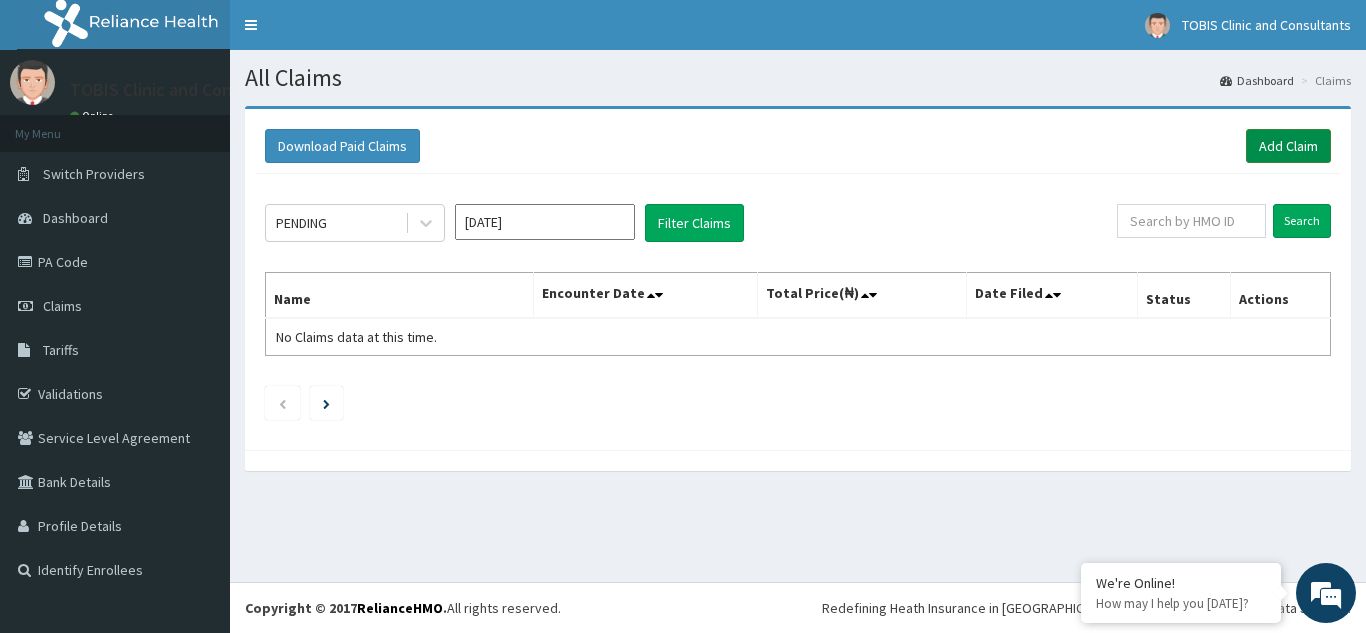 click on "Add Claim" at bounding box center (1288, 146) 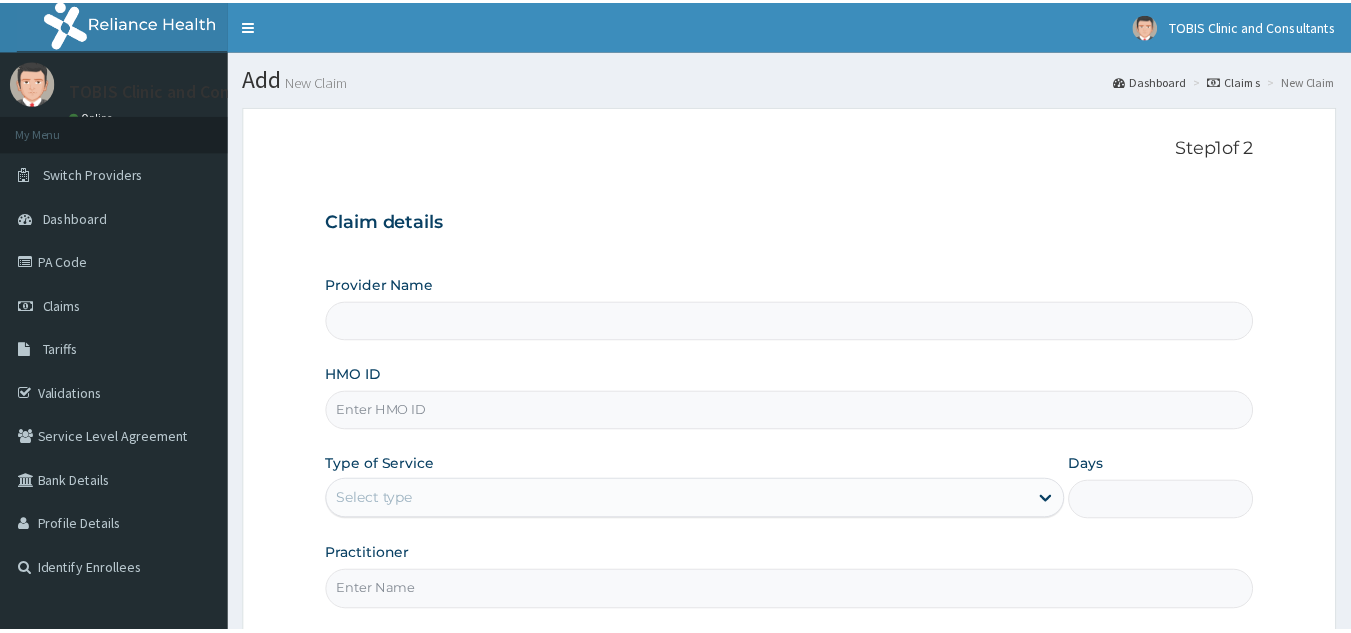 scroll, scrollTop: 0, scrollLeft: 0, axis: both 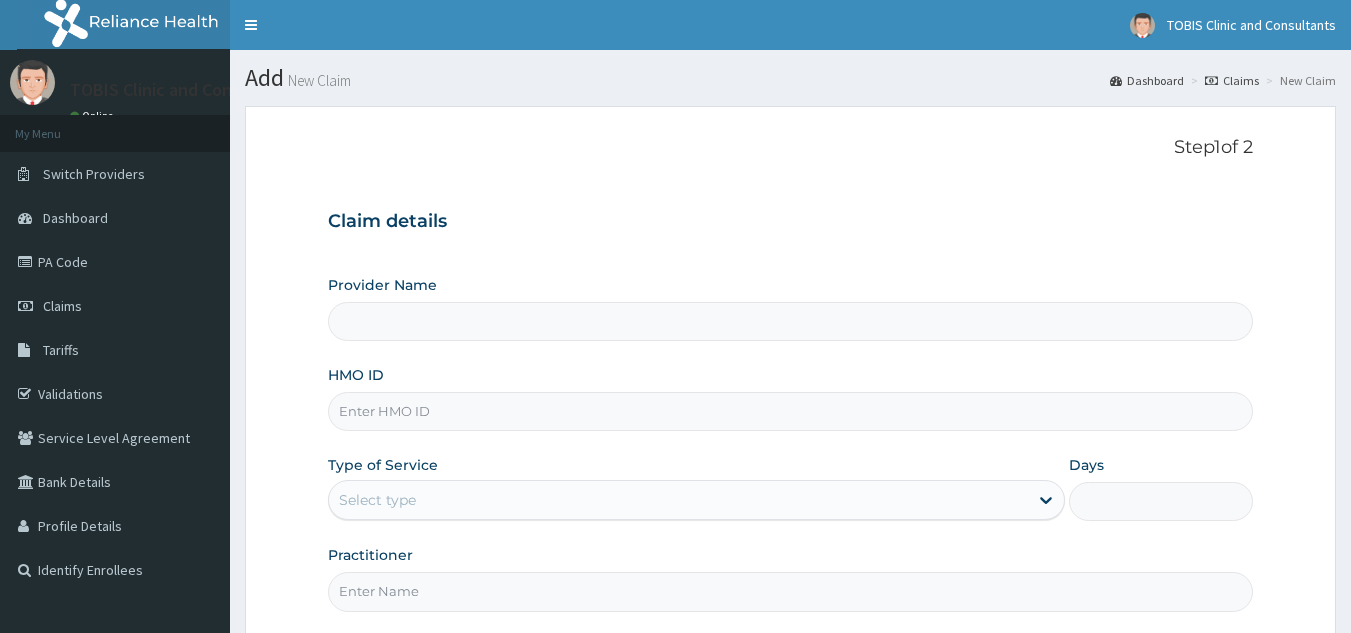 type on "TOBIS EYE CLINIC" 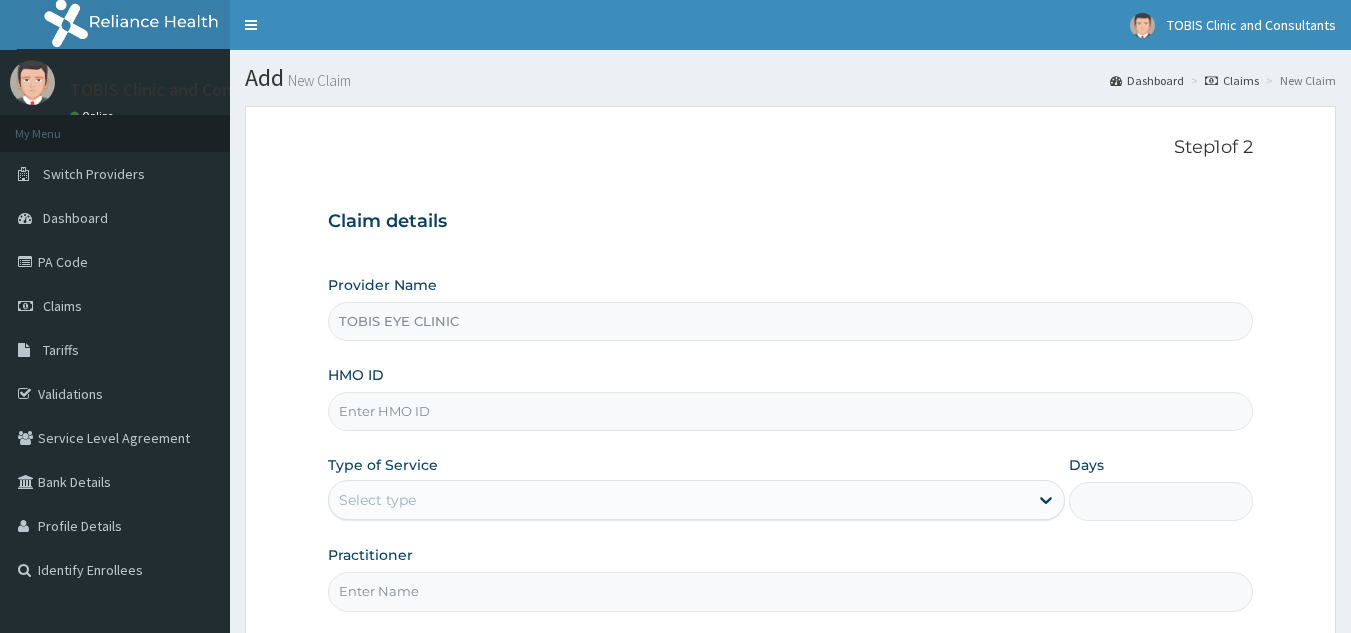 click on "HMO ID" at bounding box center (791, 411) 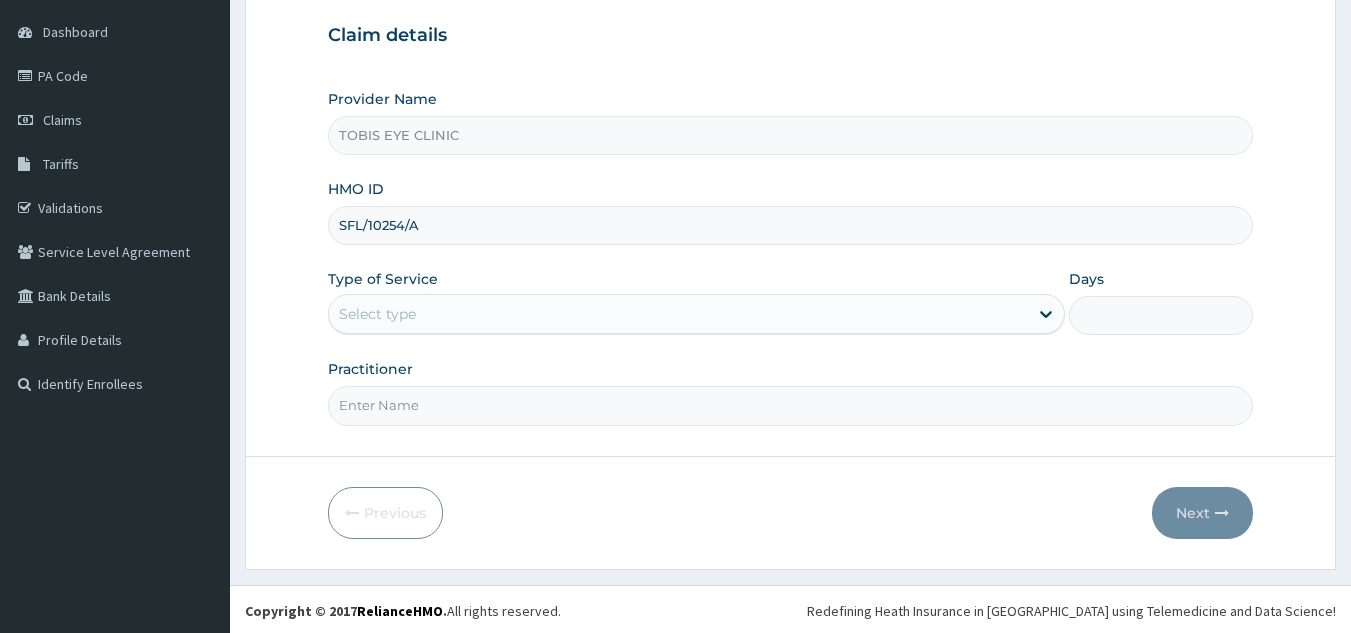 scroll, scrollTop: 189, scrollLeft: 0, axis: vertical 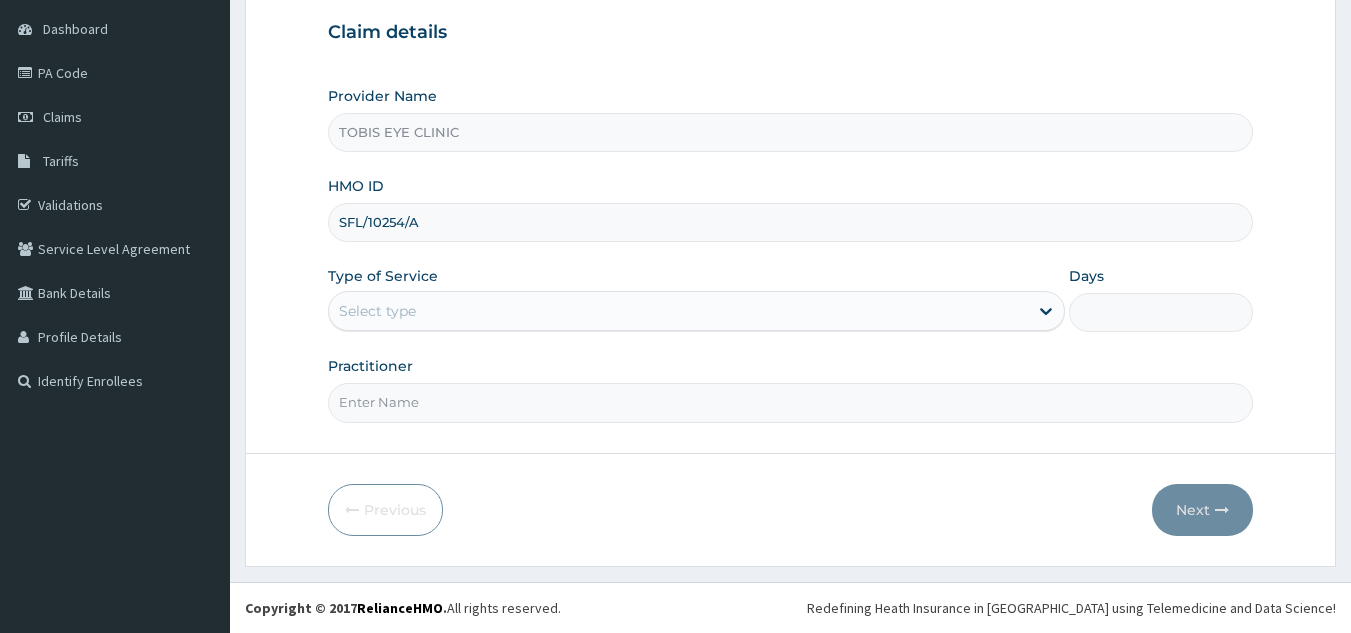 type on "SFL/10254/A" 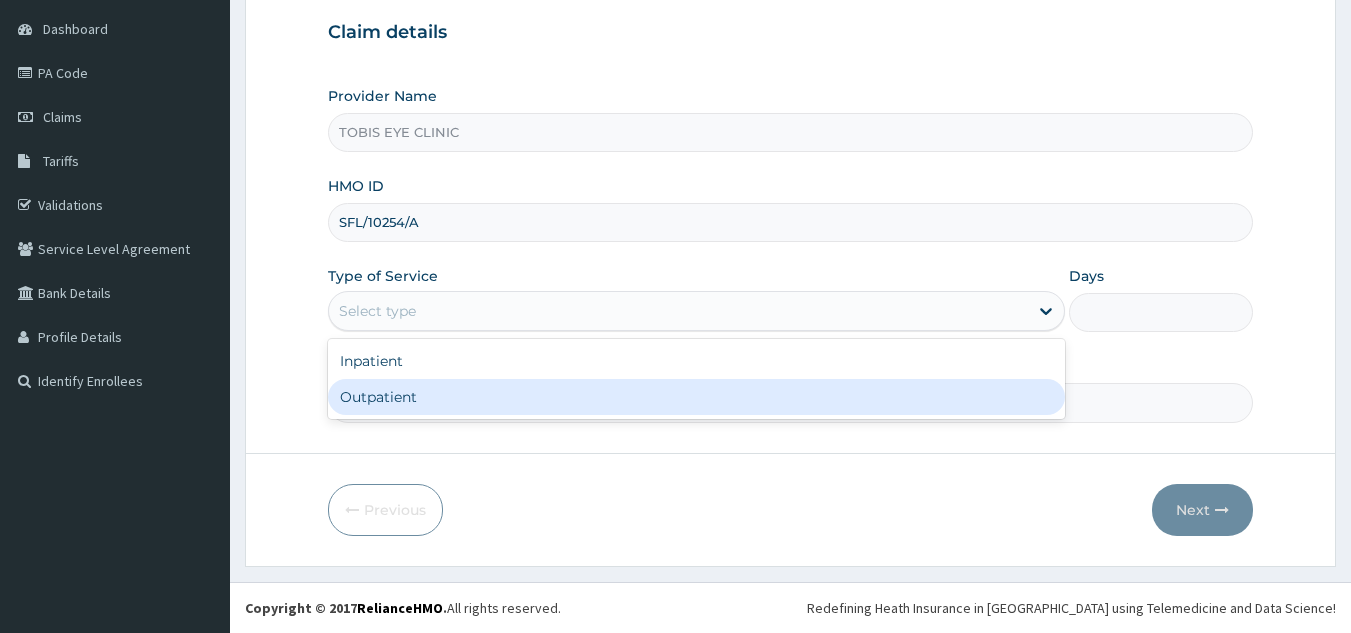 click on "Outpatient" at bounding box center [696, 397] 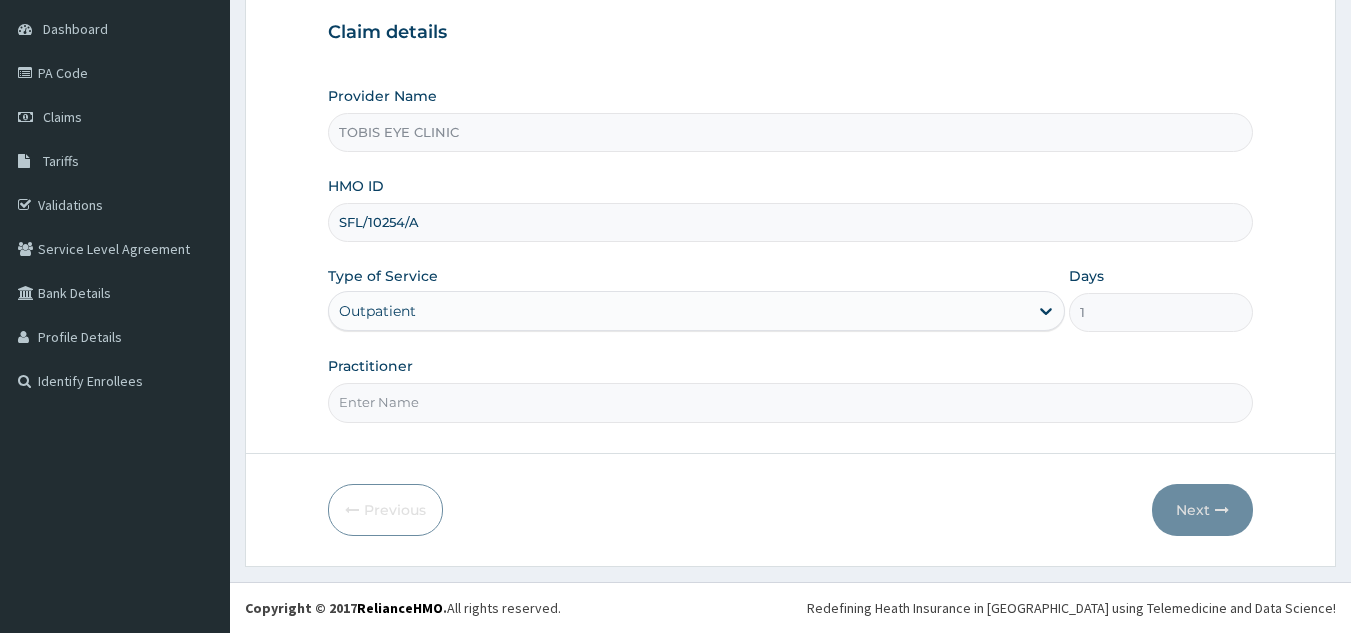 click on "Practitioner" at bounding box center [791, 402] 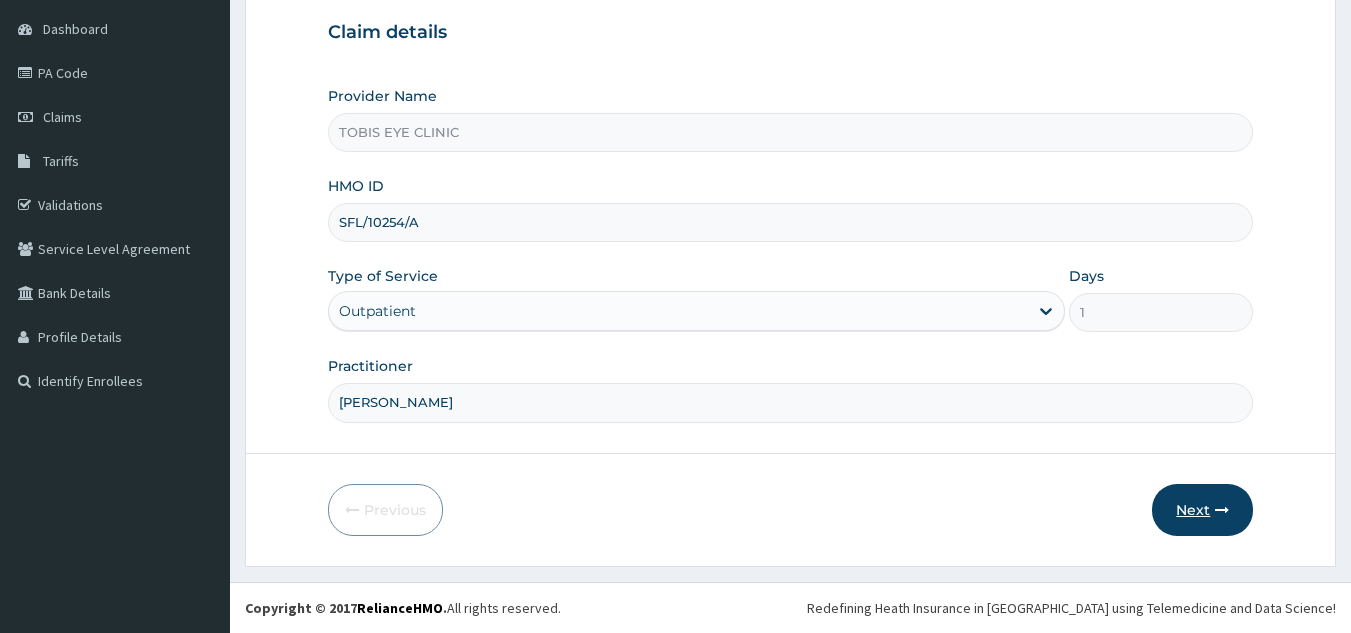 type on "Dr DORCAS MODUPE AKANNI" 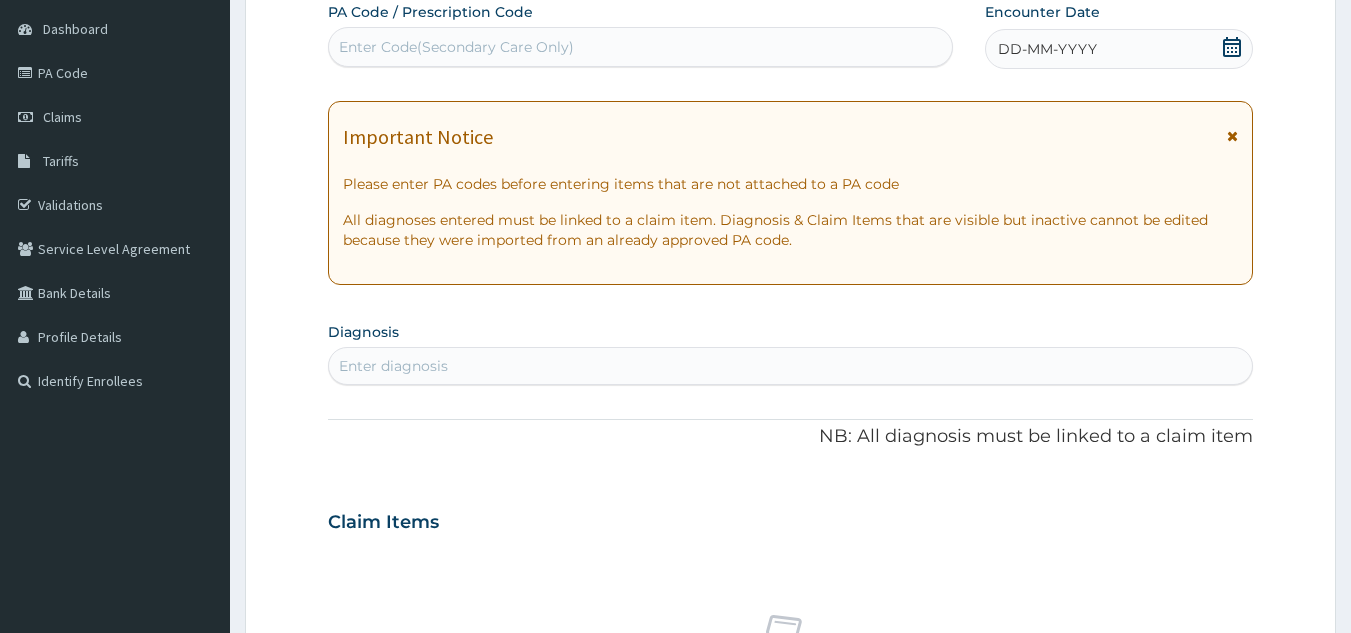 click on "Enter Code(Secondary Care Only)" at bounding box center [456, 47] 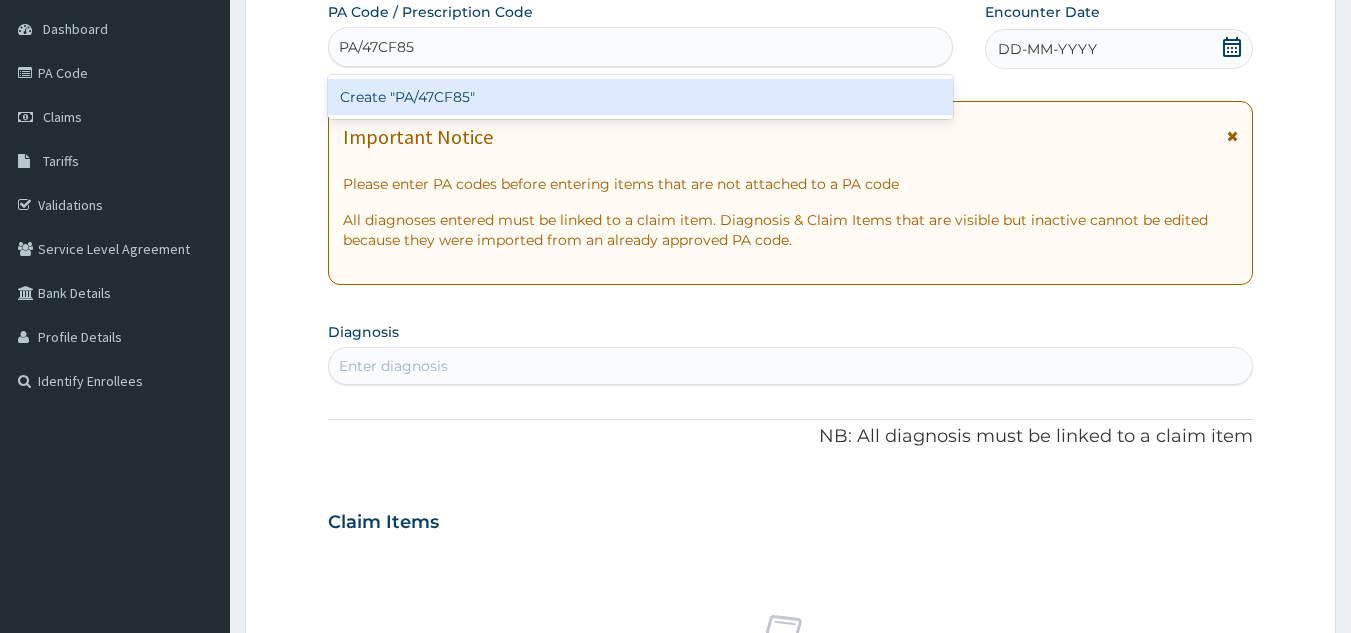 click on "Create "PA/47CF85"" at bounding box center (641, 97) 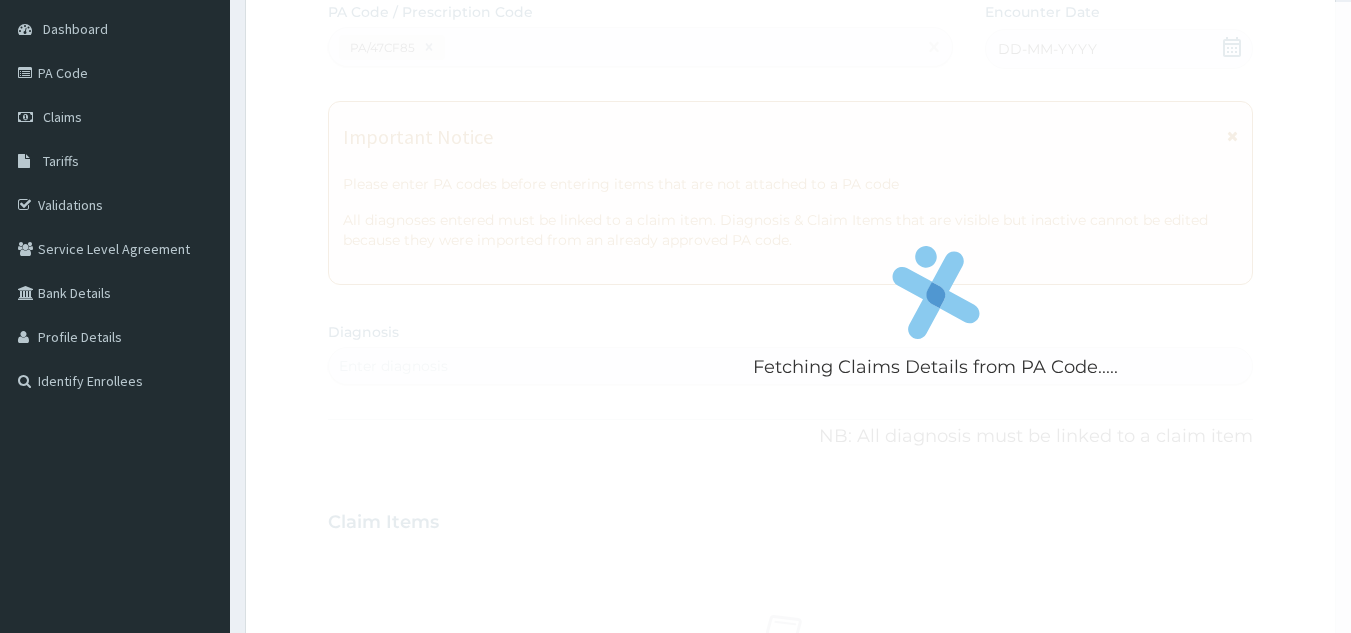 click on "Fetching Claims Details from PA Code....." at bounding box center [936, 318] 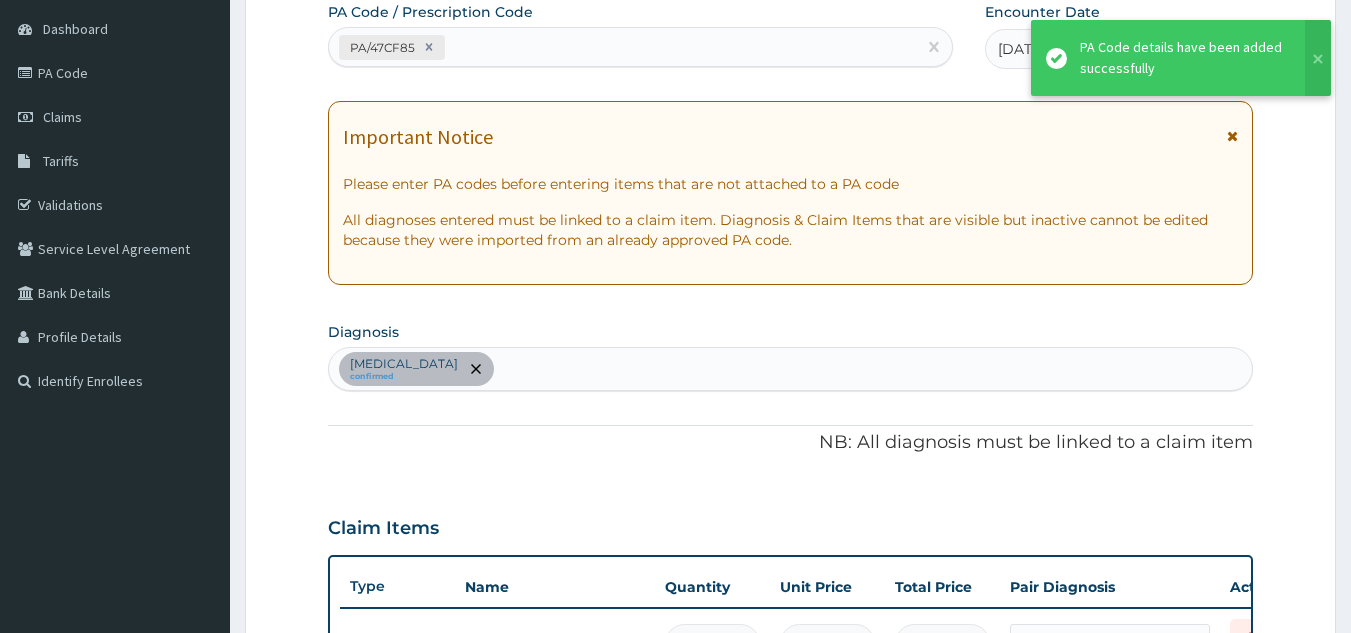 scroll, scrollTop: 654, scrollLeft: 0, axis: vertical 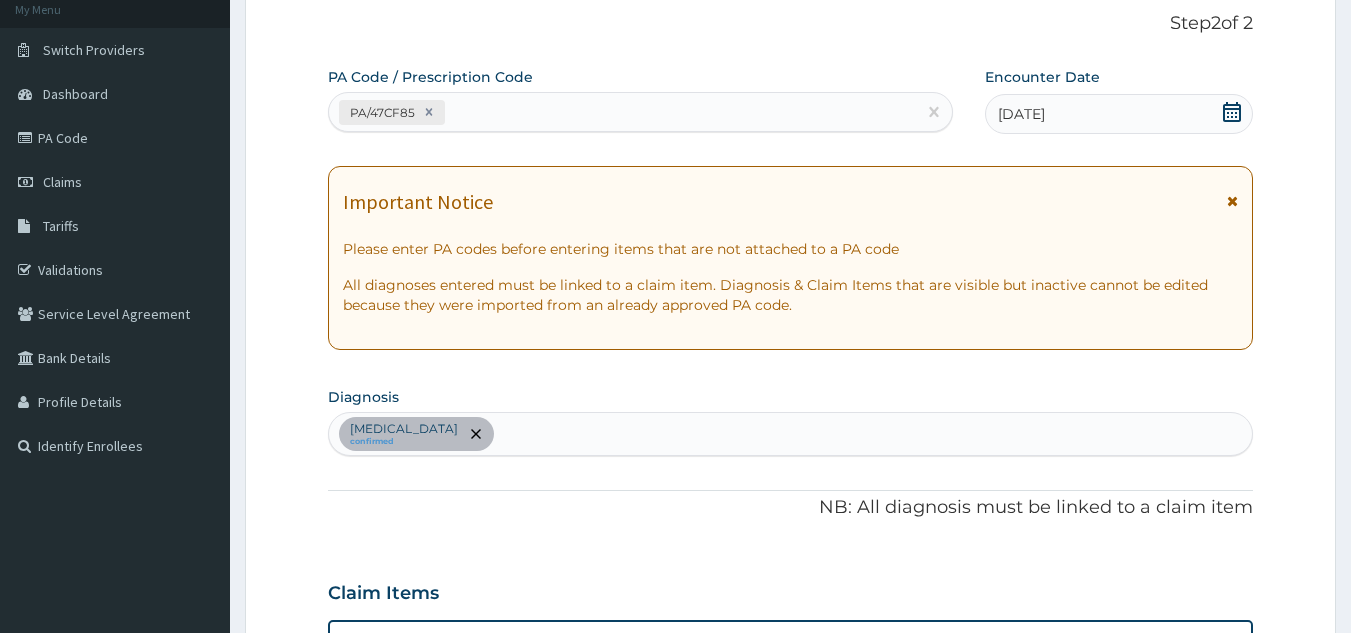 click on "Step  2  of 2 PA Code / Prescription Code PA/47CF85 Encounter Date 12-05-2025 Important Notice Please enter PA codes before entering items that are not attached to a PA code   All diagnoses entered must be linked to a claim item. Diagnosis & Claim Items that are visible but inactive cannot be edited because they were imported from an already approved PA code. Diagnosis Presbyopia confirmed NB: All diagnosis must be linked to a claim item Claim Items Type Name Quantity Unit Price Total Price Pair Diagnosis Actions Optical v  refraction 1 1000 1000.00 Presbyopia Delete Optical varilux +ar special order lens 1 22500 22500.00 Presbyopia Delete Optical v  consultation 1 2000 2000.00 Presbyopia Delete Types Select Type Item Select Item Pair Diagnosis Select Diagnosis Unit Price 0 Add Comment     Previous   Submit" at bounding box center (790, 638) 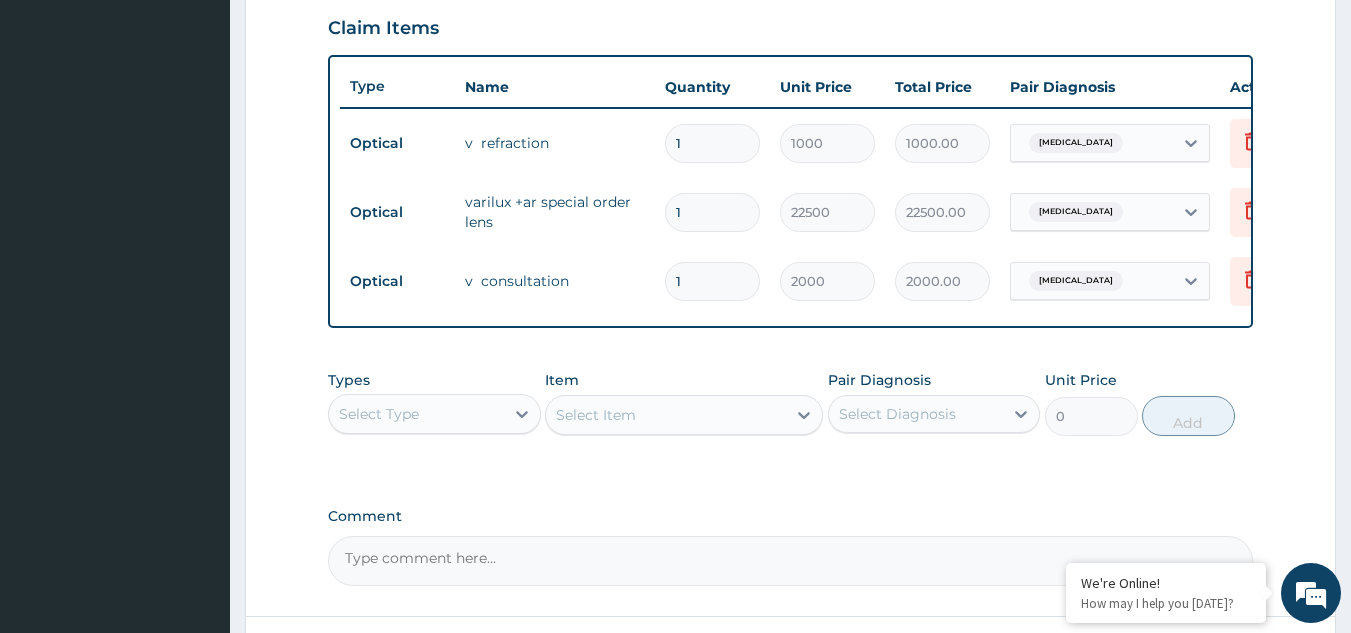 scroll, scrollTop: 722, scrollLeft: 0, axis: vertical 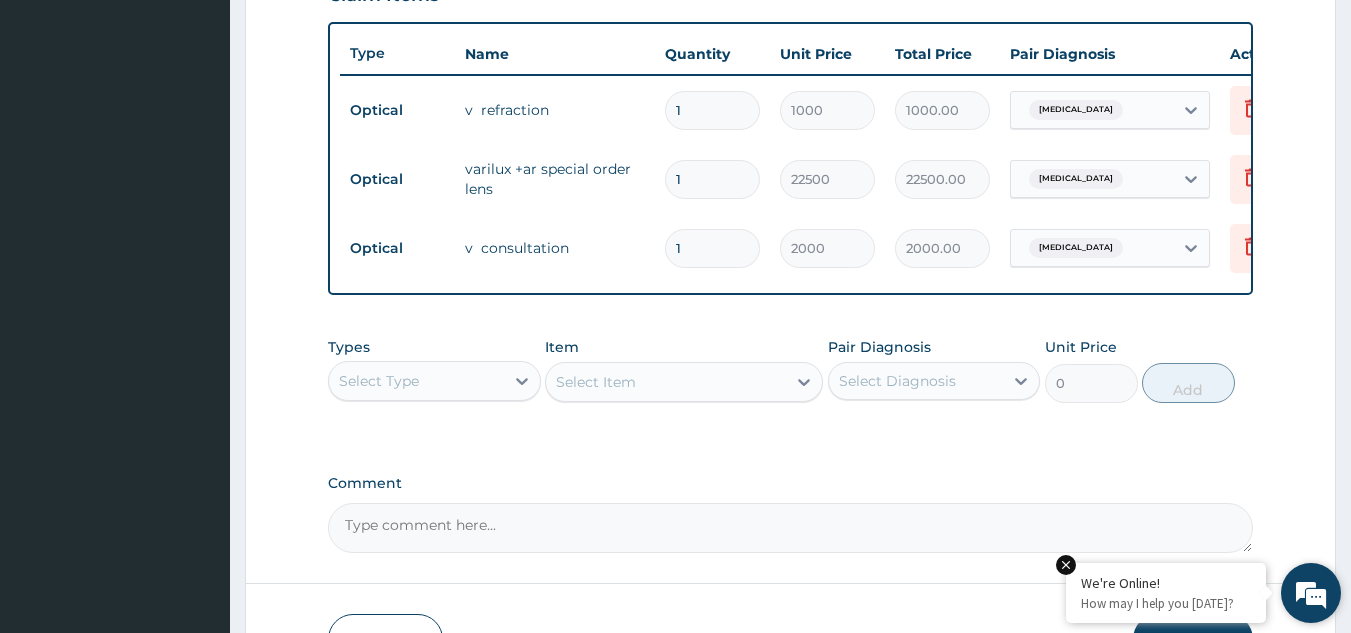 click at bounding box center [1066, 565] 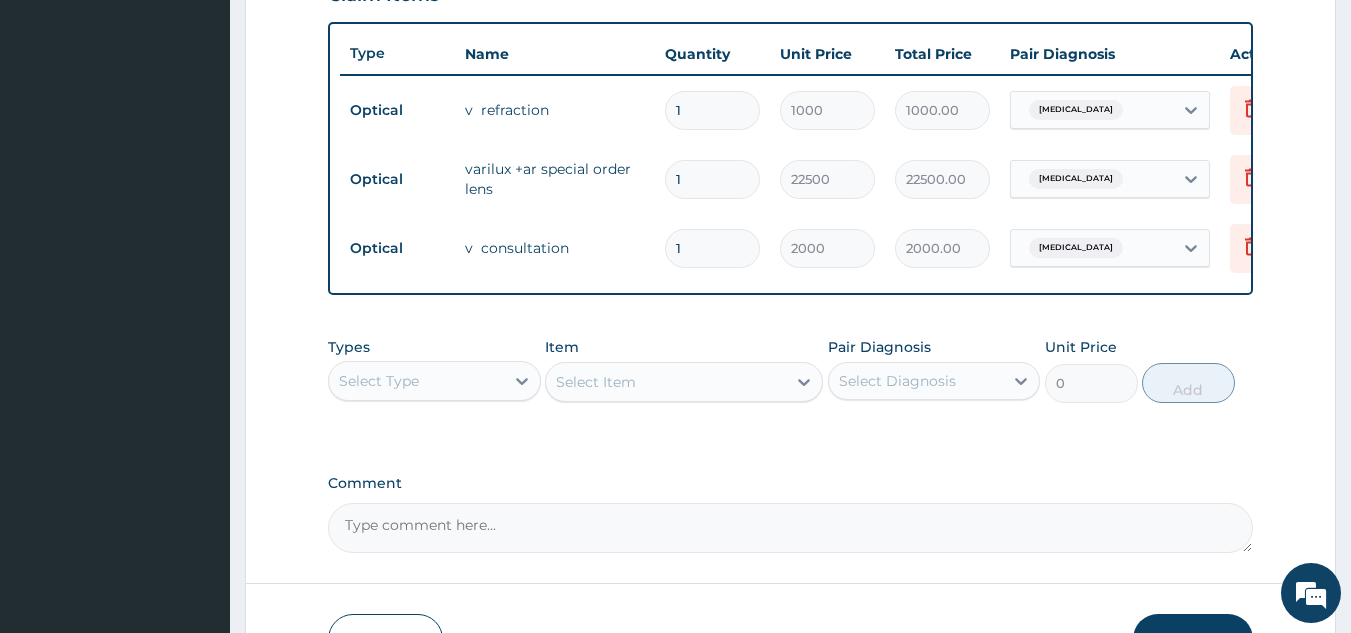 scroll, scrollTop: 867, scrollLeft: 0, axis: vertical 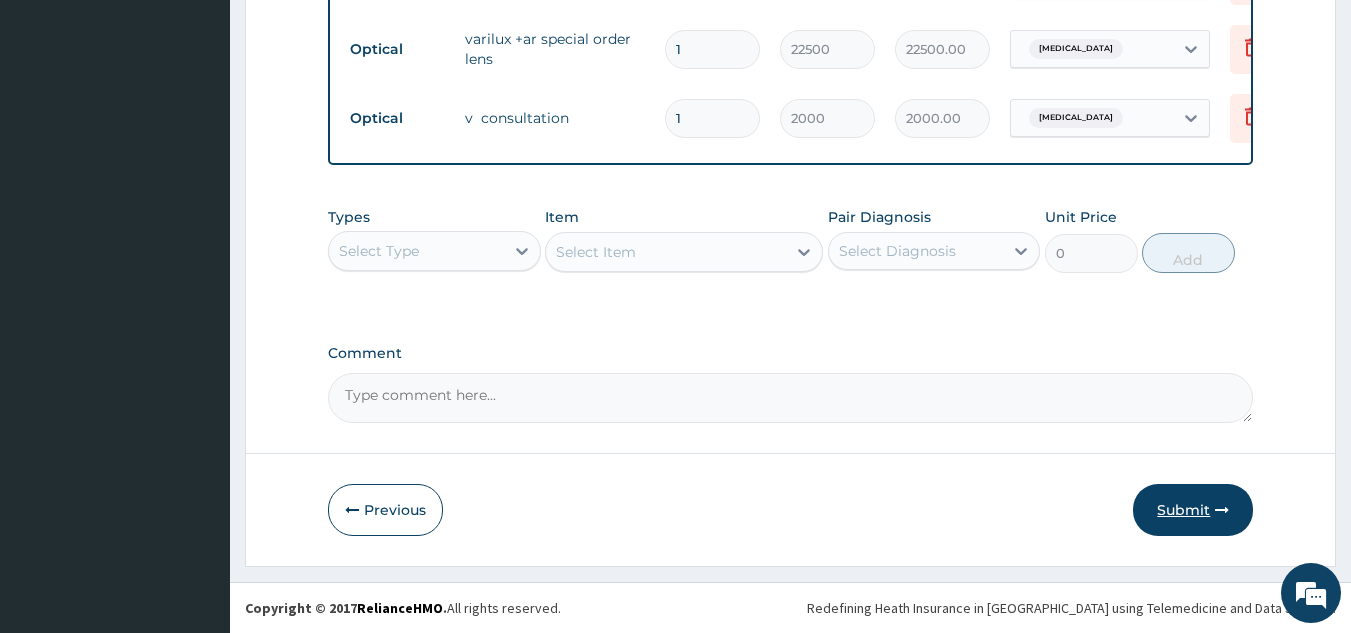 click on "Submit" at bounding box center (1193, 510) 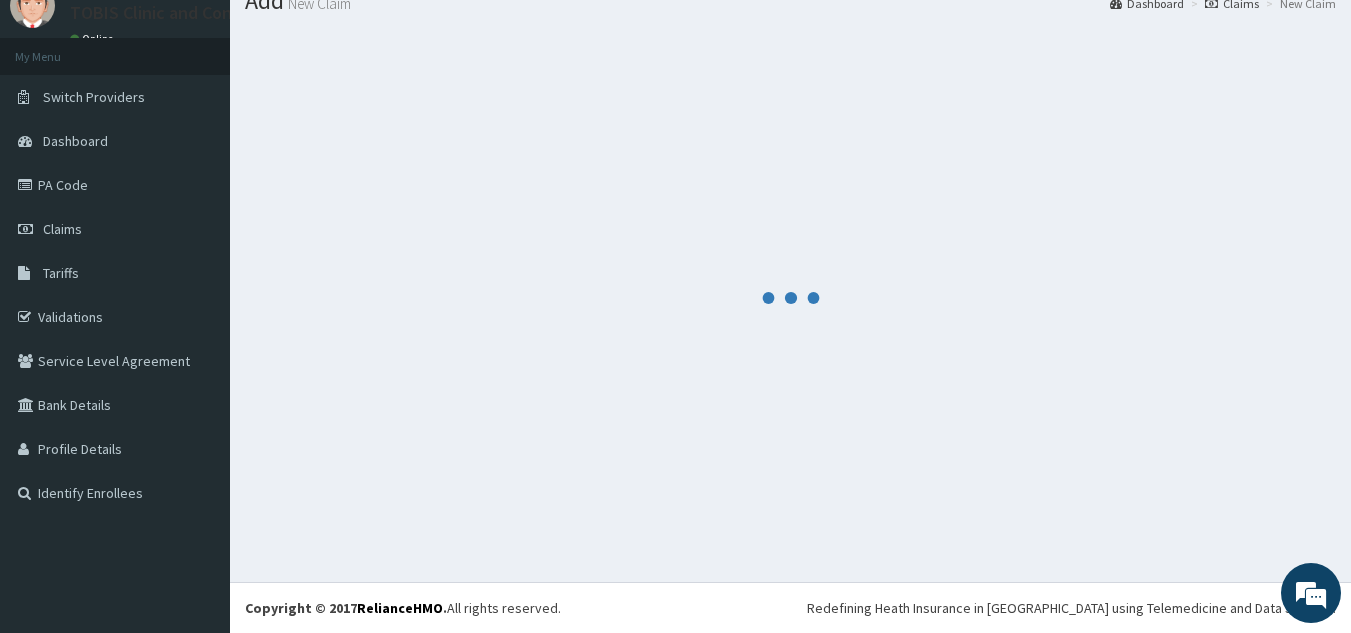 scroll, scrollTop: 77, scrollLeft: 0, axis: vertical 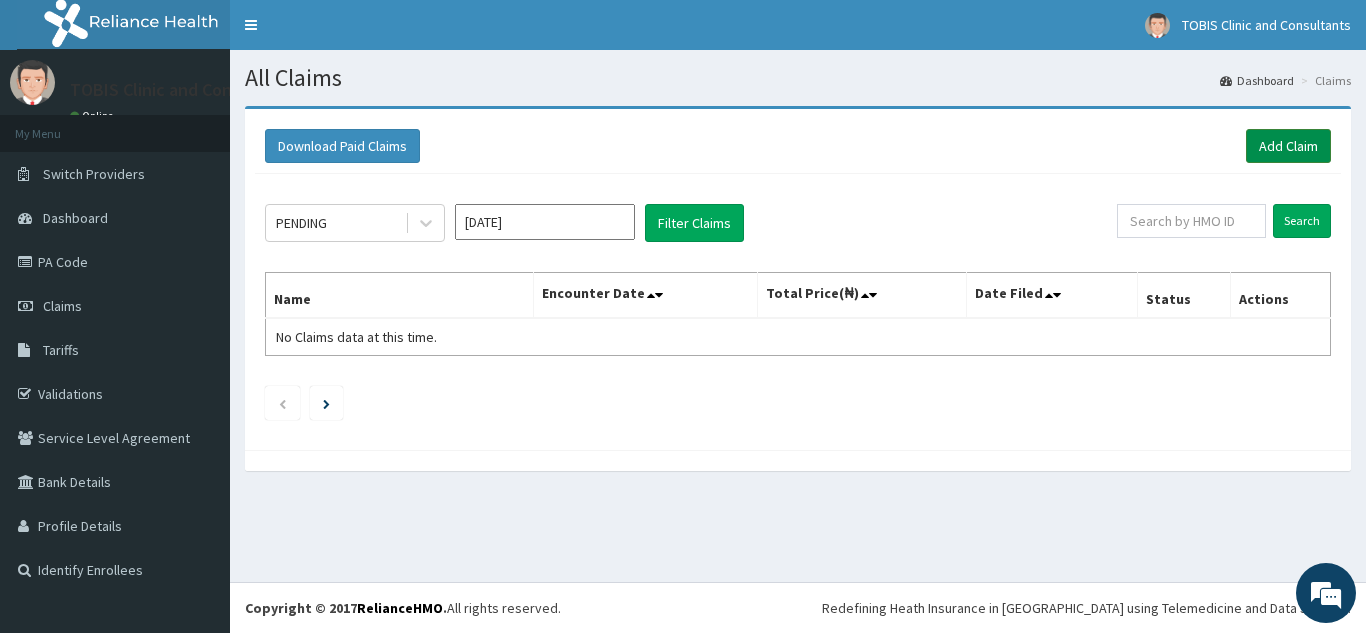 click on "Add Claim" at bounding box center [1288, 146] 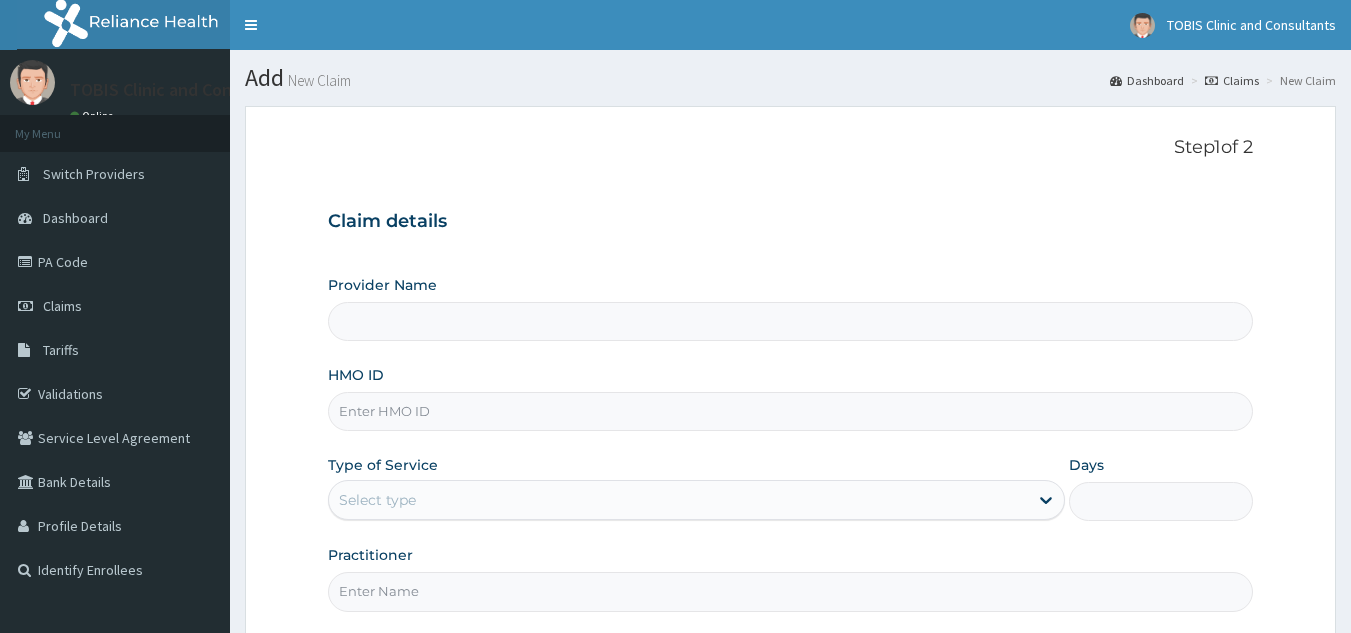 type on "TOBIS EYE CLINIC" 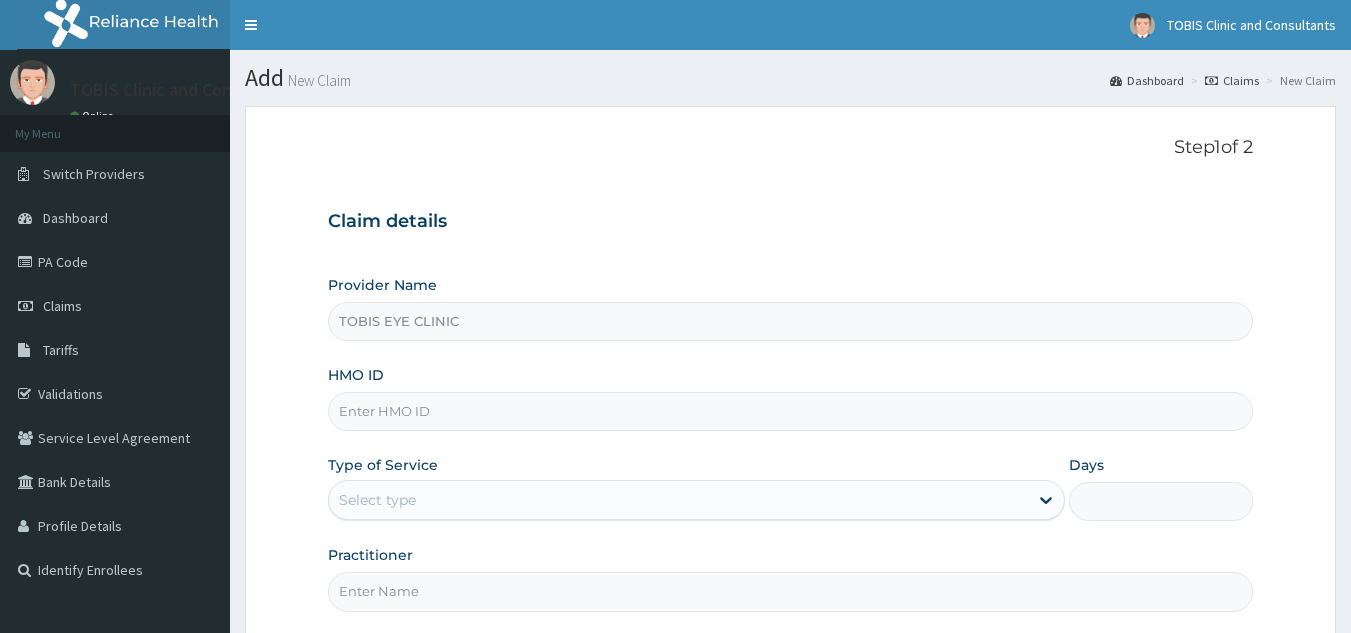 scroll, scrollTop: 0, scrollLeft: 0, axis: both 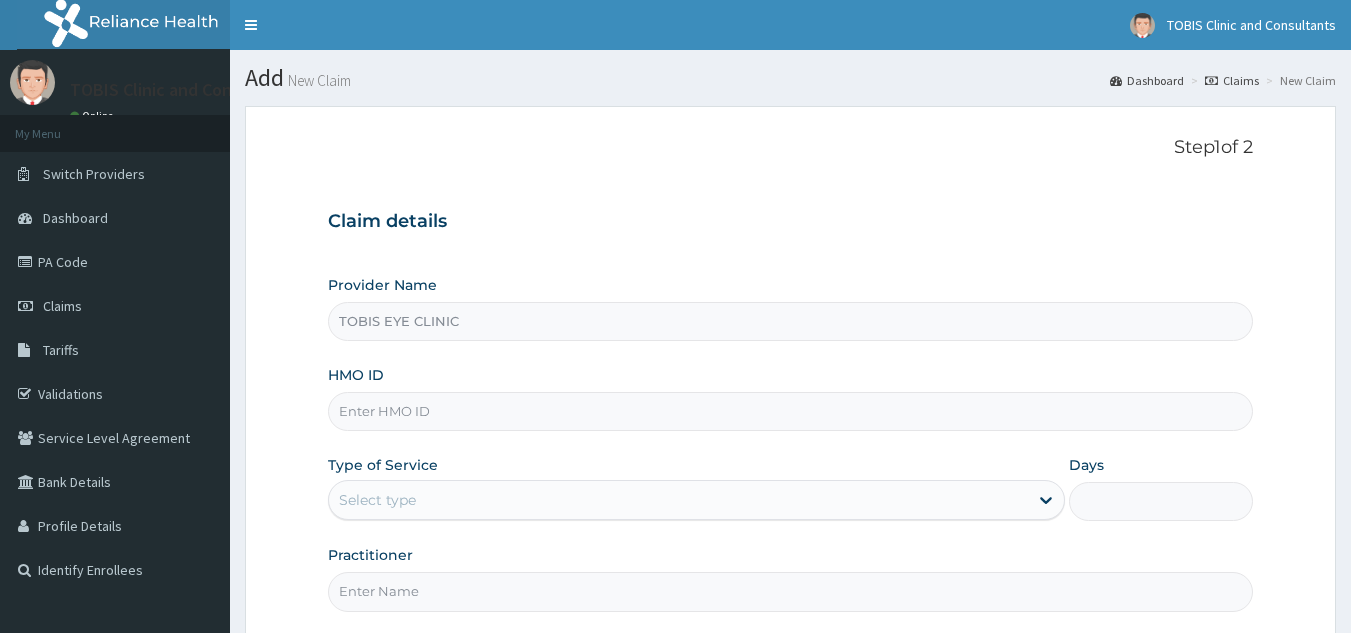 click on "HMO ID" at bounding box center (791, 411) 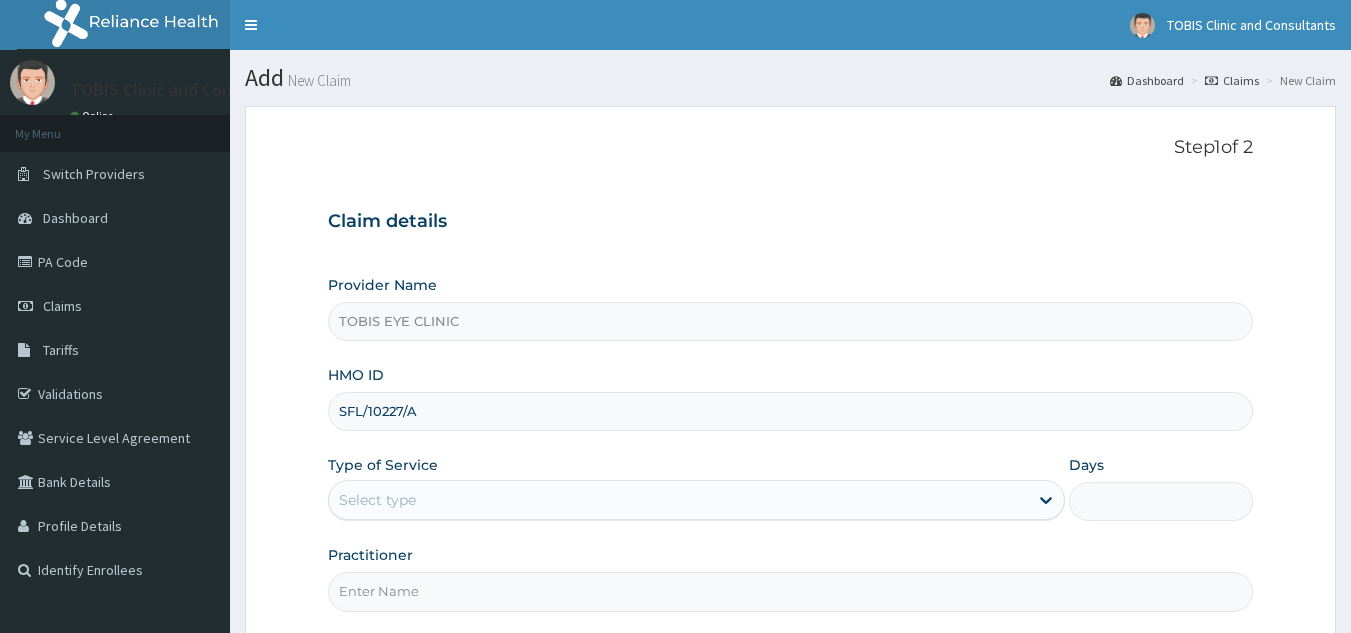 click on "SFL/10227/A" at bounding box center (791, 411) 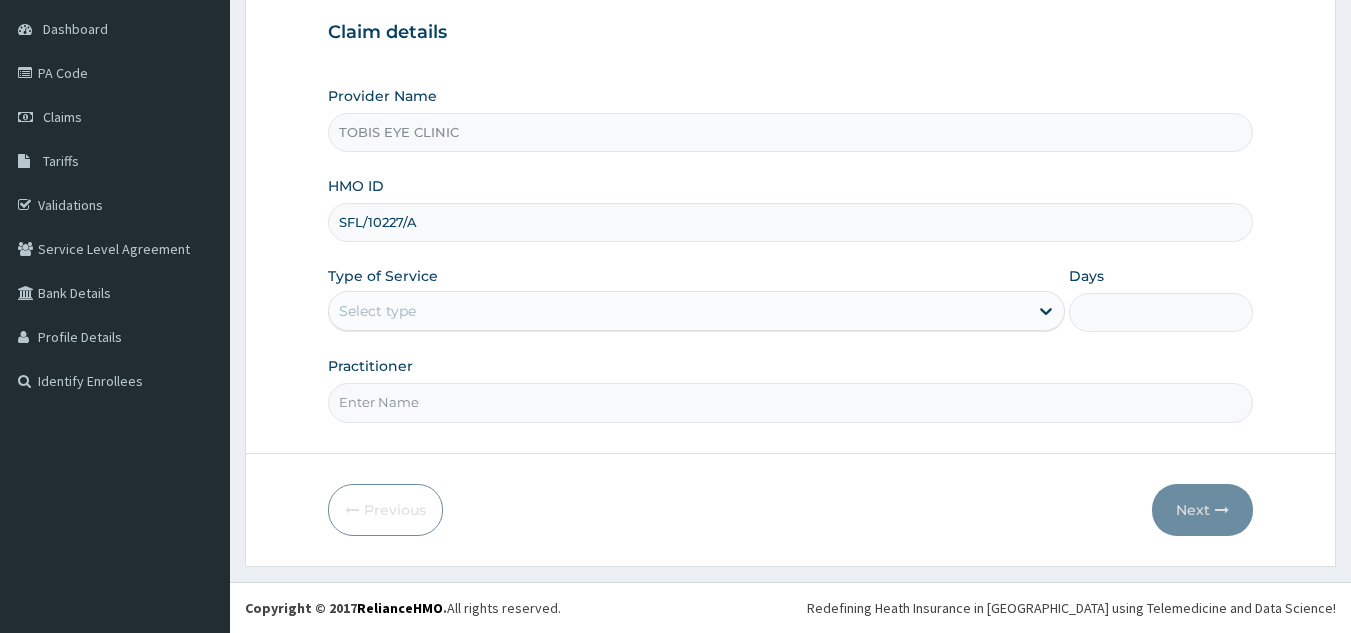 type on "SFL/10227/A" 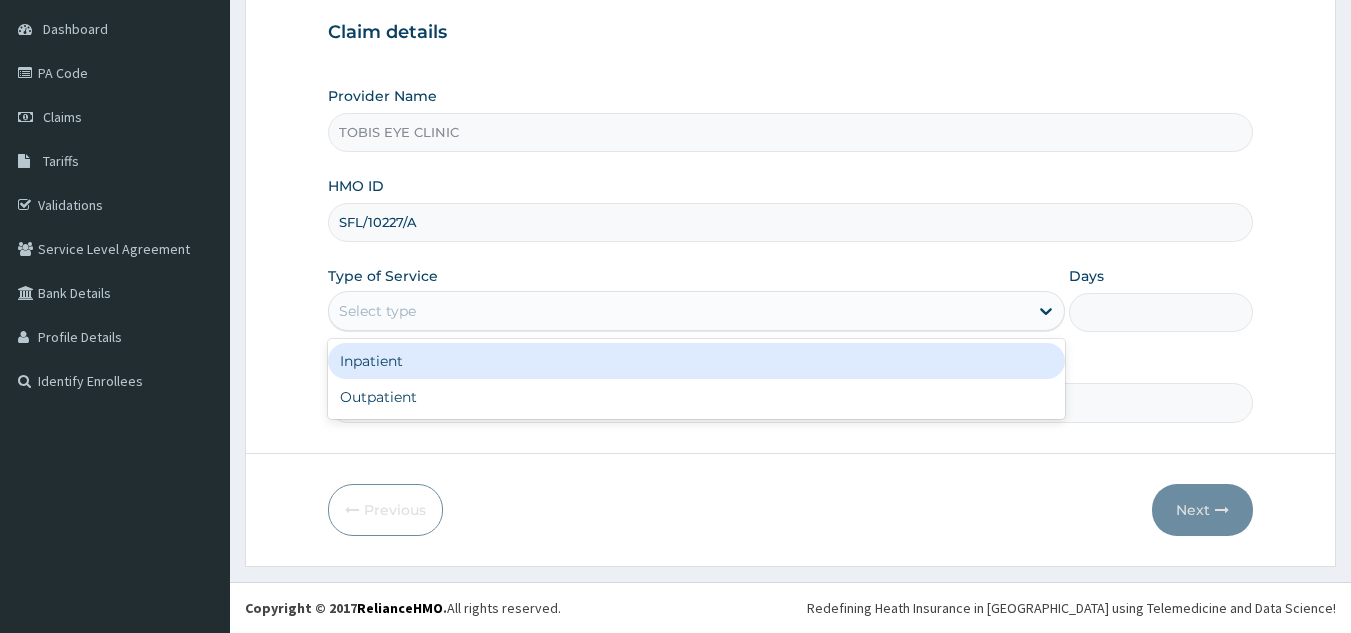 click on "Select type" at bounding box center [678, 311] 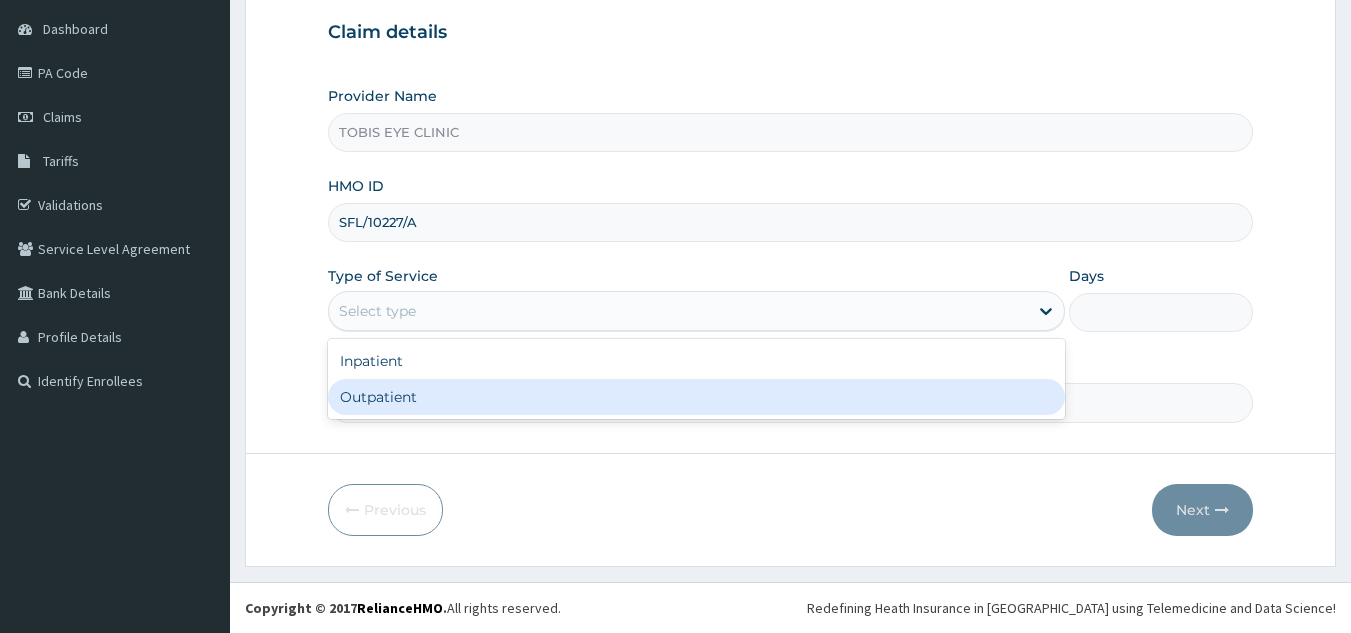 click on "Outpatient" at bounding box center (696, 397) 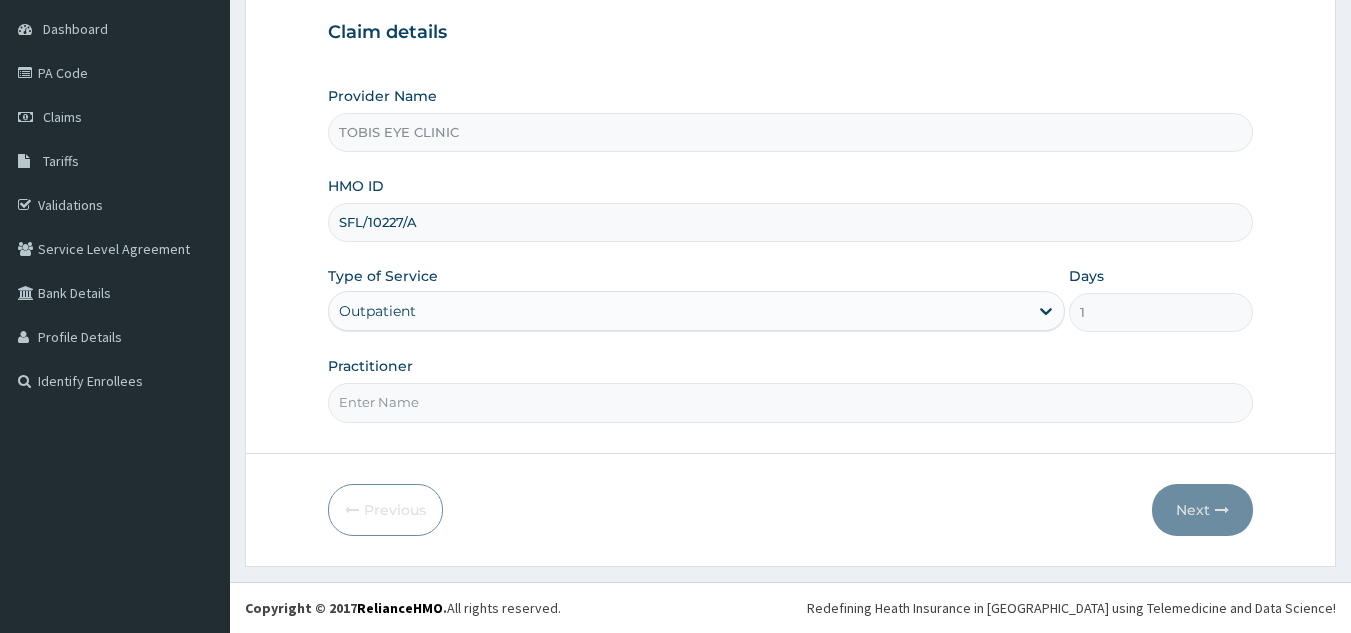 click on "Practitioner" at bounding box center [791, 402] 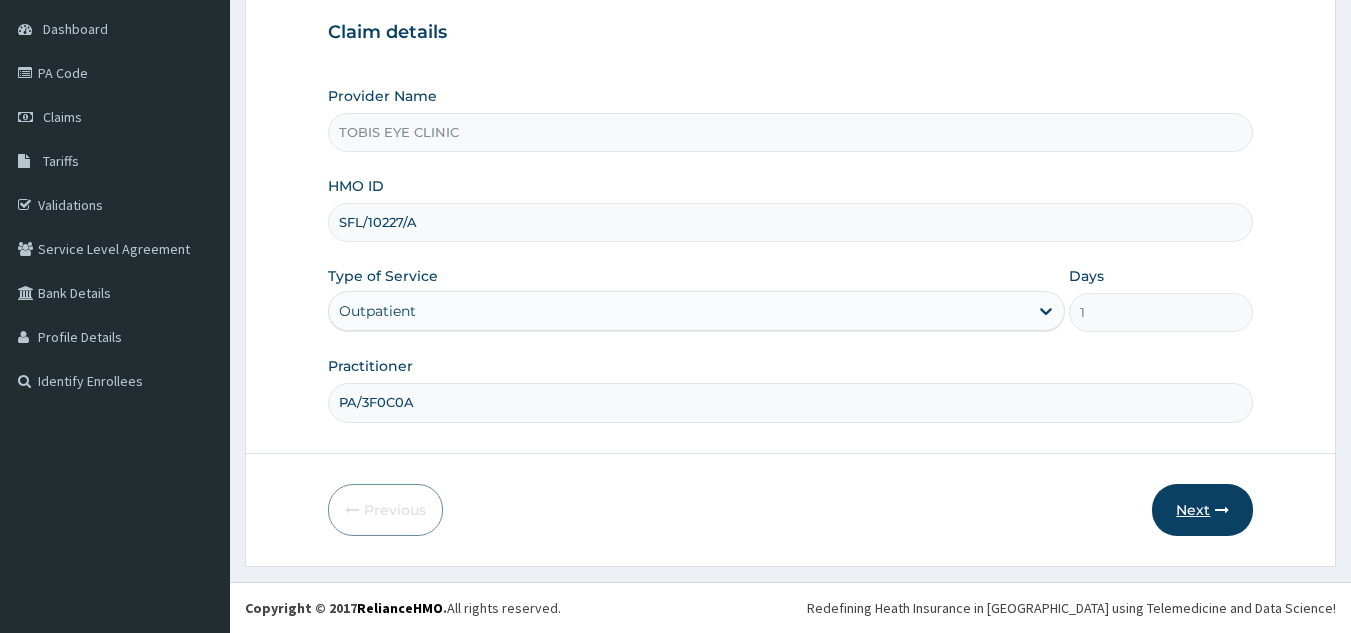 type on "PA/3F0C0A" 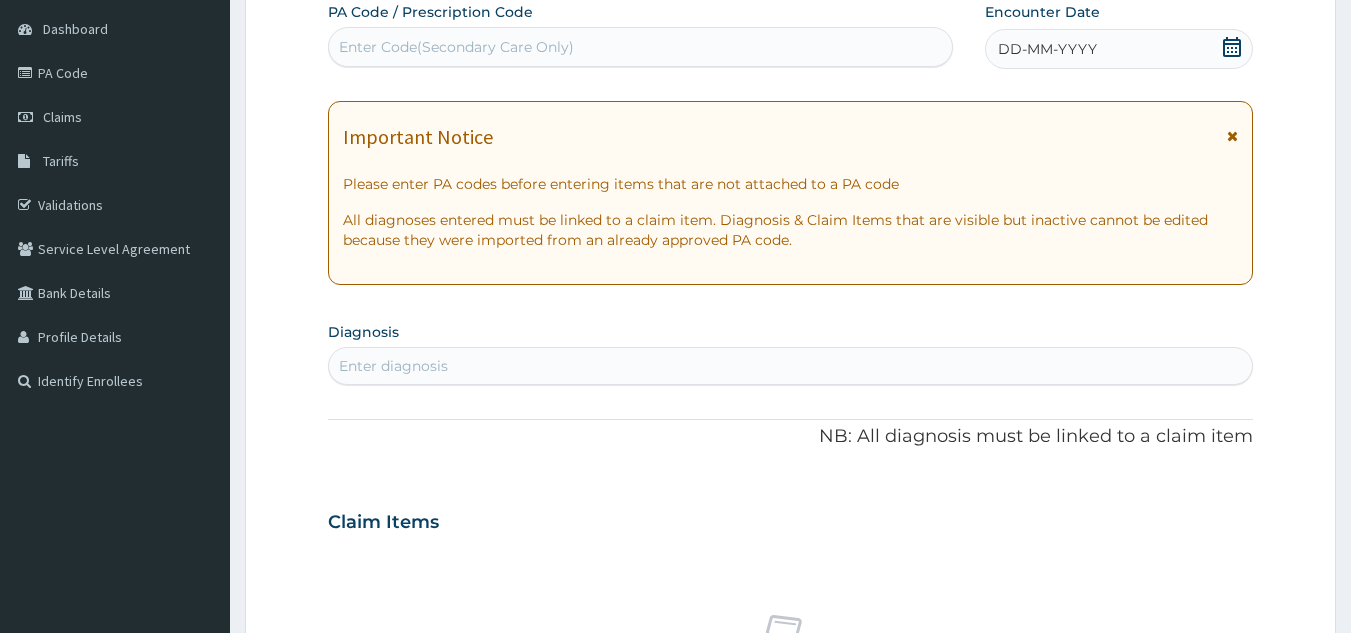 click on "Enter Code(Secondary Care Only)" at bounding box center [456, 47] 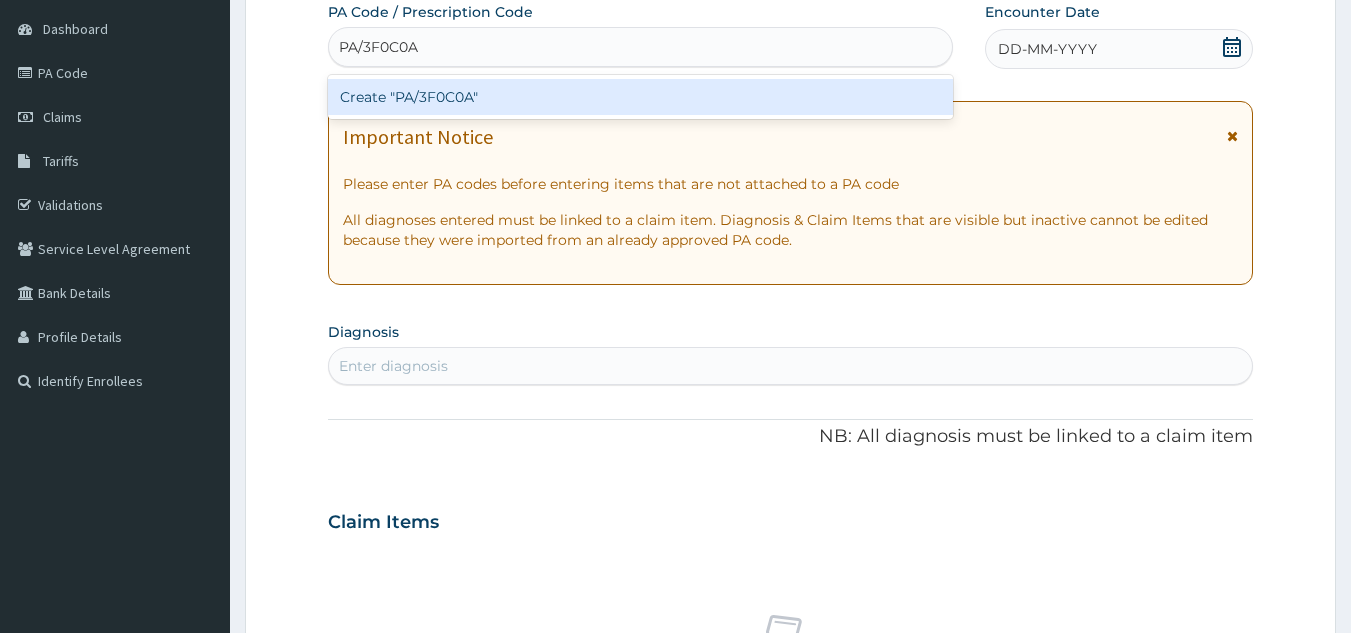 click on "Create "PA/3F0C0A"" at bounding box center (641, 97) 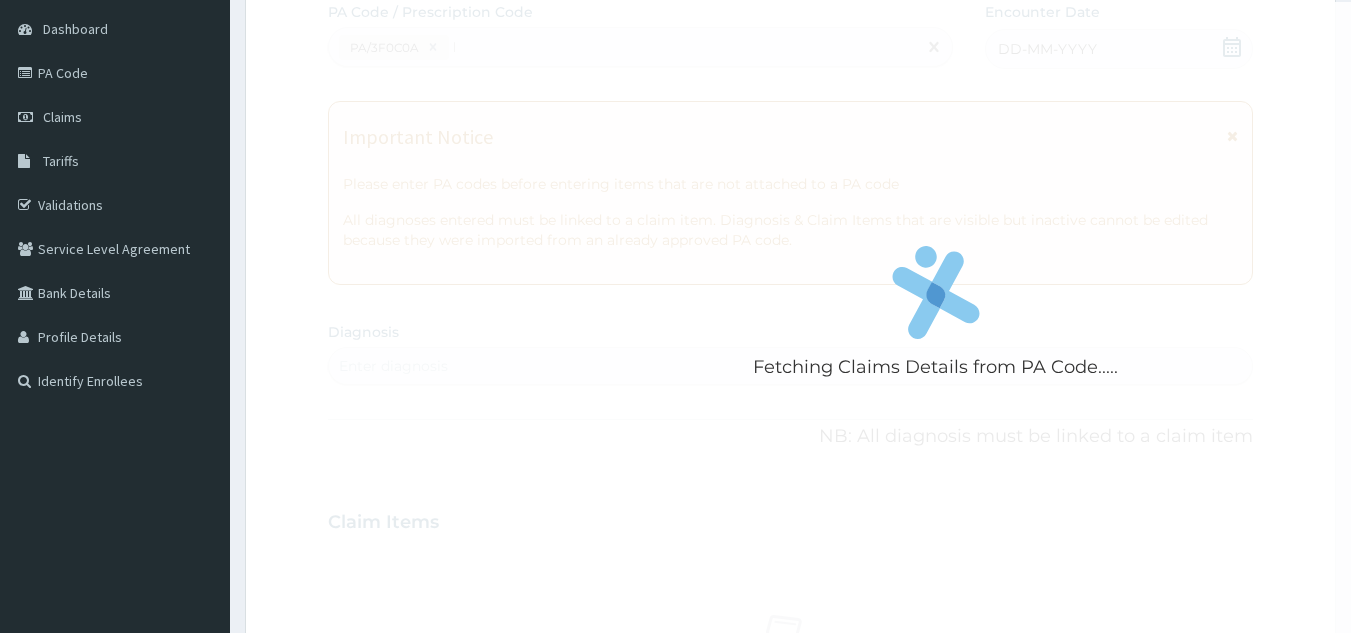 type 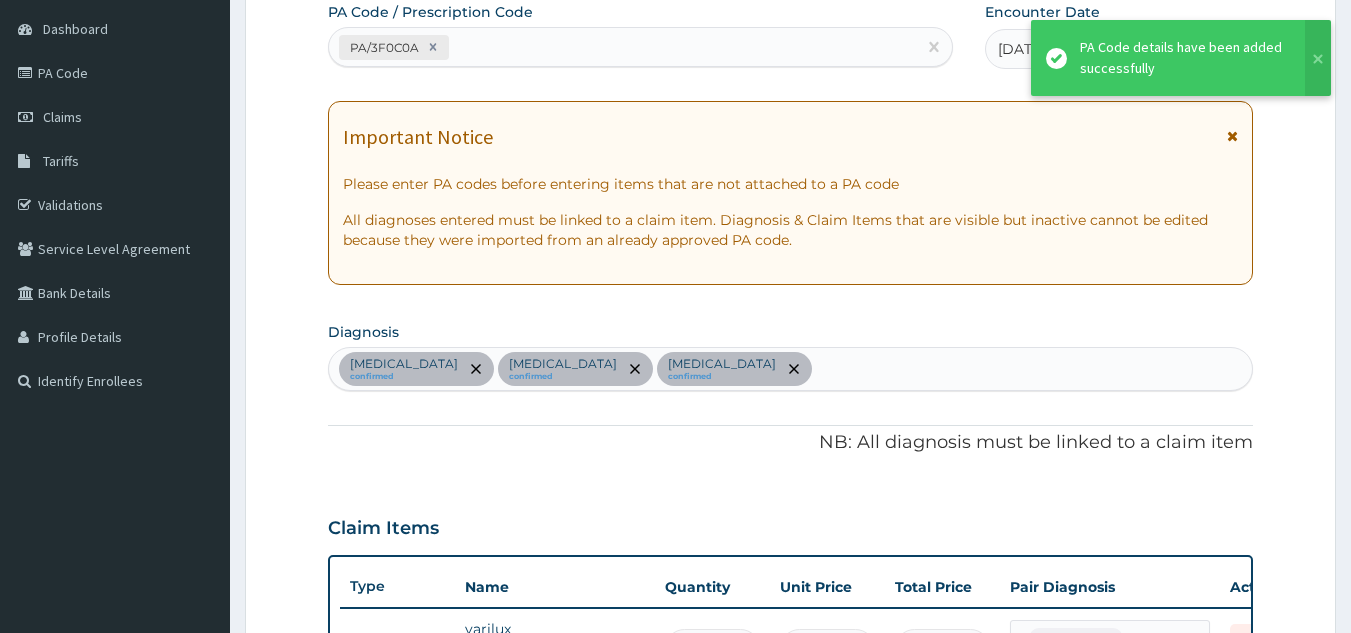 scroll, scrollTop: 665, scrollLeft: 0, axis: vertical 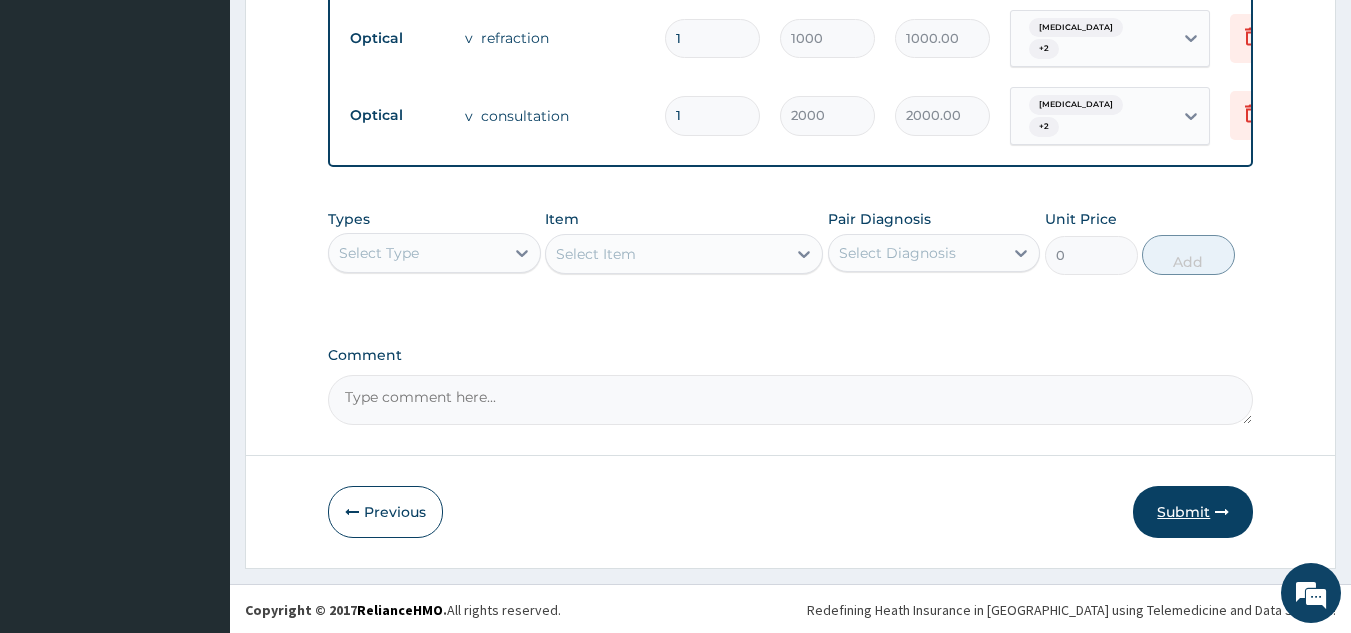 click on "Submit" at bounding box center [1193, 512] 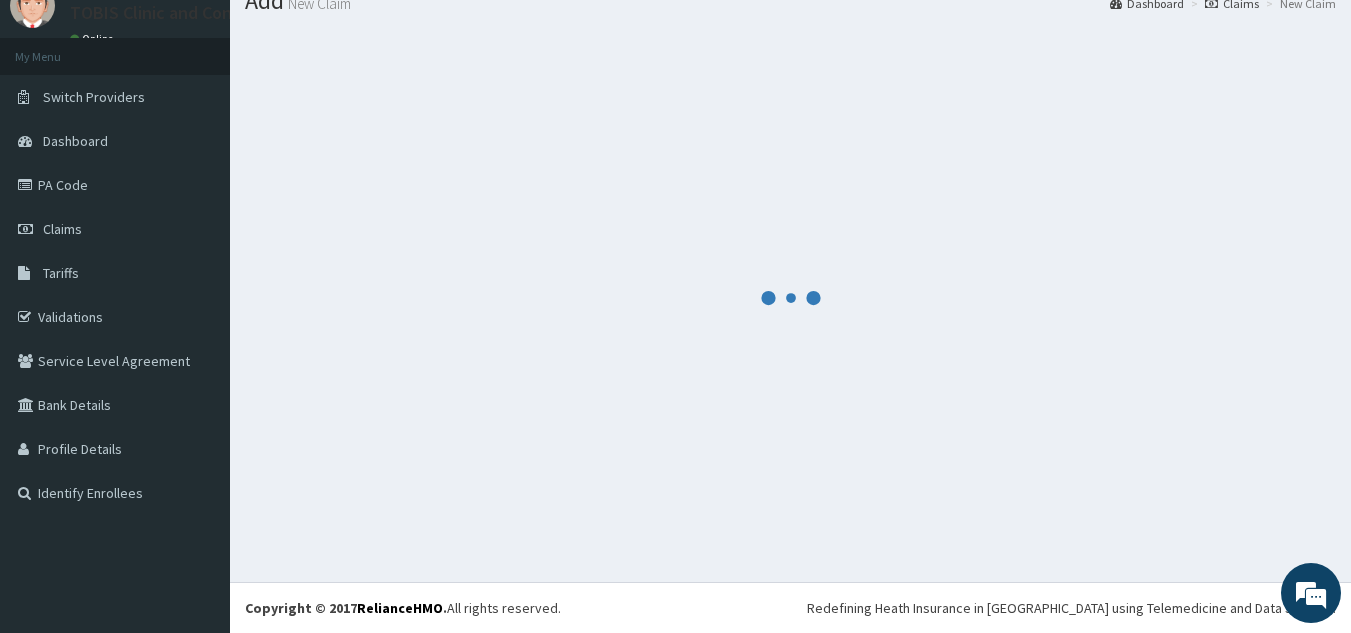 scroll, scrollTop: 878, scrollLeft: 0, axis: vertical 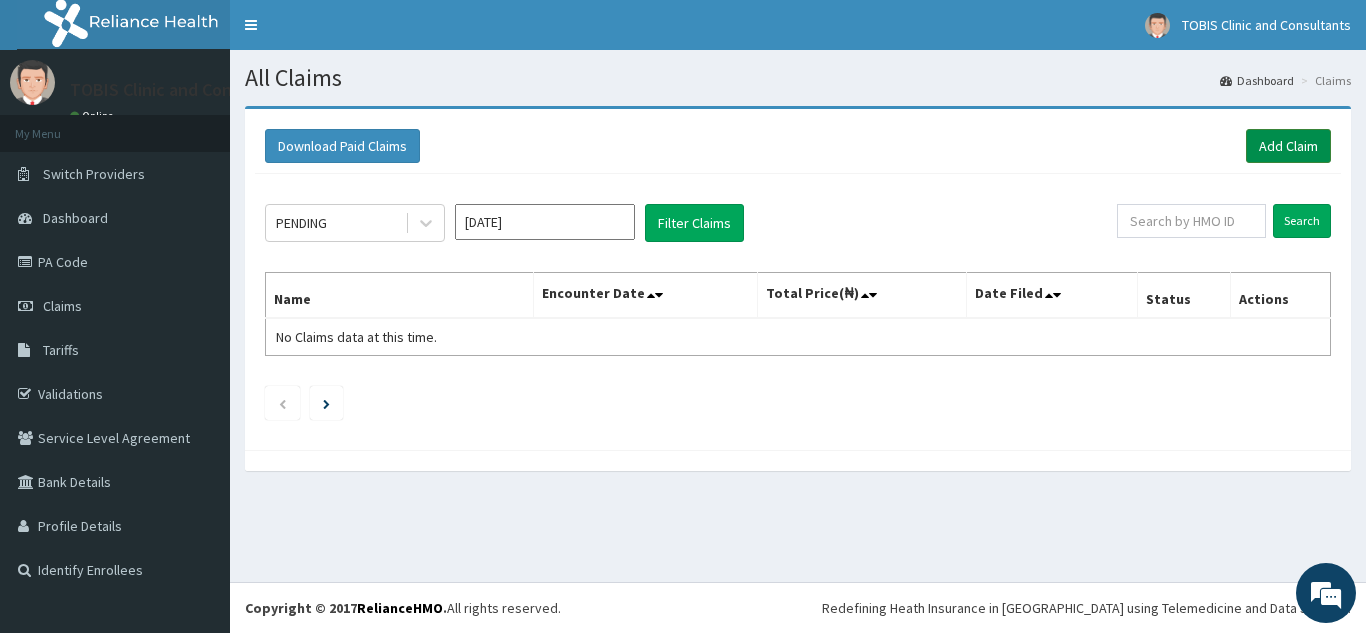 click on "Add Claim" at bounding box center (1288, 146) 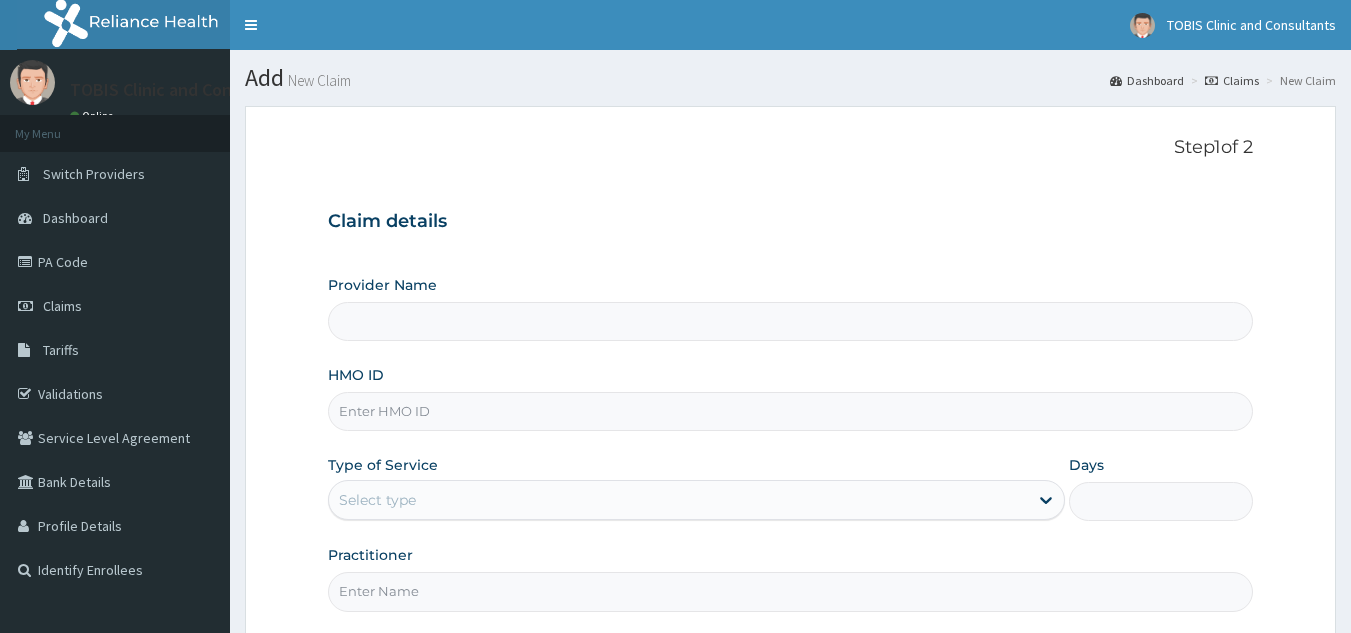 scroll, scrollTop: 0, scrollLeft: 0, axis: both 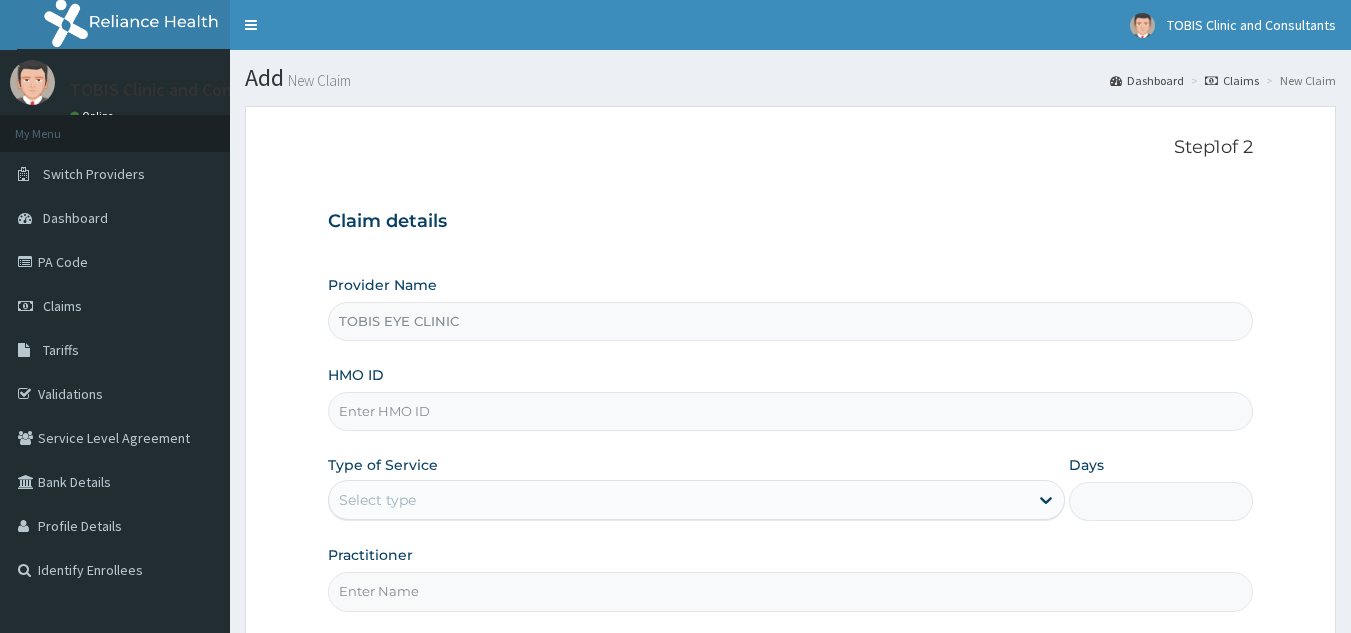 click on "HMO ID" at bounding box center (791, 411) 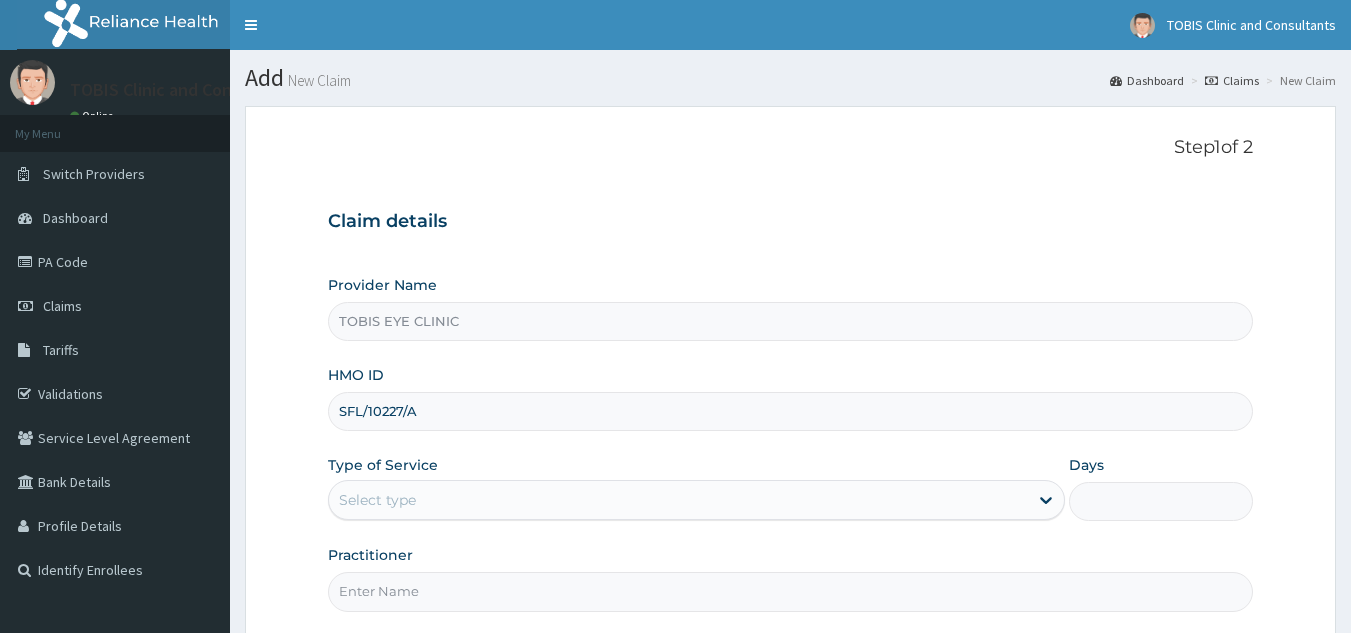 type on "SFL/10227/A" 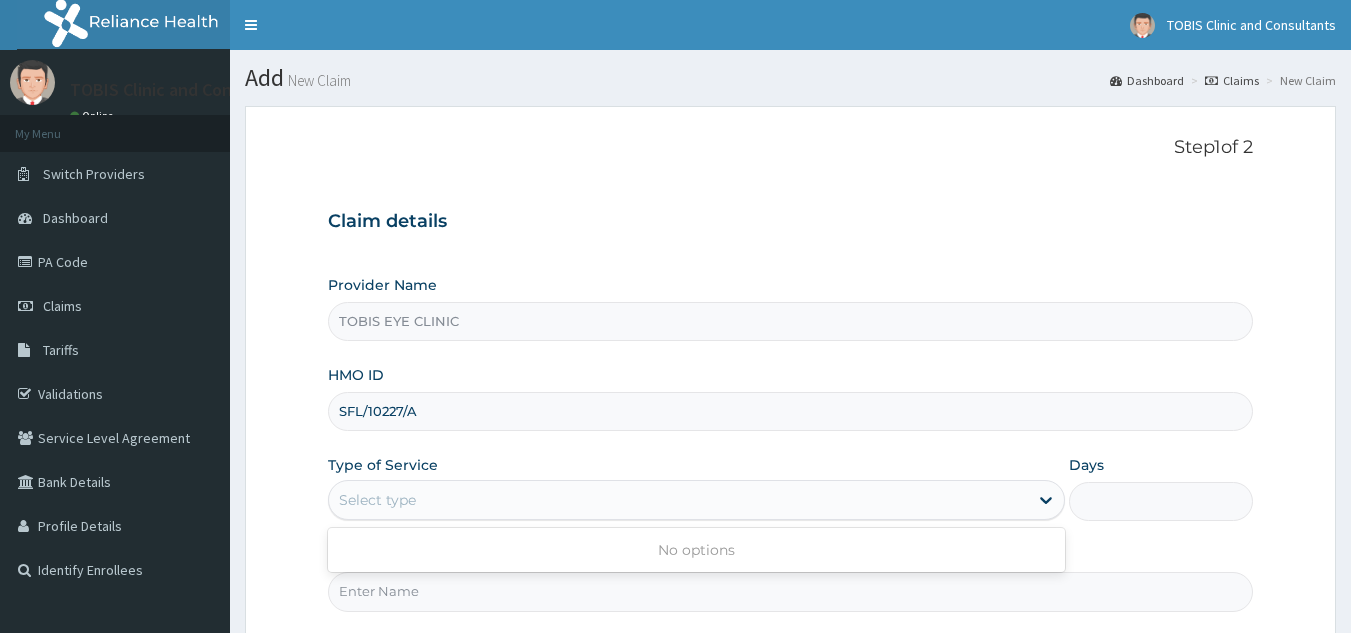 drag, startPoint x: 455, startPoint y: 502, endPoint x: 444, endPoint y: 574, distance: 72.835434 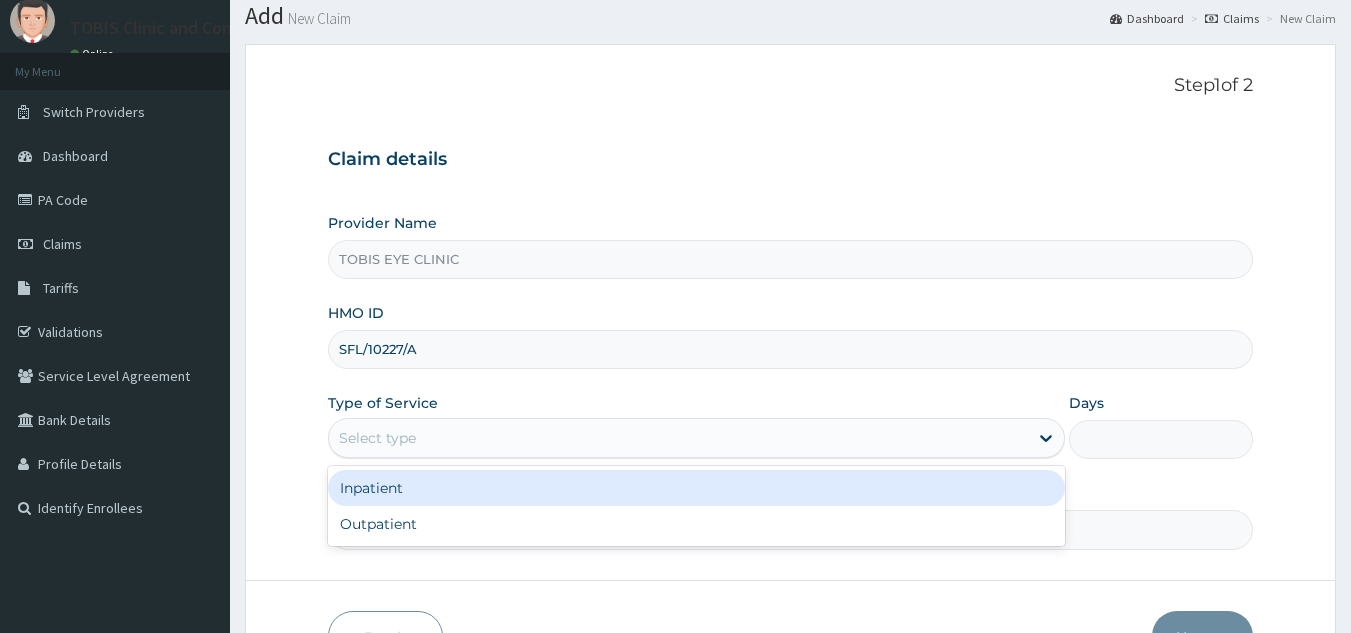 scroll, scrollTop: 84, scrollLeft: 0, axis: vertical 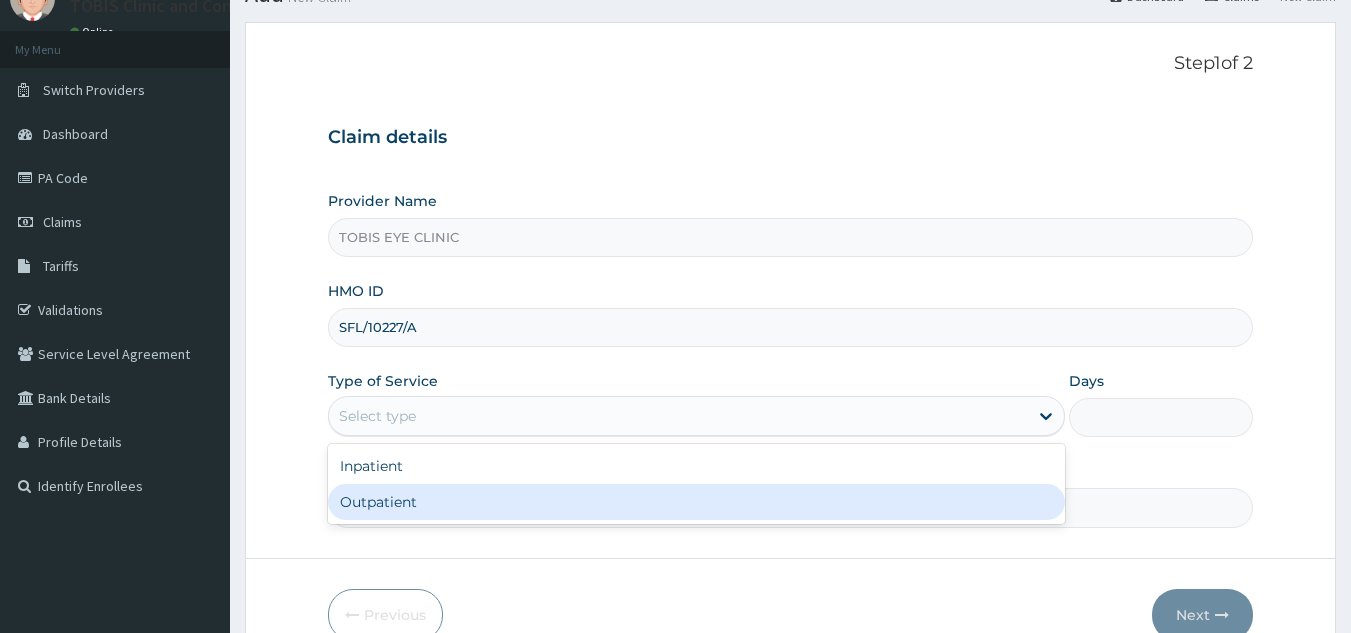 click on "Outpatient" at bounding box center [696, 502] 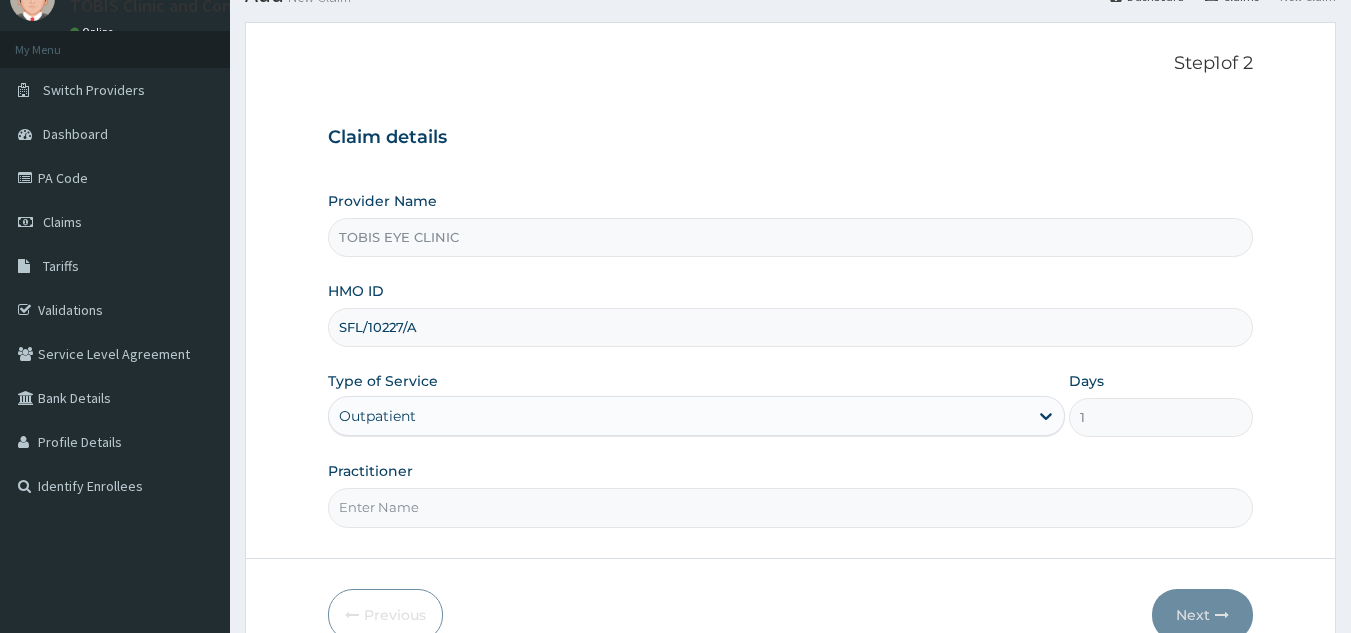 click on "Practitioner" at bounding box center (791, 507) 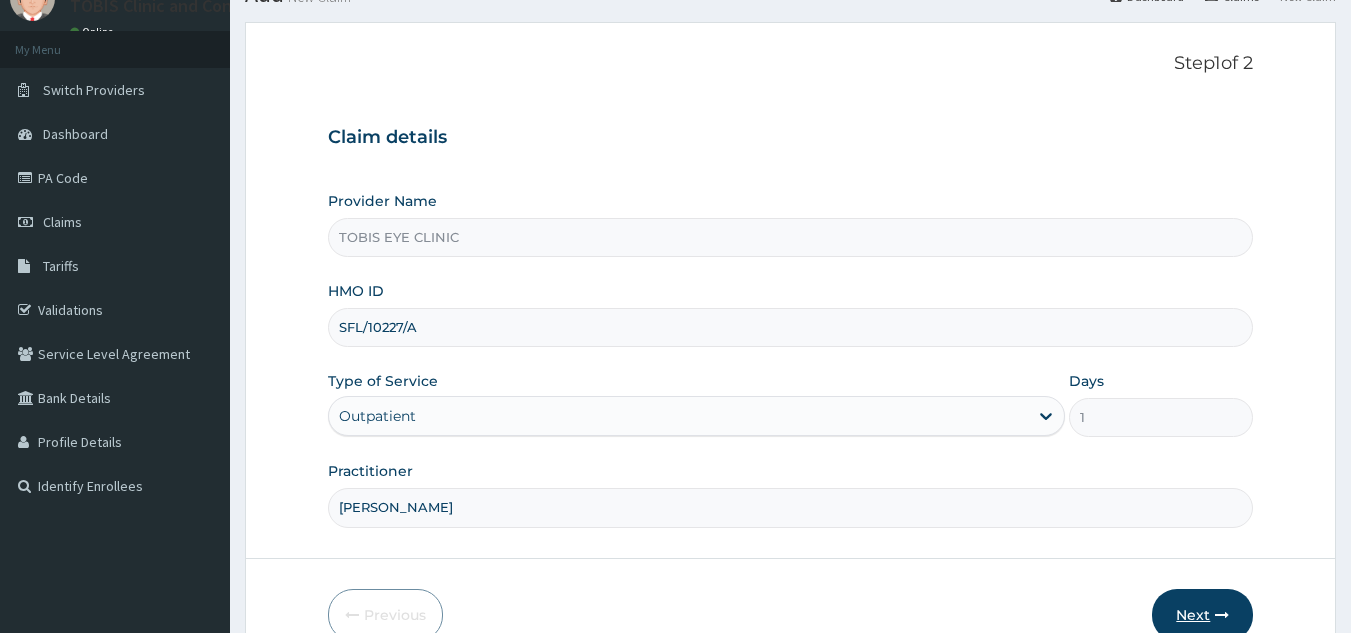 type on "Dr DORCAS MODUPE AKANNI" 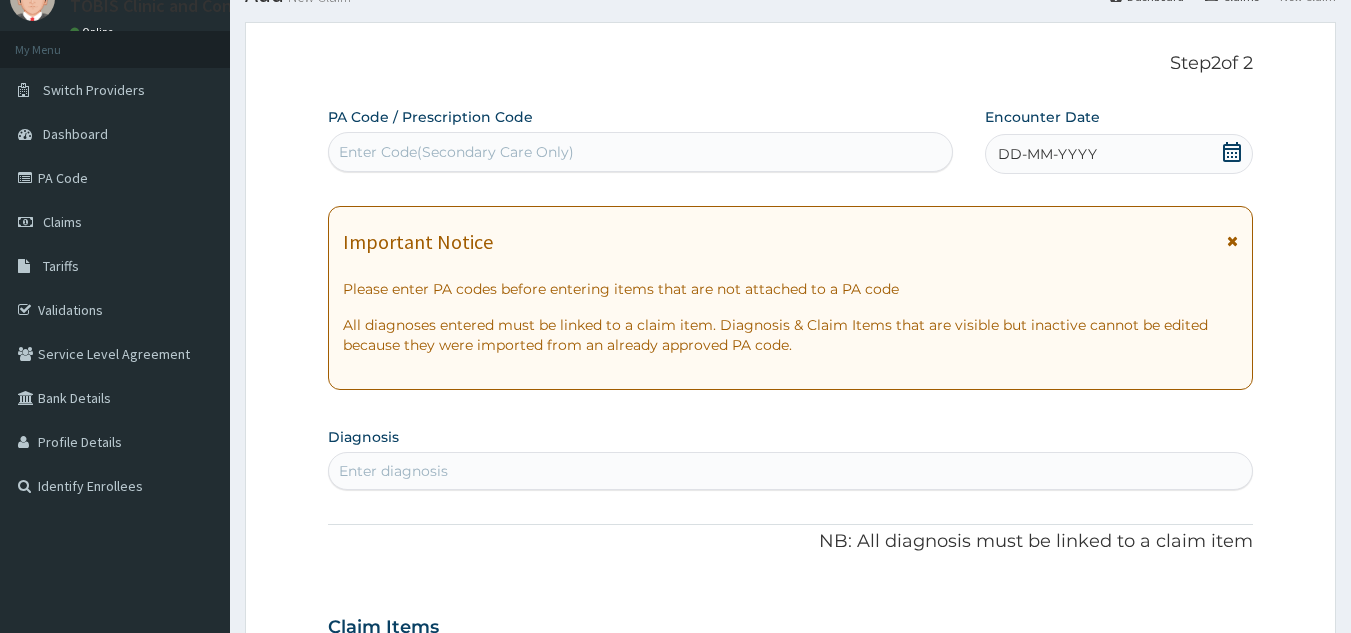 click on "Enter Code(Secondary Care Only)" at bounding box center (641, 152) 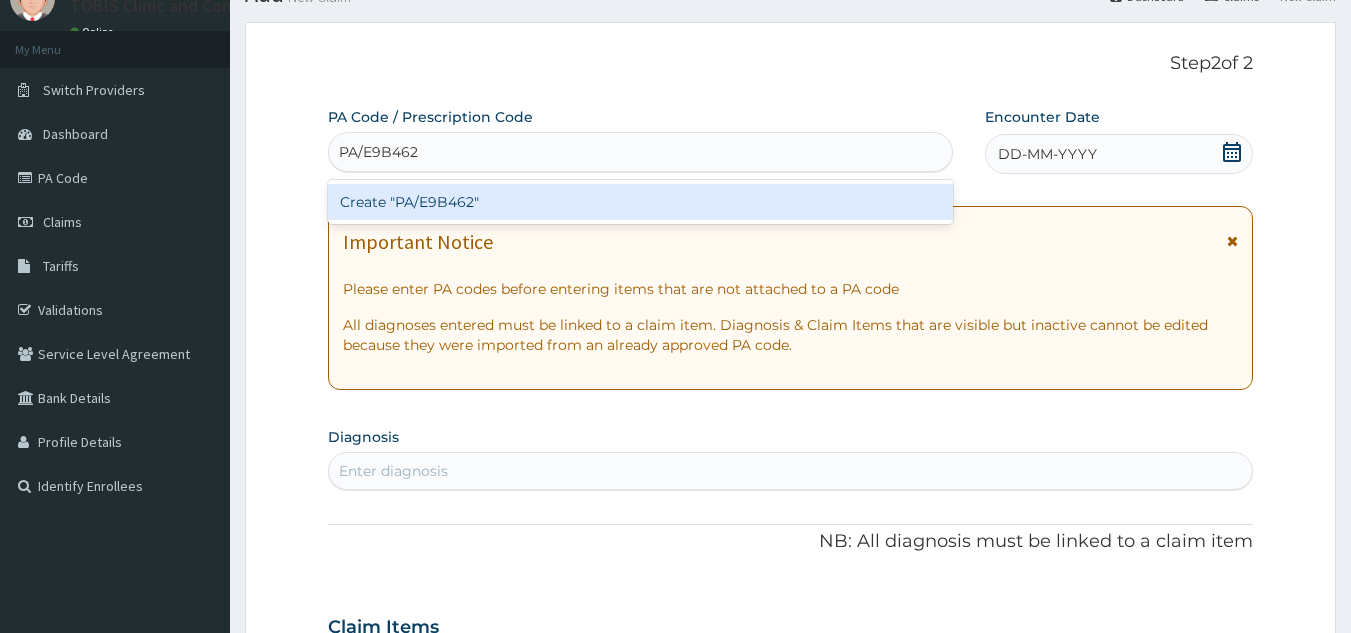 click on "Create "PA/E9B462"" at bounding box center [641, 202] 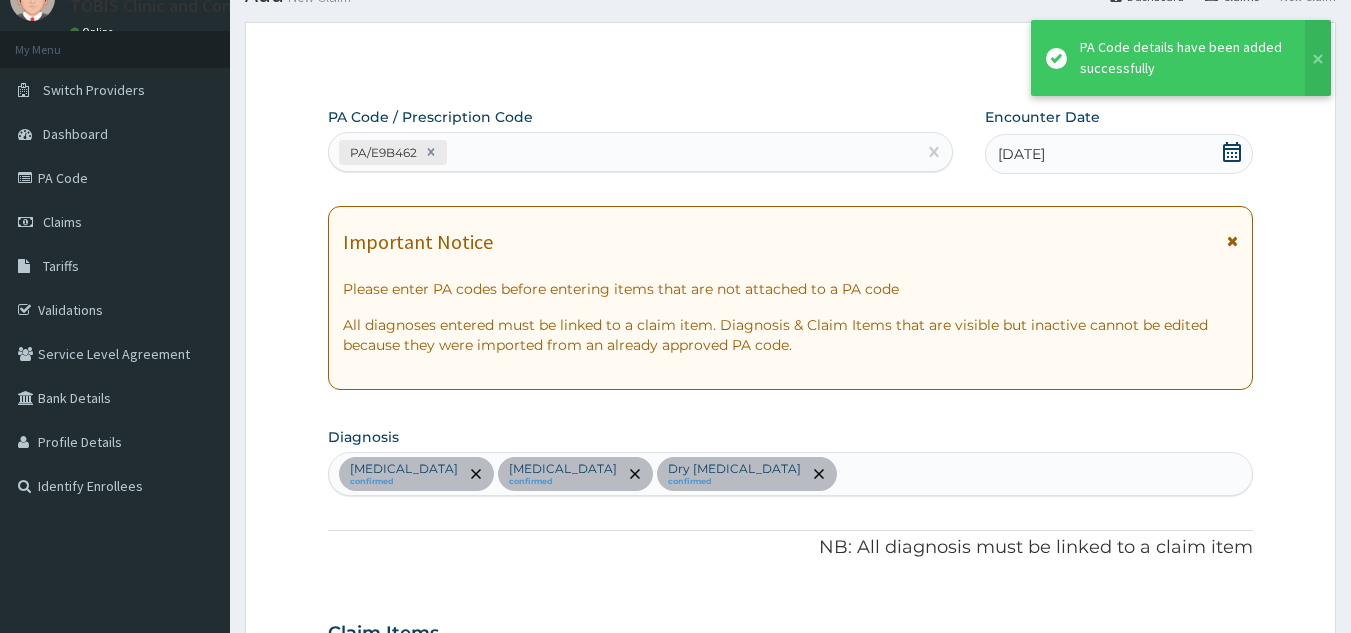 scroll, scrollTop: 516, scrollLeft: 0, axis: vertical 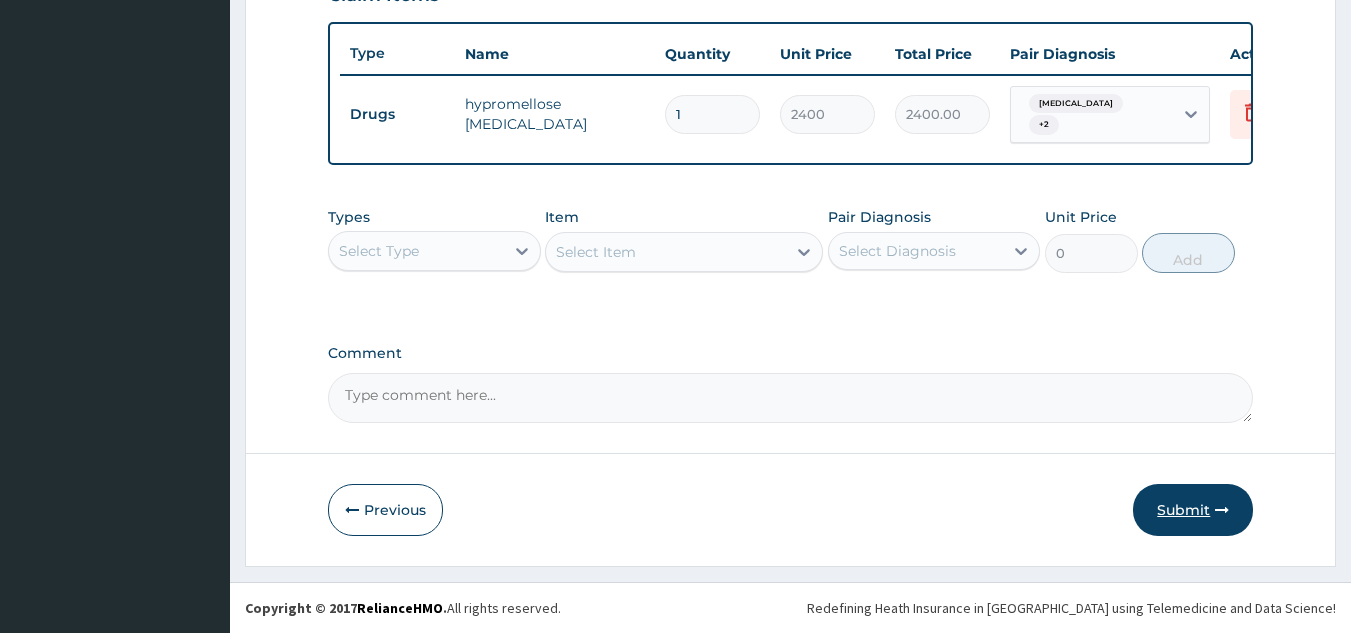 click on "Submit" at bounding box center (1193, 510) 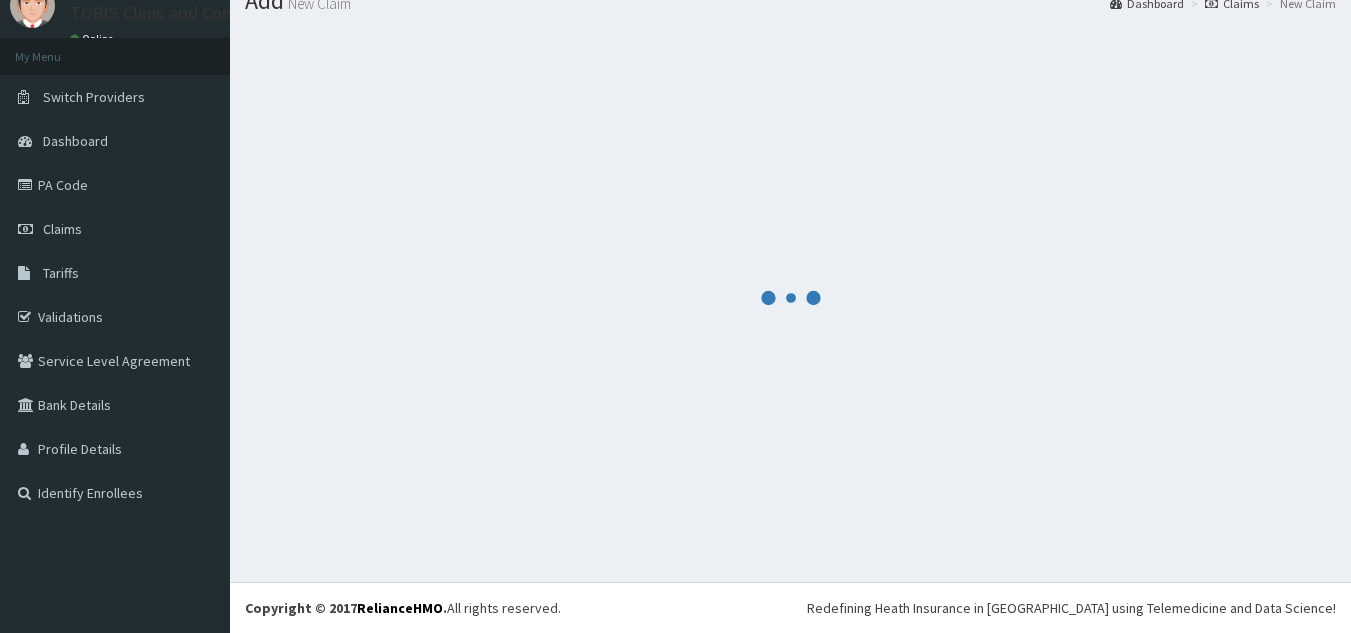 scroll, scrollTop: 77, scrollLeft: 0, axis: vertical 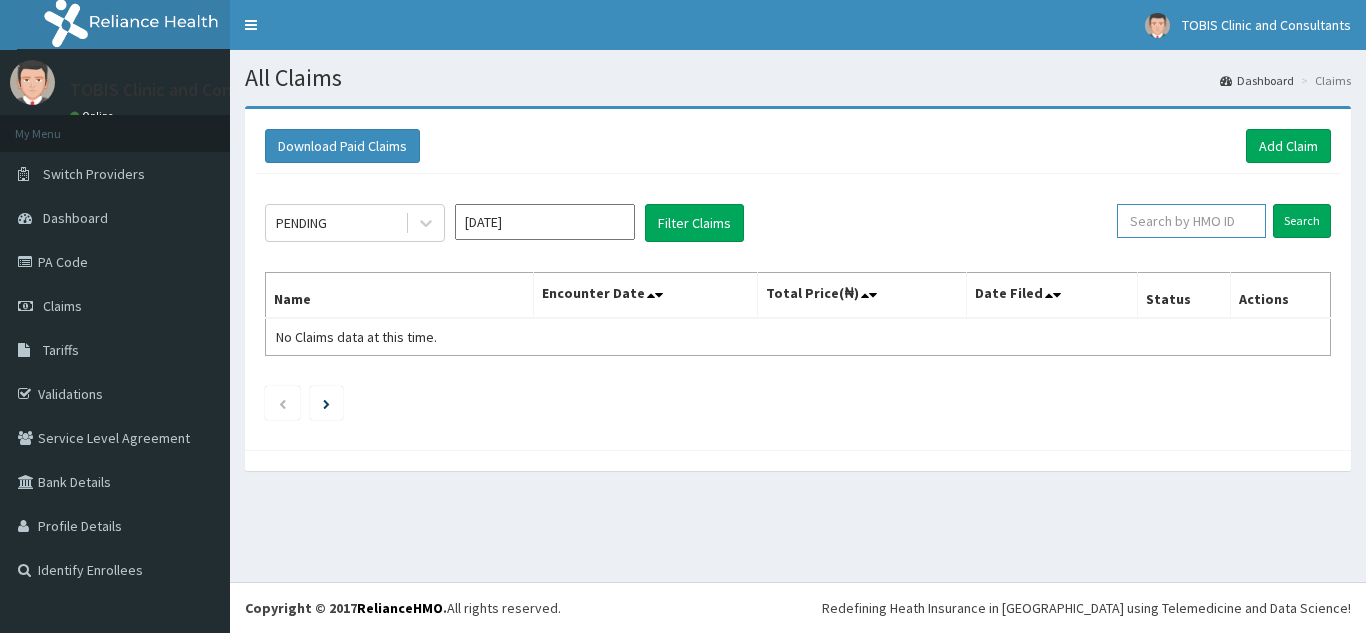 click at bounding box center (1191, 221) 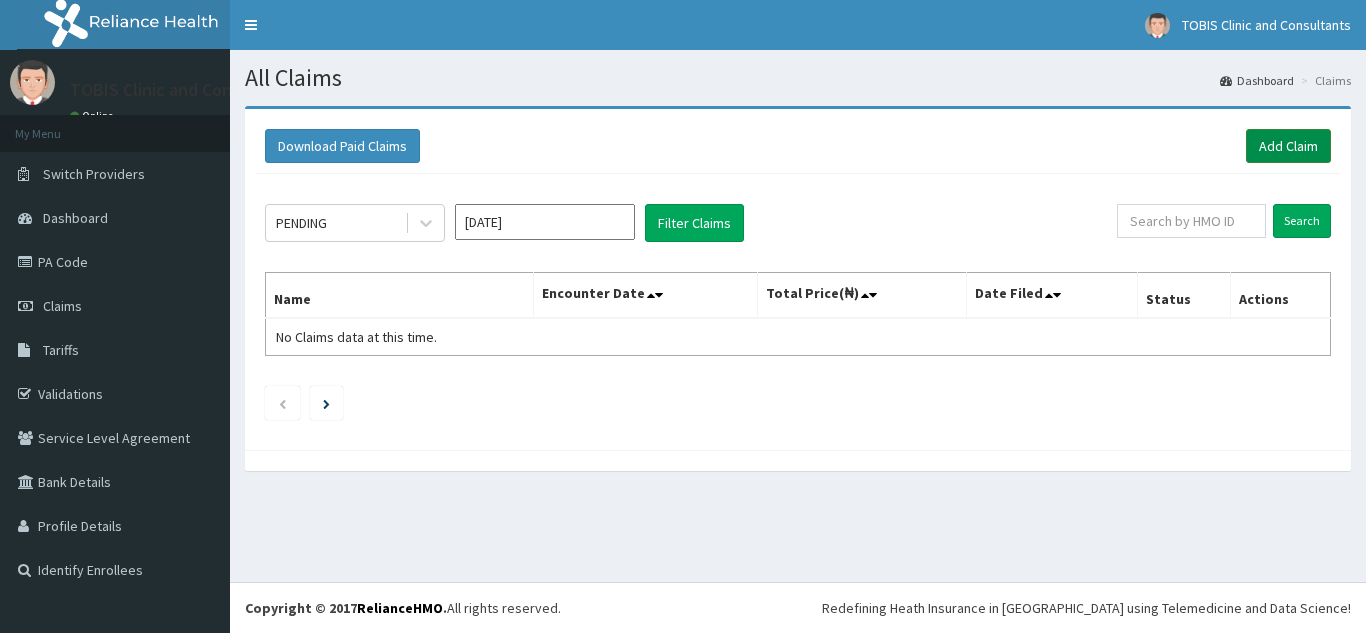 click on "Add Claim" at bounding box center [1288, 146] 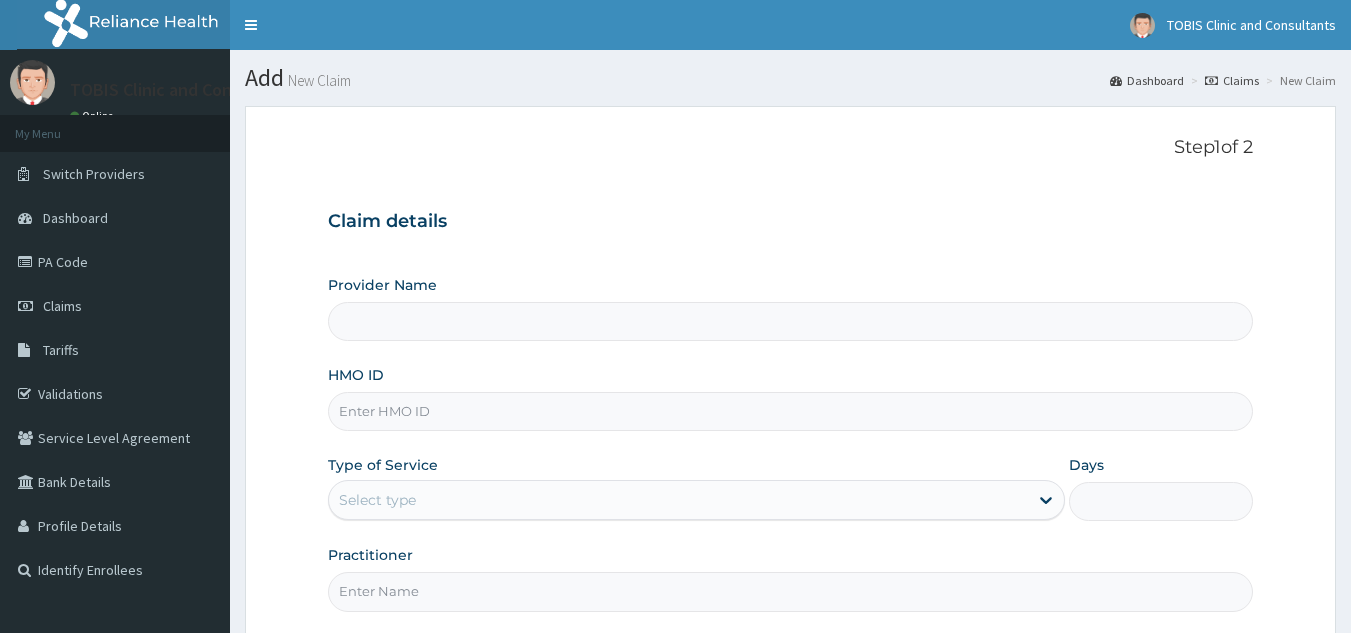 type on "TOBIS EYE CLINIC" 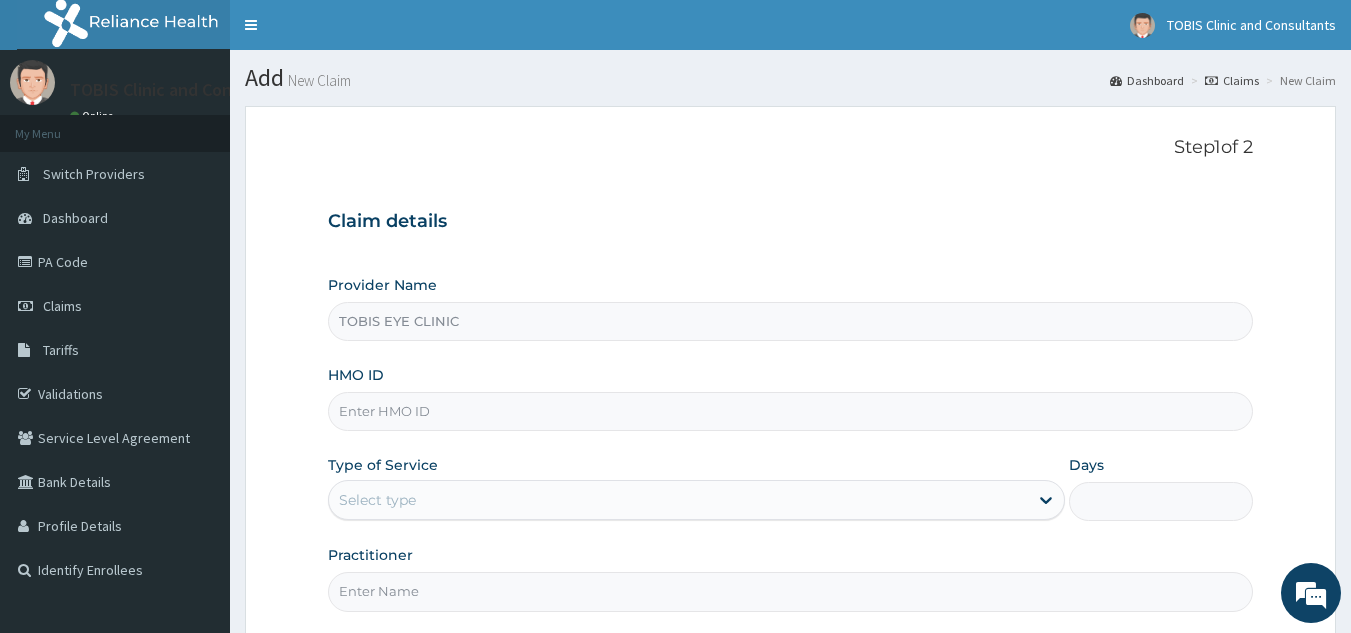 scroll, scrollTop: 0, scrollLeft: 0, axis: both 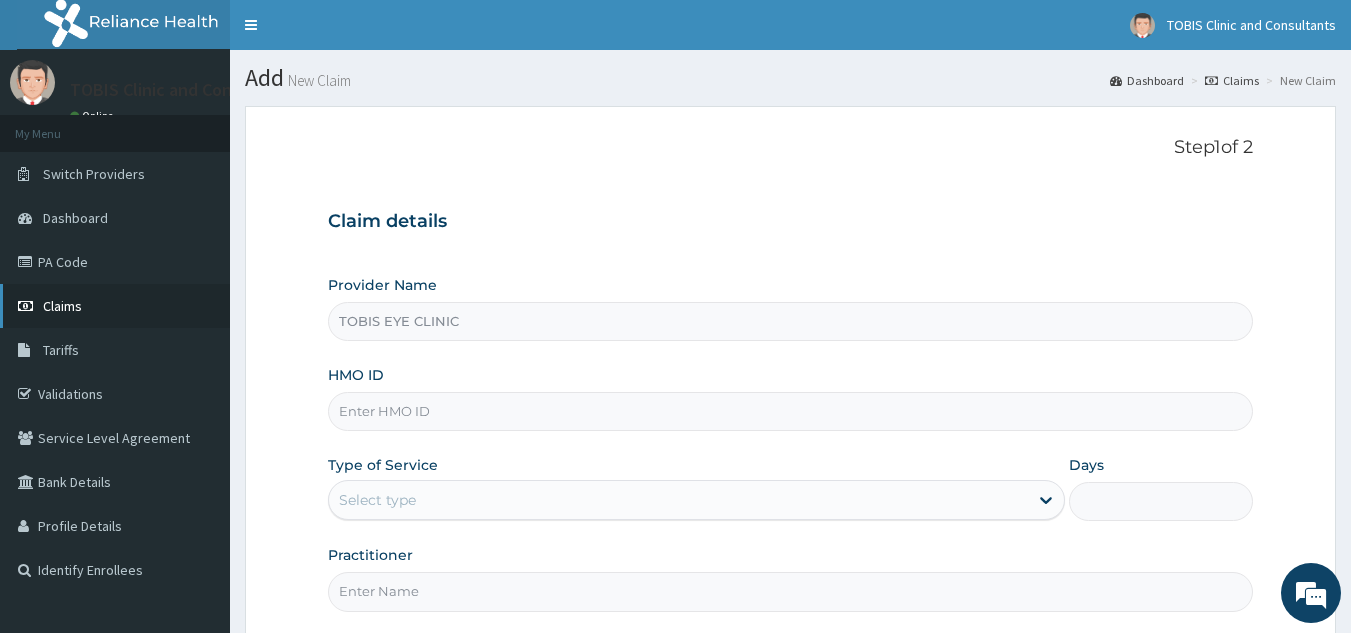 click on "Claims" at bounding box center (115, 306) 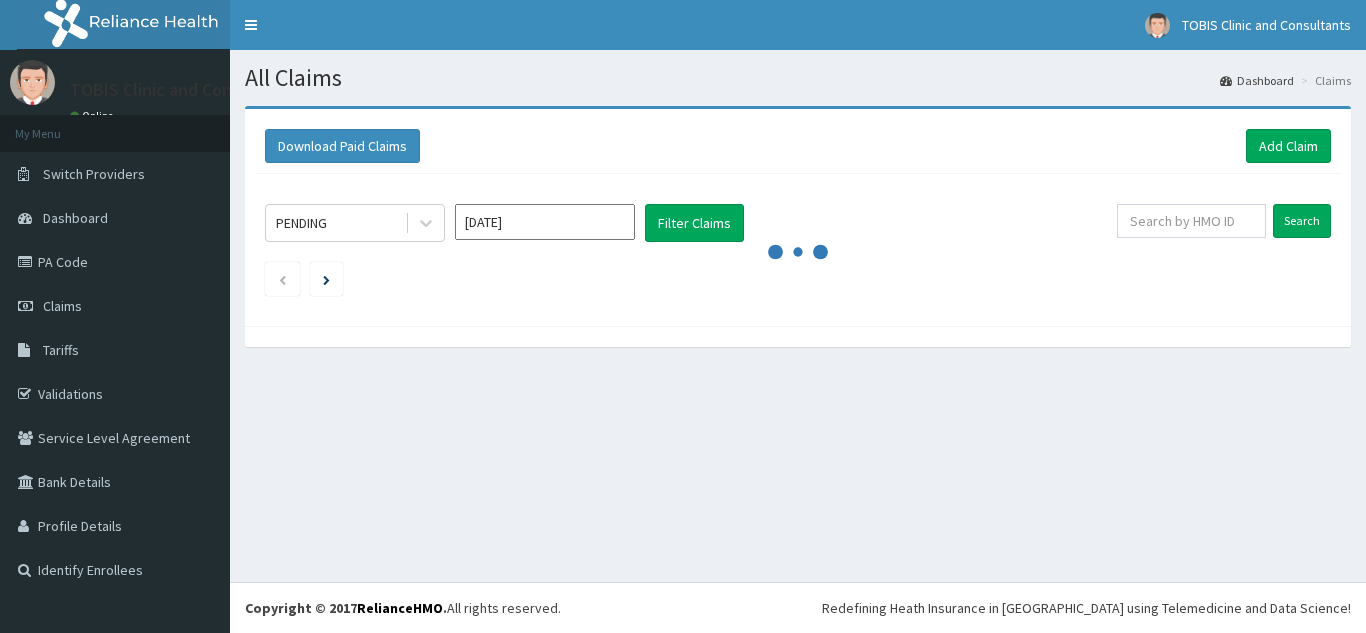 scroll, scrollTop: 0, scrollLeft: 0, axis: both 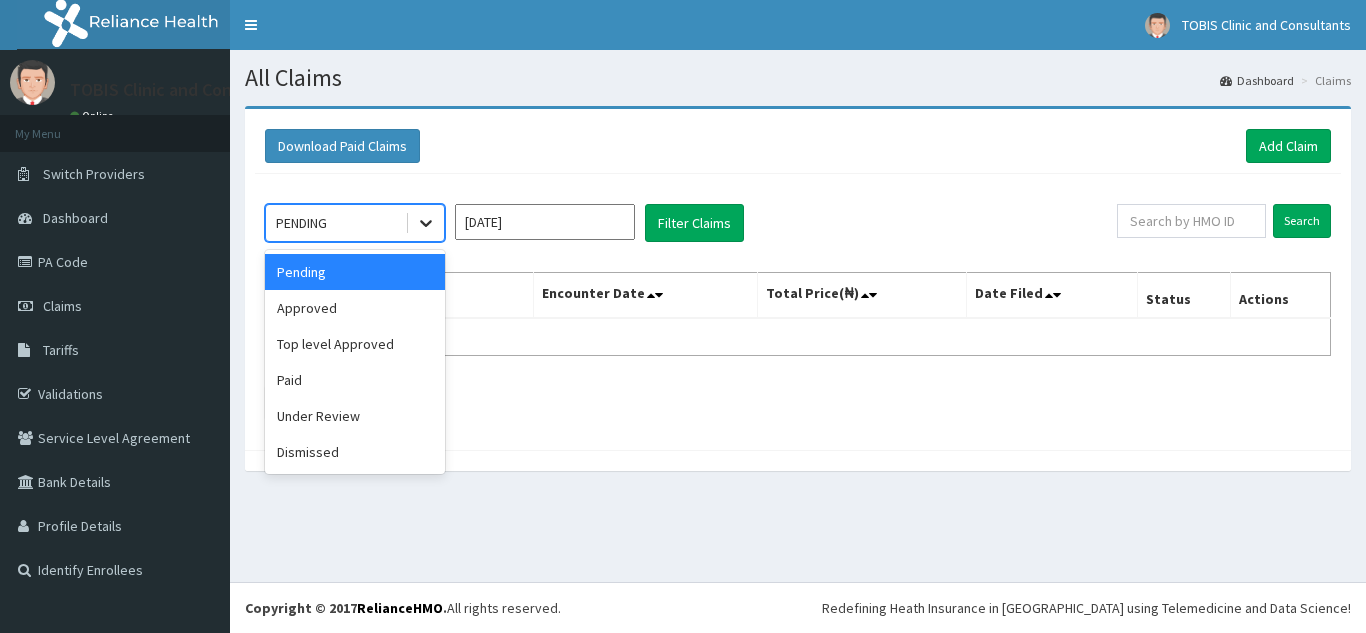 click 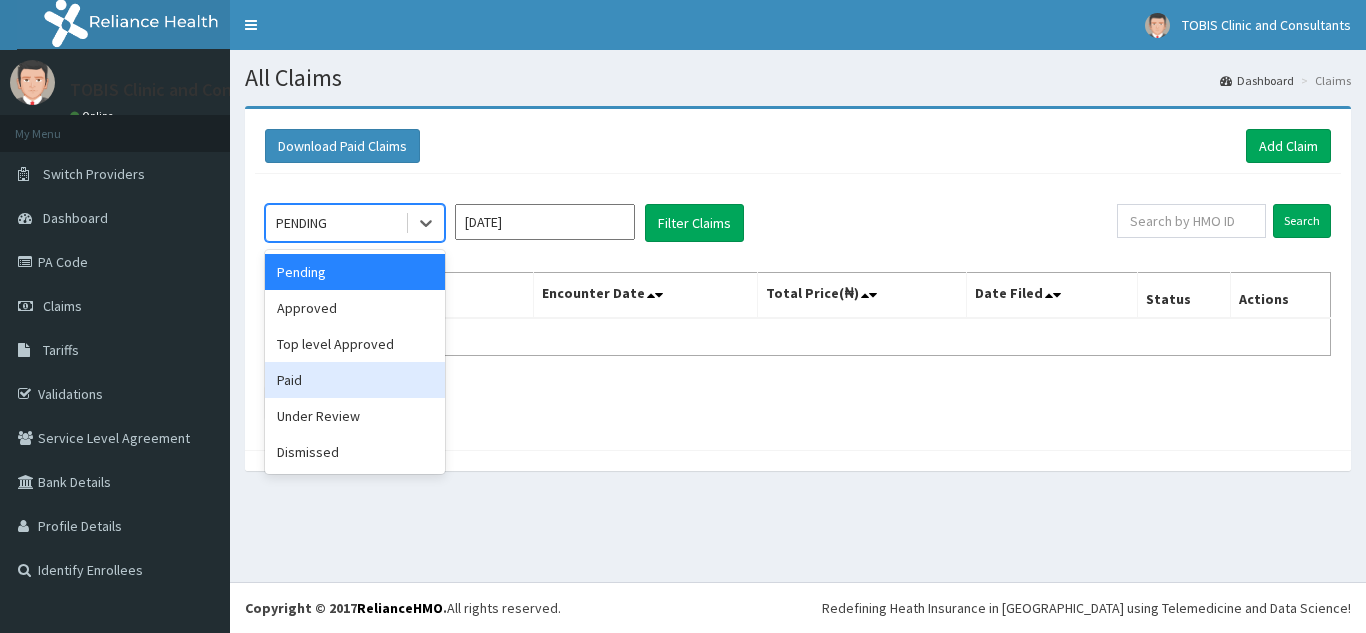 click on "Paid" at bounding box center (355, 380) 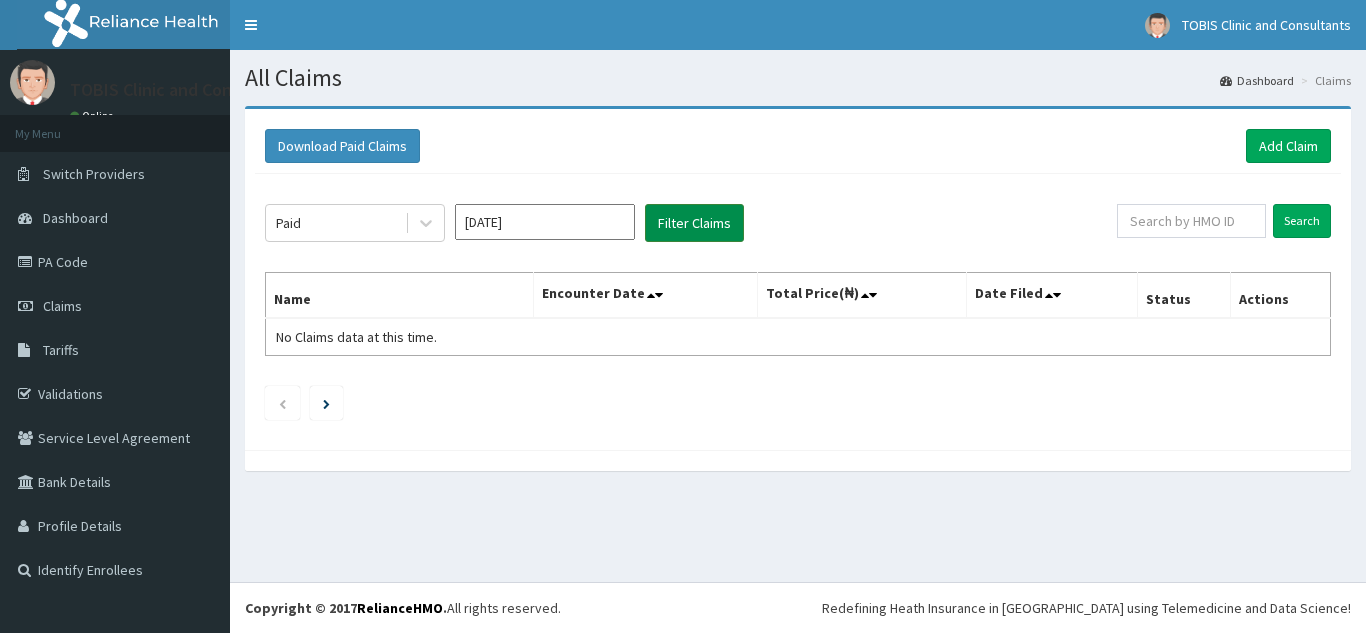 click on "Filter Claims" at bounding box center (694, 223) 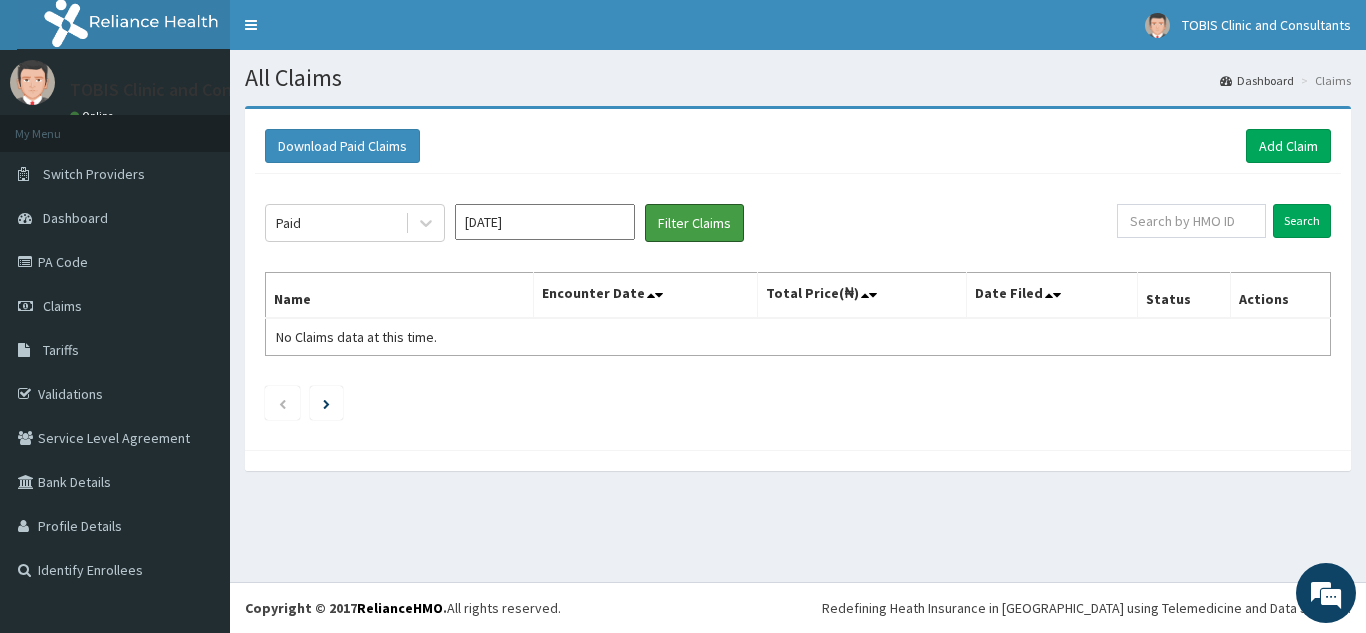scroll, scrollTop: 0, scrollLeft: 0, axis: both 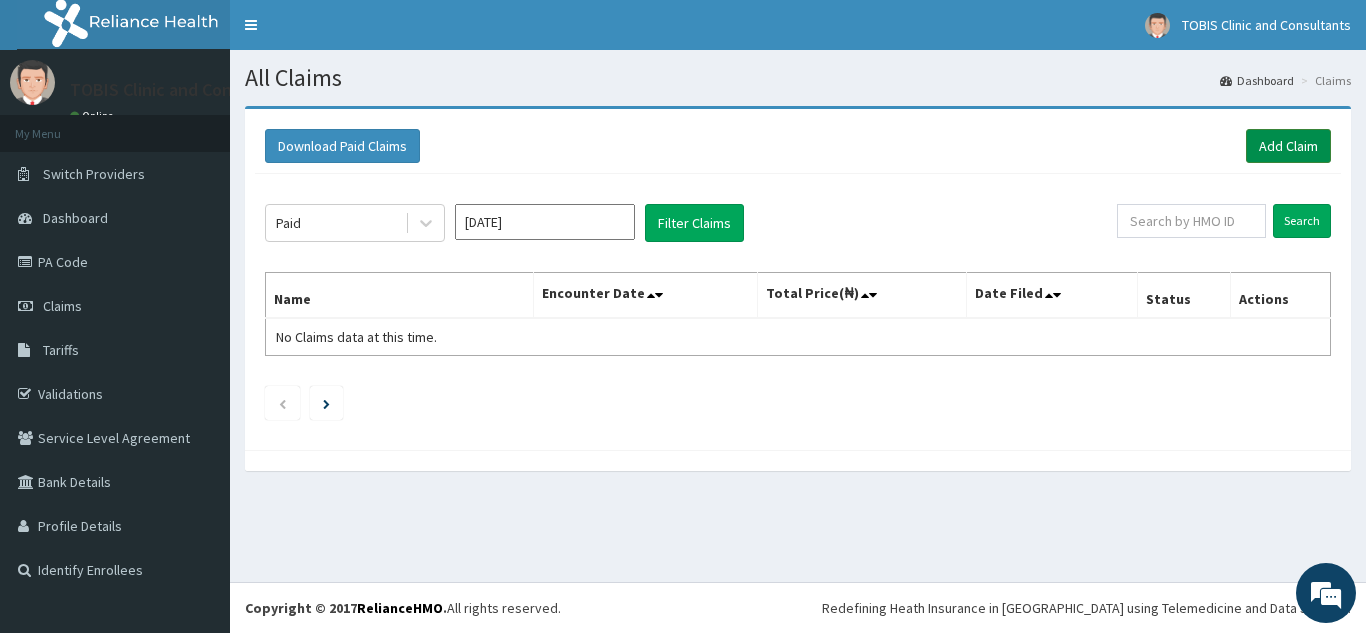click on "Add Claim" at bounding box center (1288, 146) 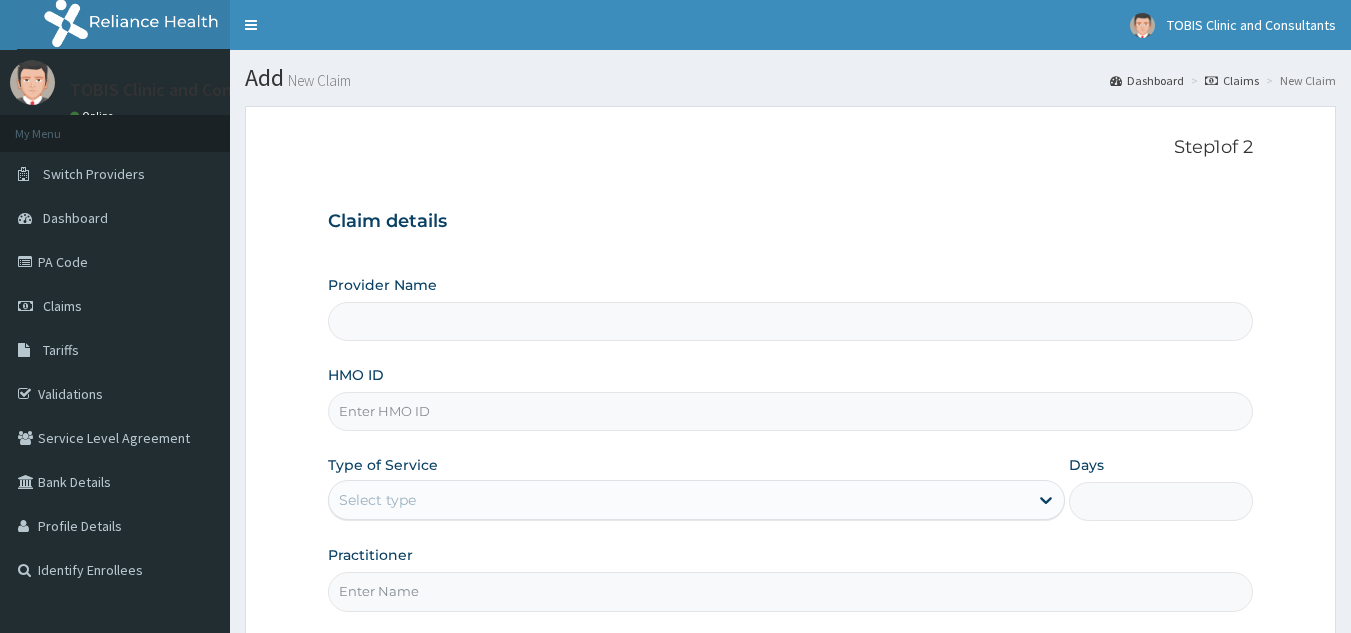 scroll, scrollTop: 0, scrollLeft: 0, axis: both 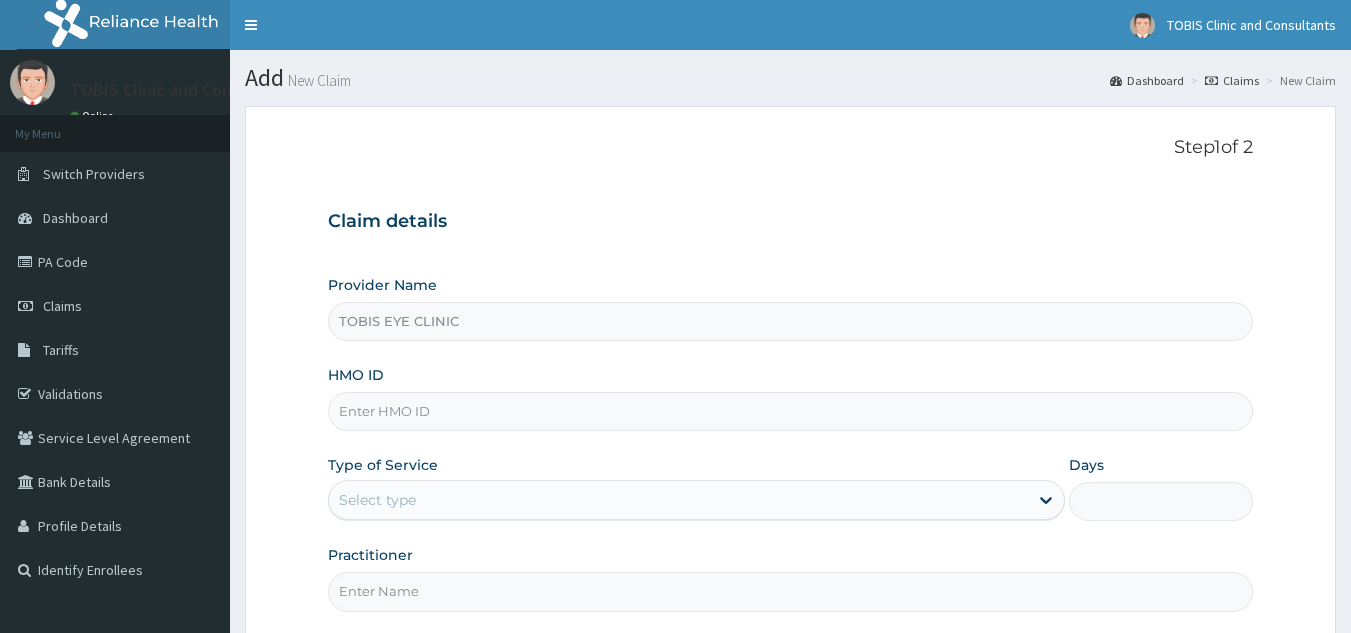 click on "HMO ID" at bounding box center [791, 411] 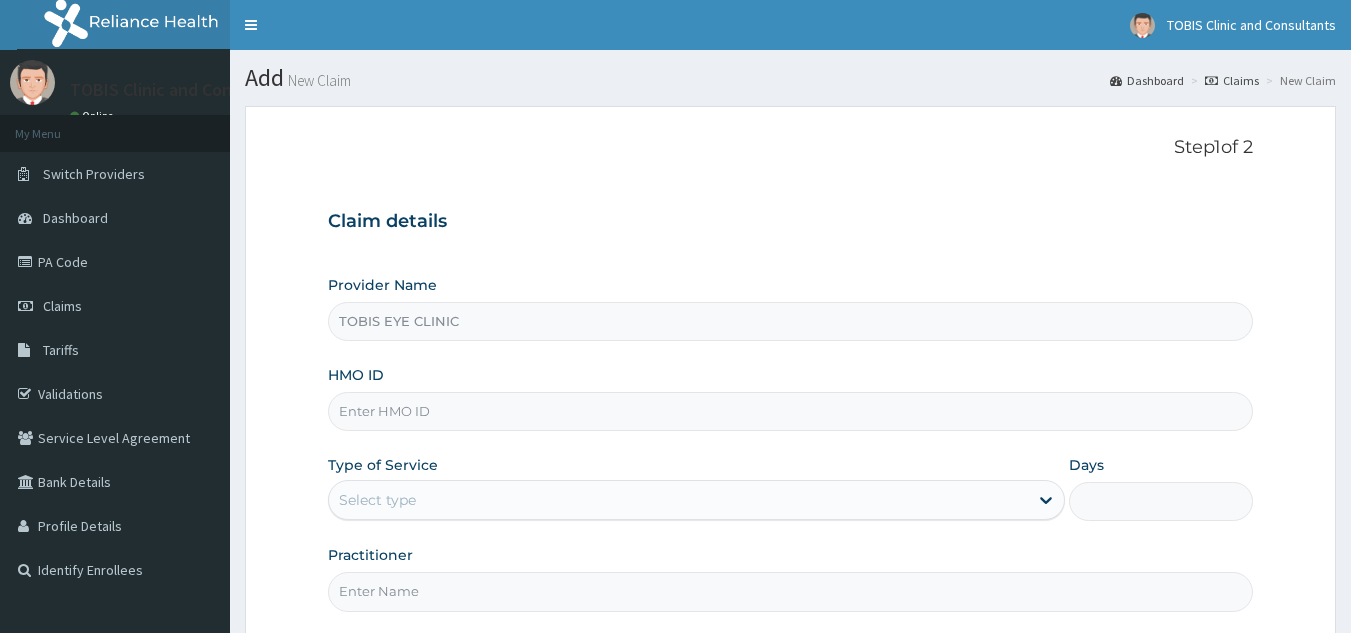 paste on "SFL/10374/E" 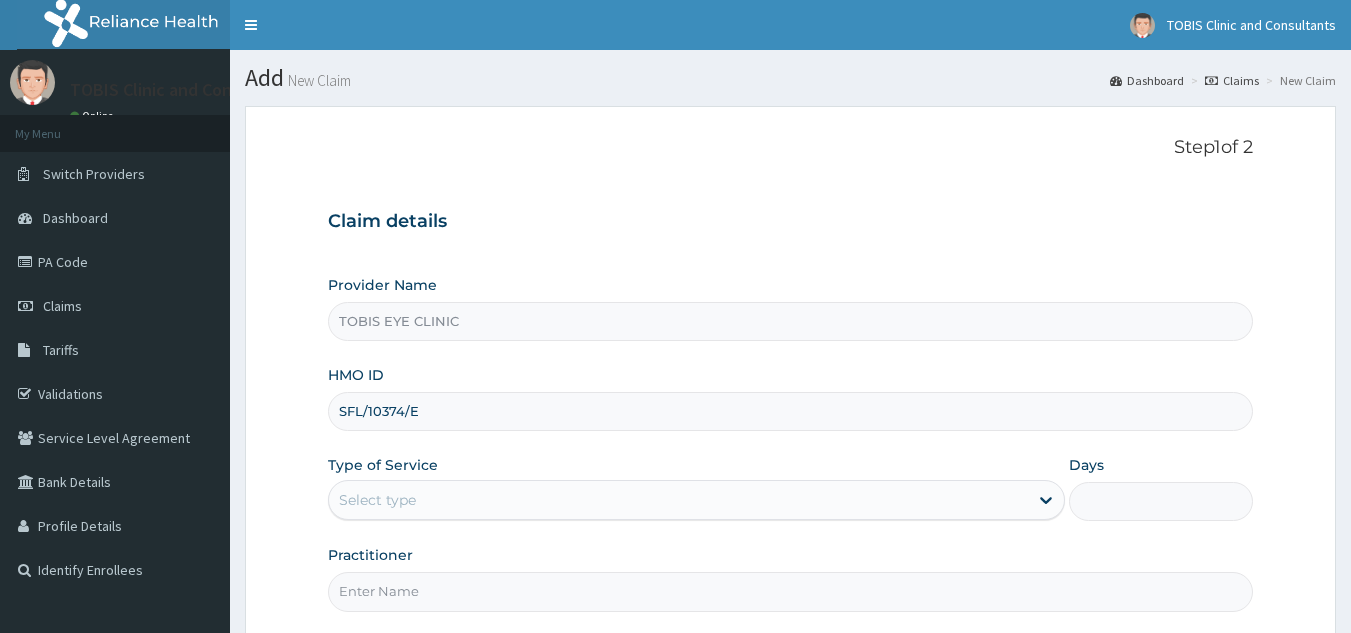 type on "SFL/10374/E" 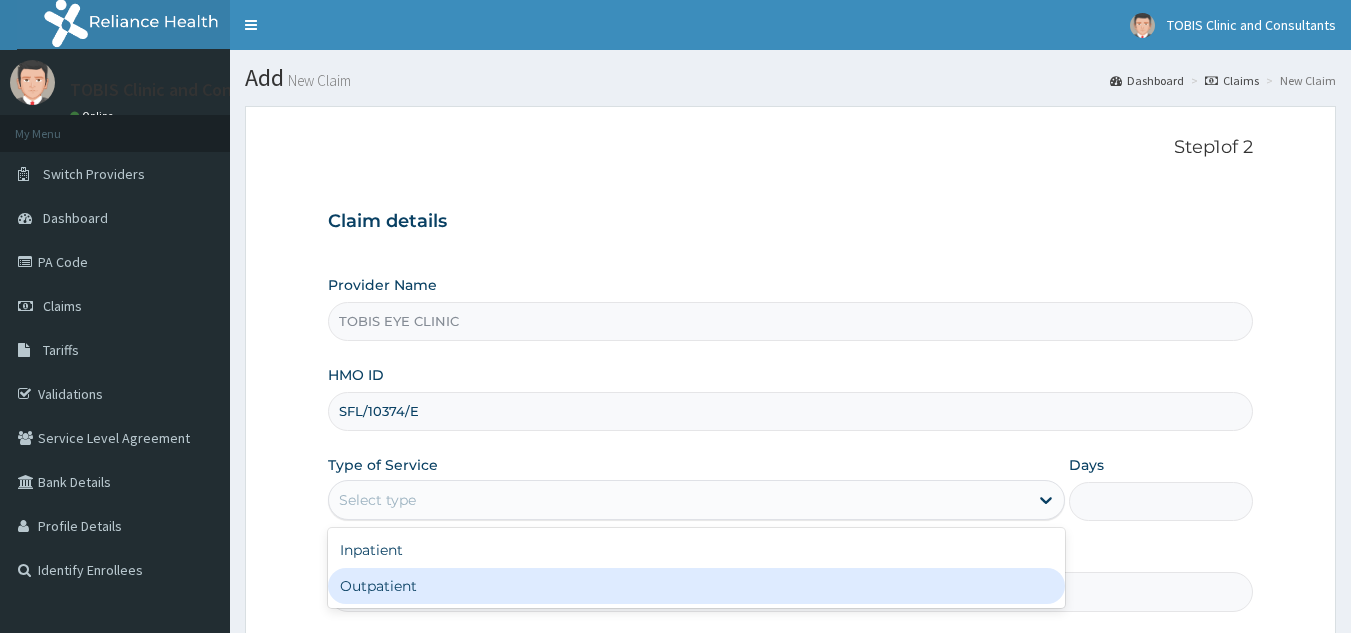 click on "Outpatient" at bounding box center [696, 586] 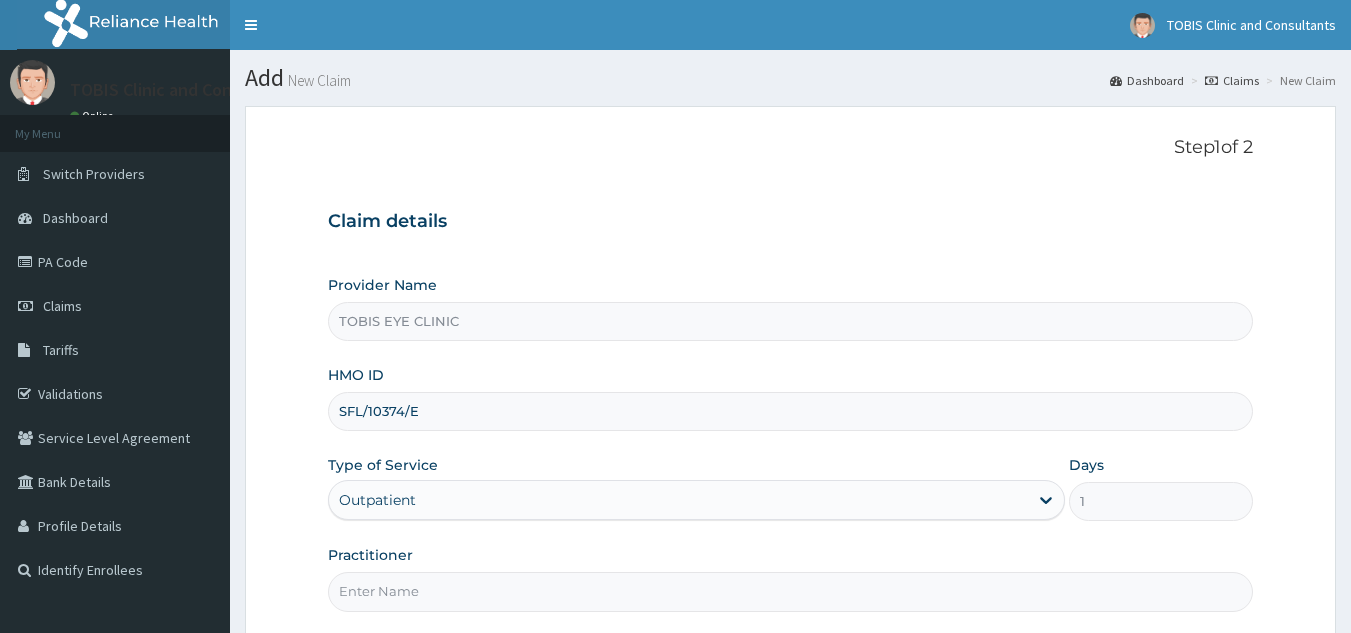 scroll, scrollTop: 189, scrollLeft: 0, axis: vertical 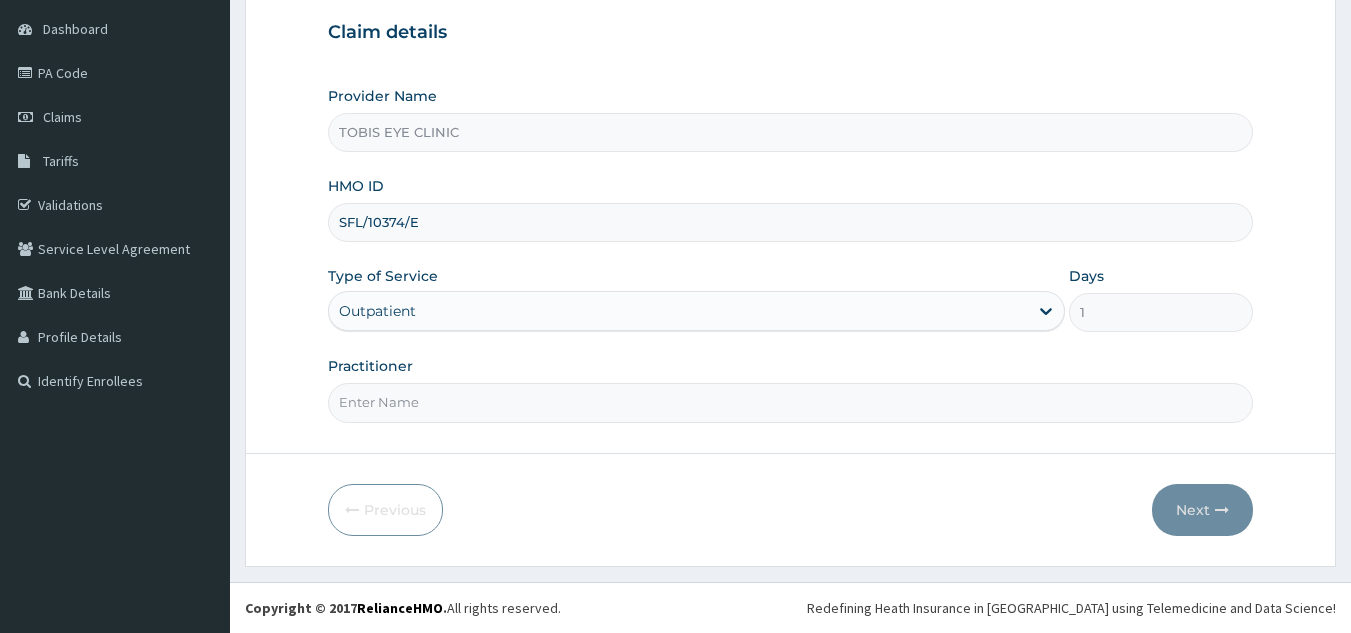 click on "Practitioner" at bounding box center [791, 402] 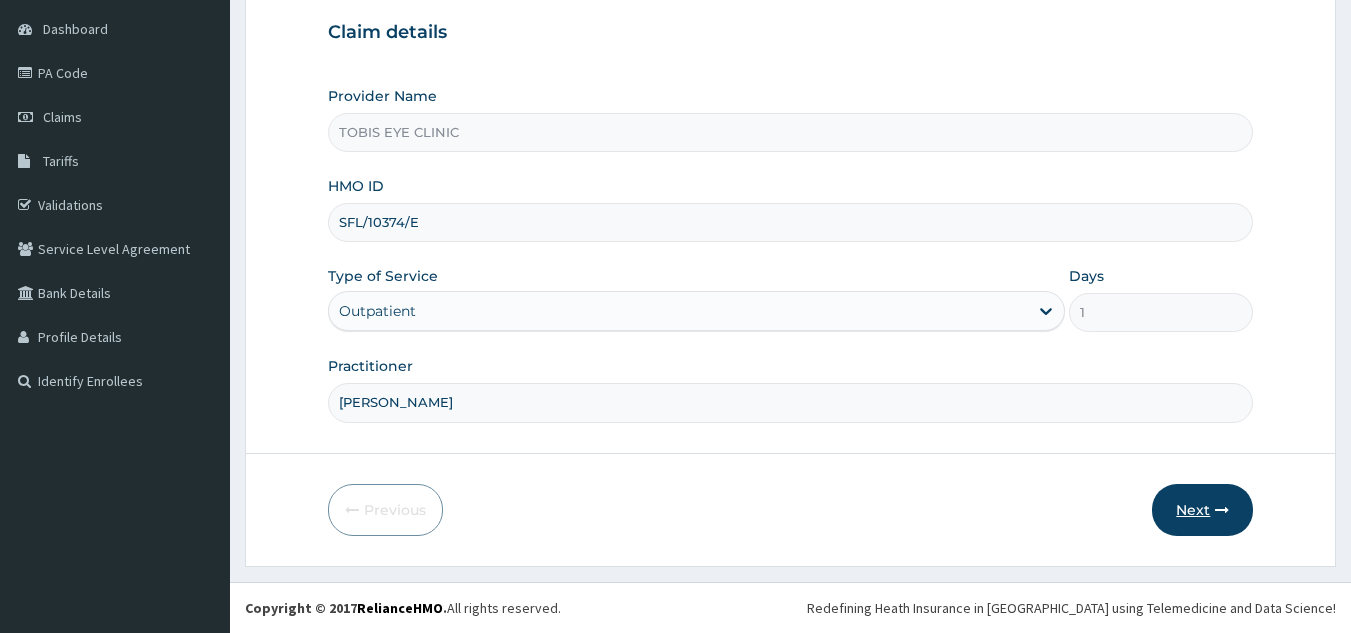 type on "Dr DORCAS MODUPE AKANNI" 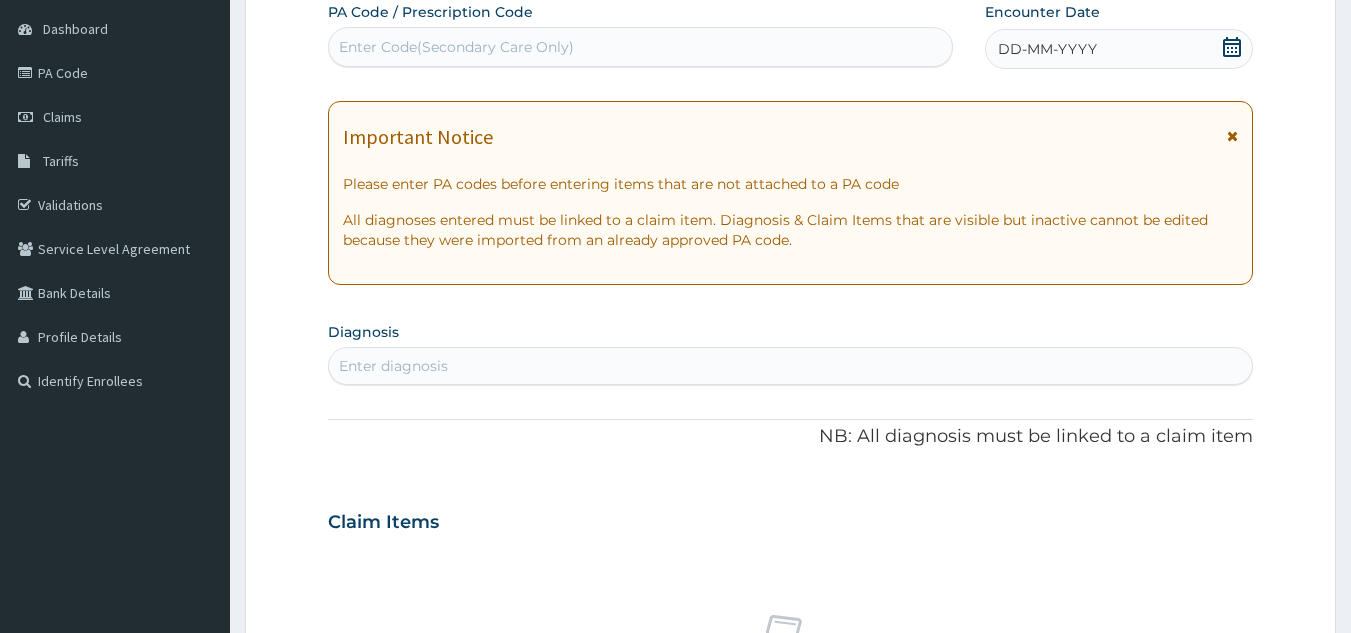 click on "Enter Code(Secondary Care Only)" at bounding box center [641, 47] 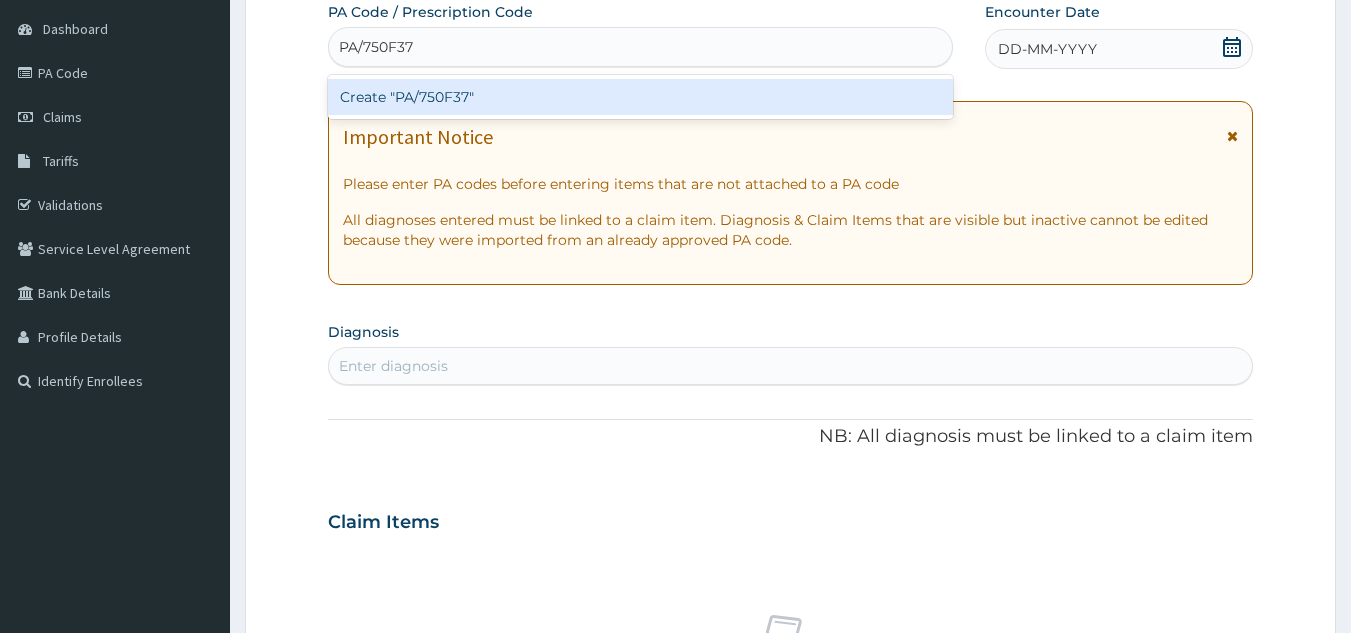 click on "Create "PA/750F37"" at bounding box center [641, 97] 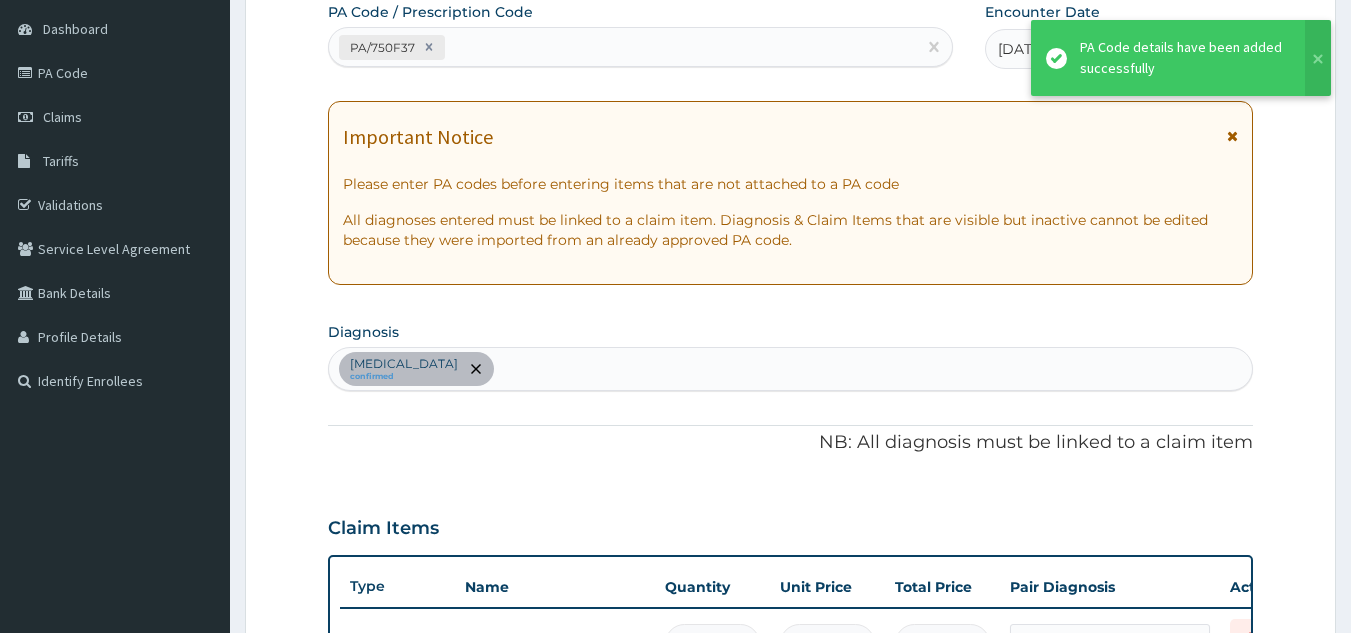 scroll, scrollTop: 665, scrollLeft: 0, axis: vertical 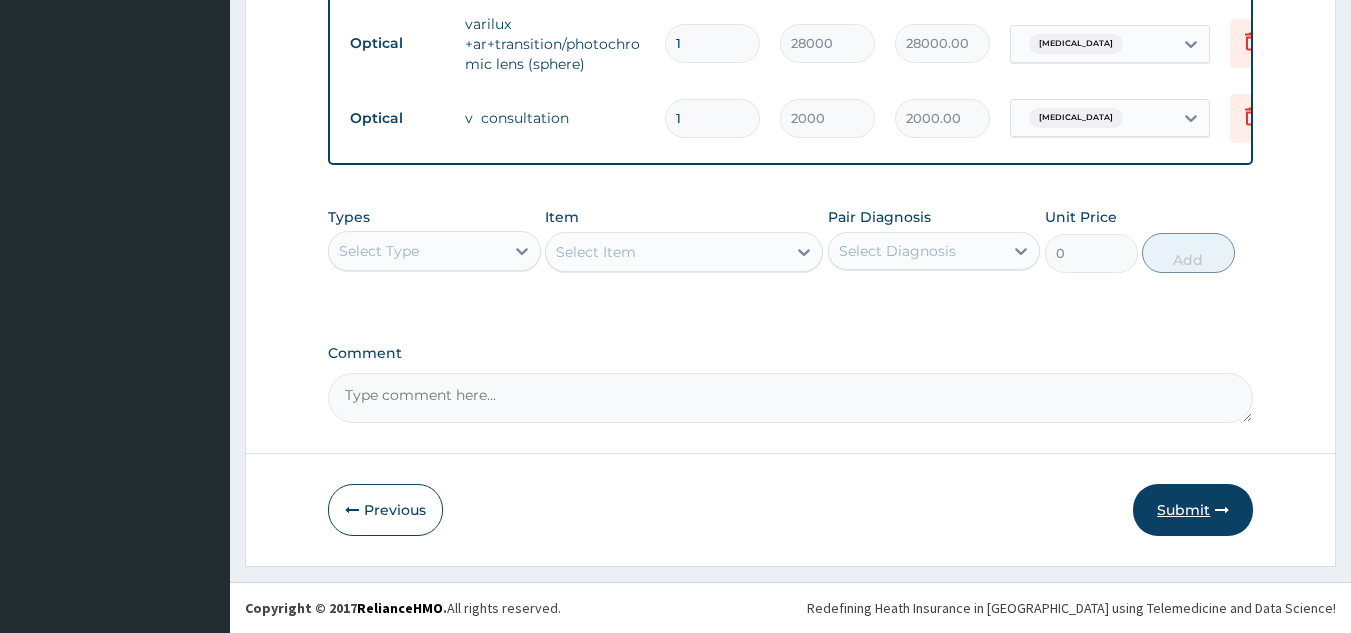 click on "Submit" at bounding box center [1193, 510] 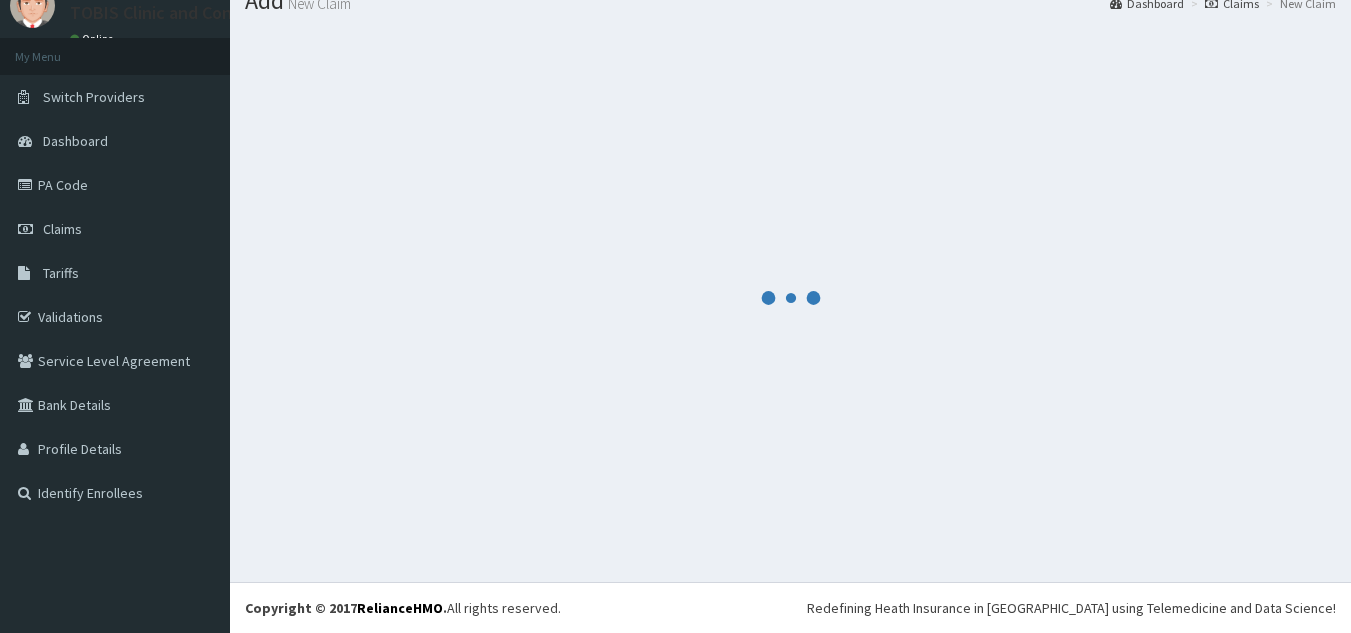 scroll, scrollTop: 77, scrollLeft: 0, axis: vertical 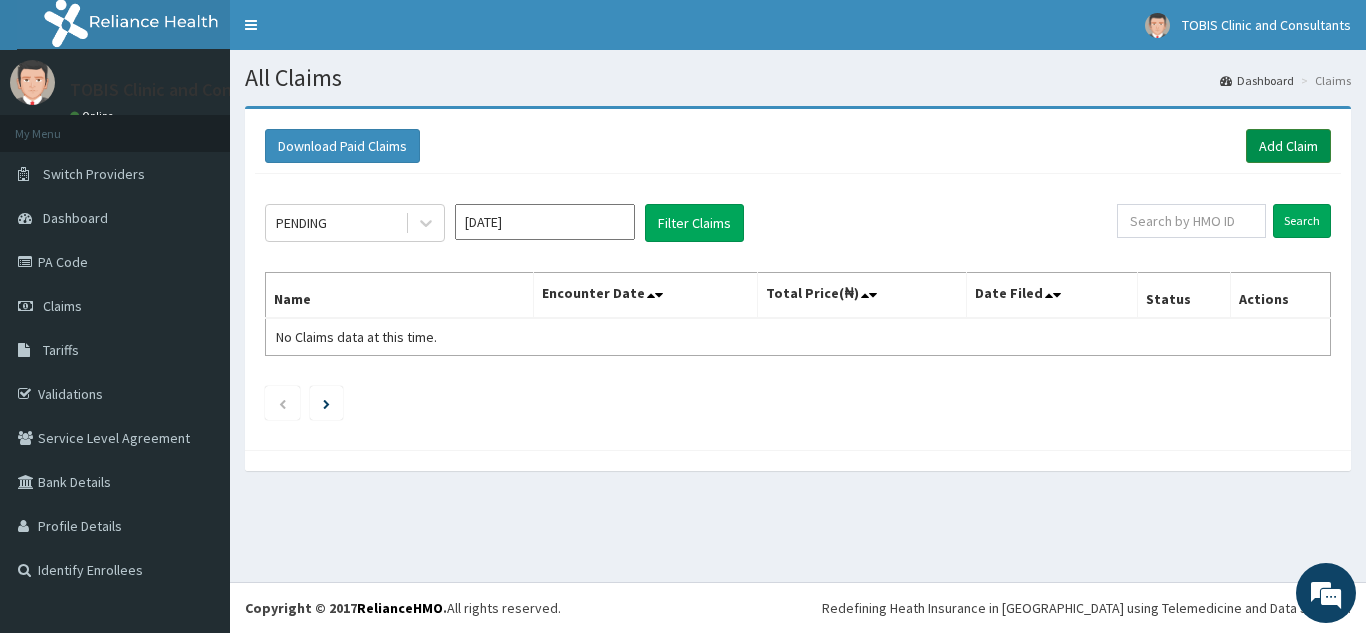 click on "Add Claim" at bounding box center (1288, 146) 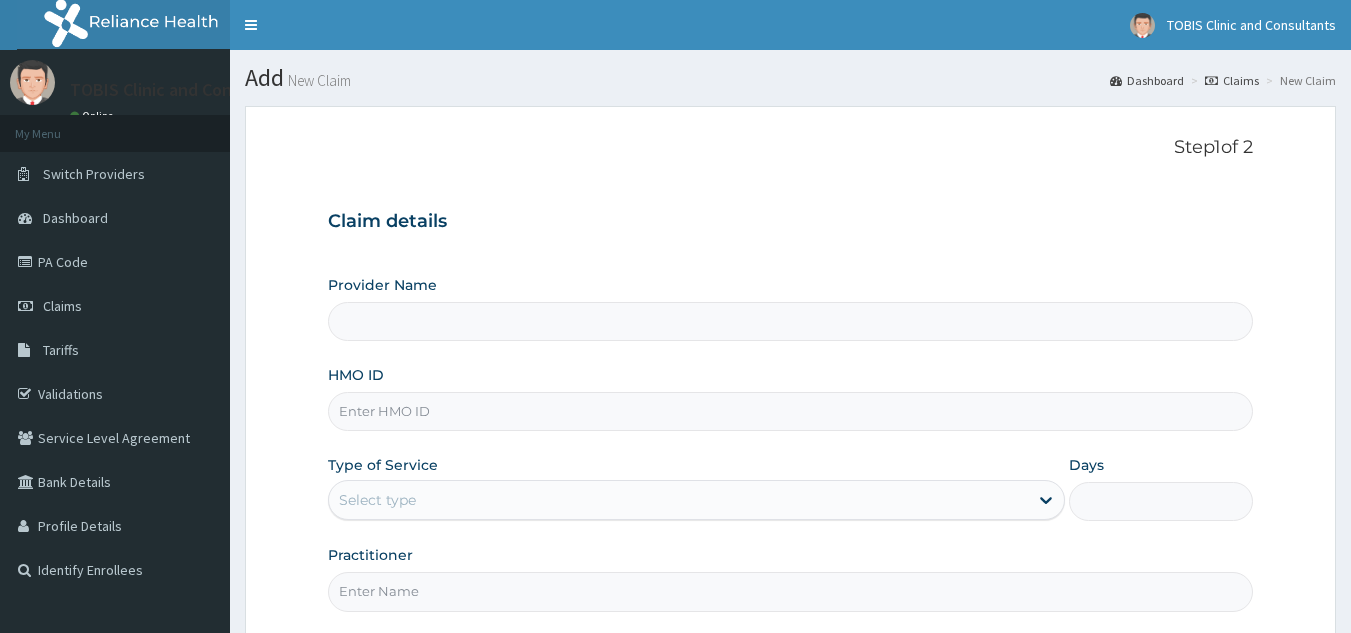 scroll, scrollTop: 0, scrollLeft: 0, axis: both 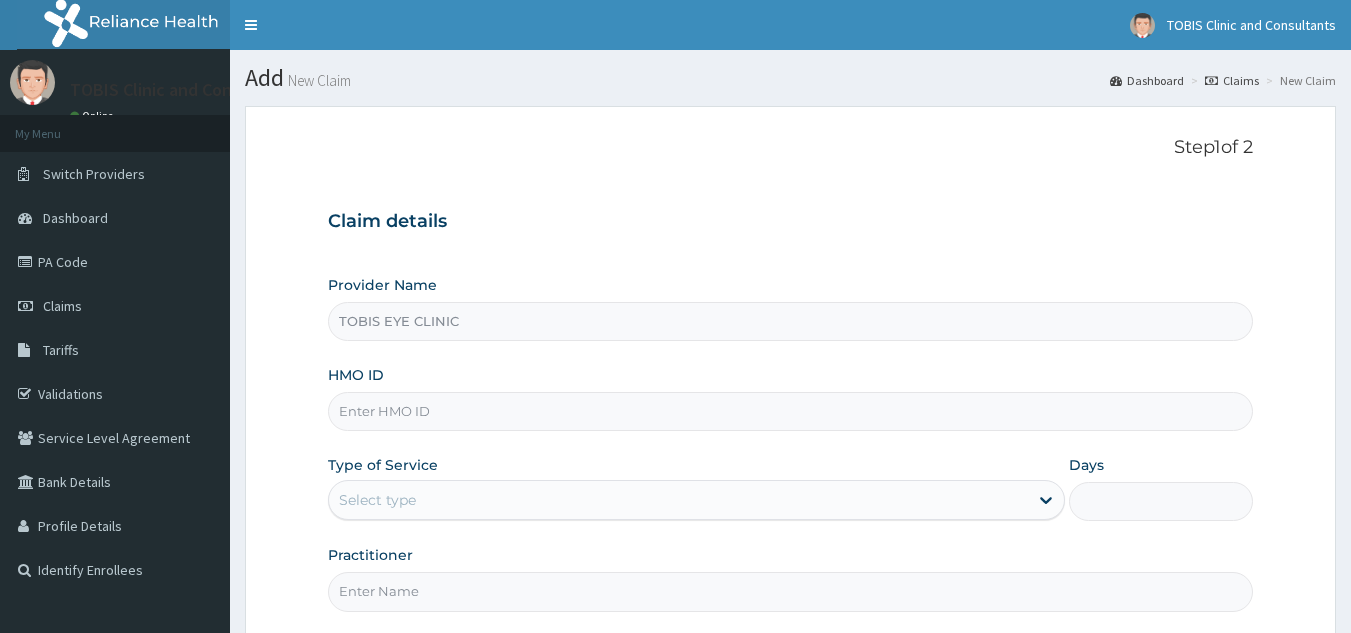 type on "TOBIS EYE CLINIC" 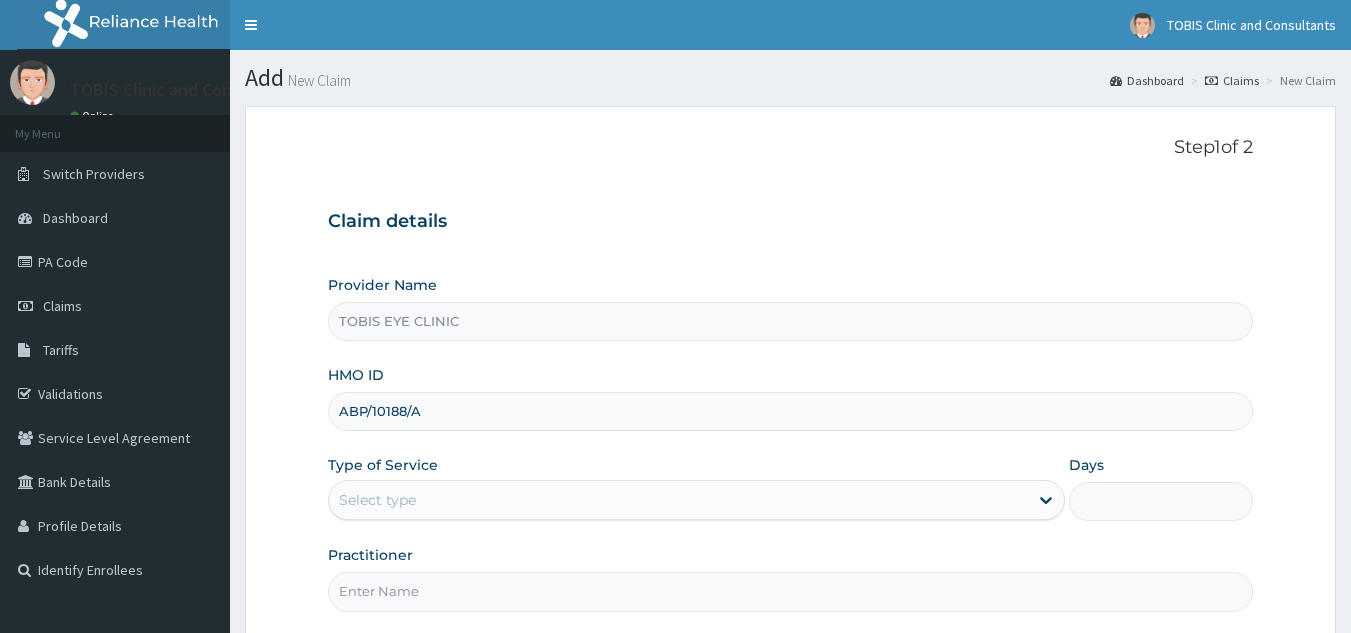 type on "ABP/10188/A" 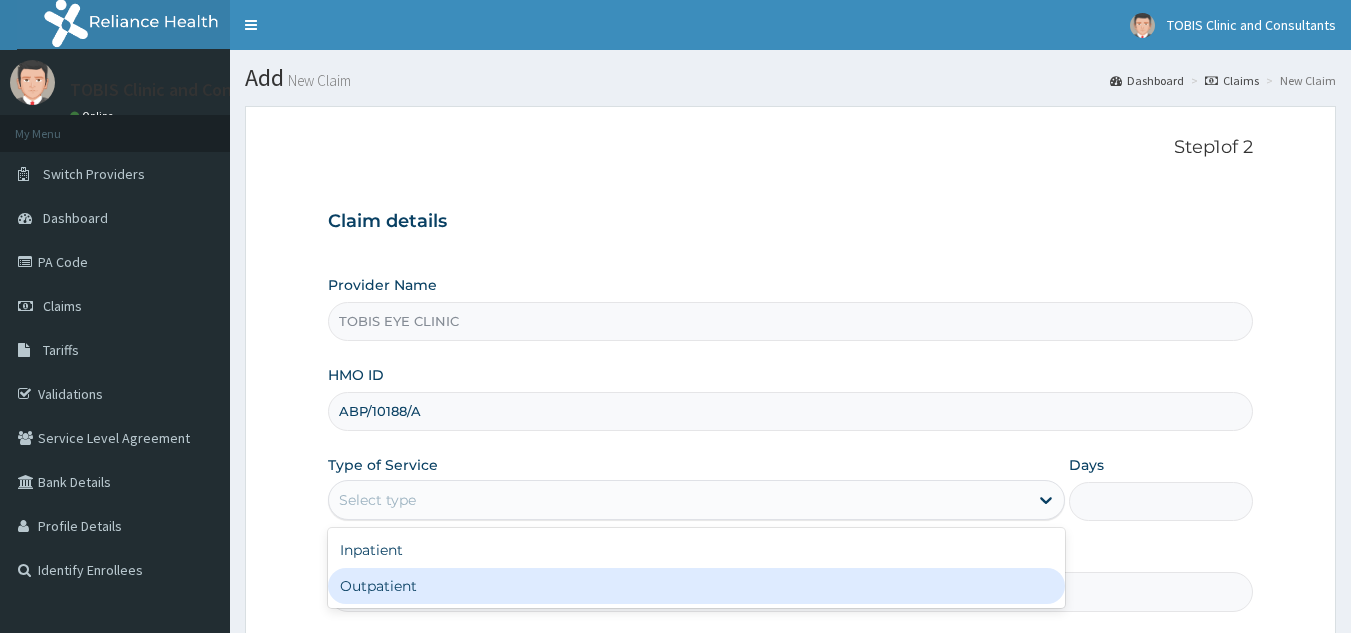 click on "Outpatient" at bounding box center (696, 586) 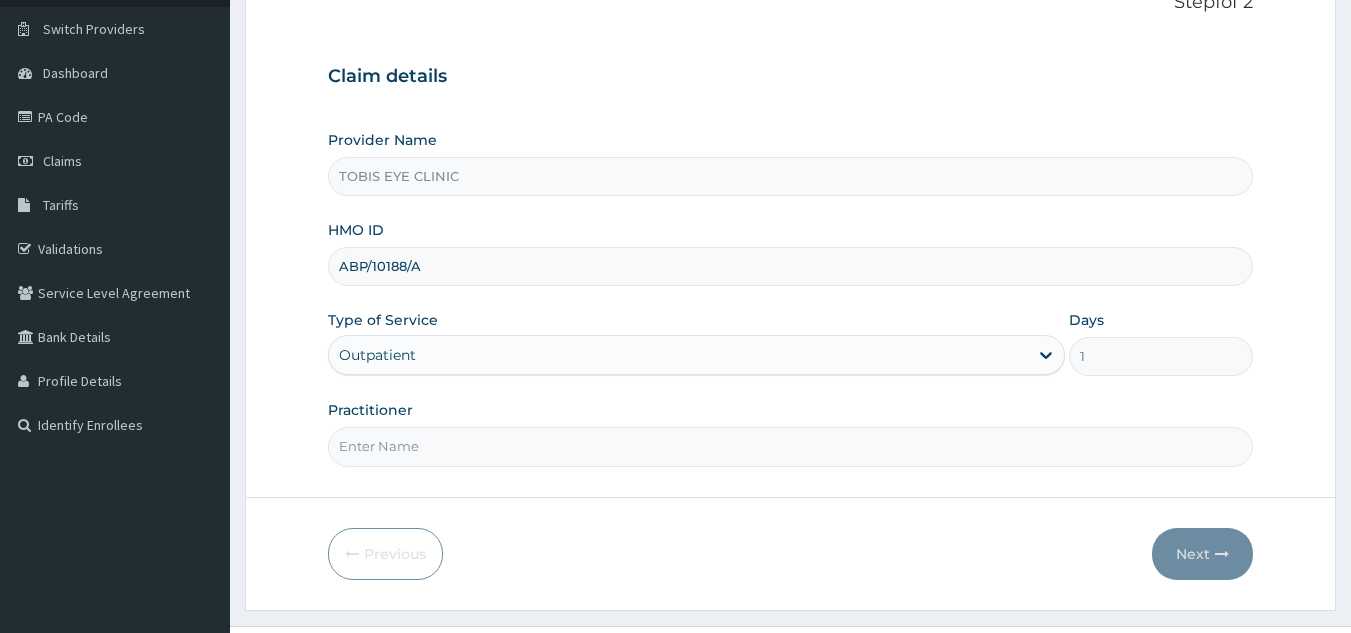 scroll, scrollTop: 174, scrollLeft: 0, axis: vertical 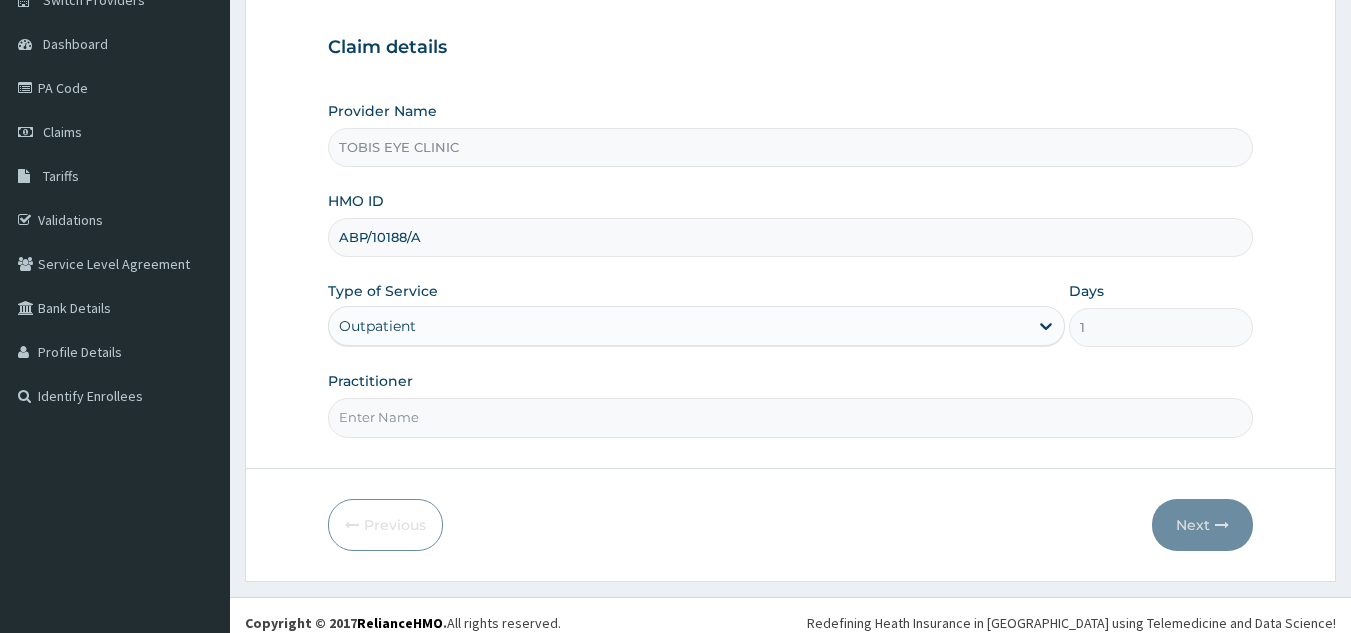 click on "Practitioner" at bounding box center [791, 417] 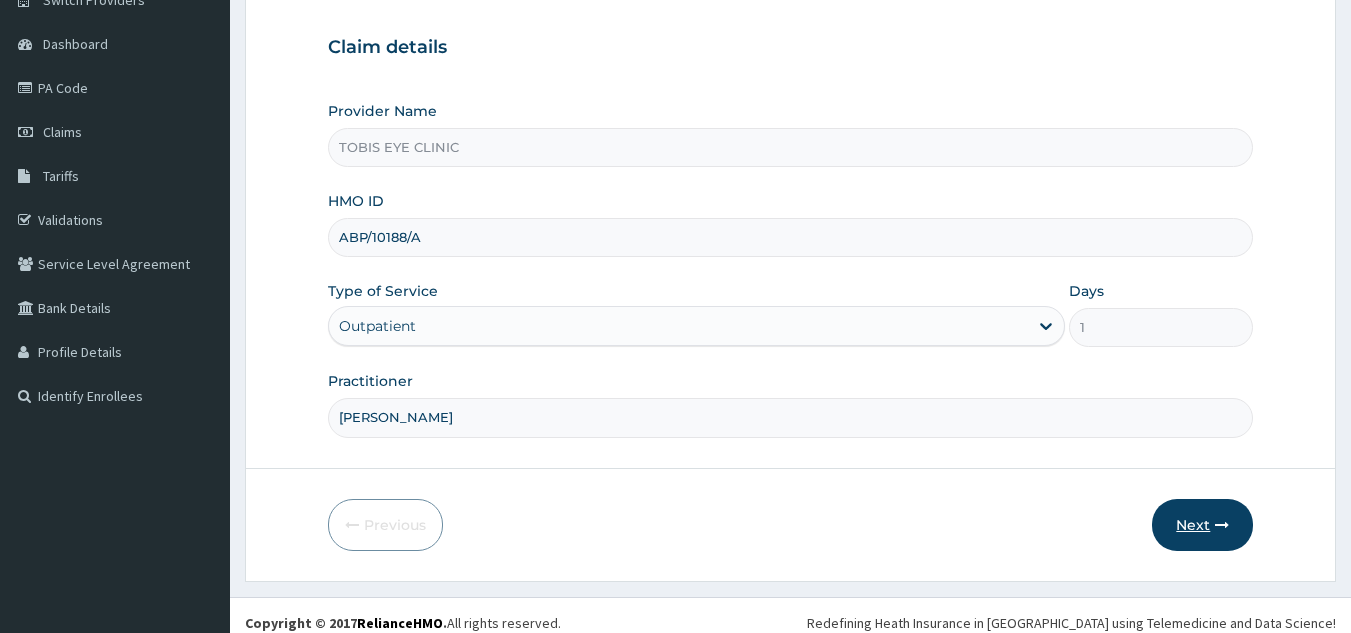 type on "Dr DORCAS MODUPE AKANNI" 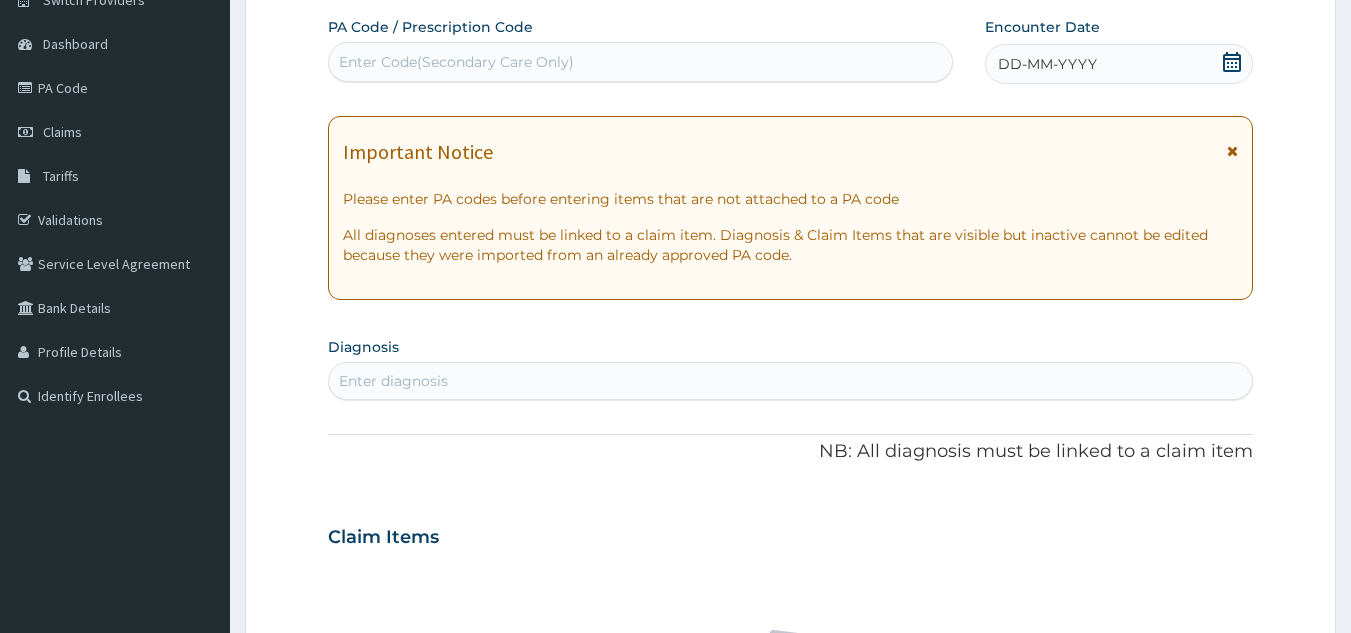 click on "Enter Code(Secondary Care Only)" at bounding box center (641, 62) 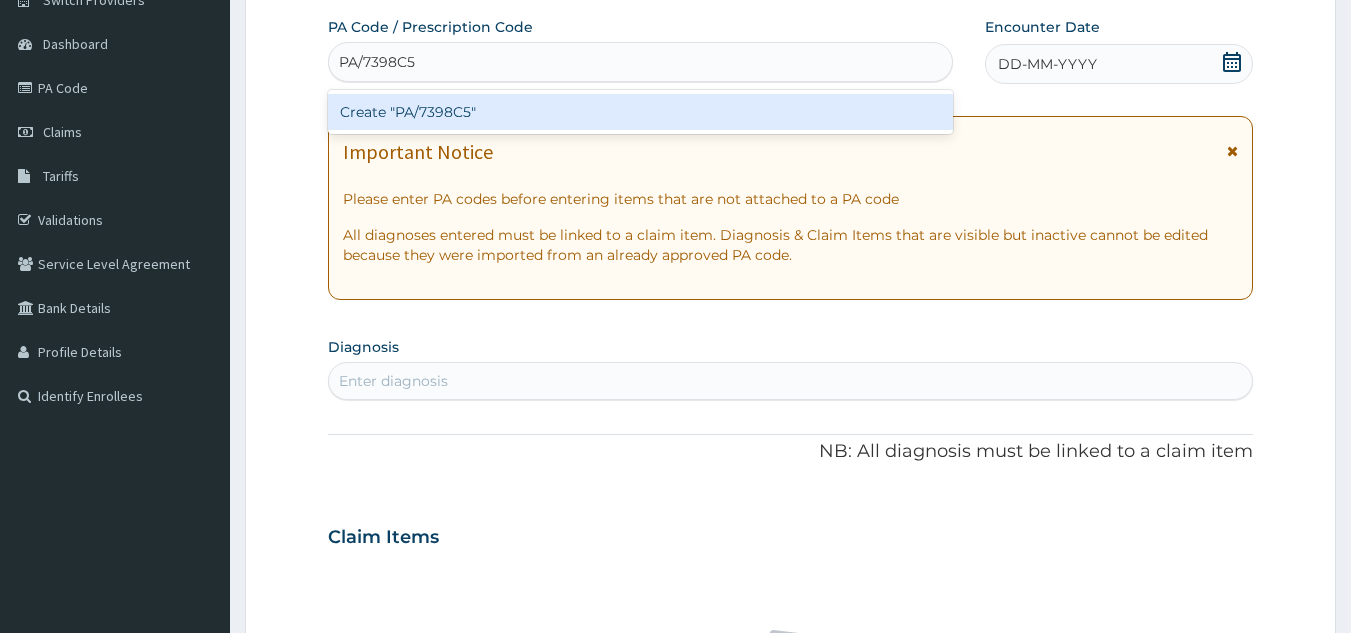 click on "Create "PA/7398C5"" at bounding box center (641, 112) 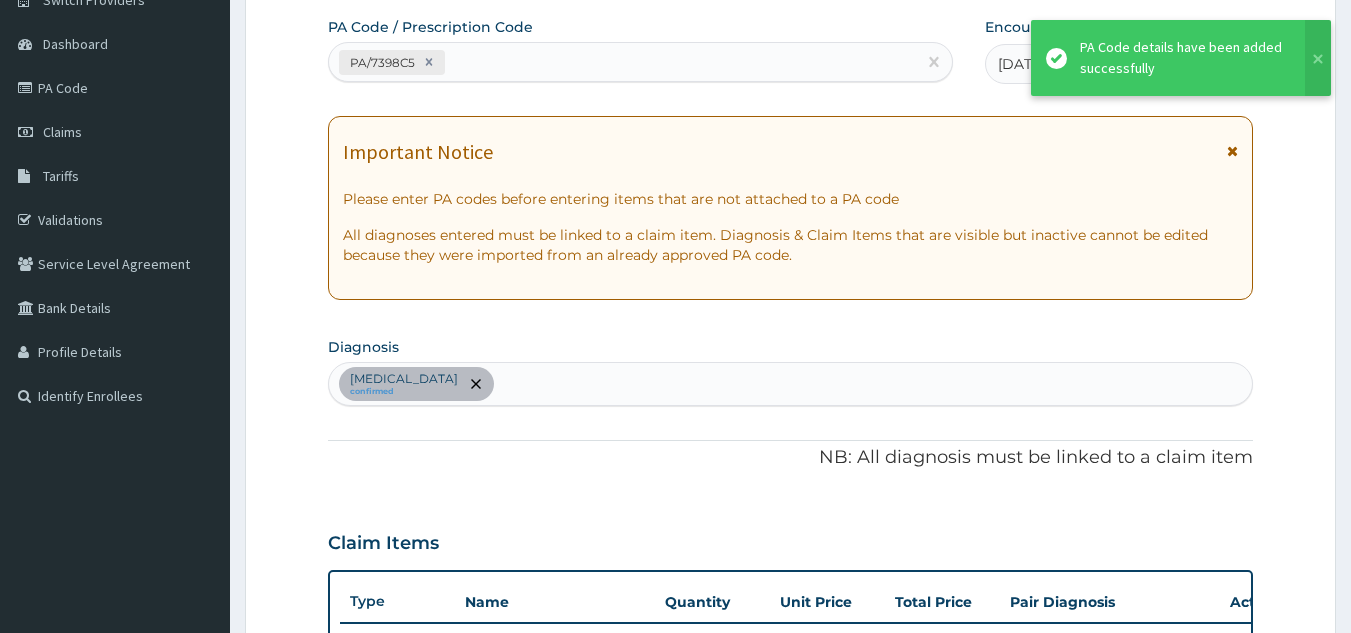scroll, scrollTop: 723, scrollLeft: 0, axis: vertical 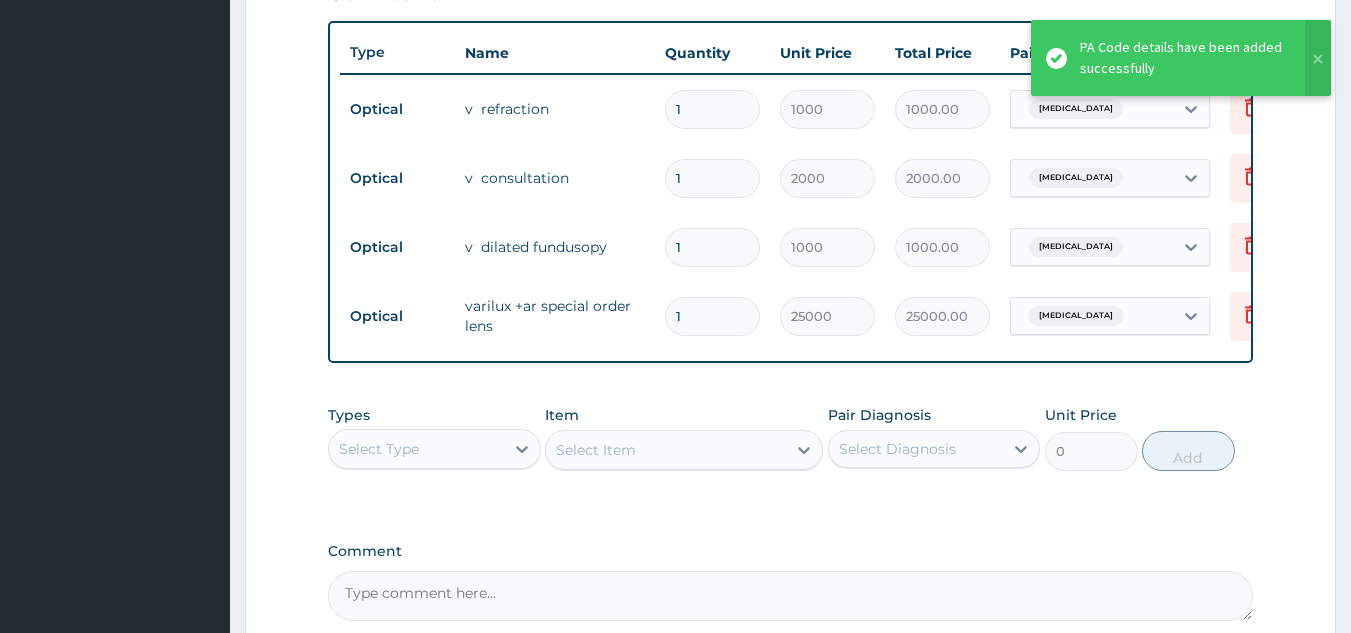 drag, startPoint x: 1349, startPoint y: 456, endPoint x: 1354, endPoint y: 537, distance: 81.154175 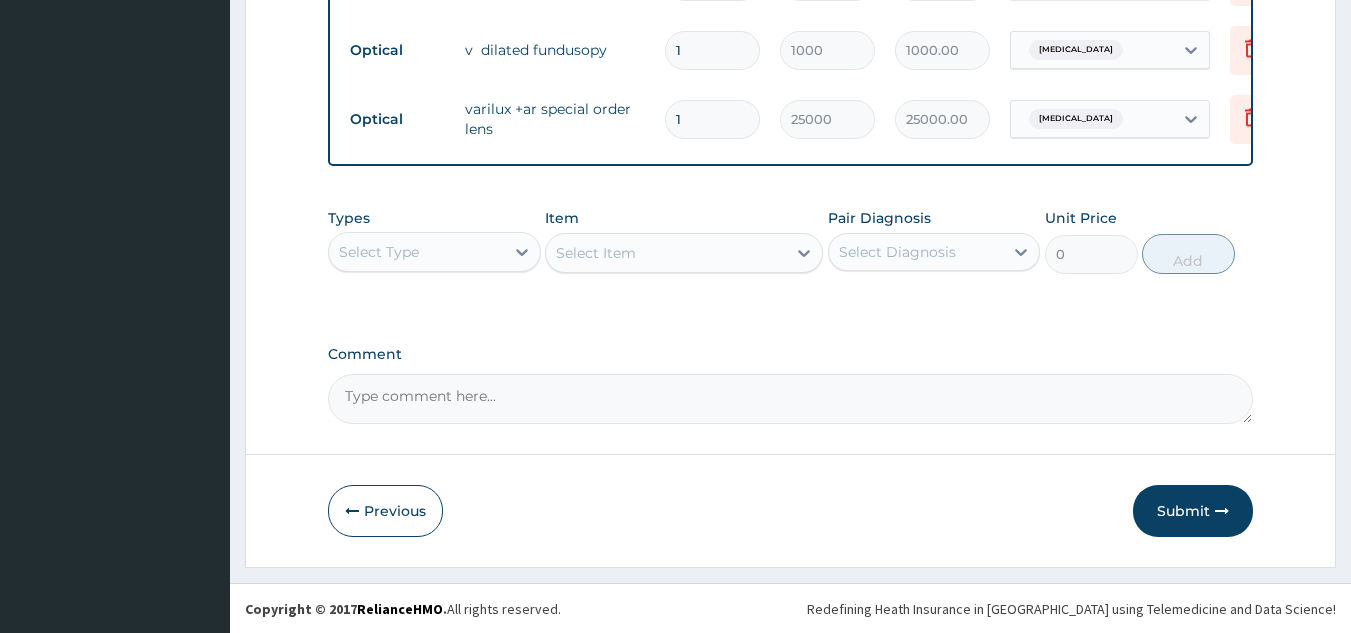 scroll, scrollTop: 936, scrollLeft: 0, axis: vertical 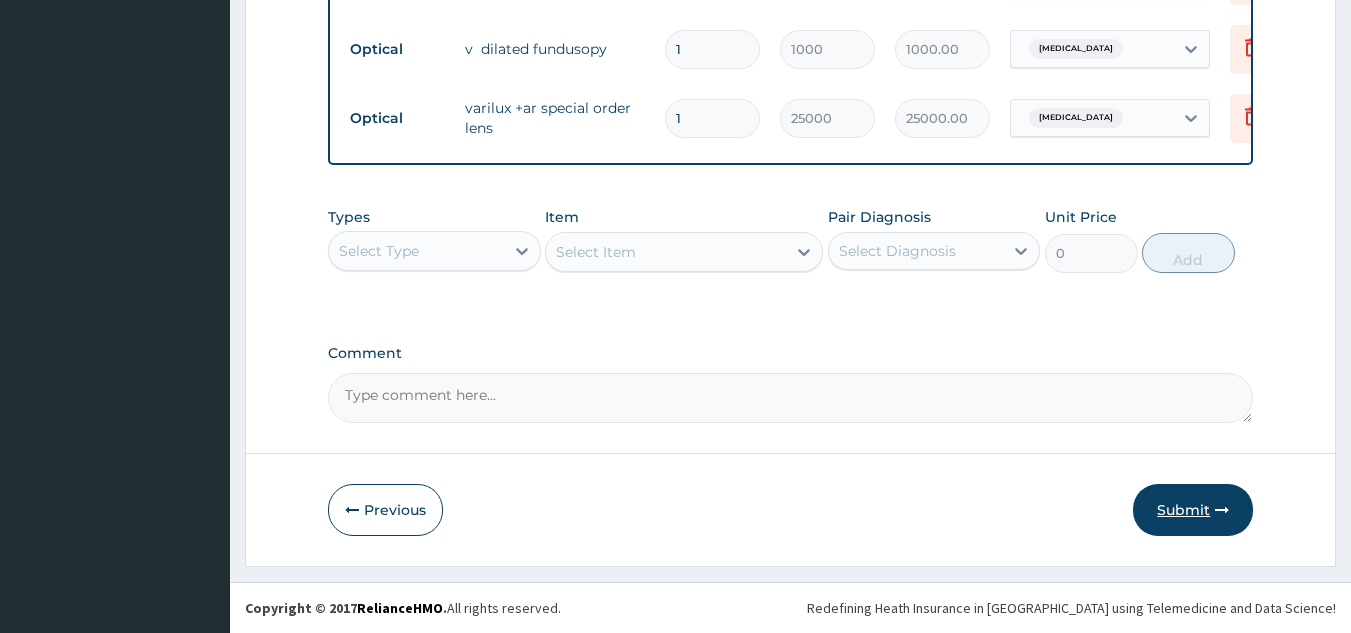 click on "Submit" at bounding box center (1193, 510) 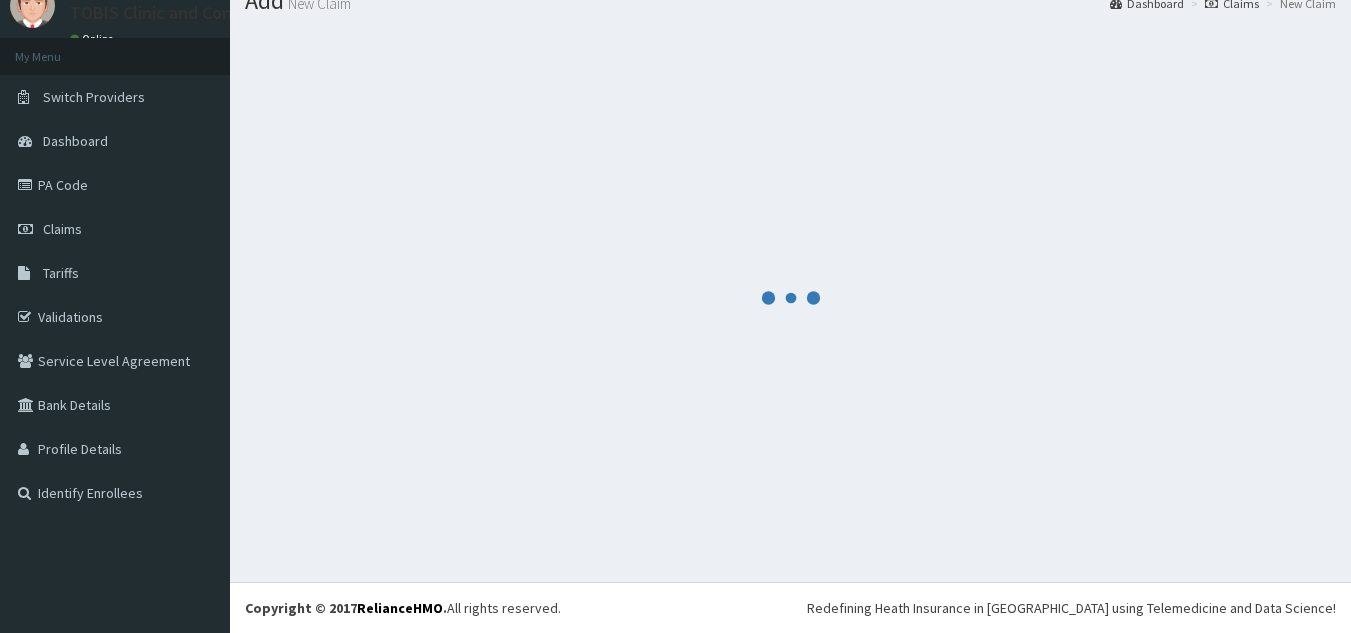 scroll, scrollTop: 77, scrollLeft: 0, axis: vertical 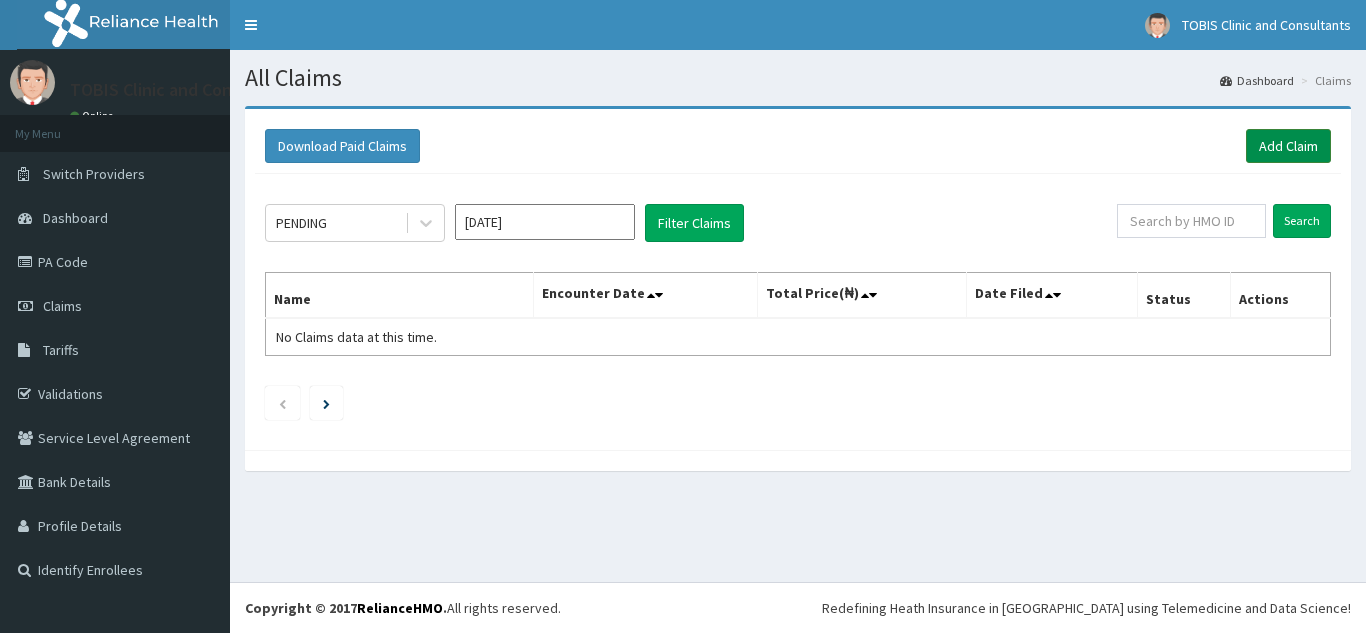 click on "Add Claim" at bounding box center (1288, 146) 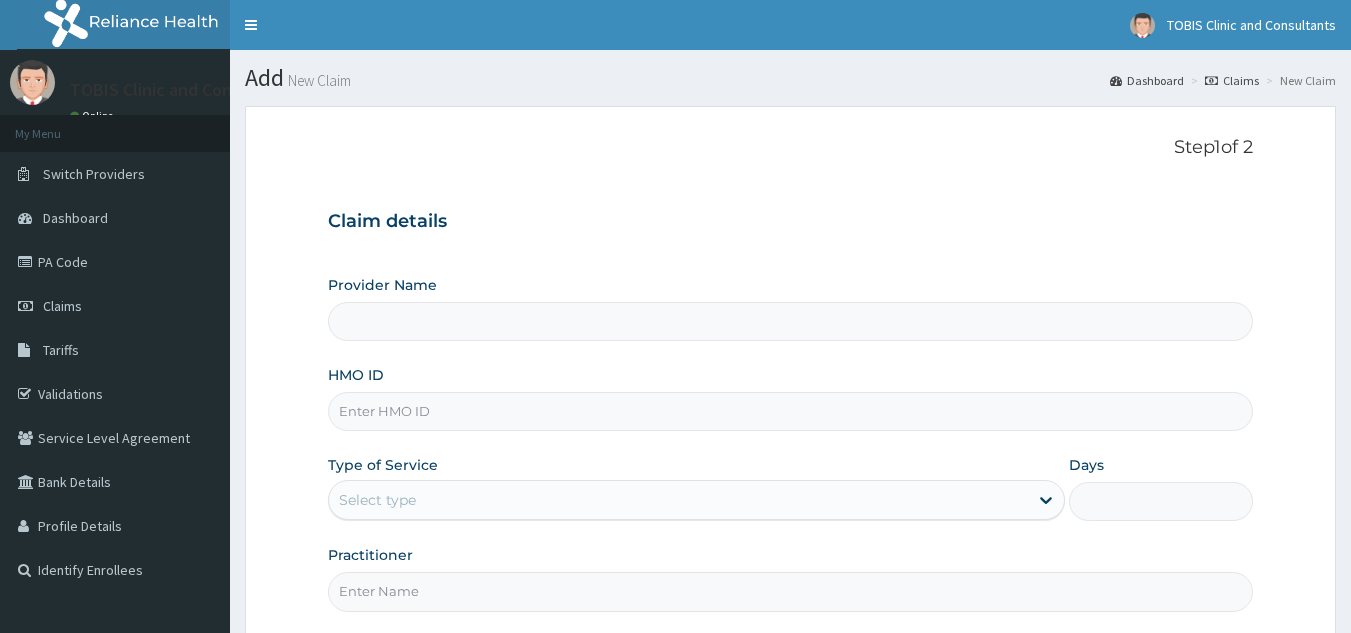 type on "TOBIS EYE CLINIC" 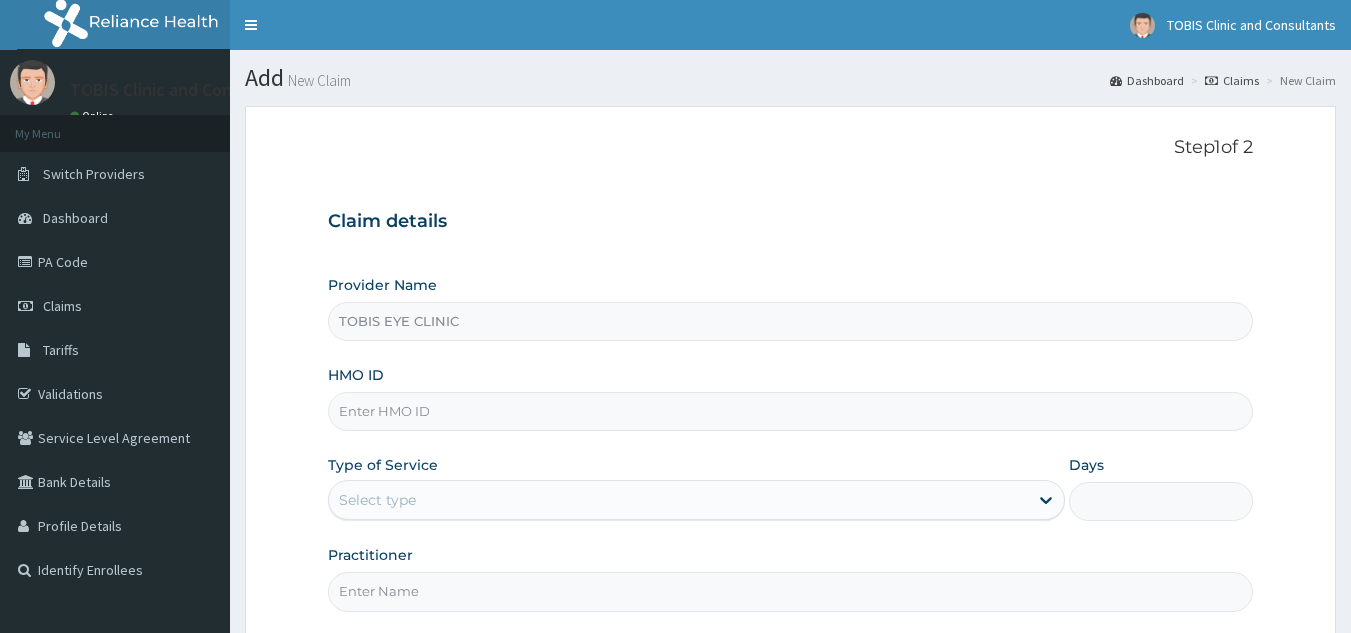 scroll, scrollTop: 0, scrollLeft: 0, axis: both 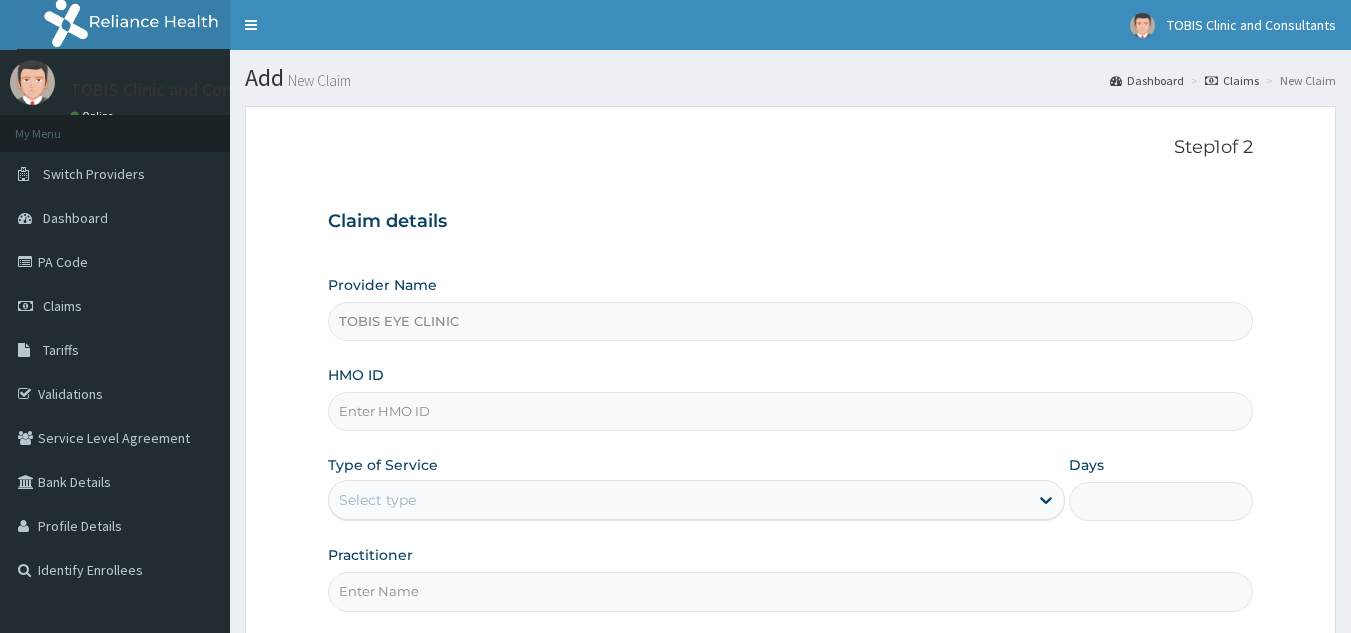 click on "HMO ID" at bounding box center [791, 411] 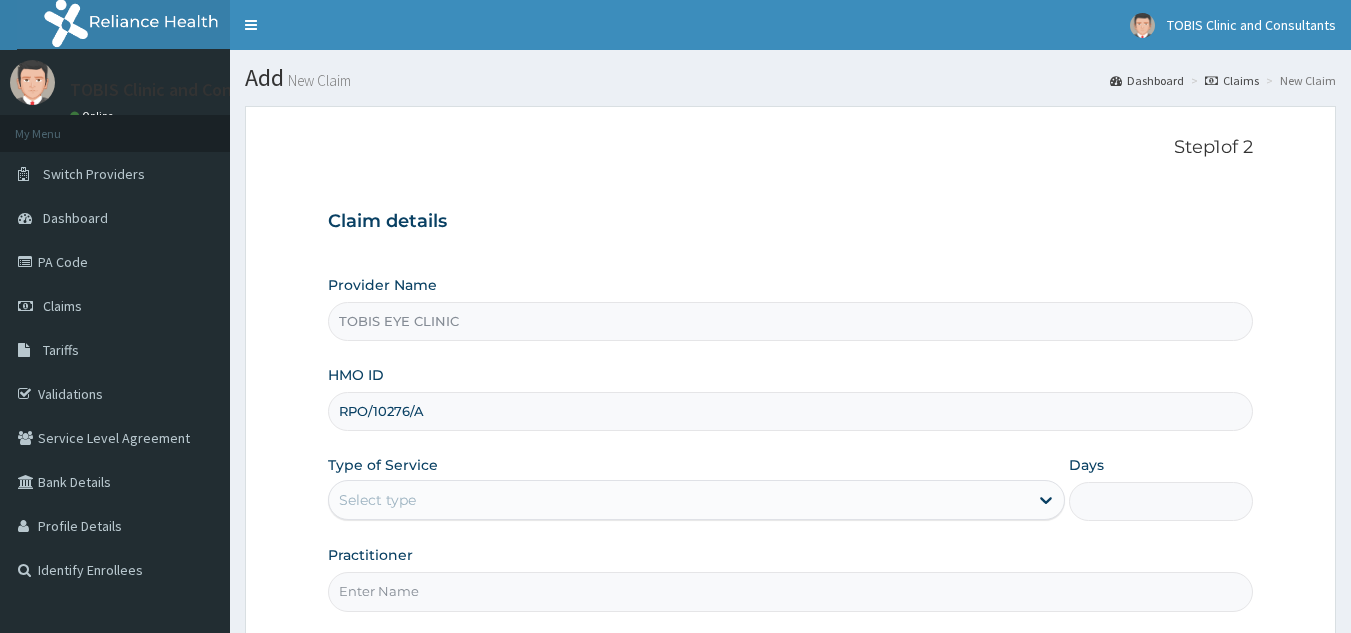 type on "RPO/10276/A" 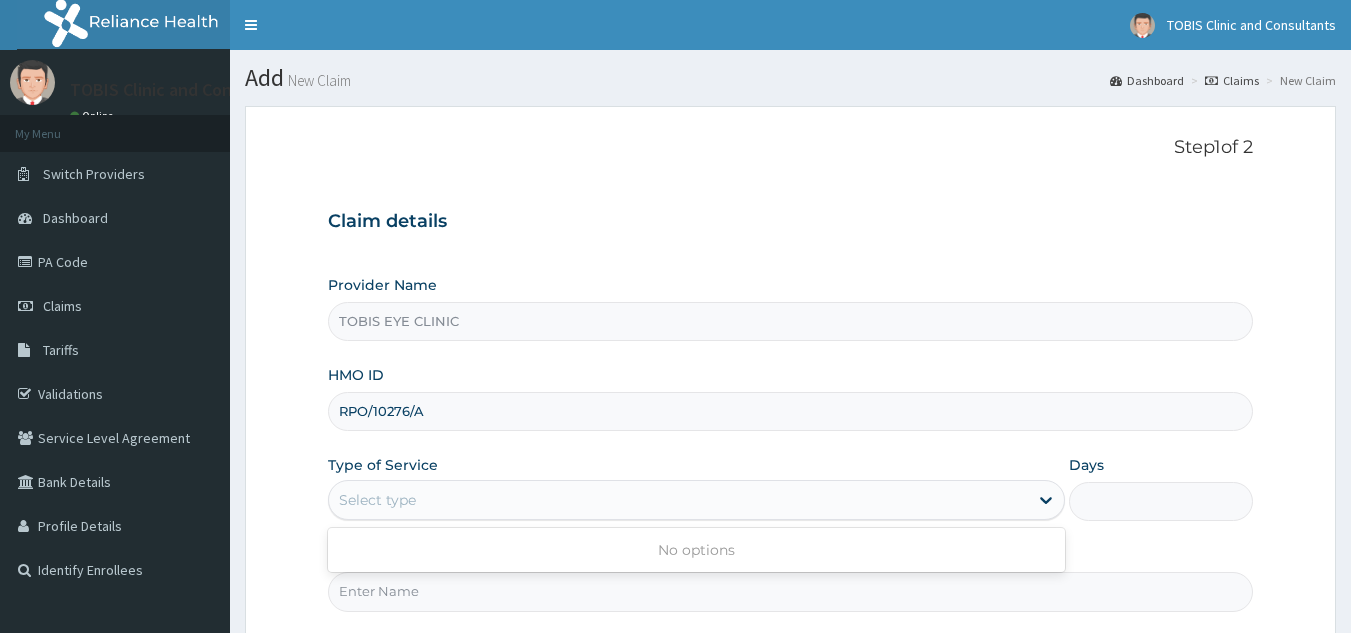 scroll, scrollTop: 164, scrollLeft: 0, axis: vertical 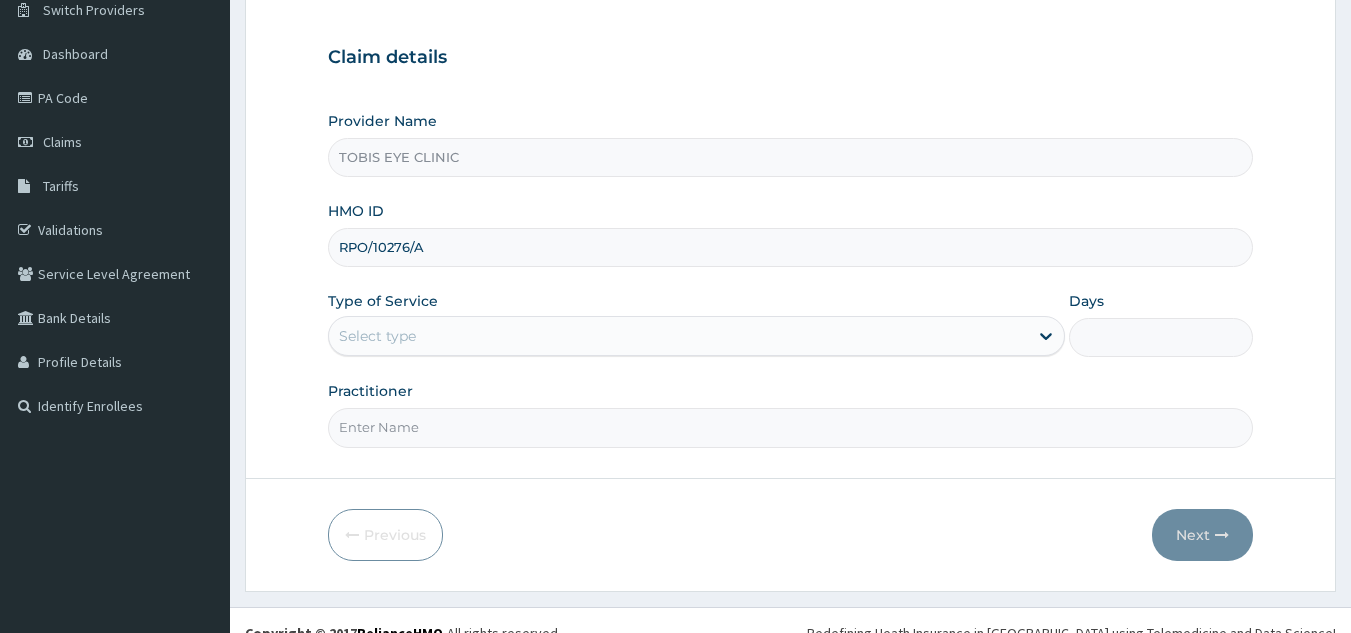 click on "Practitioner" at bounding box center [791, 427] 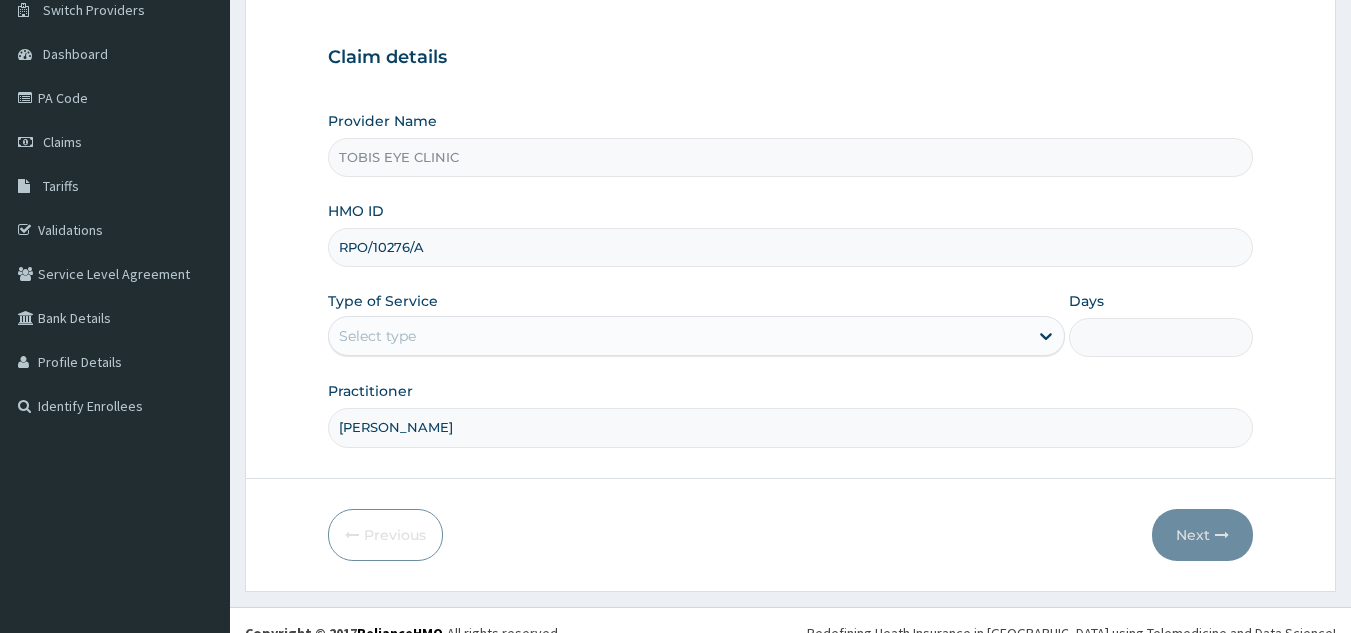 type on "Dr DORCAS MODUPE AKANNI" 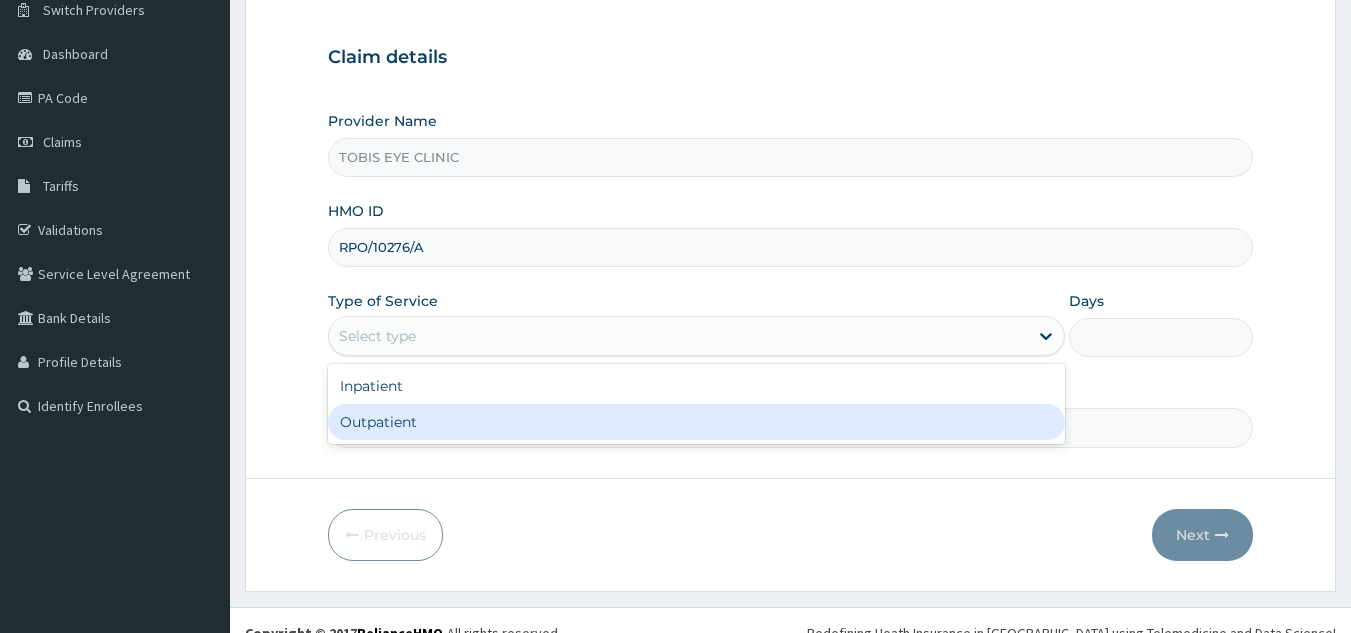 click on "Outpatient" at bounding box center (696, 422) 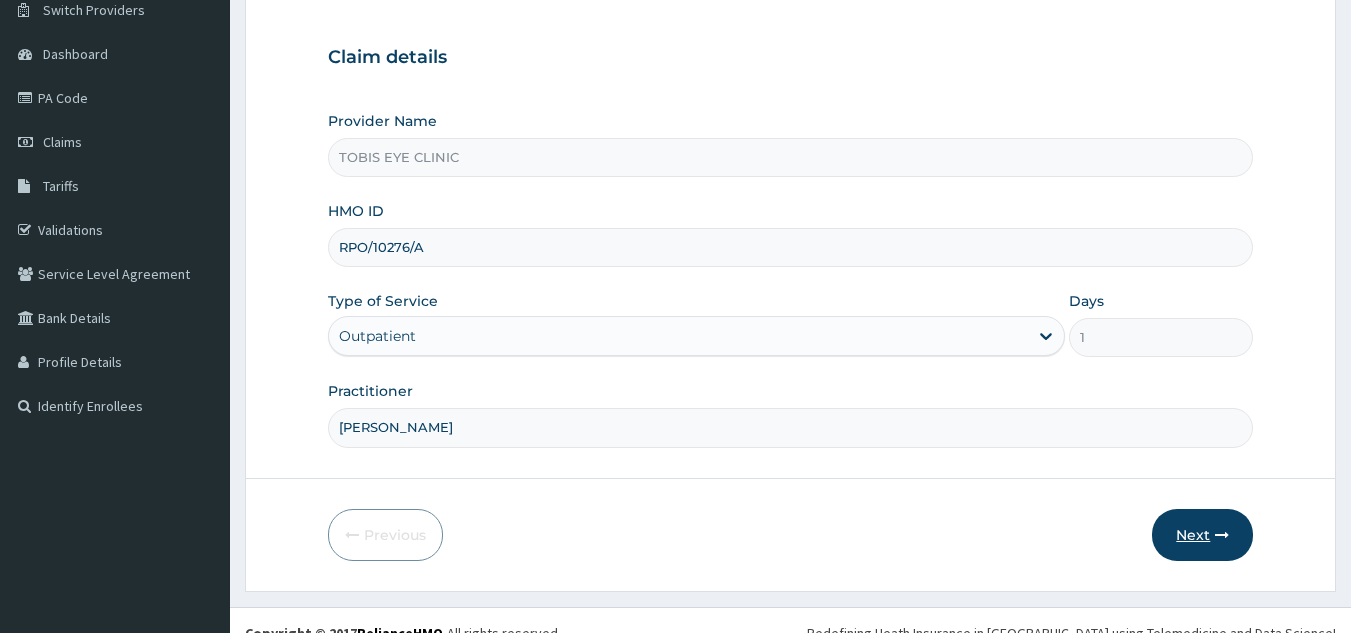 click on "Next" at bounding box center (1202, 535) 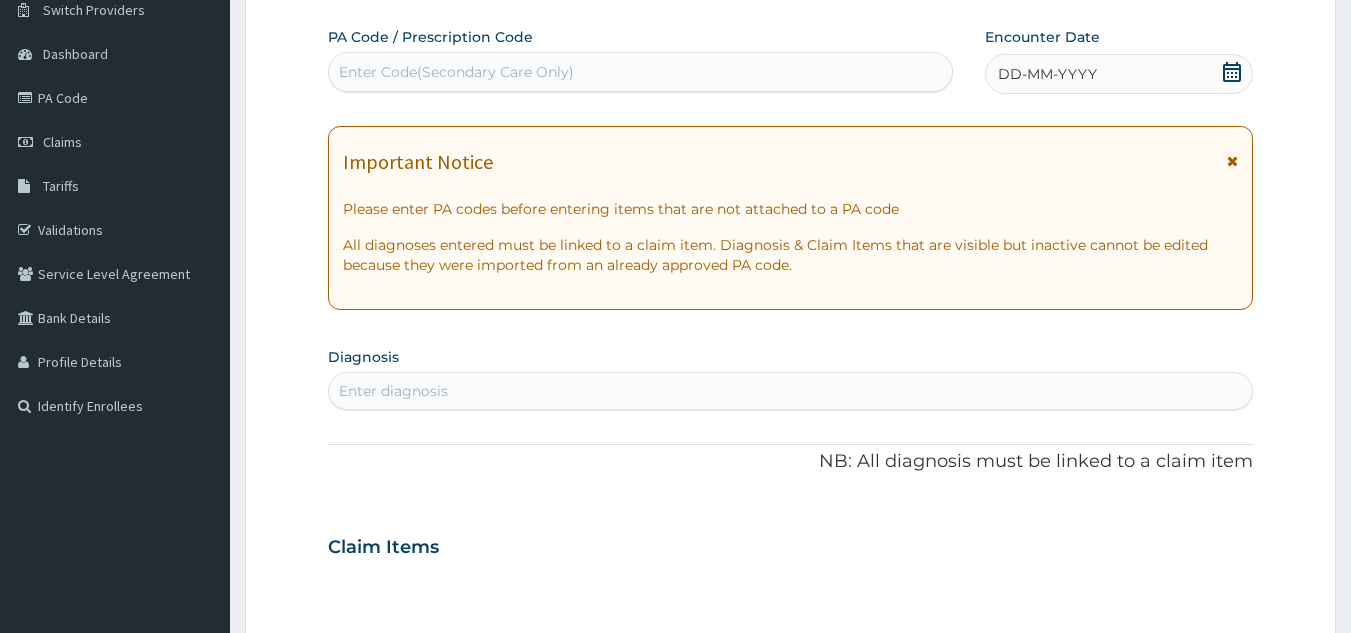 click on "Enter Code(Secondary Care Only)" at bounding box center [456, 72] 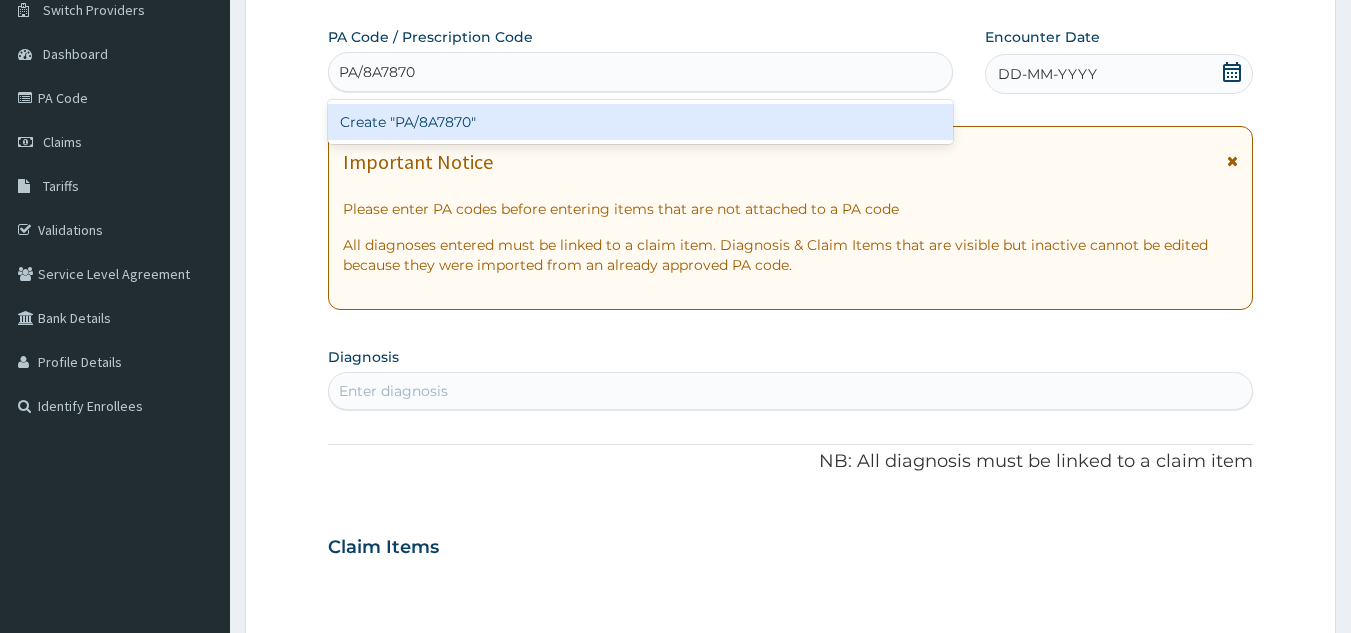 click on "Create "PA/8A7870"" at bounding box center (641, 122) 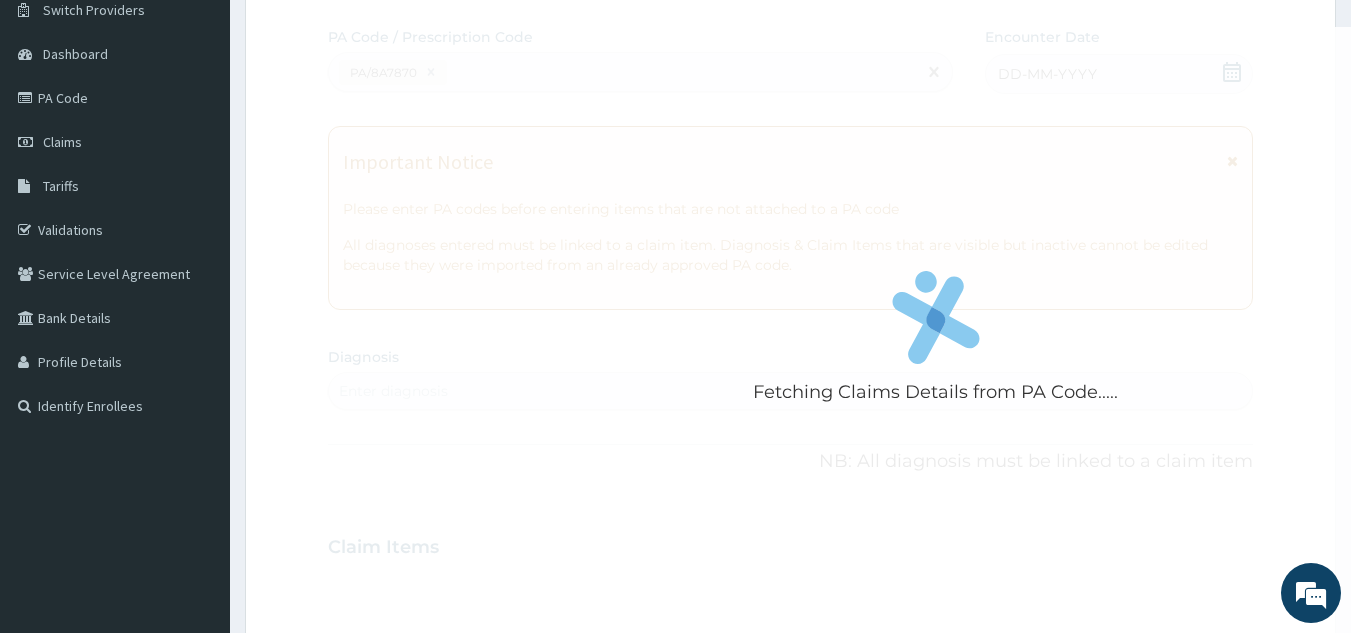 scroll, scrollTop: 0, scrollLeft: 0, axis: both 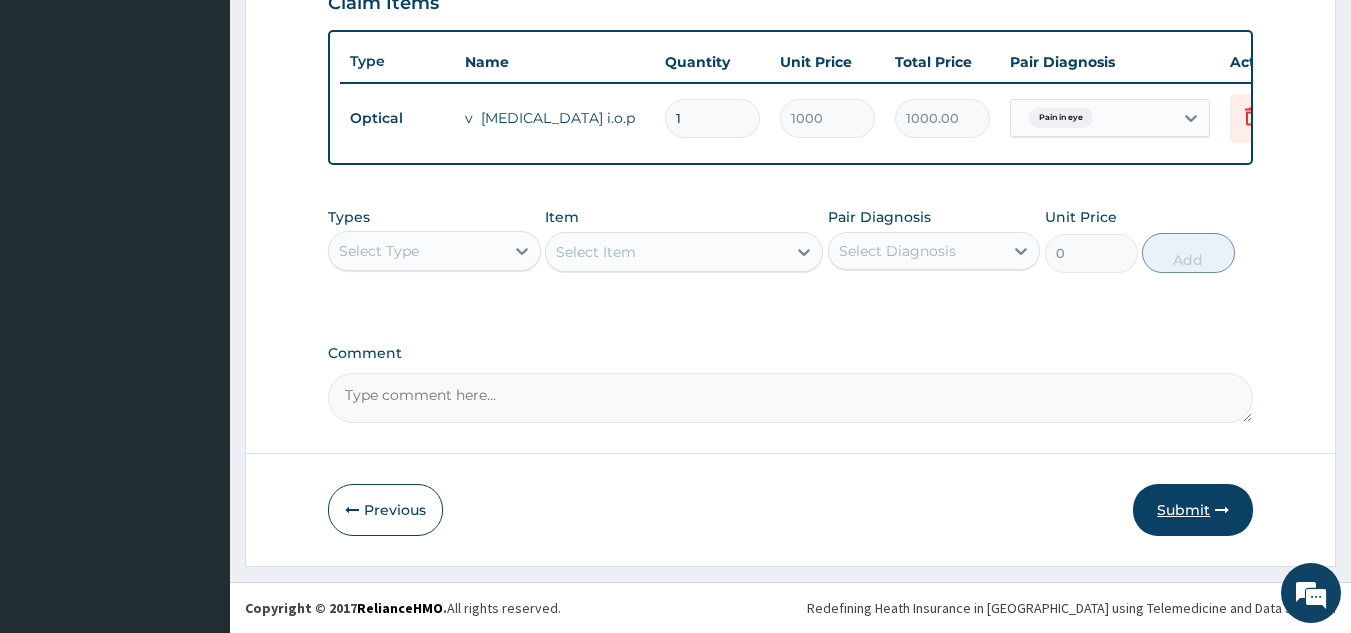 click on "Submit" at bounding box center [1193, 510] 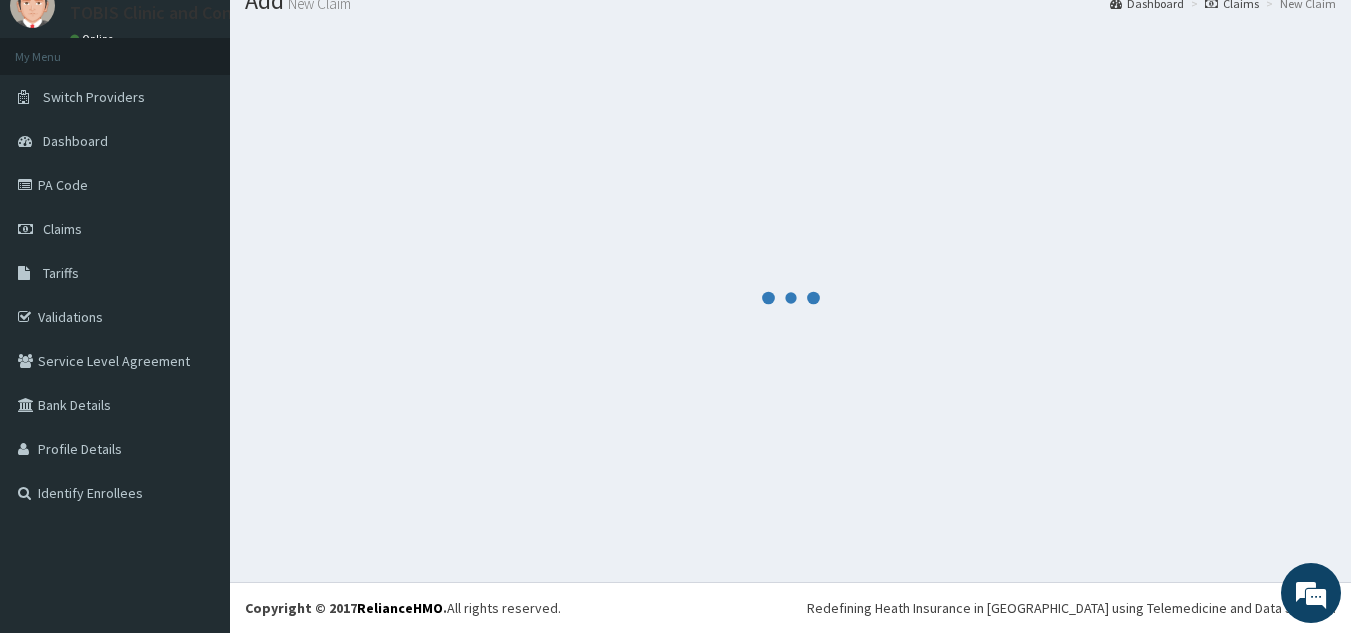 scroll, scrollTop: 77, scrollLeft: 0, axis: vertical 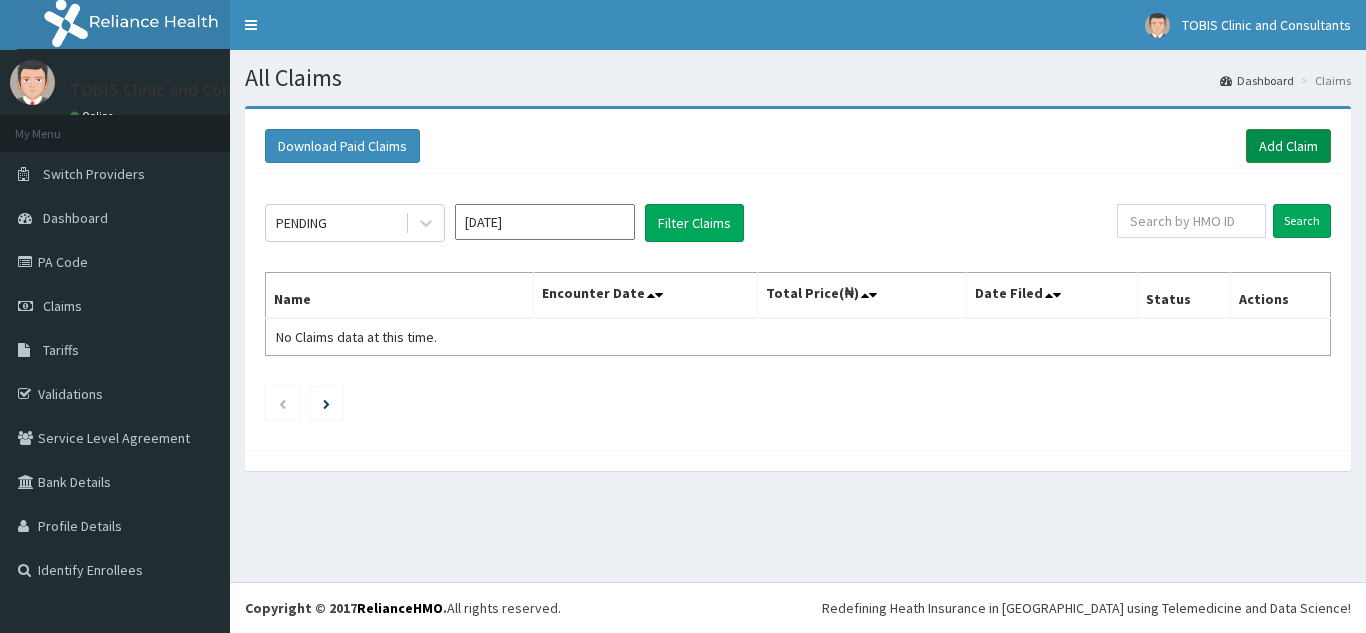 click on "Add Claim" at bounding box center (1288, 146) 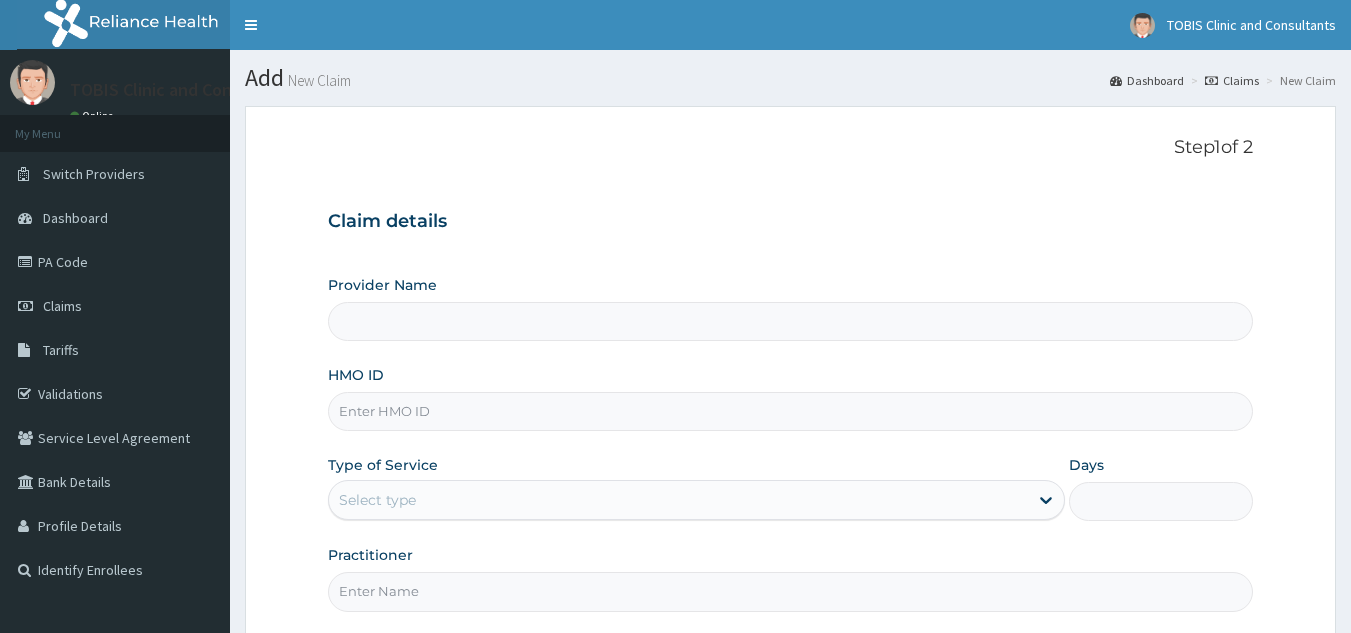 scroll, scrollTop: 0, scrollLeft: 0, axis: both 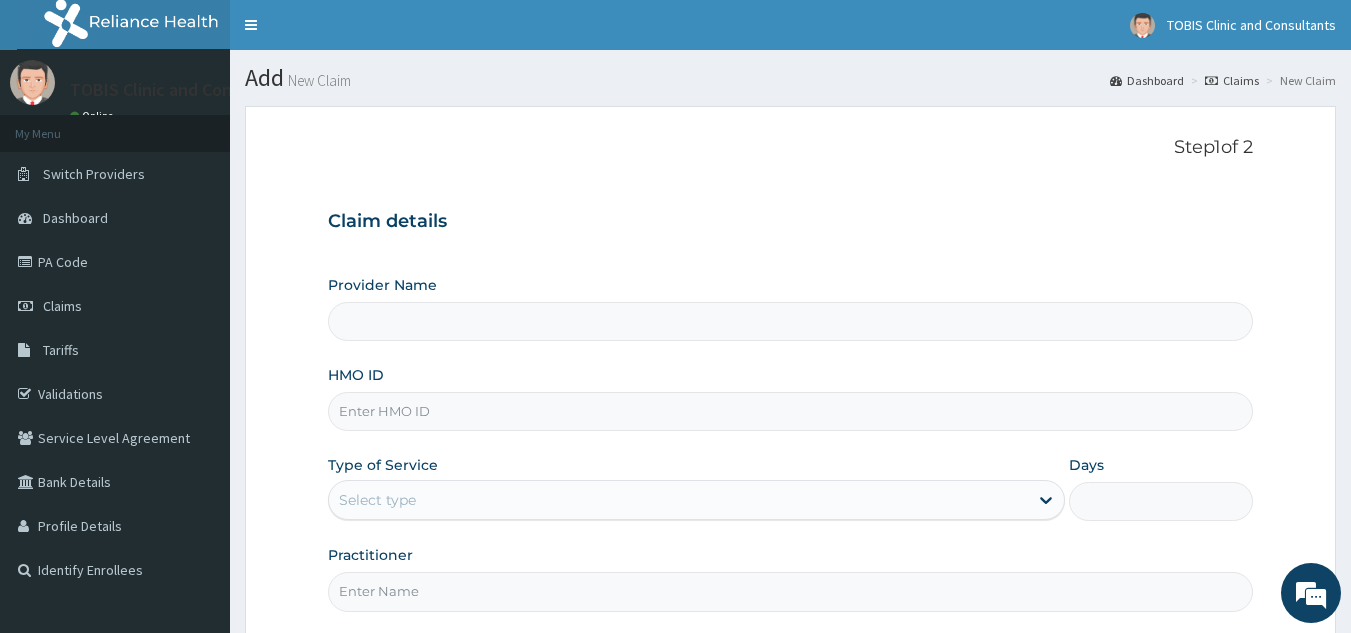 type on "TOBIS EYE CLINIC" 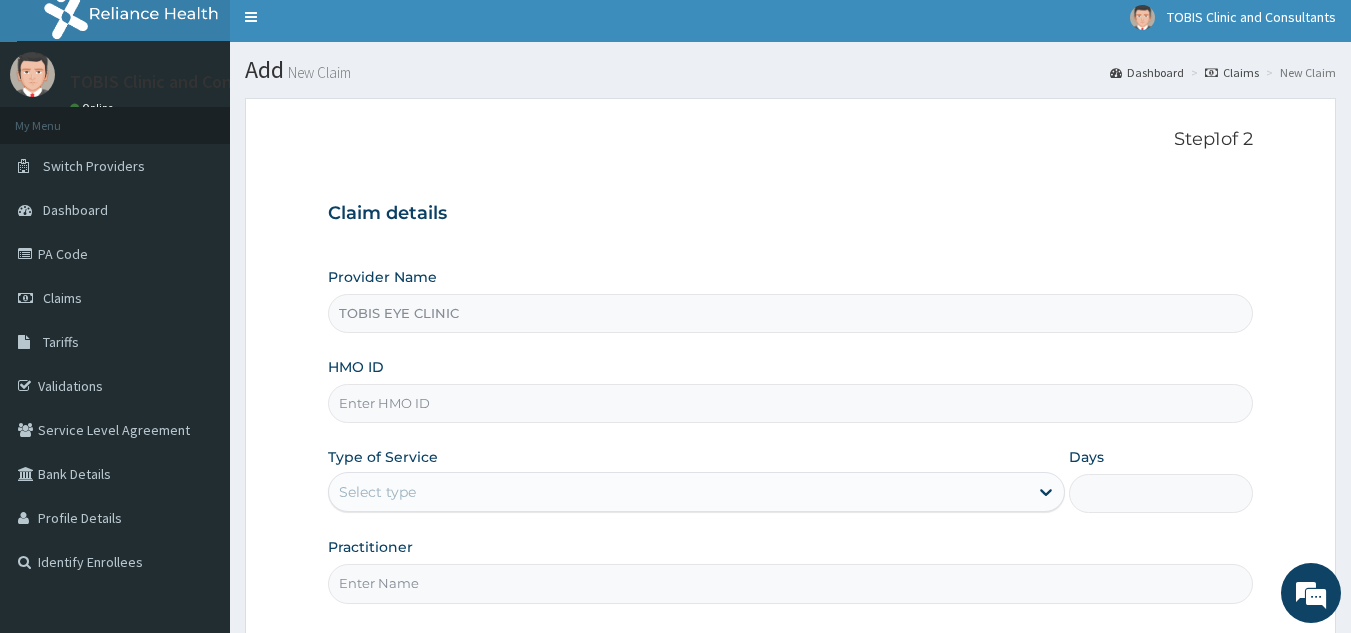 scroll, scrollTop: 189, scrollLeft: 0, axis: vertical 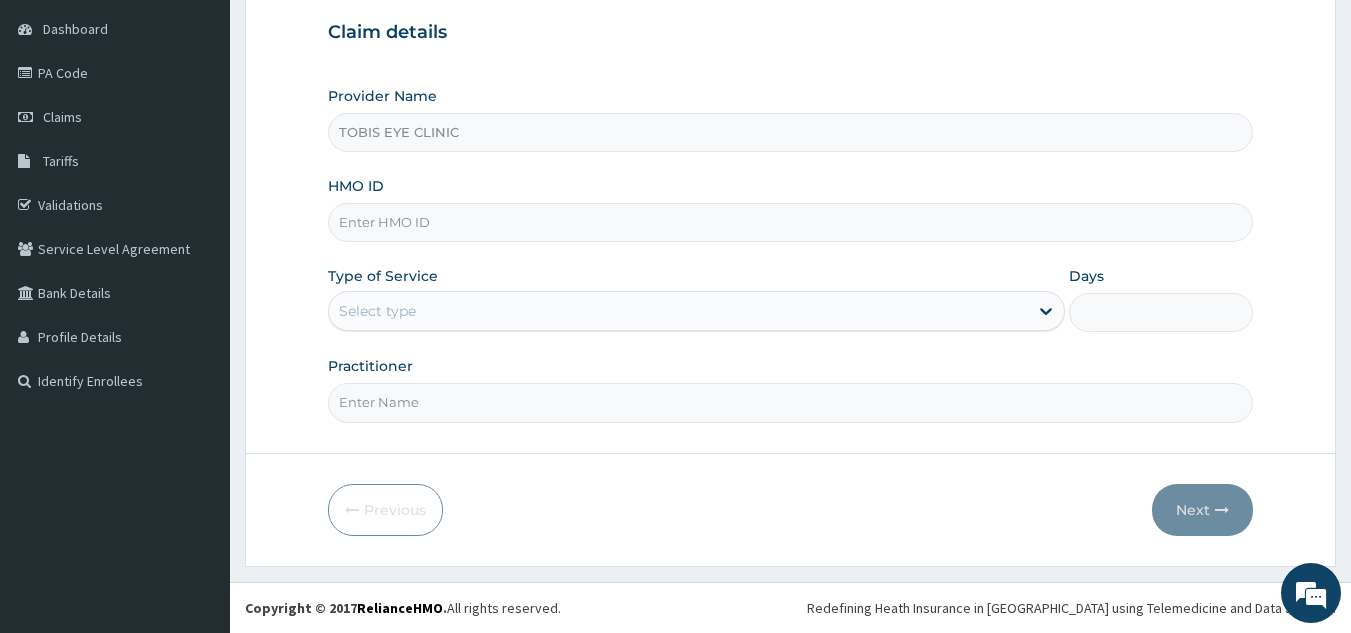 click on "HMO ID" at bounding box center [791, 222] 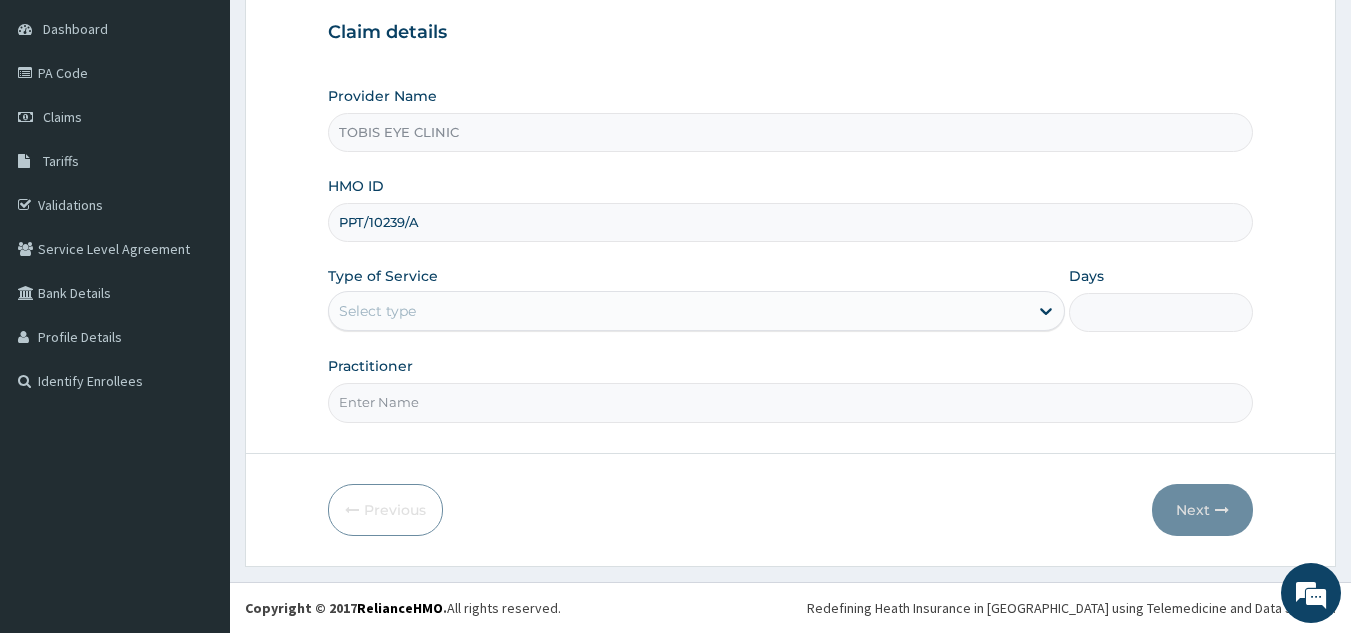 type on "PPT/10239/A" 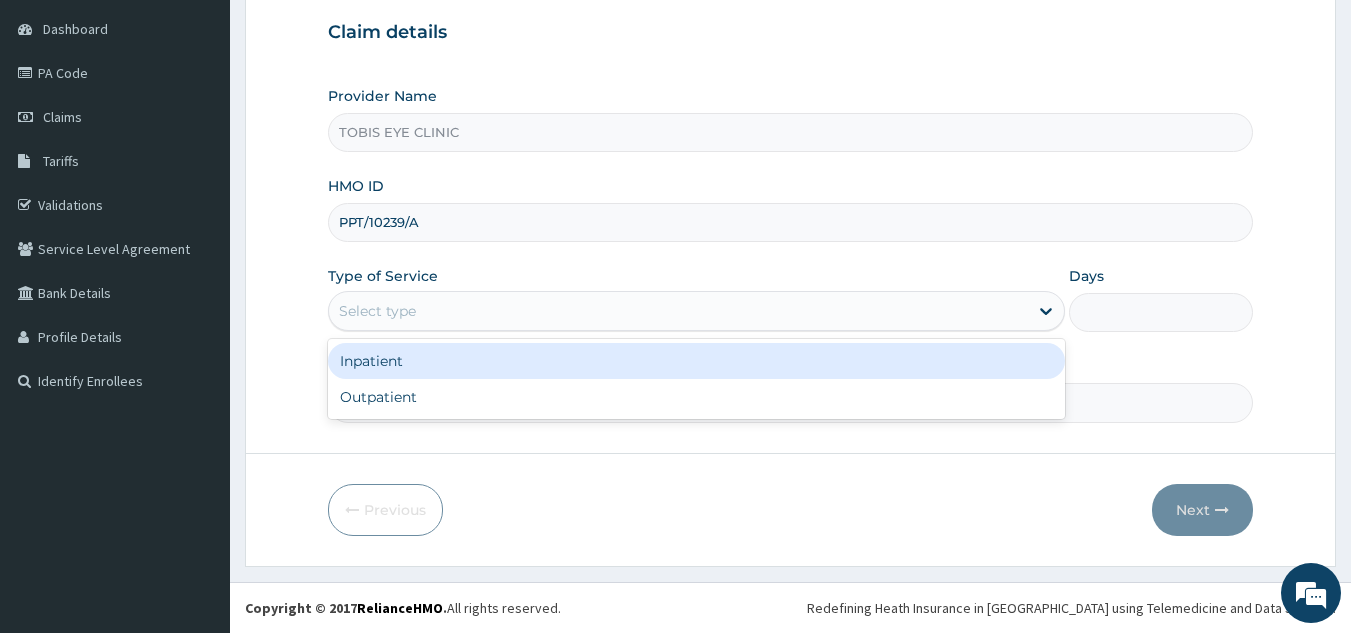 drag, startPoint x: 489, startPoint y: 322, endPoint x: 468, endPoint y: 358, distance: 41.677334 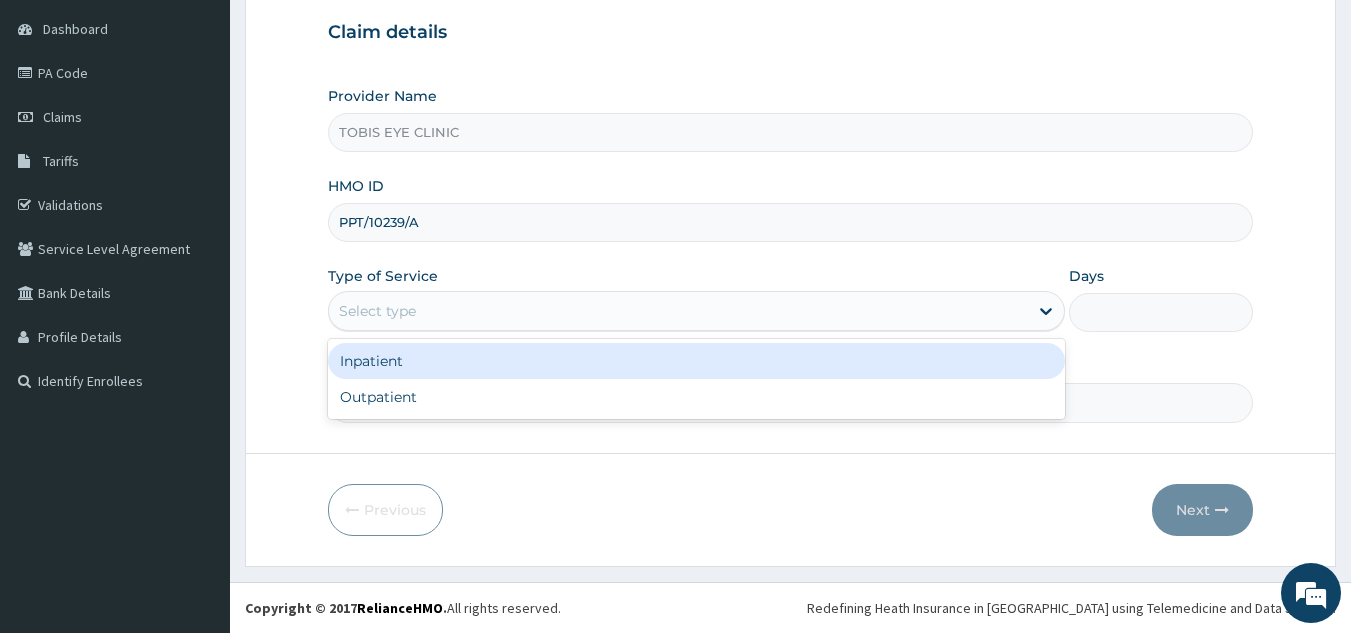 click on "Select type" at bounding box center [678, 311] 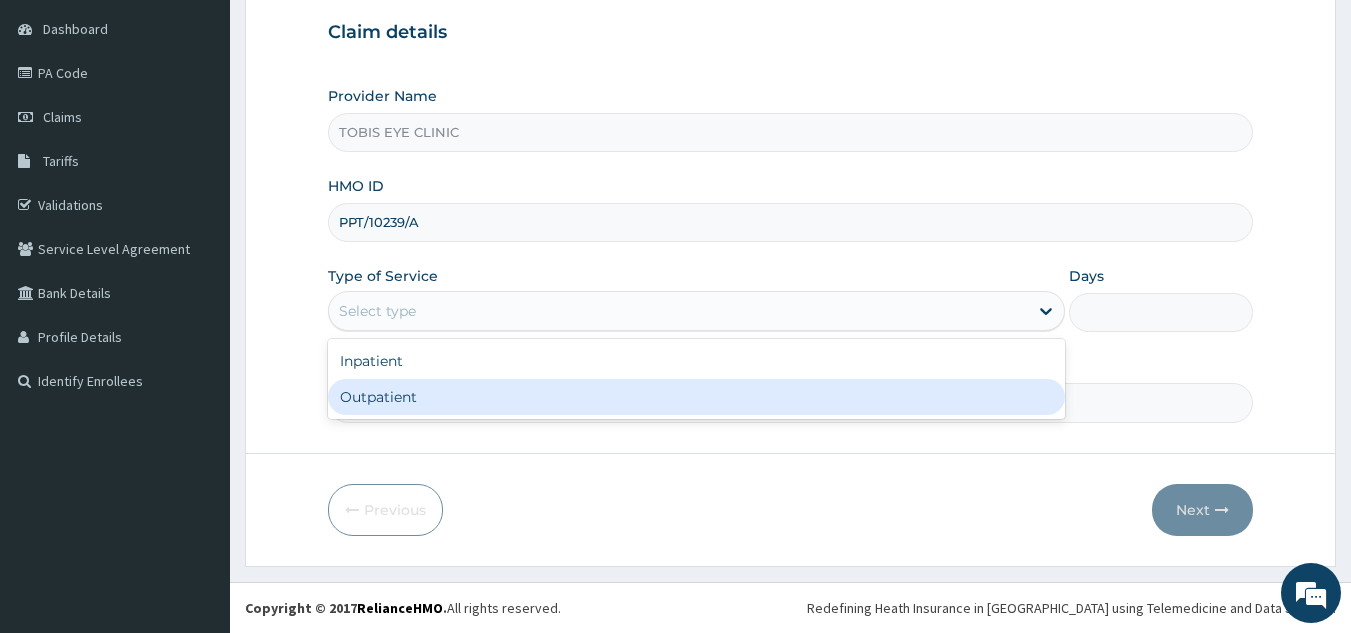 click on "Outpatient" at bounding box center (696, 397) 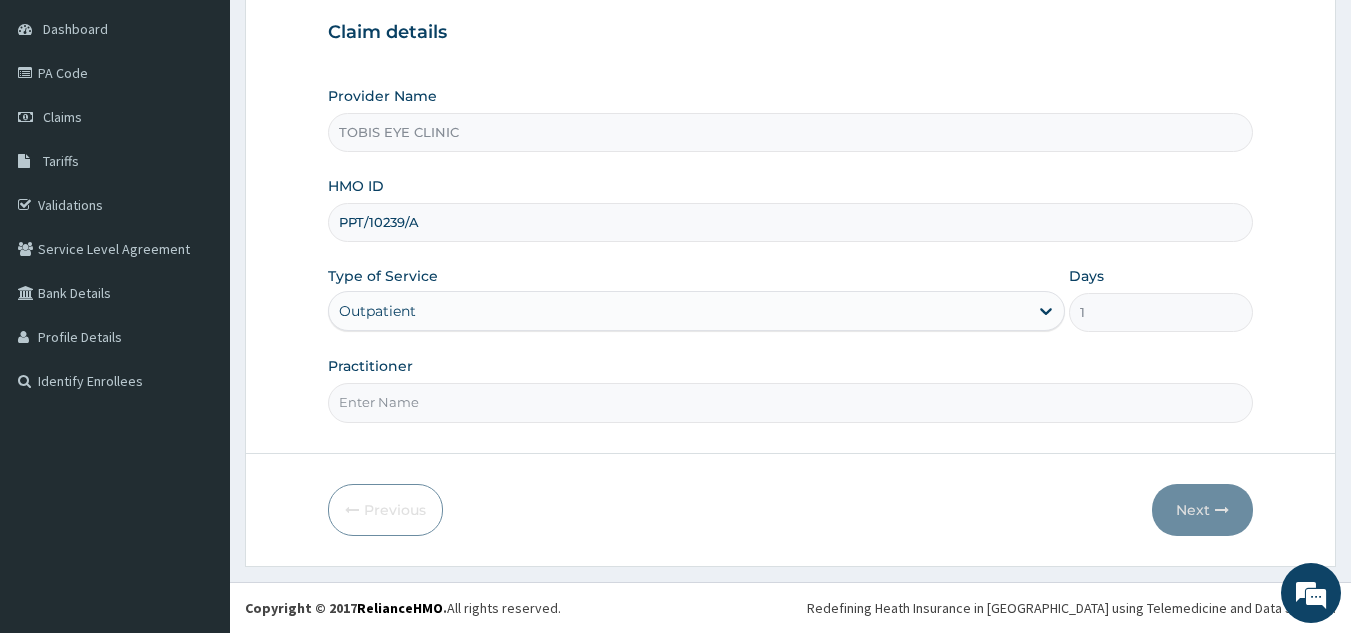 scroll, scrollTop: 0, scrollLeft: 0, axis: both 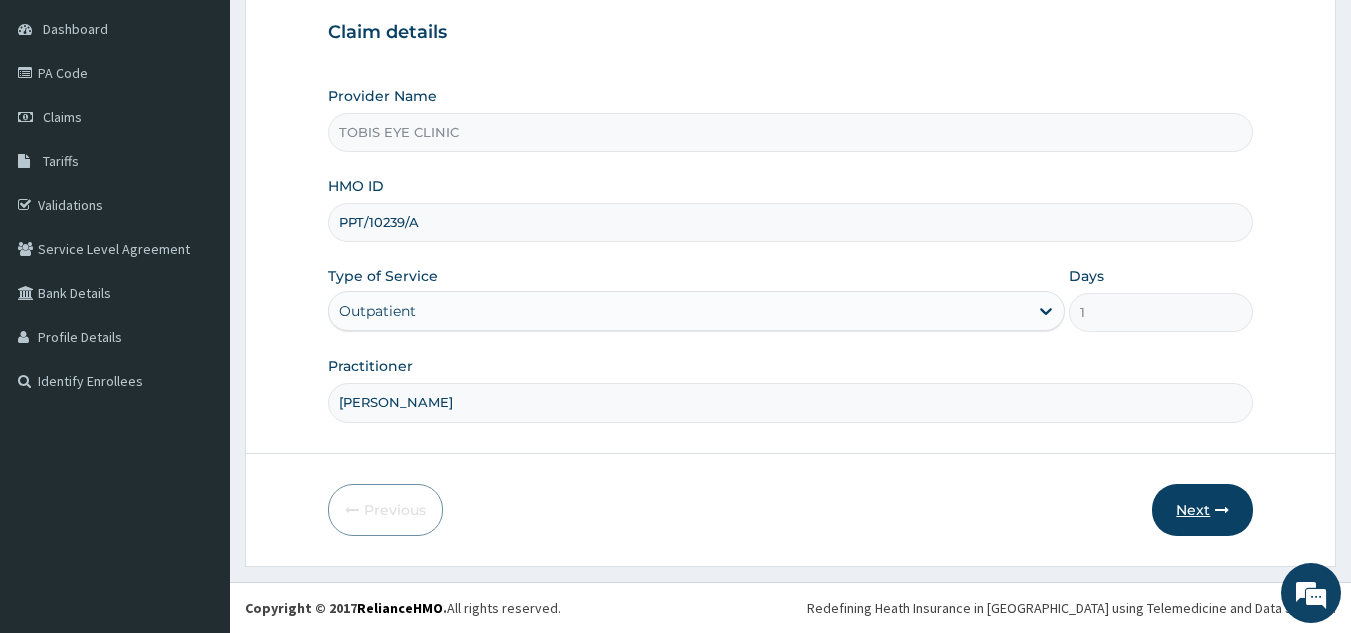 type on "Dr DORCAS MODUPE AKANNI" 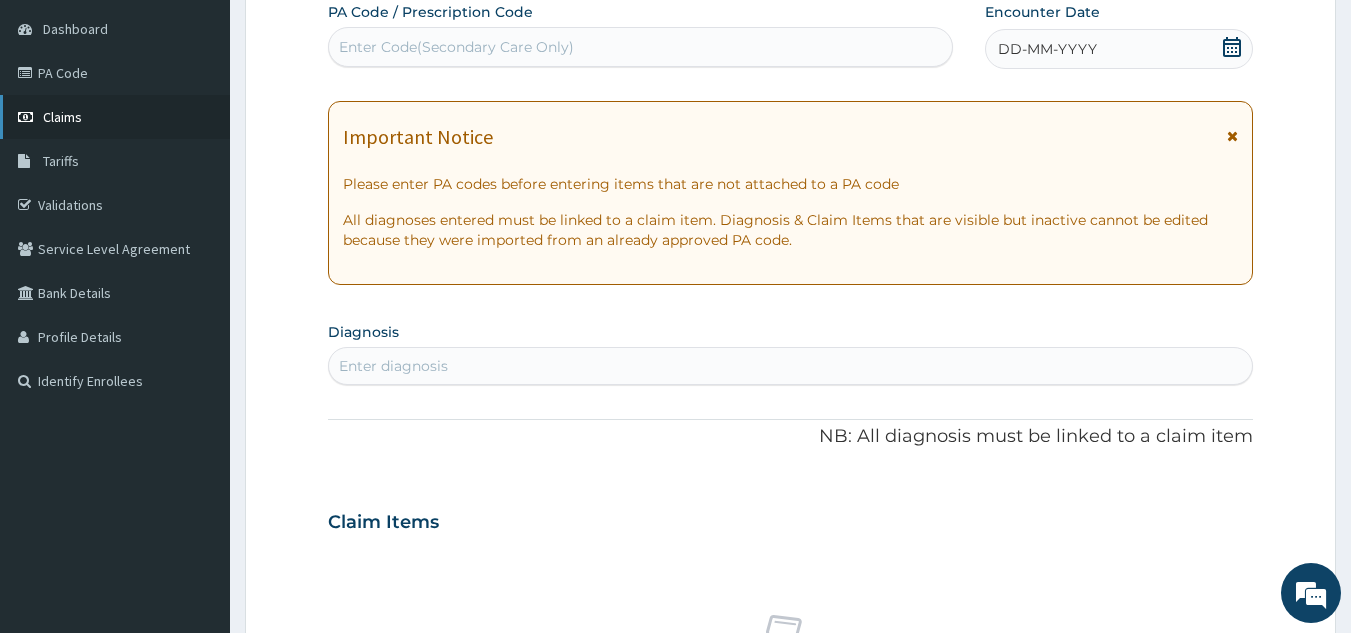 click on "Claims" at bounding box center [62, 117] 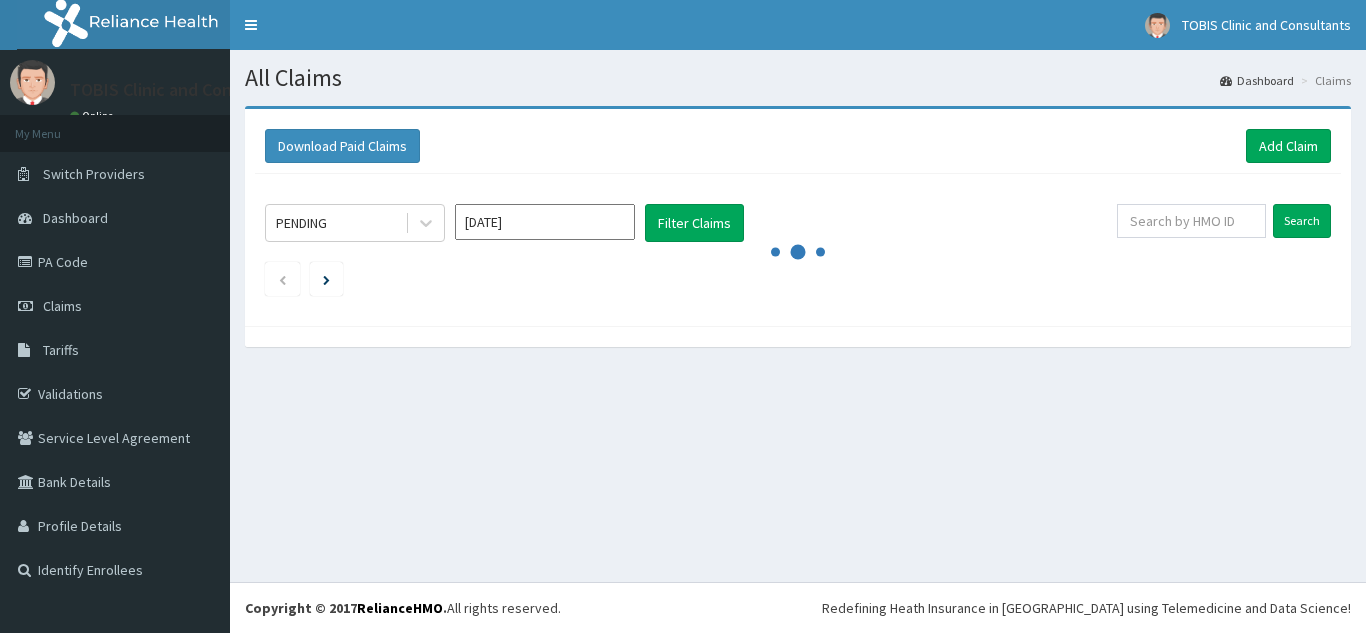 click on "[DATE]" at bounding box center [545, 222] 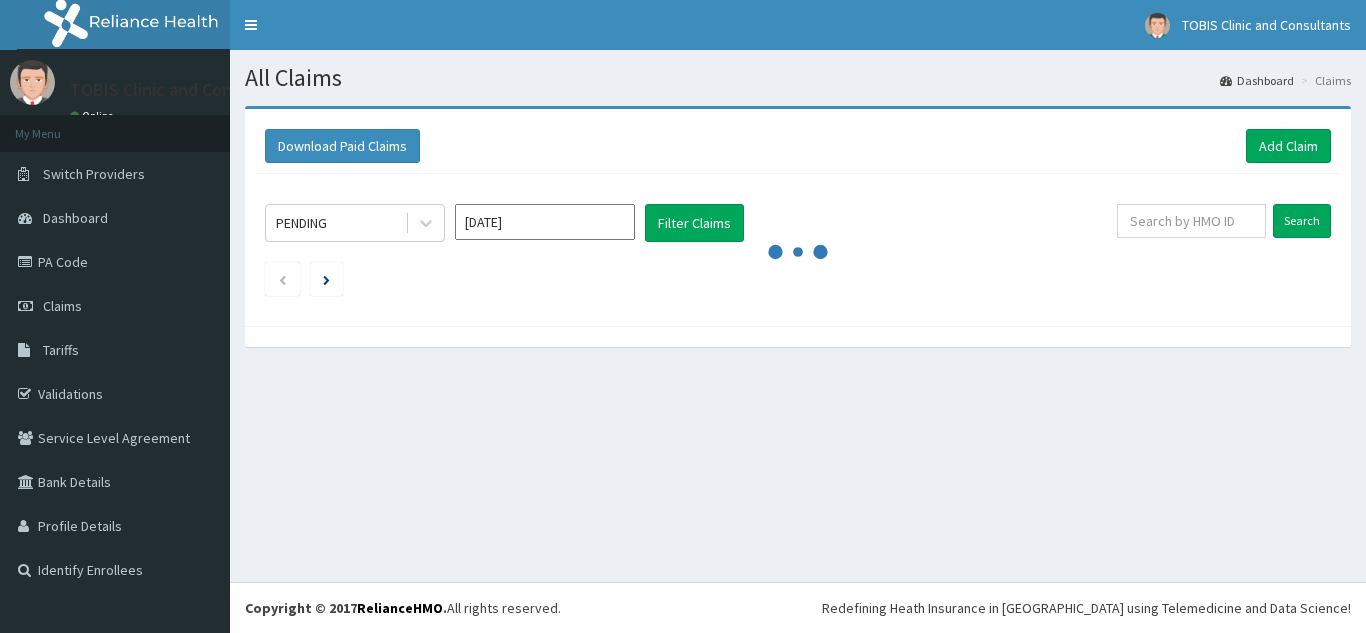 scroll, scrollTop: 0, scrollLeft: 0, axis: both 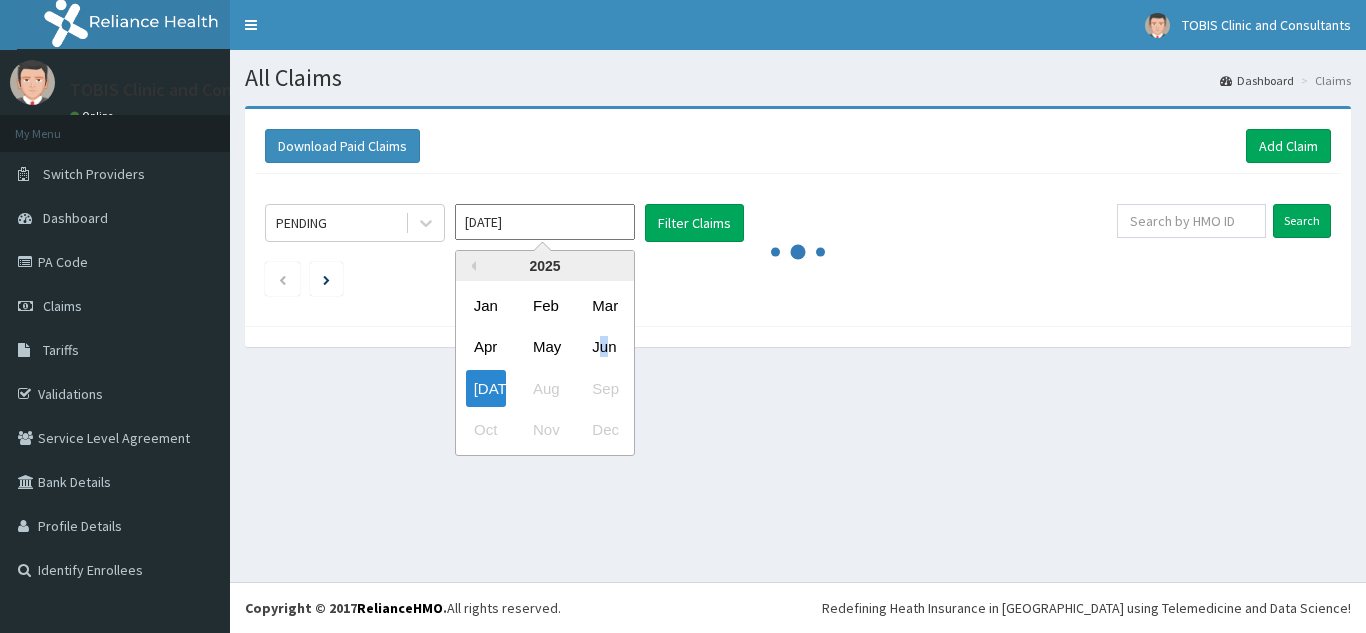 drag, startPoint x: 603, startPoint y: 350, endPoint x: 590, endPoint y: 340, distance: 16.40122 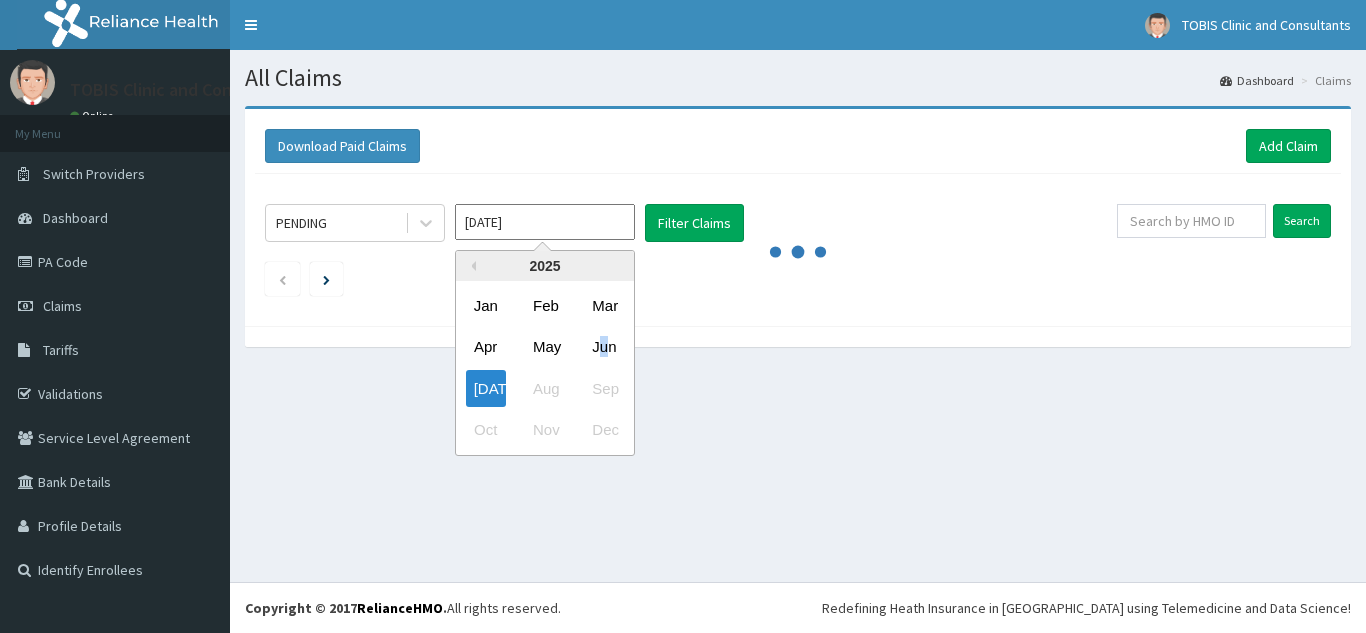 click on "Jun" at bounding box center [604, 347] 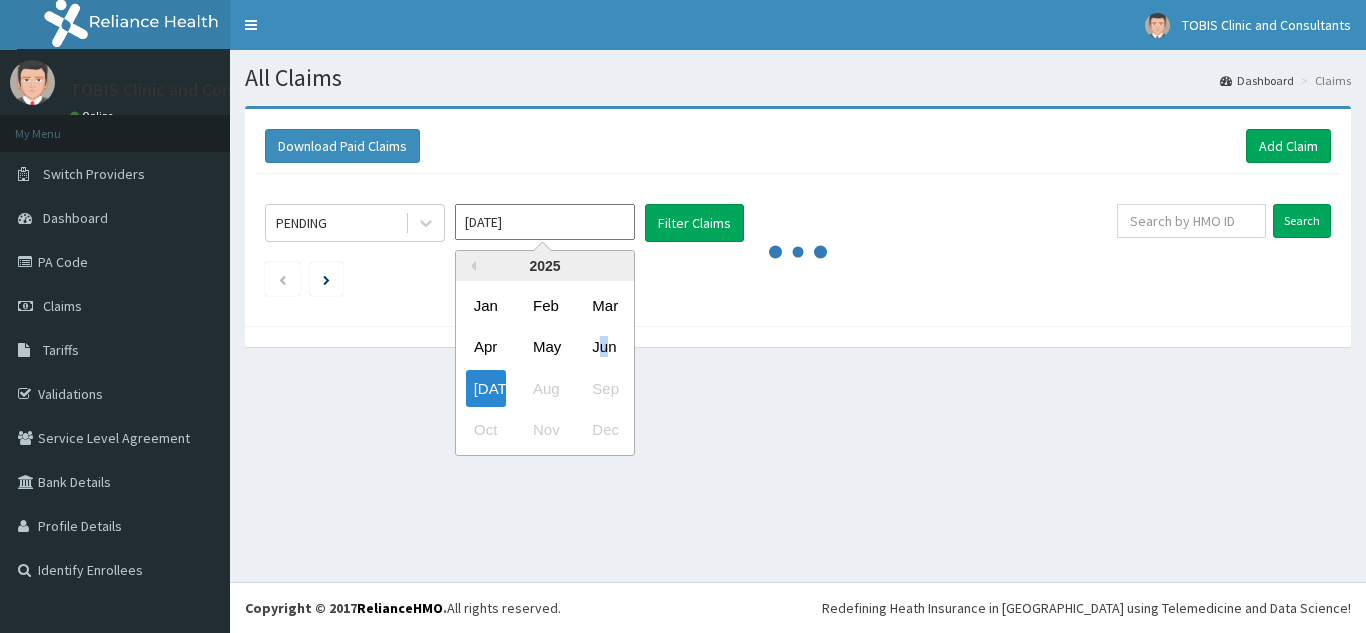 type on "[DATE]" 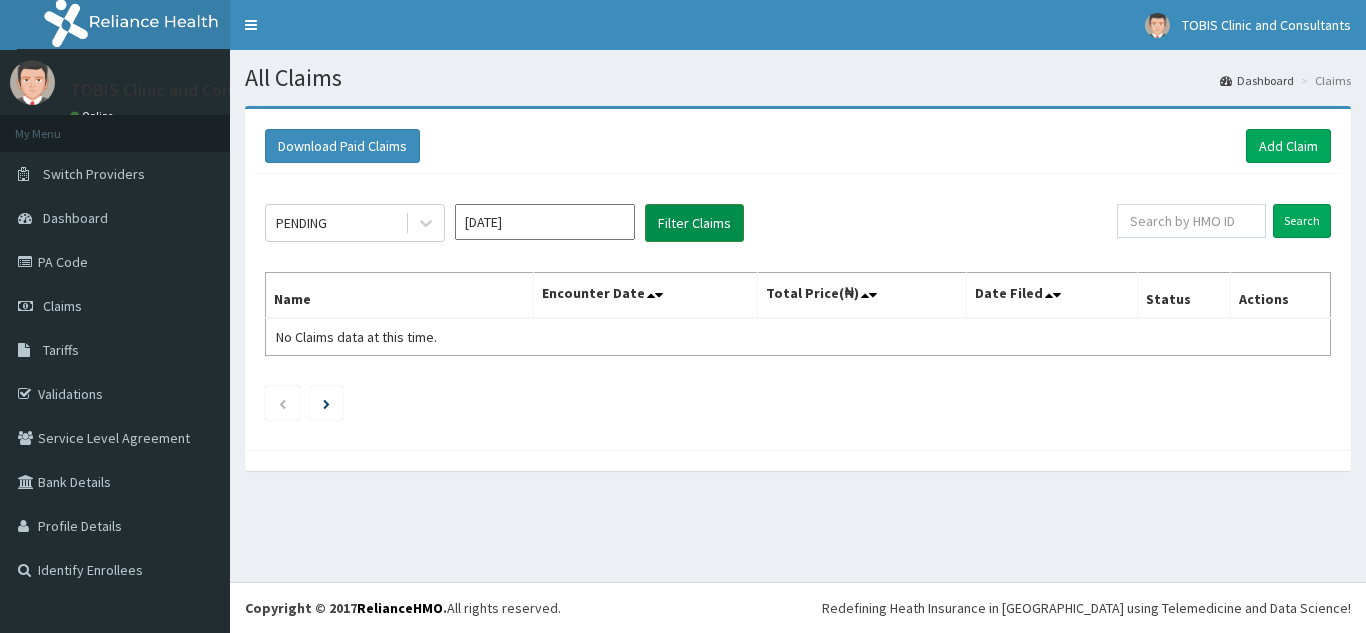 click on "Filter Claims" at bounding box center (694, 223) 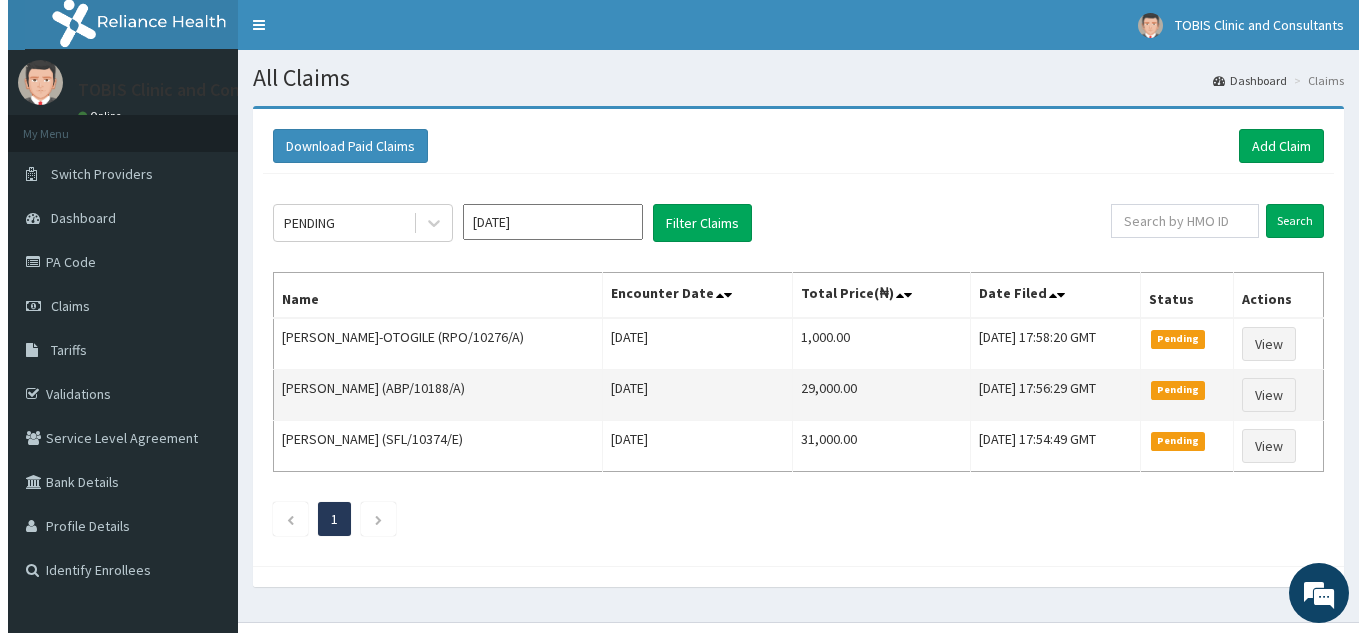 scroll, scrollTop: 0, scrollLeft: 0, axis: both 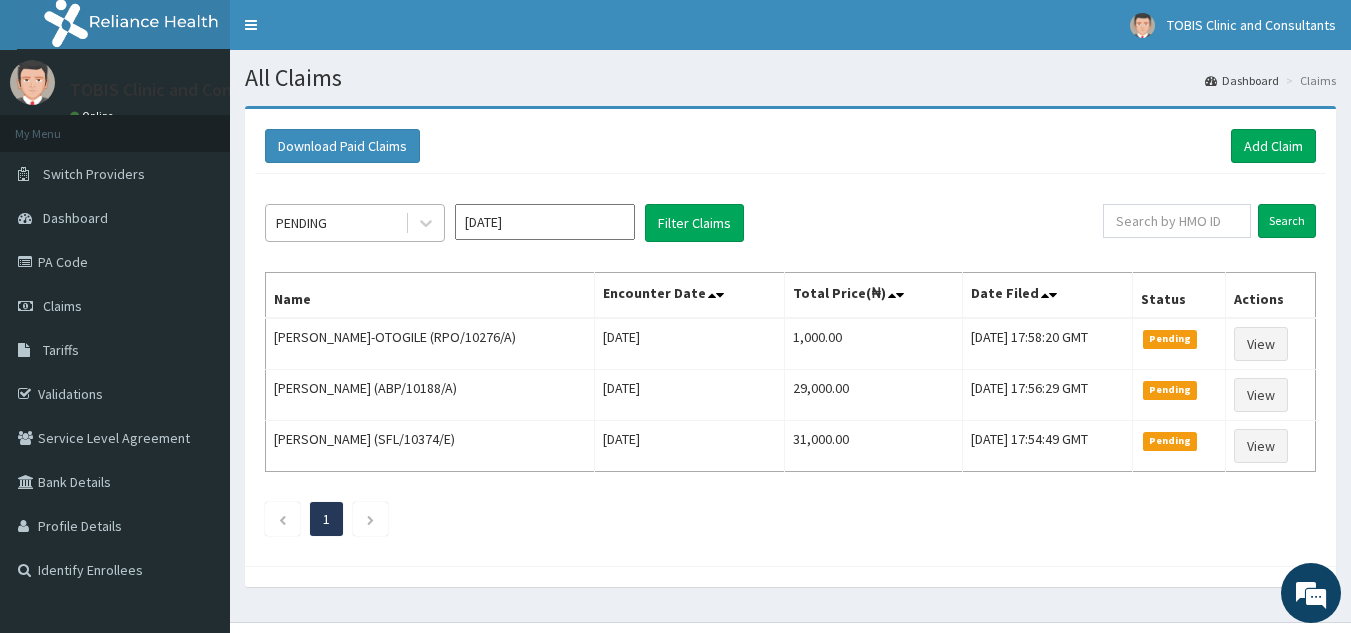 click on "PENDING" at bounding box center [355, 223] 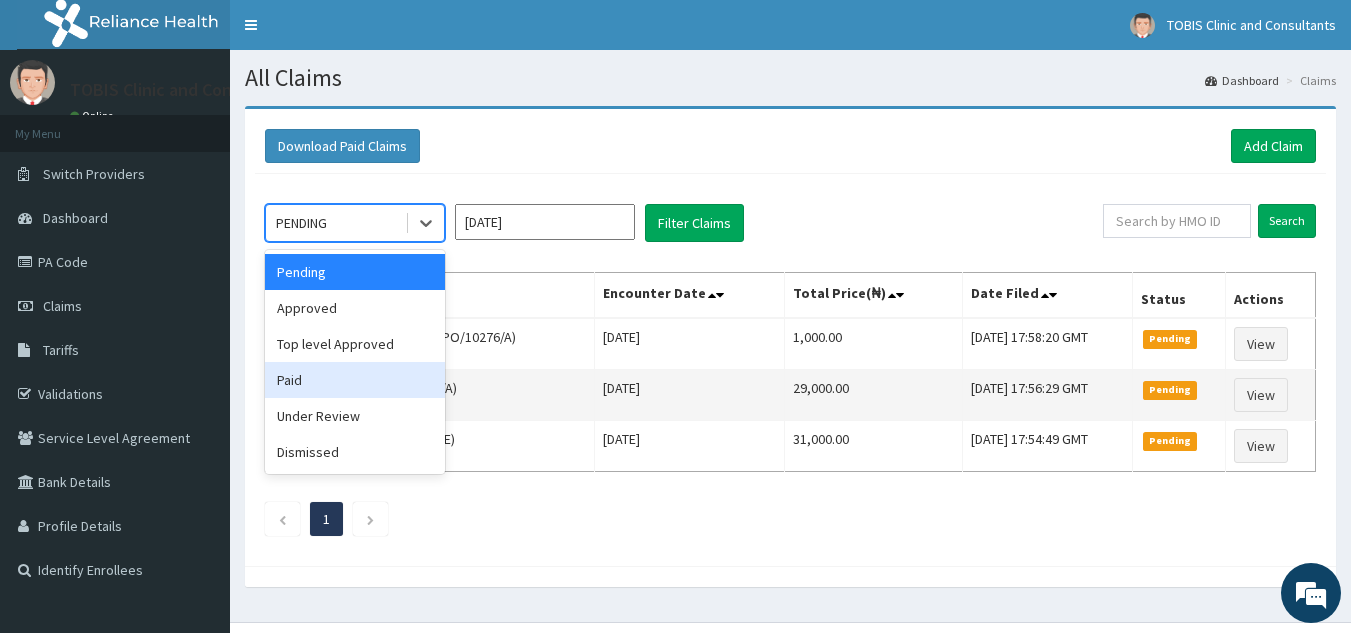 click on "Paid" at bounding box center [355, 380] 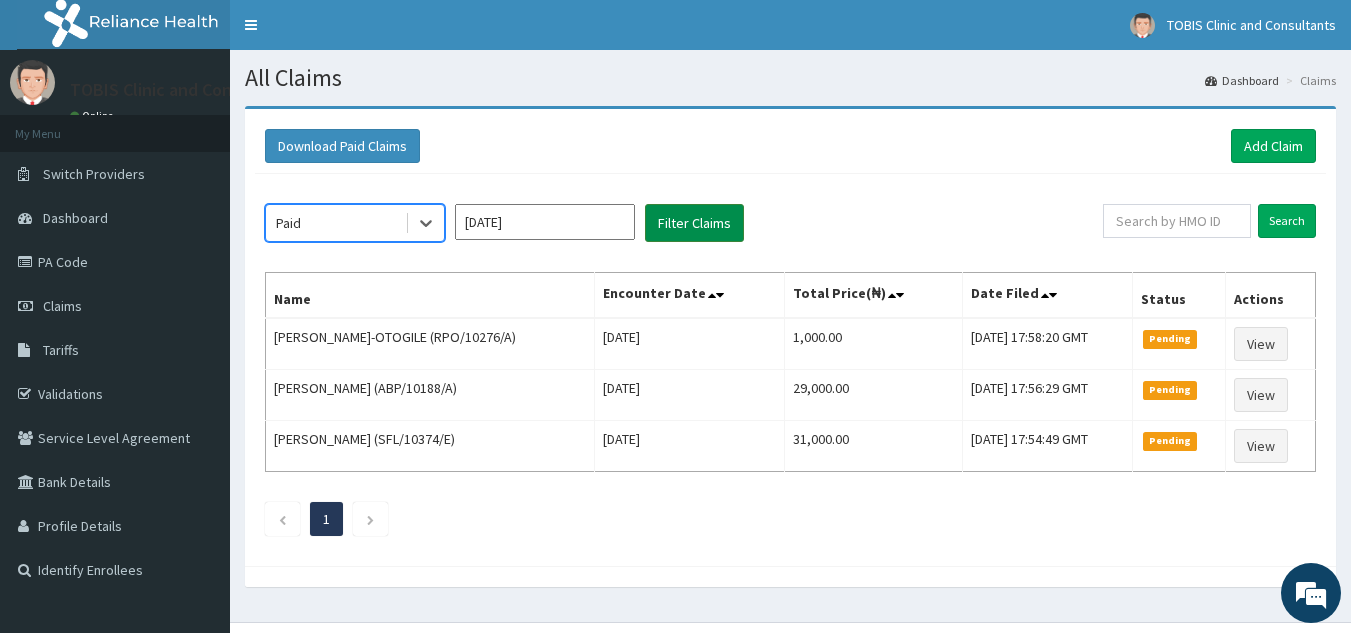click on "Filter Claims" at bounding box center (694, 223) 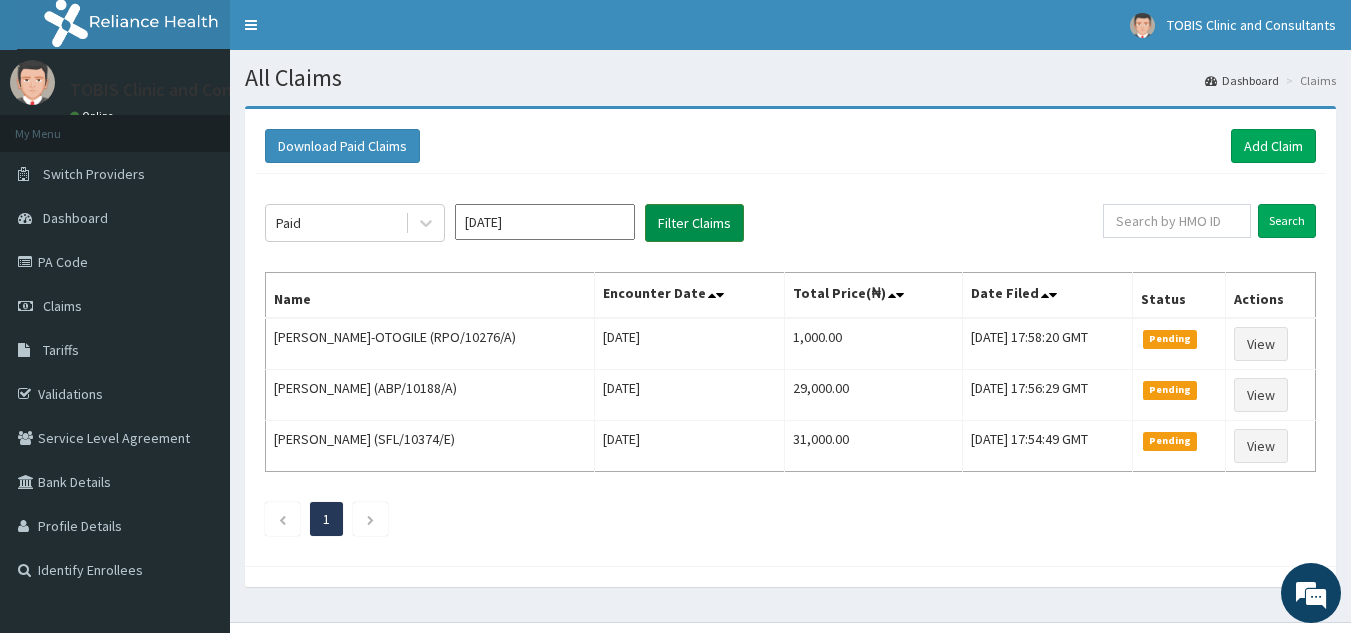click on "Filter Claims" at bounding box center (694, 223) 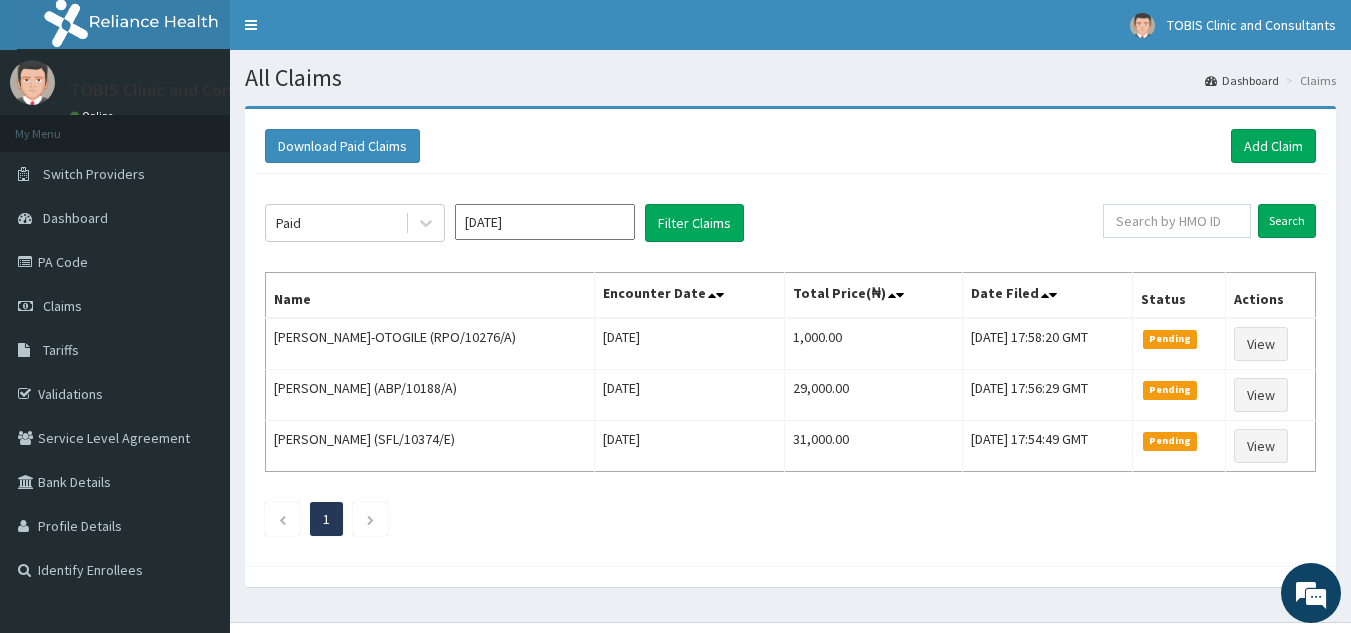 click on "Paid [DATE] Filter Claims Search Name Encounter Date Total Price(₦) Date Filed Status Actions [PERSON_NAME]-OTOGILE (RPO/10276/A) [DATE] 1,000.00 [DATE] 17:58:20 GMT Pending View [PERSON_NAME] (ABP/10188/A) [DATE] 29,000.00 [DATE] 17:56:29 GMT Pending View [PERSON_NAME] (SFL/10374/E) [DATE] 31,000.00 [DATE] 17:54:49 GMT Pending View 1" 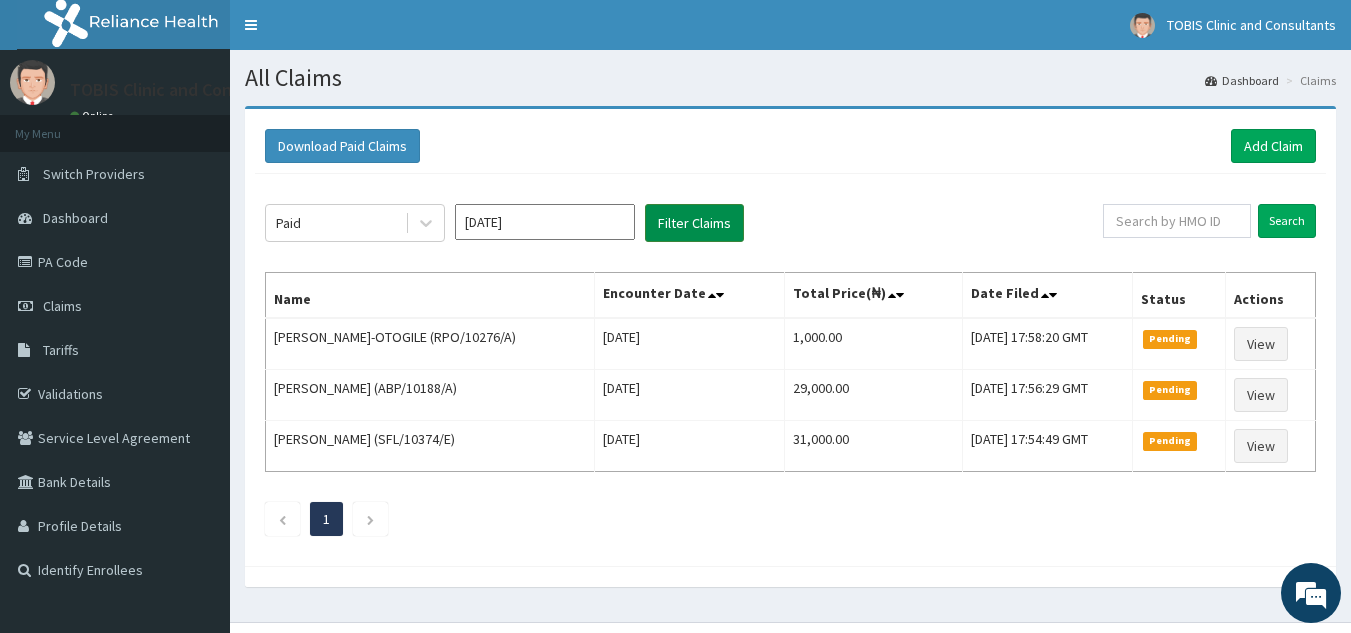 click on "Filter Claims" at bounding box center [694, 223] 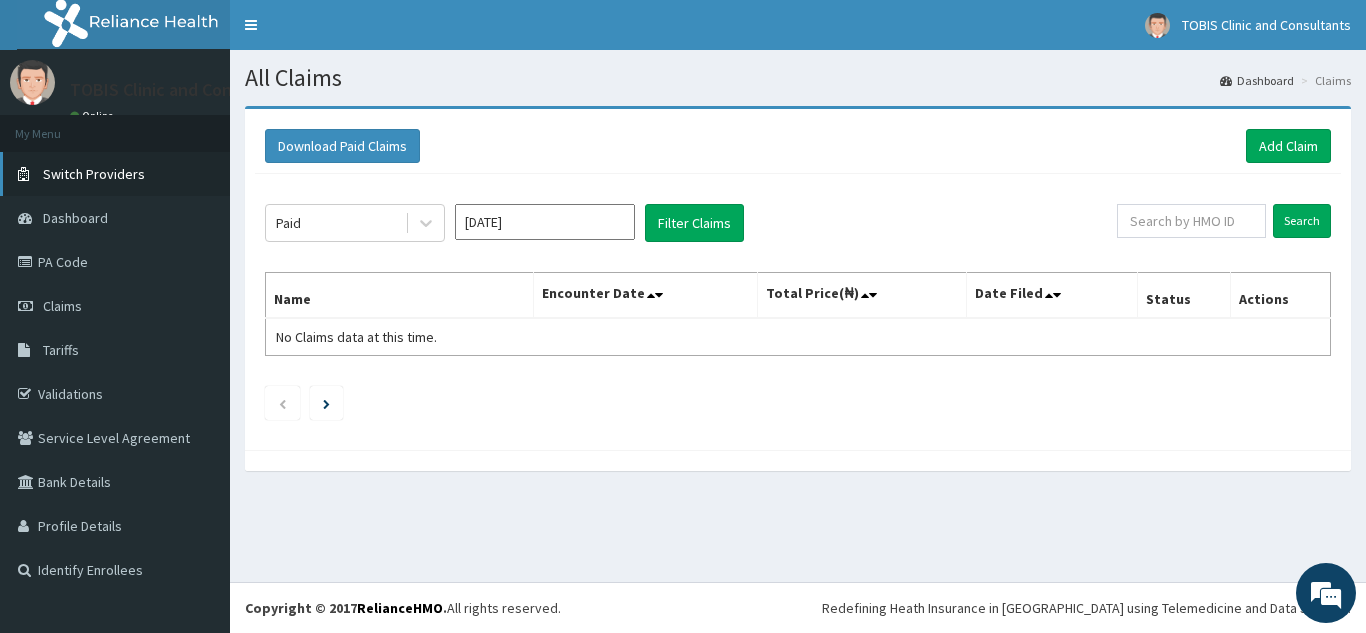click on "Switch Providers" at bounding box center [115, 174] 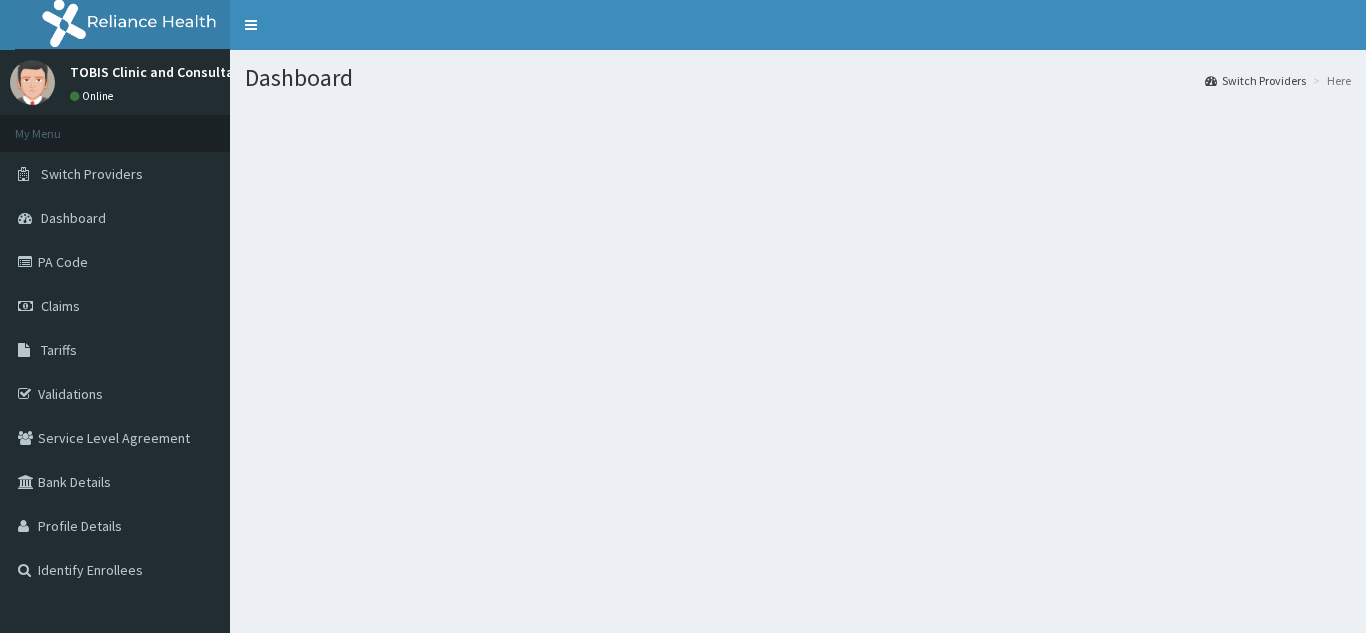 scroll, scrollTop: 0, scrollLeft: 0, axis: both 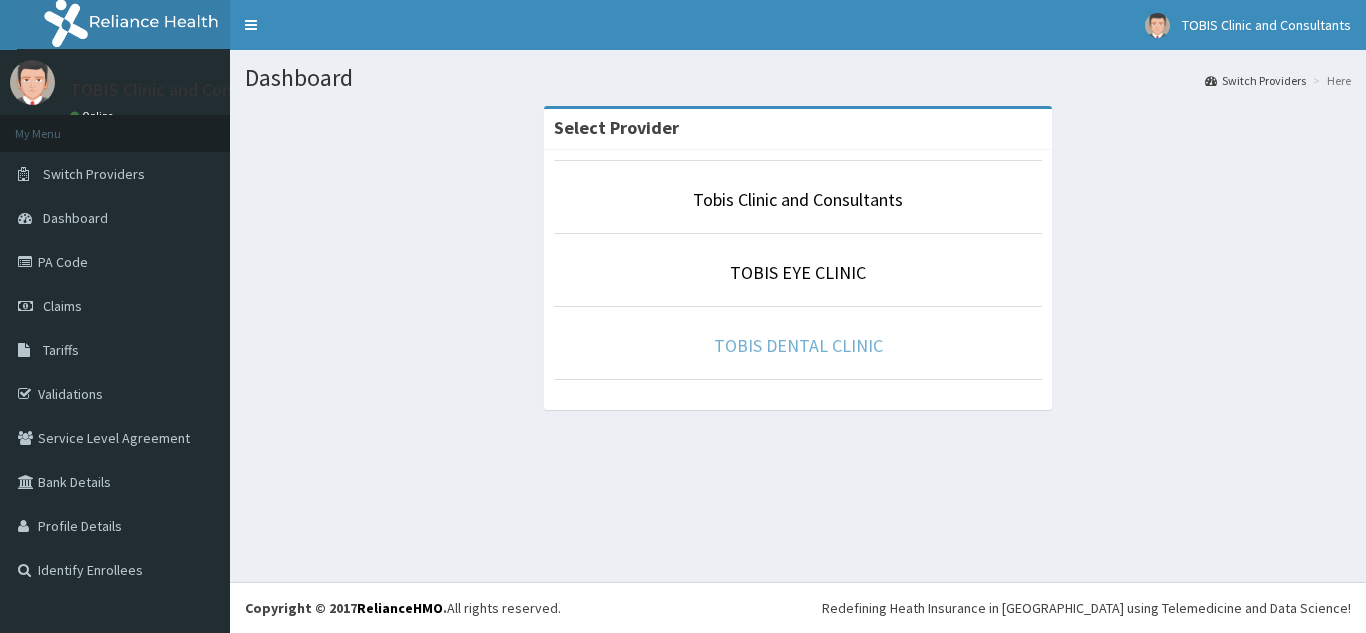 click on "TOBIS DENTAL CLINIC" at bounding box center (798, 345) 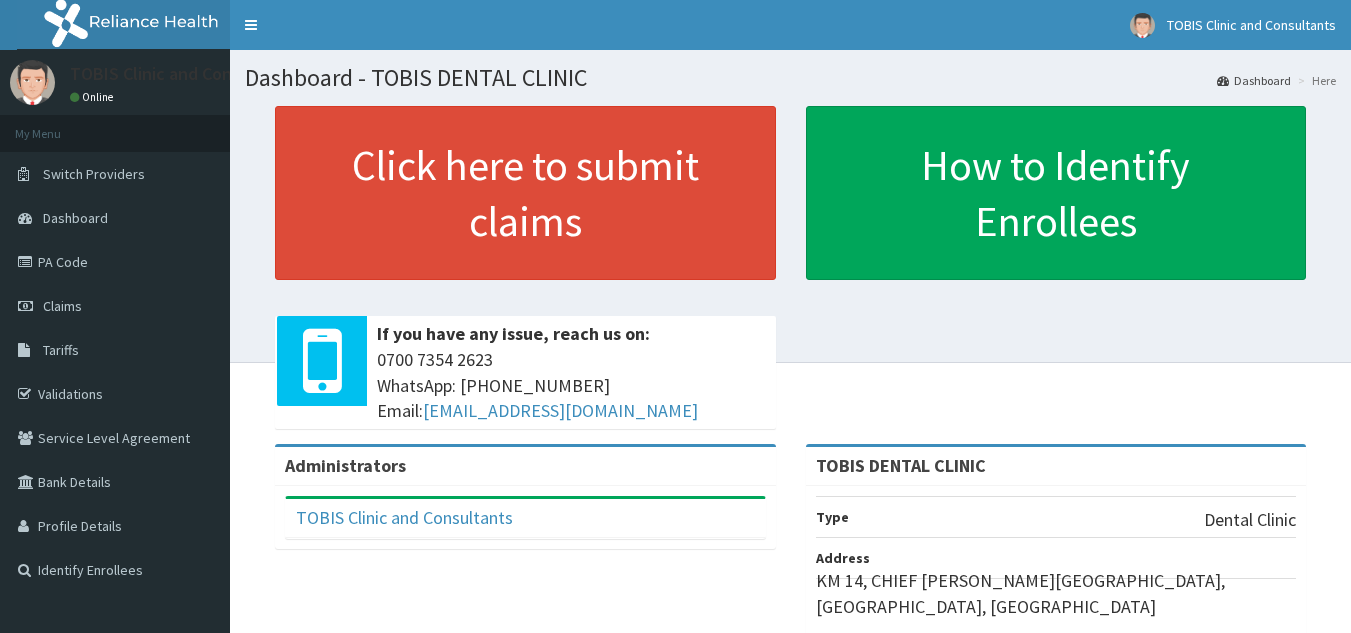 scroll, scrollTop: 0, scrollLeft: 0, axis: both 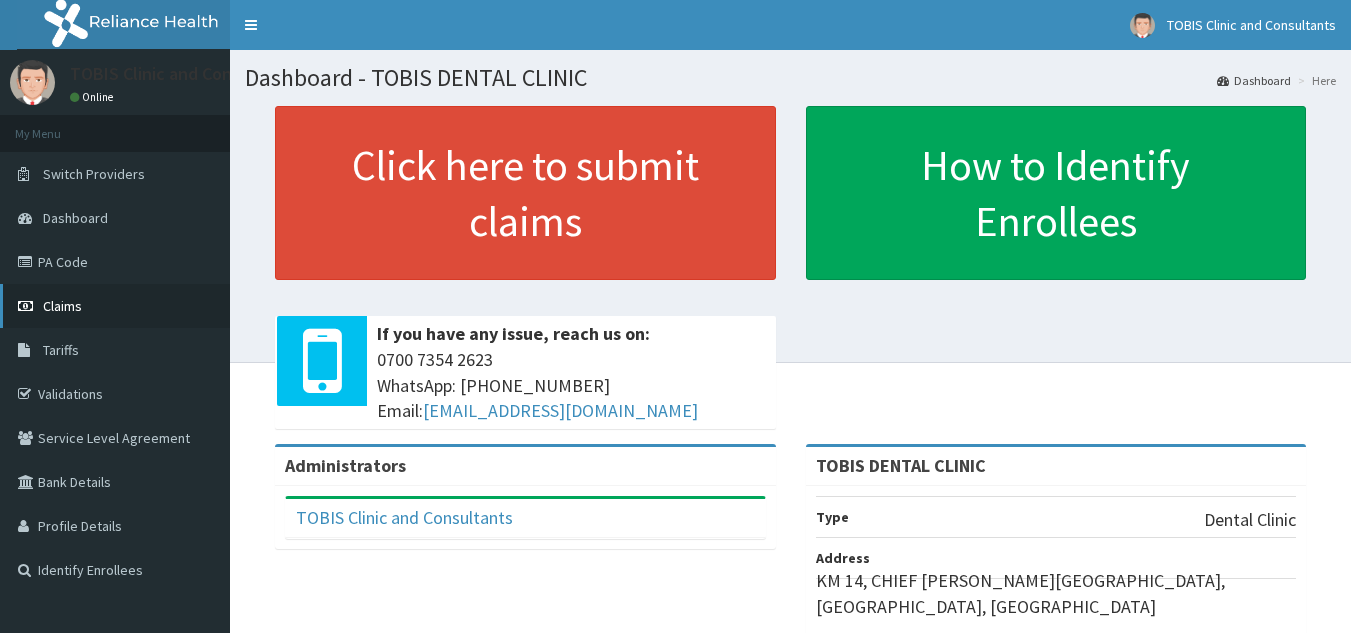 click on "Claims" at bounding box center (62, 306) 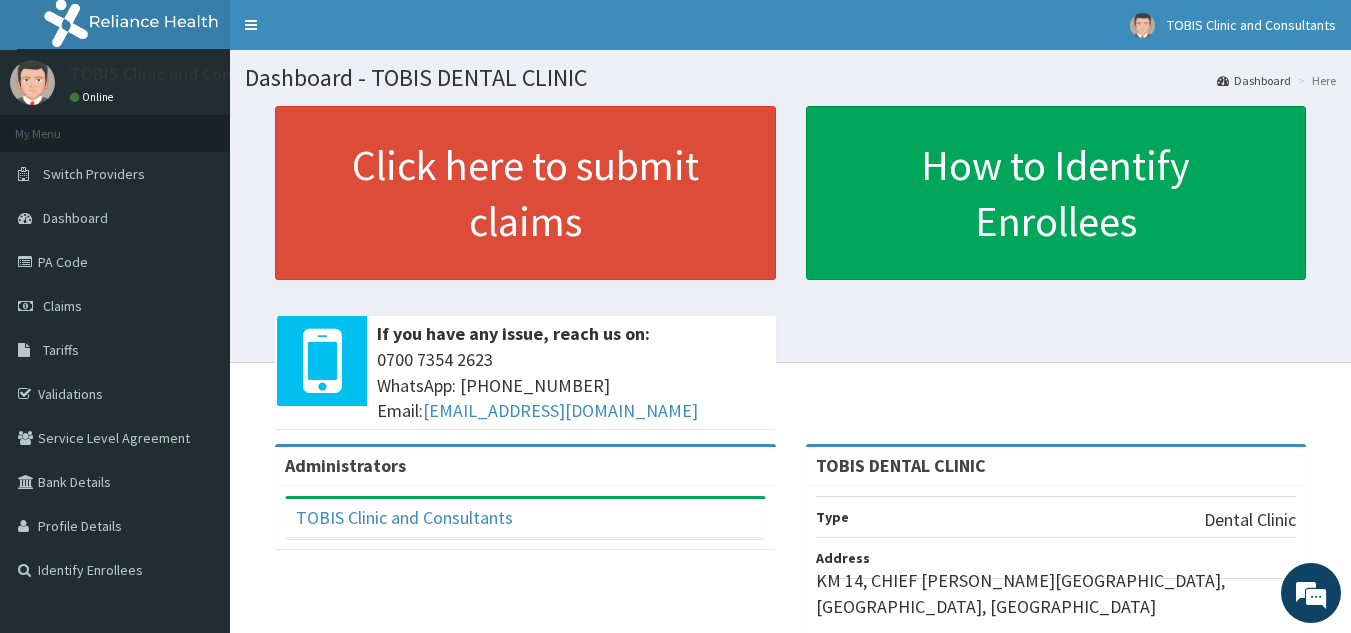 scroll, scrollTop: 0, scrollLeft: 0, axis: both 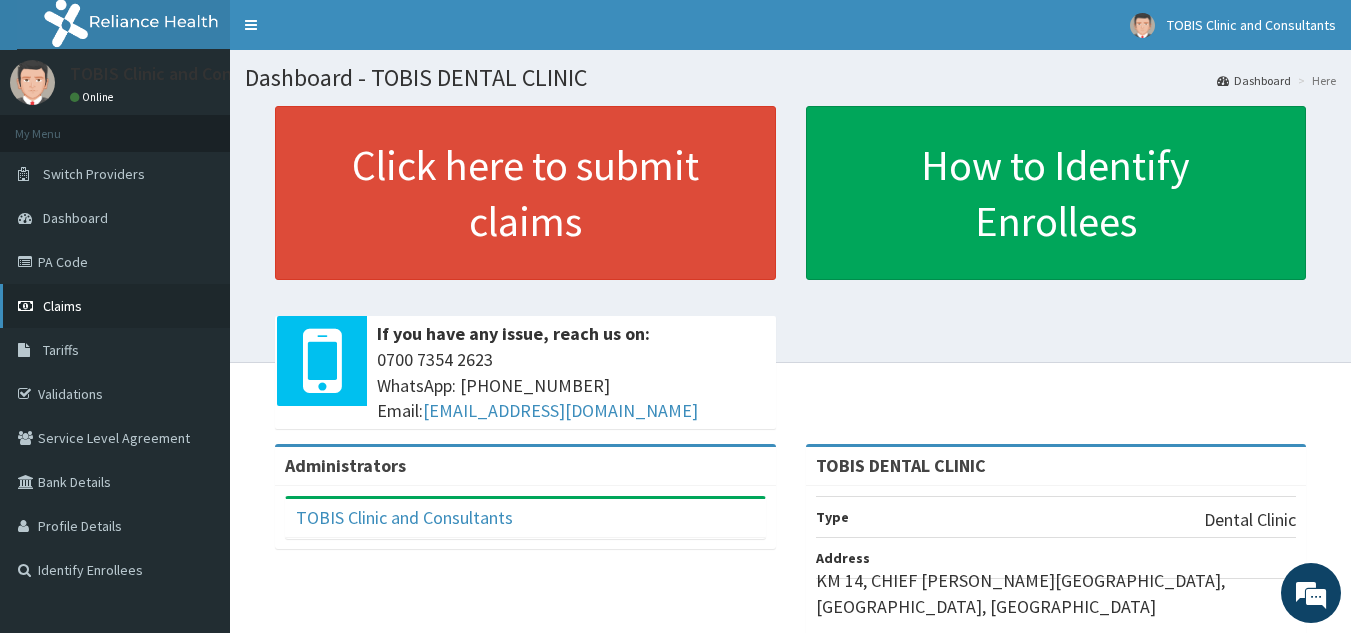 click on "Claims" at bounding box center (62, 306) 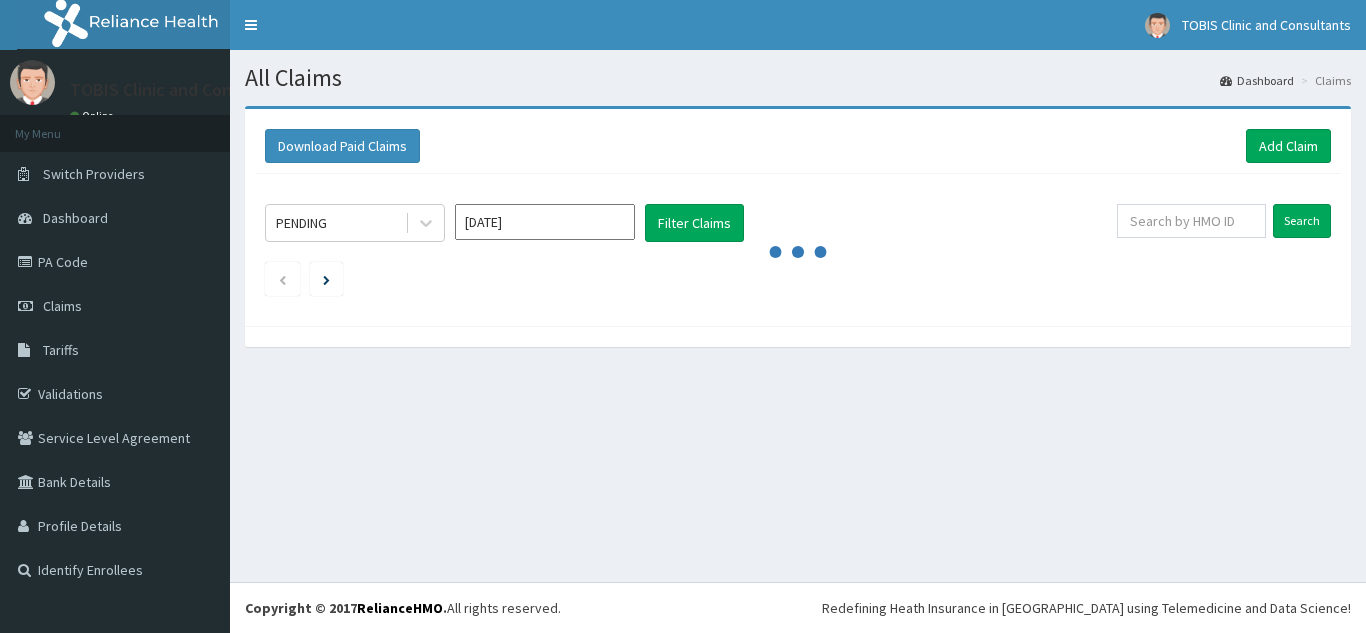 scroll, scrollTop: 0, scrollLeft: 0, axis: both 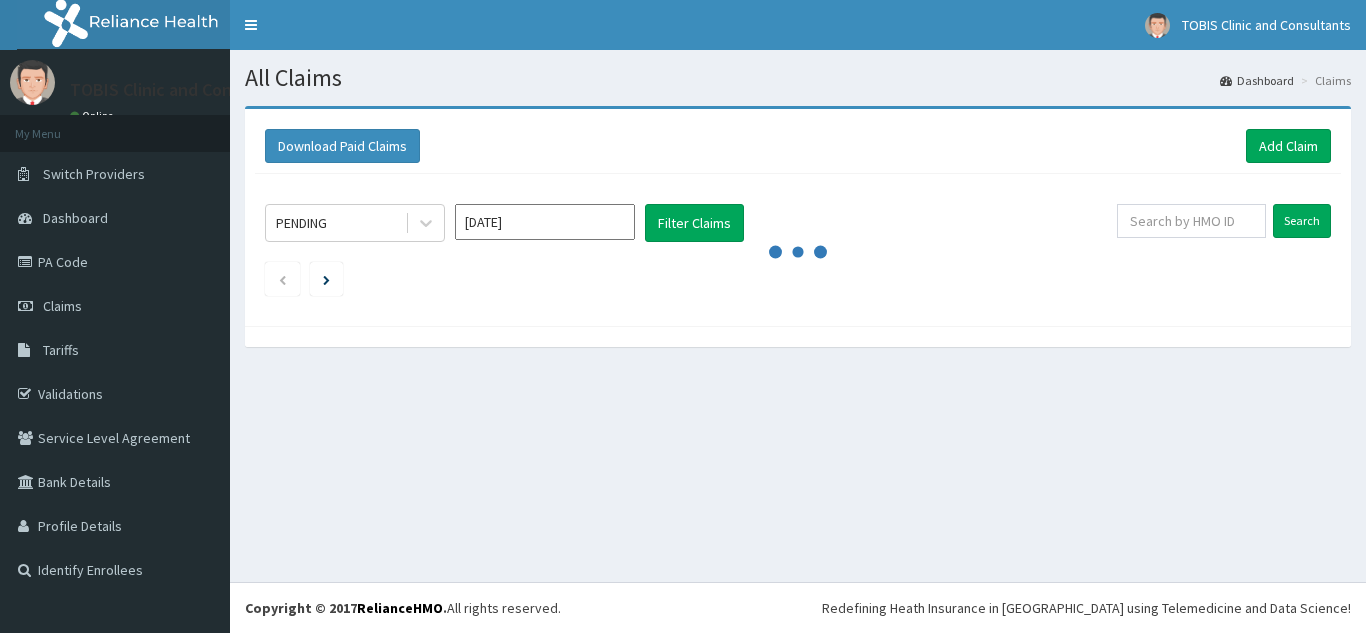 click on "Claims" at bounding box center [62, 306] 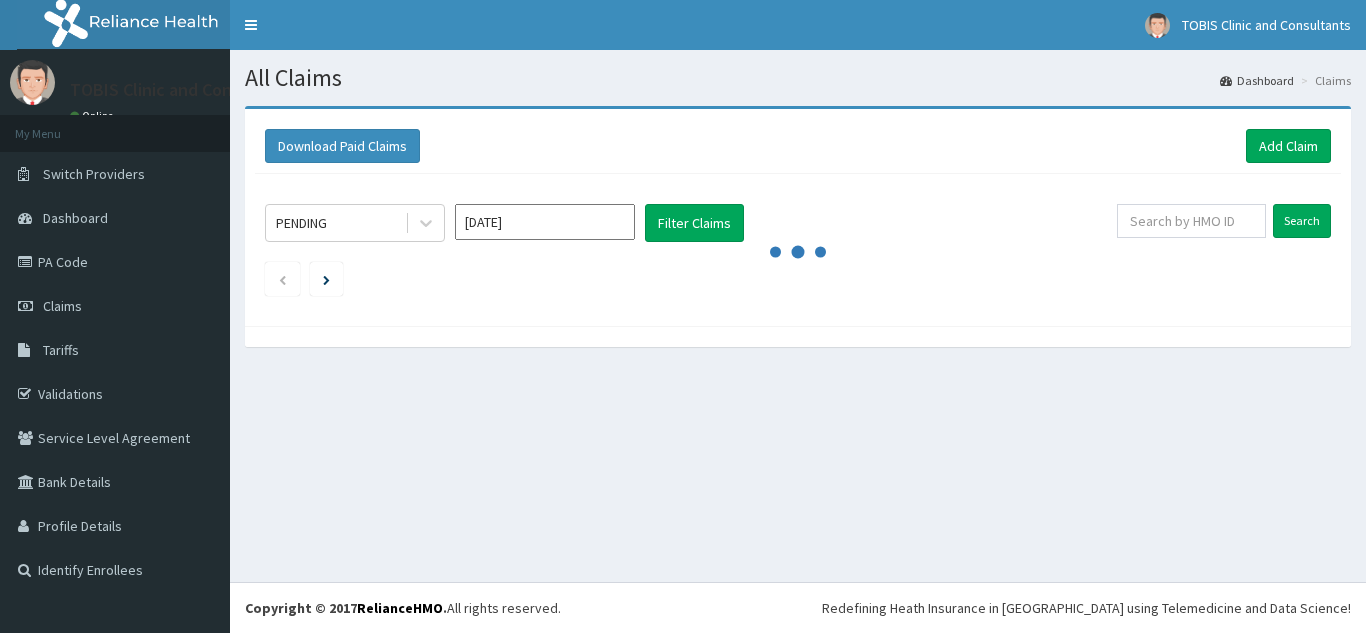 scroll, scrollTop: 0, scrollLeft: 0, axis: both 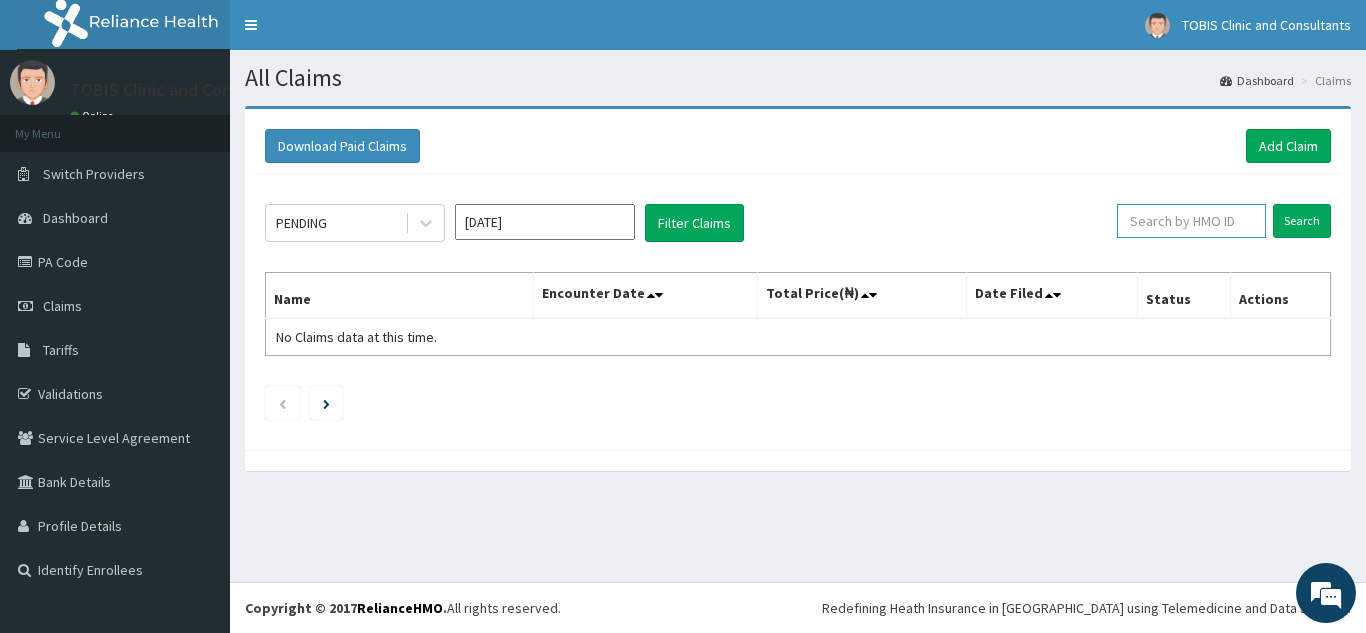 click at bounding box center (1191, 221) 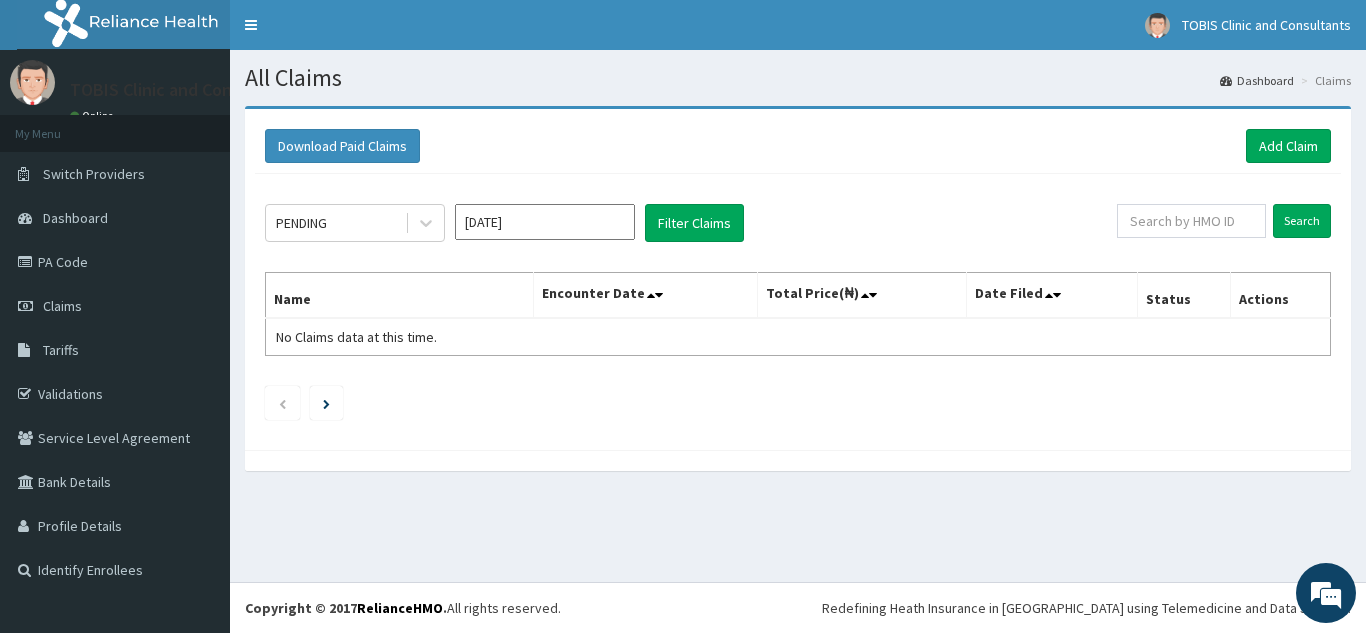 click on "[DATE]" at bounding box center [545, 222] 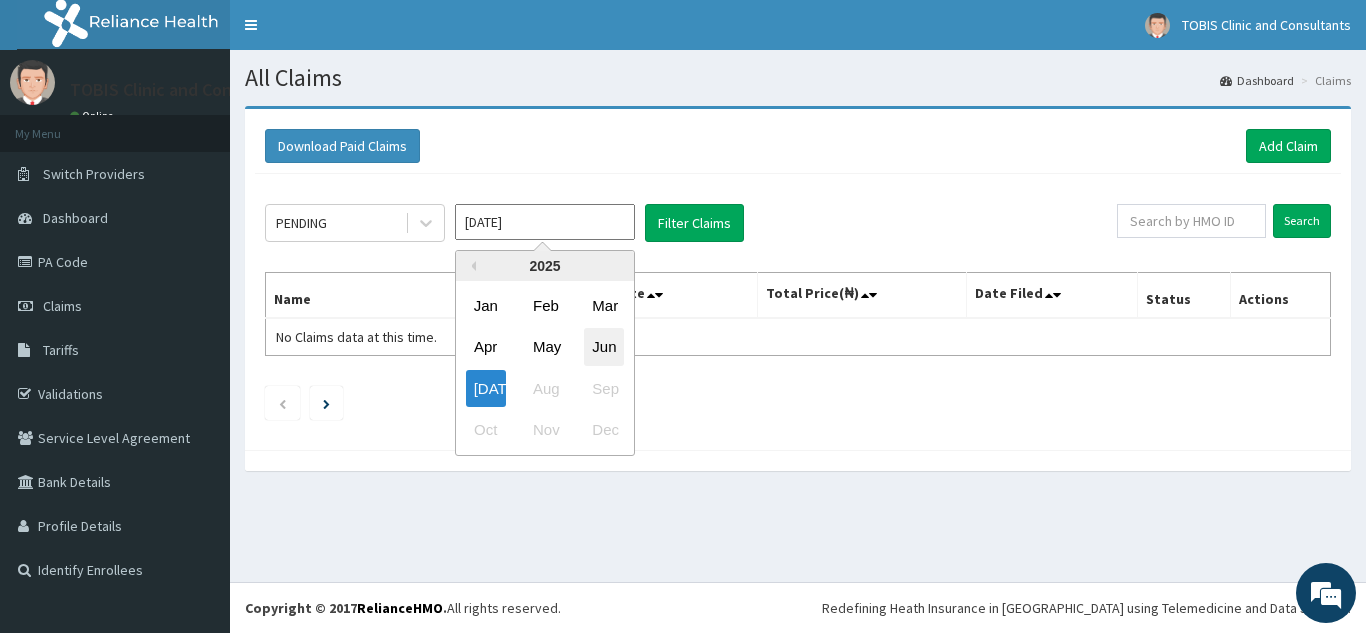 click on "Jun" at bounding box center (604, 347) 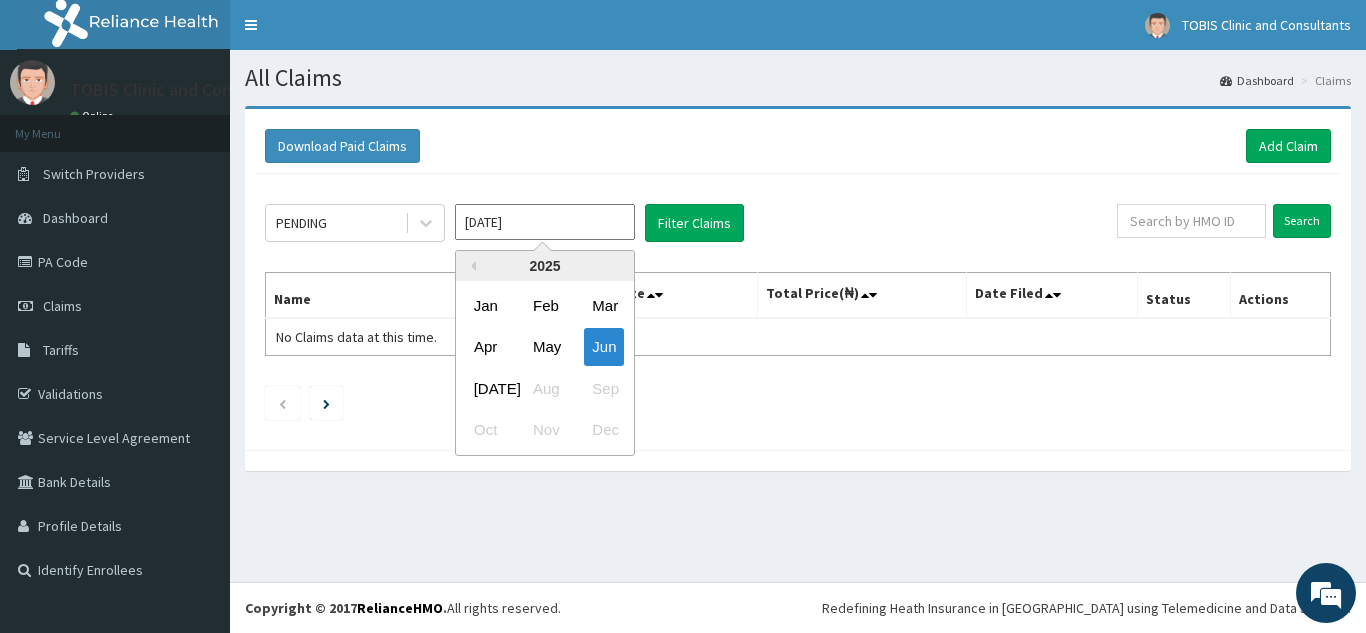 click on "Jun 2025" at bounding box center (545, 222) 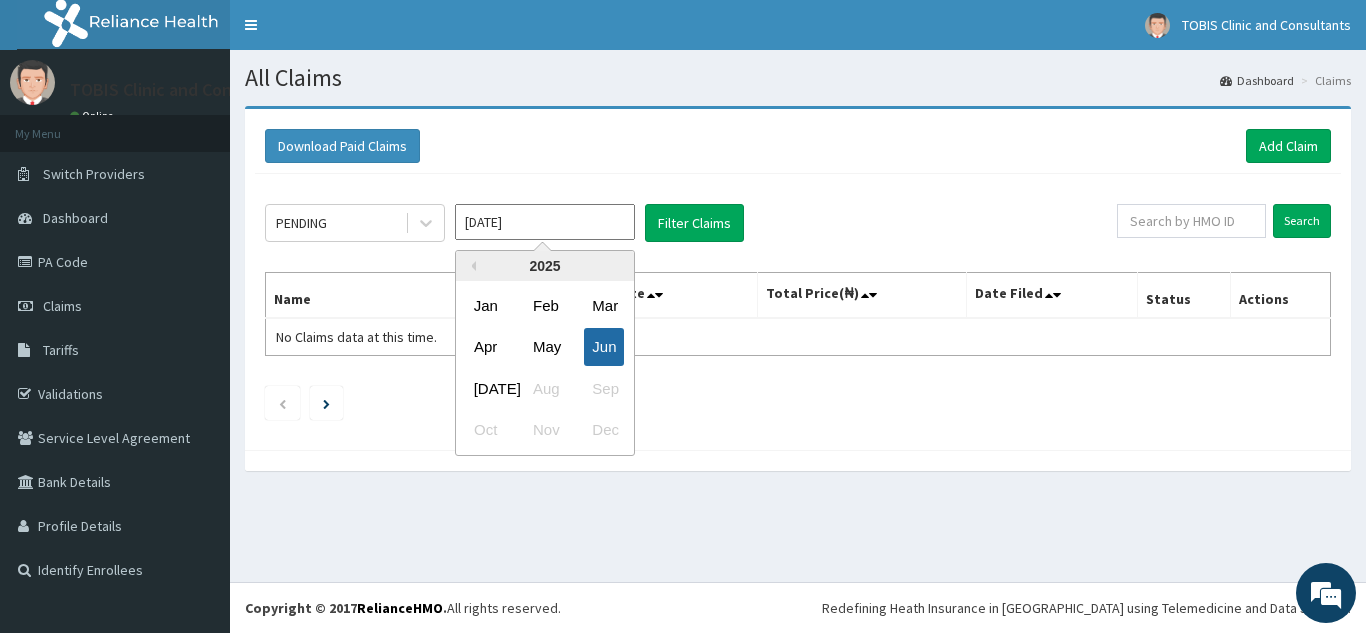 click on "Jun" at bounding box center [604, 347] 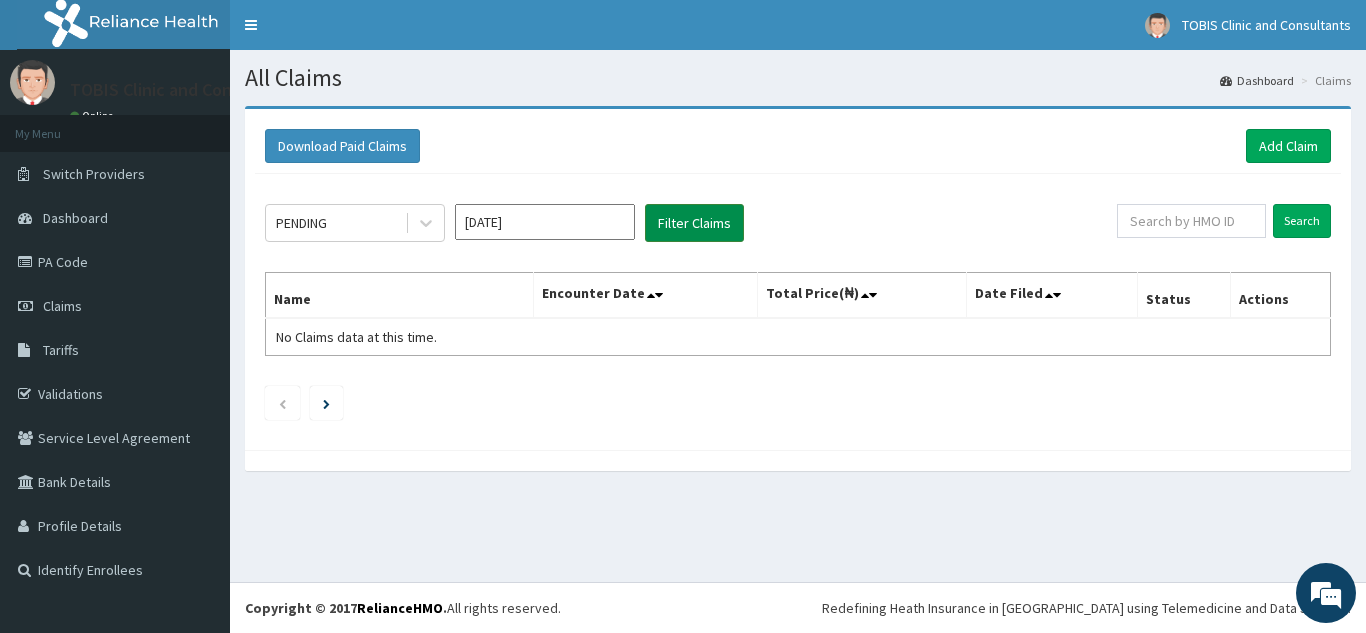 click on "Filter Claims" at bounding box center [694, 223] 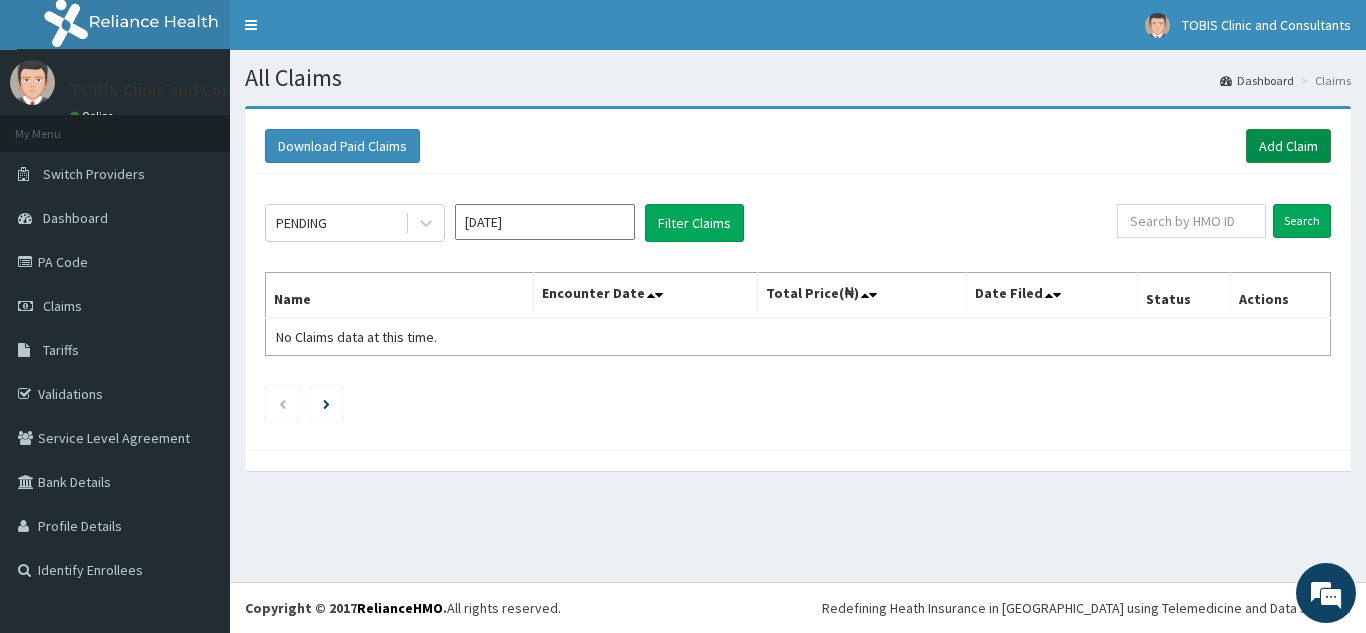 click on "Add Claim" at bounding box center [1288, 146] 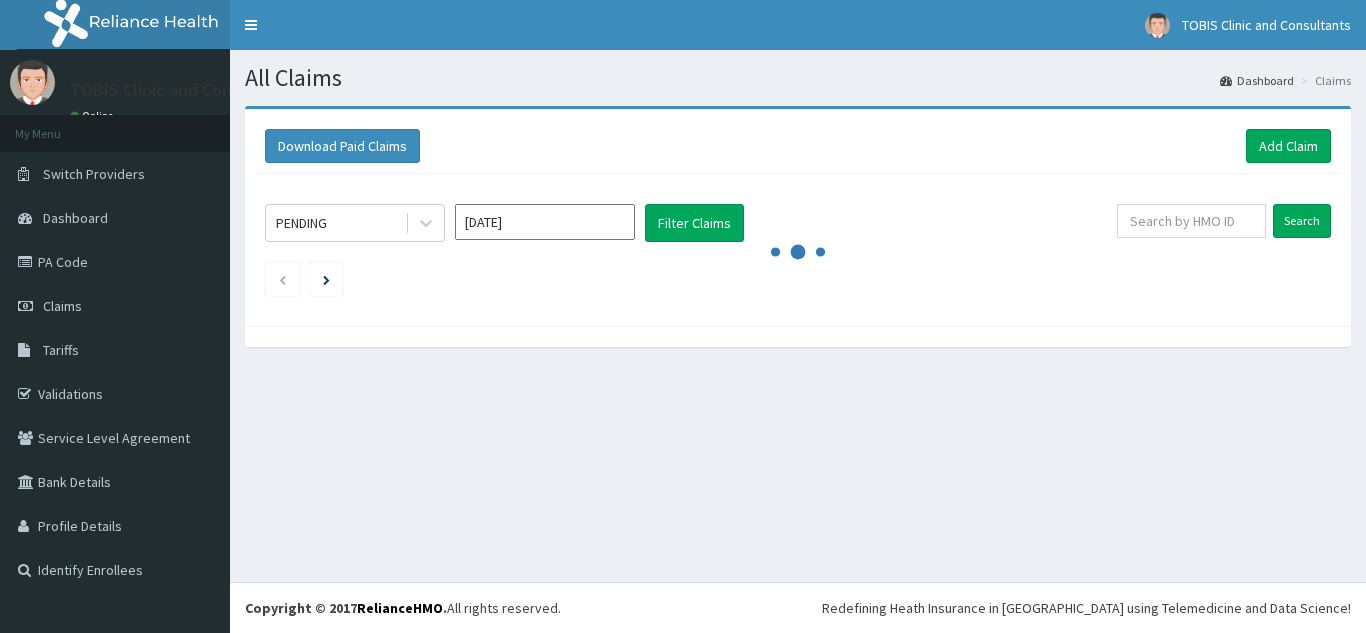 scroll, scrollTop: 0, scrollLeft: 0, axis: both 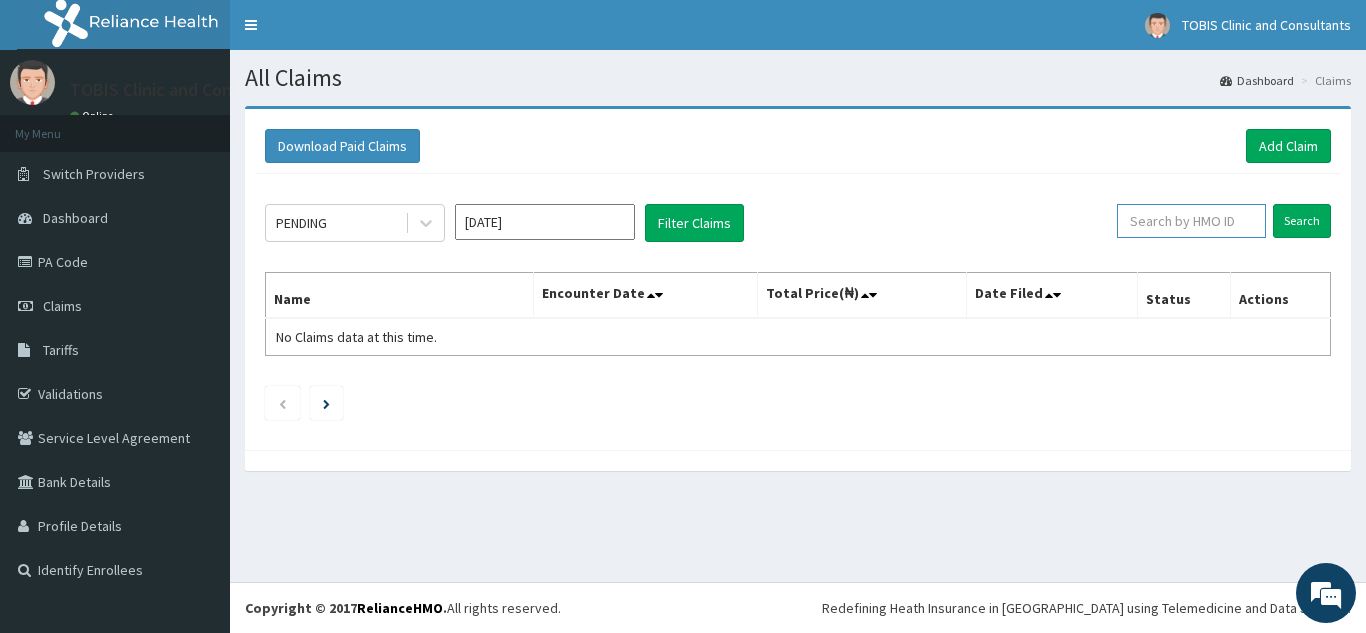 click at bounding box center (1191, 221) 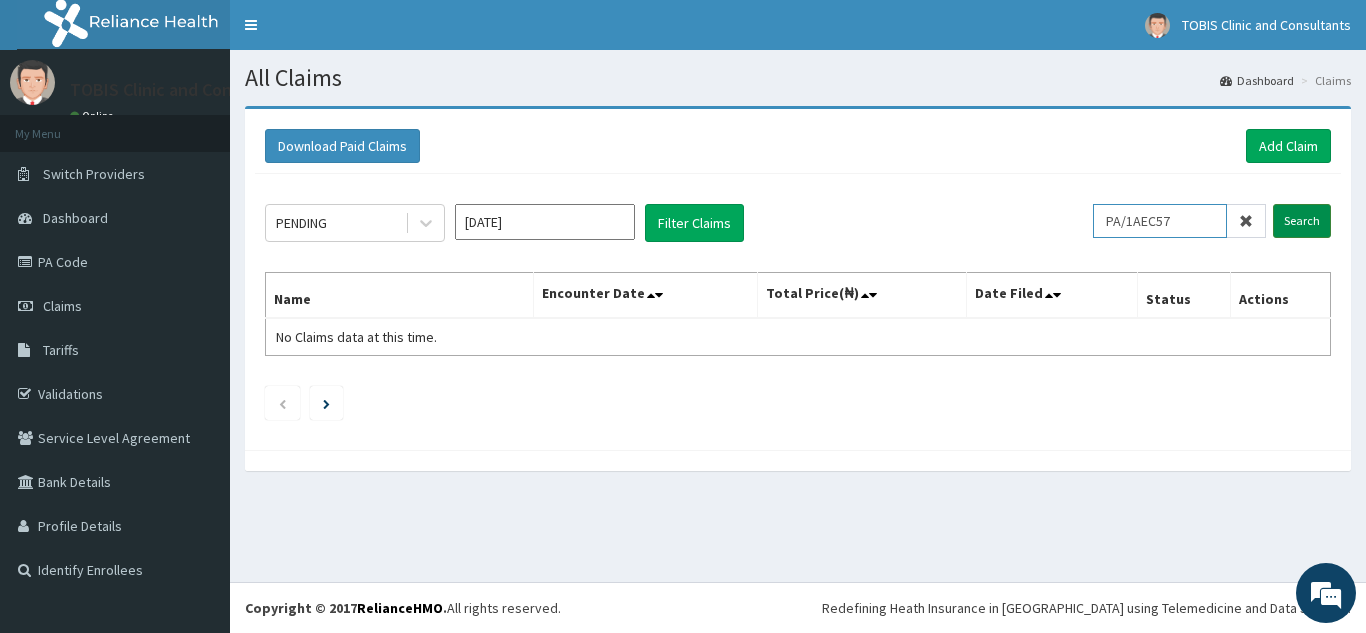 type on "PA/1AEC57" 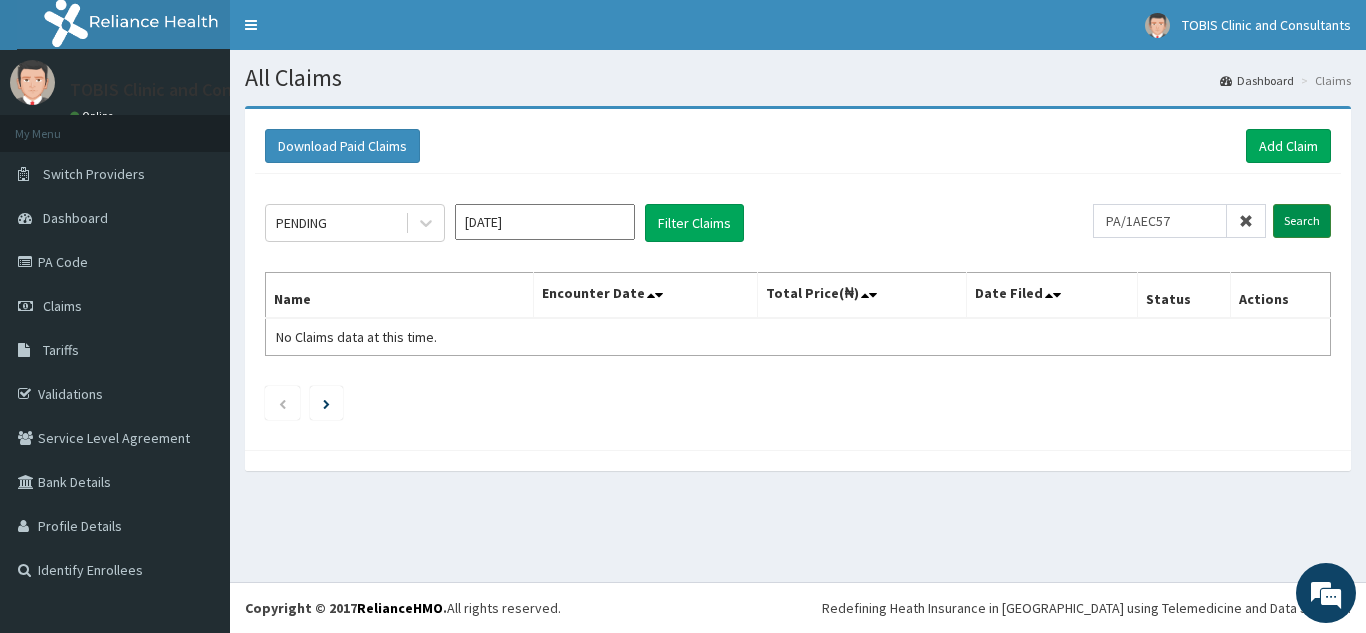 click on "Search" at bounding box center [1302, 221] 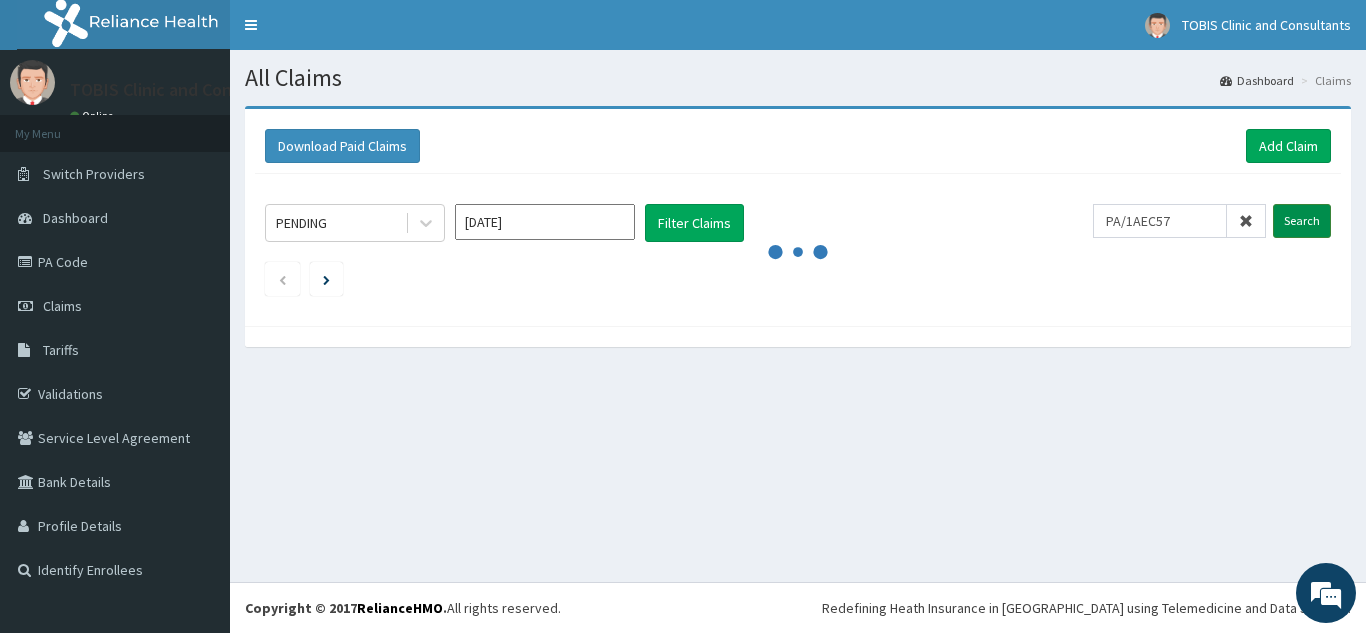 click on "Search" at bounding box center [1302, 221] 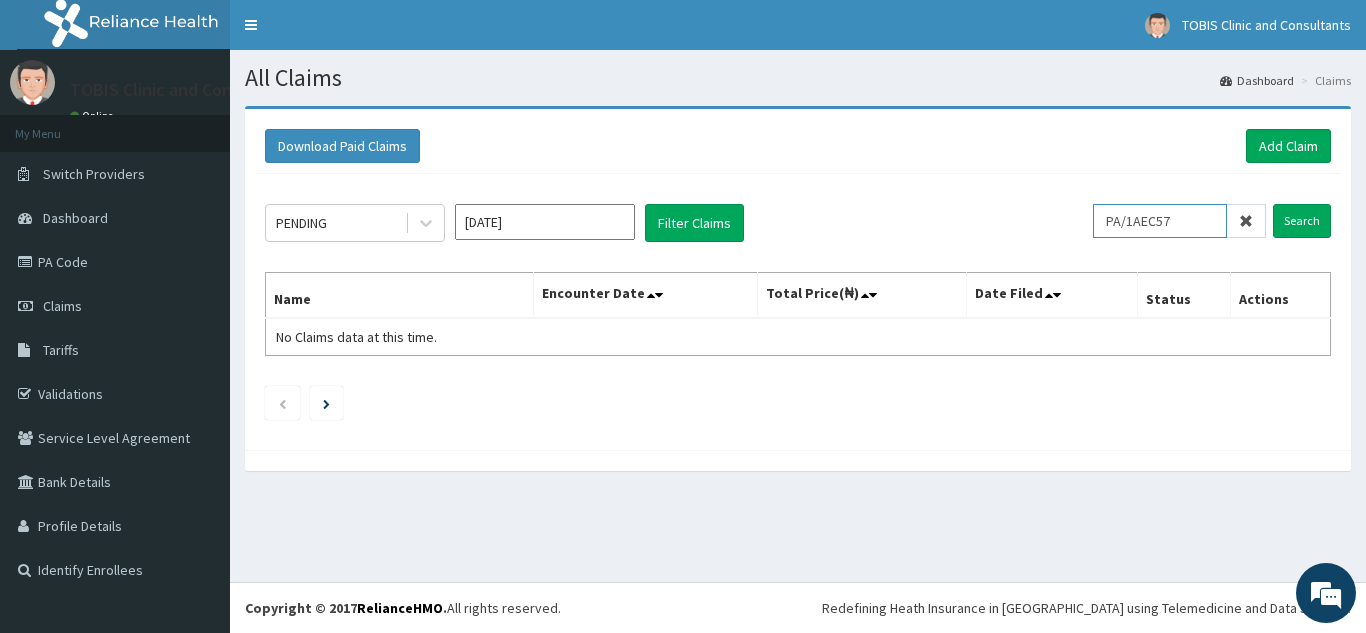 drag, startPoint x: 1201, startPoint y: 221, endPoint x: 958, endPoint y: 258, distance: 245.80074 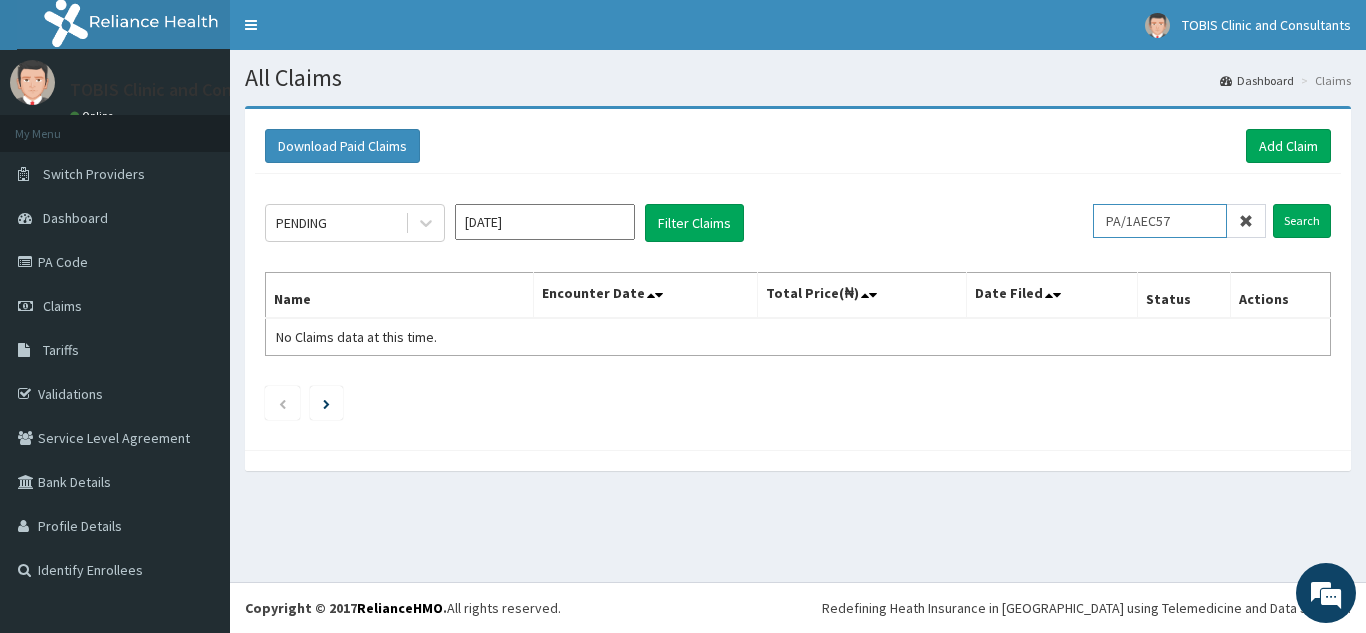 click on "PA/1AEC57" at bounding box center [1160, 221] 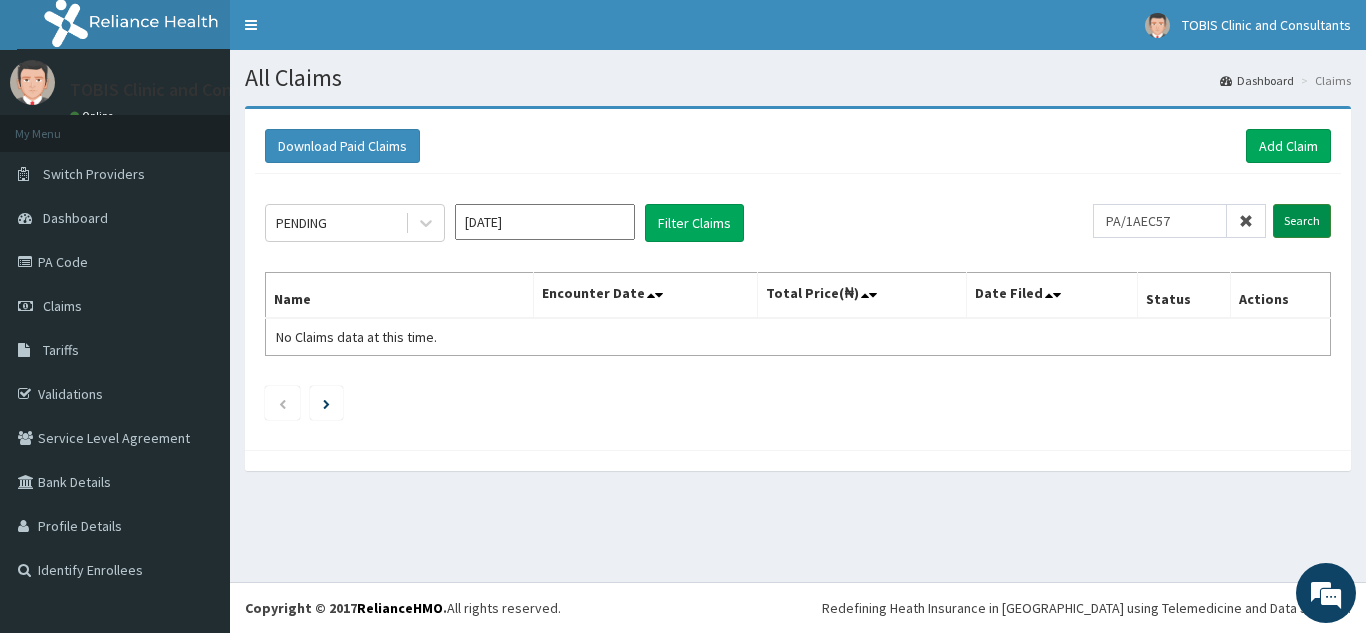 click on "Search" at bounding box center (1302, 221) 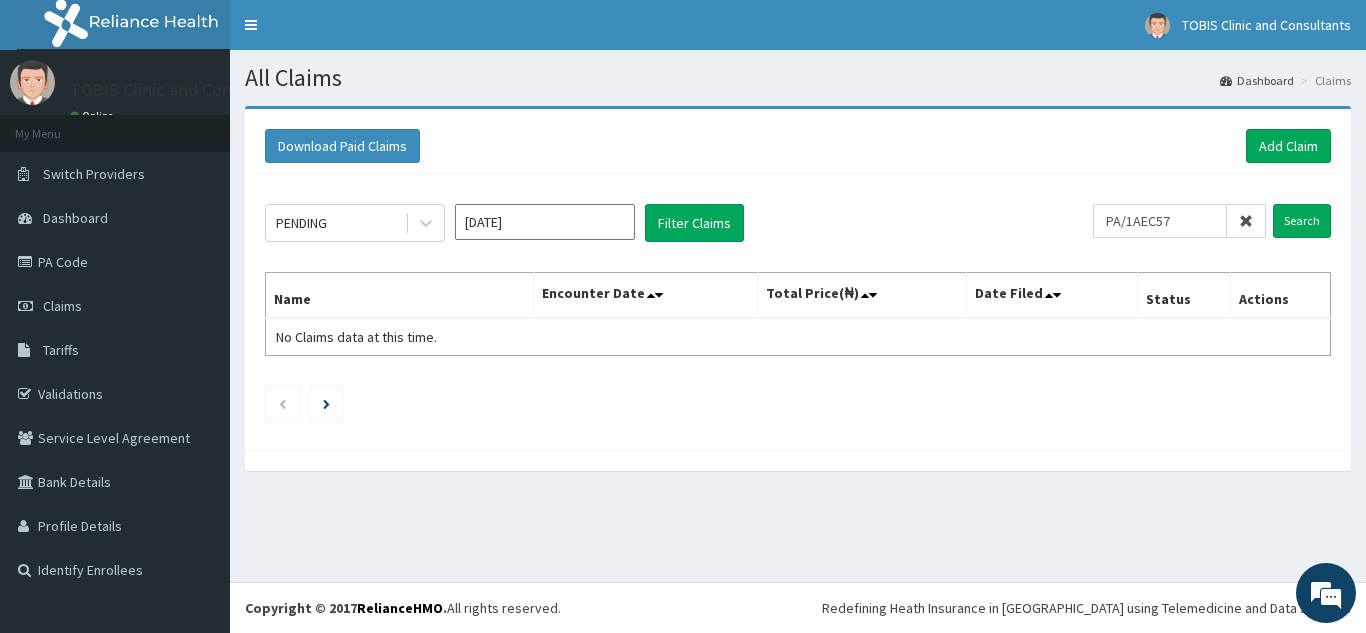 click on "Jul 2025" at bounding box center [545, 222] 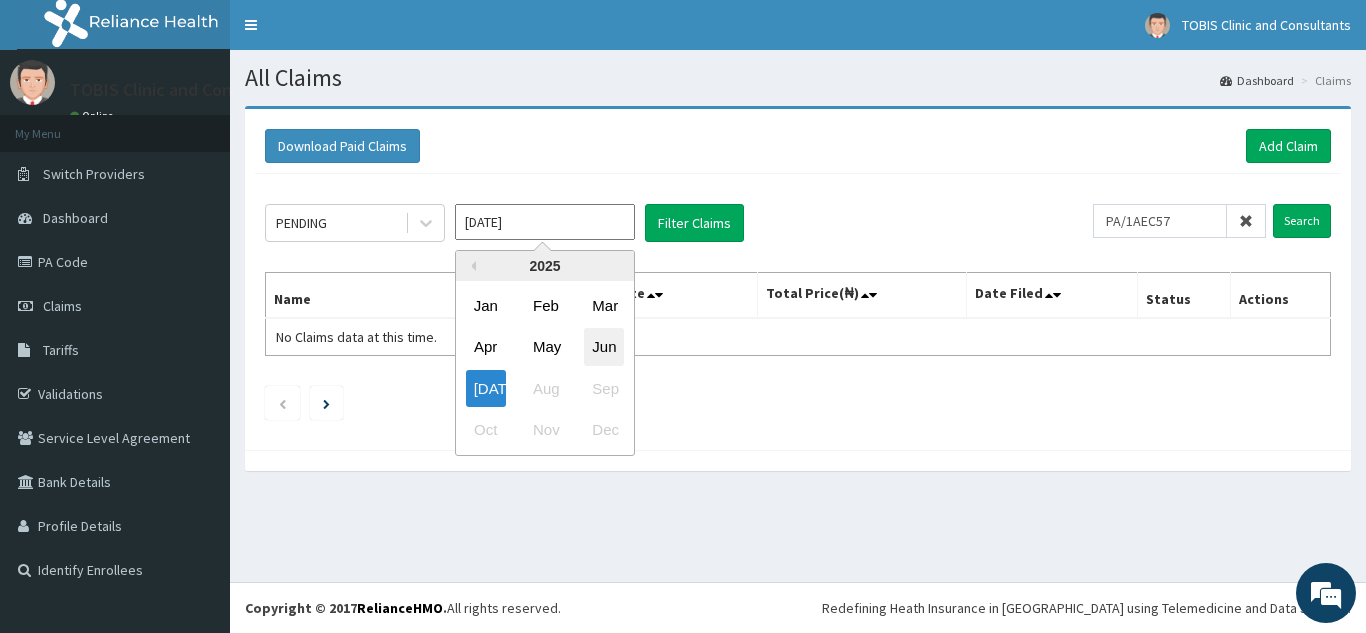 click on "Jun" at bounding box center [604, 347] 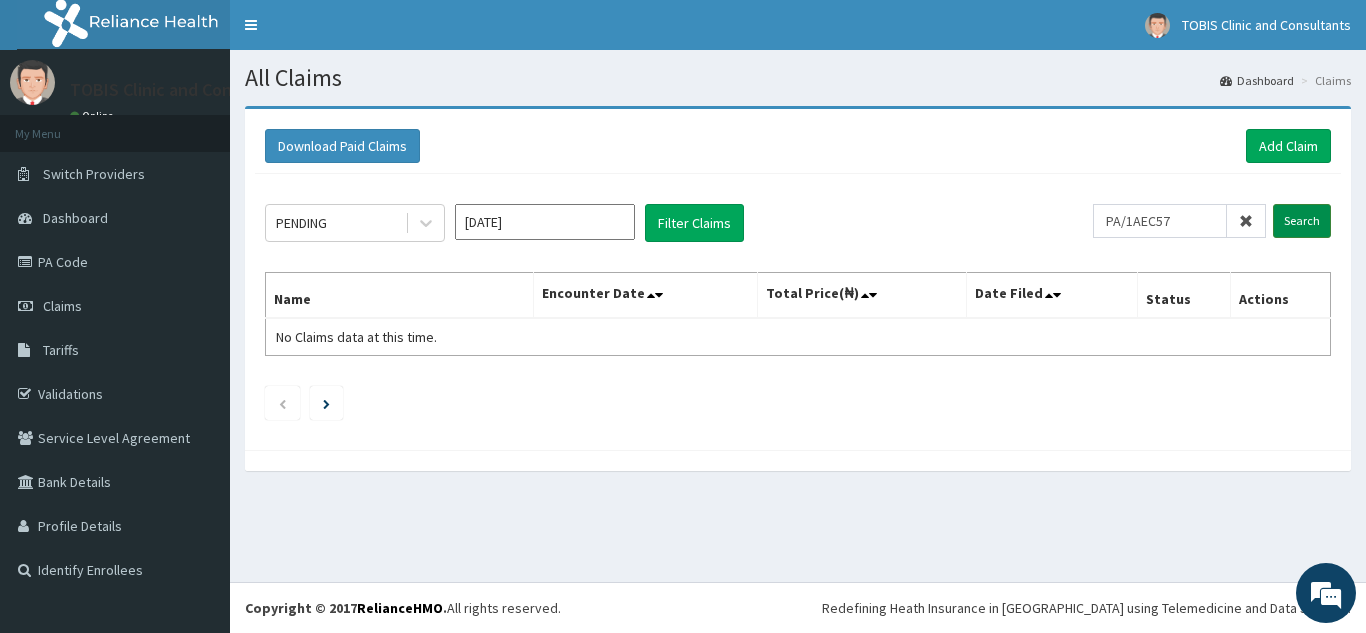 click on "Search" at bounding box center (1302, 221) 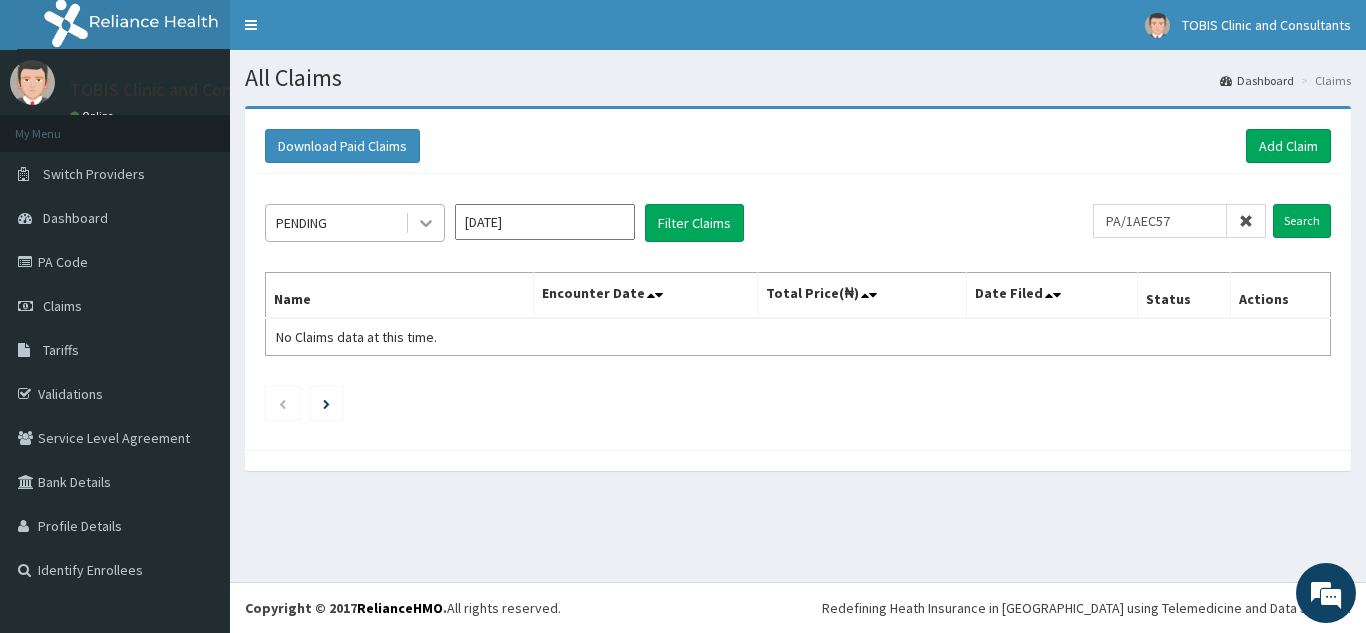click 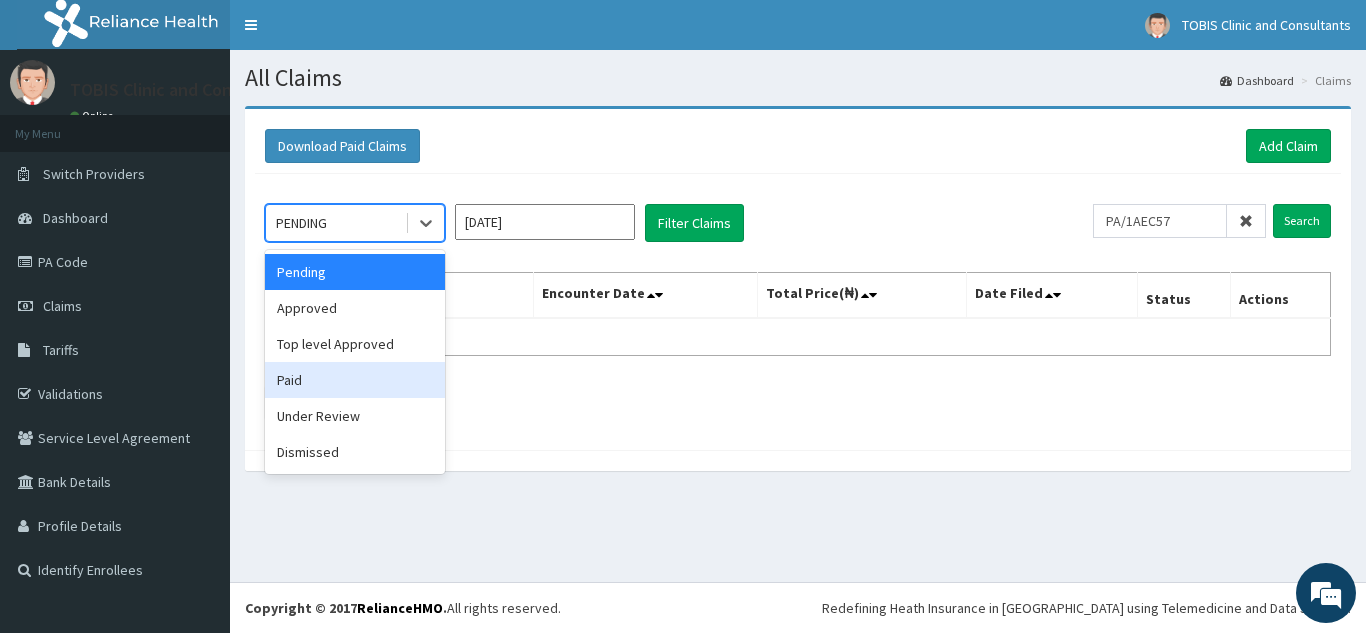 click on "Paid" at bounding box center [355, 380] 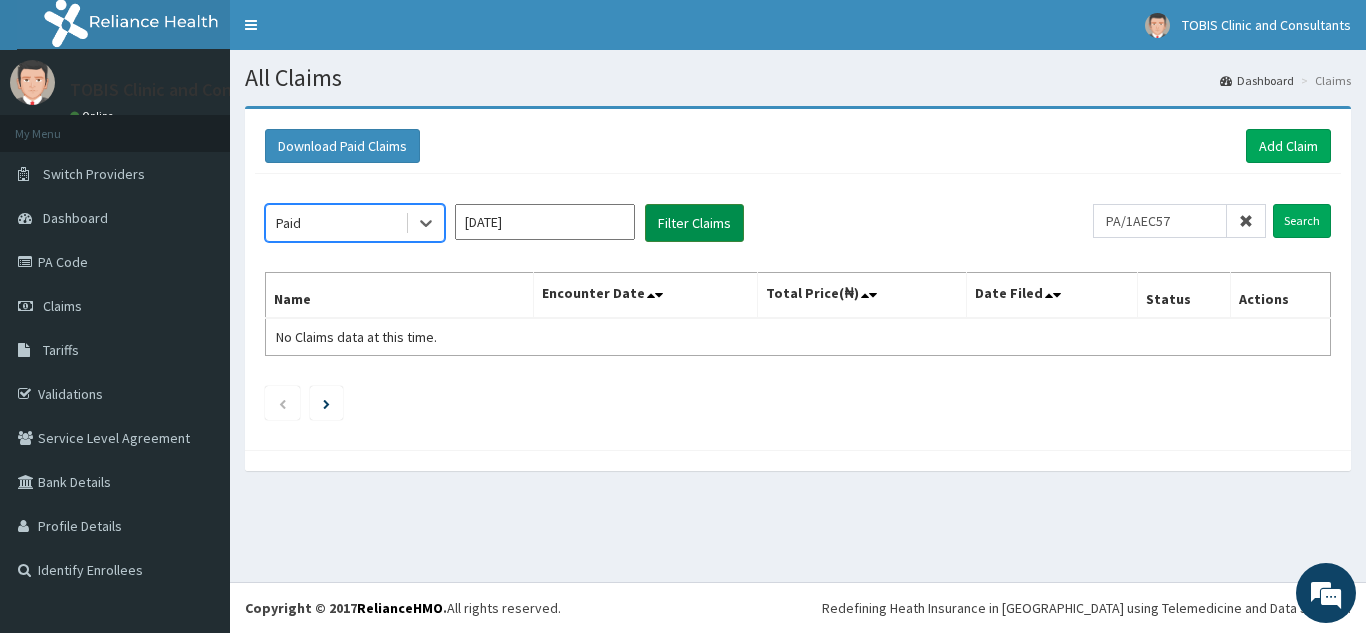 click on "Filter Claims" at bounding box center (694, 223) 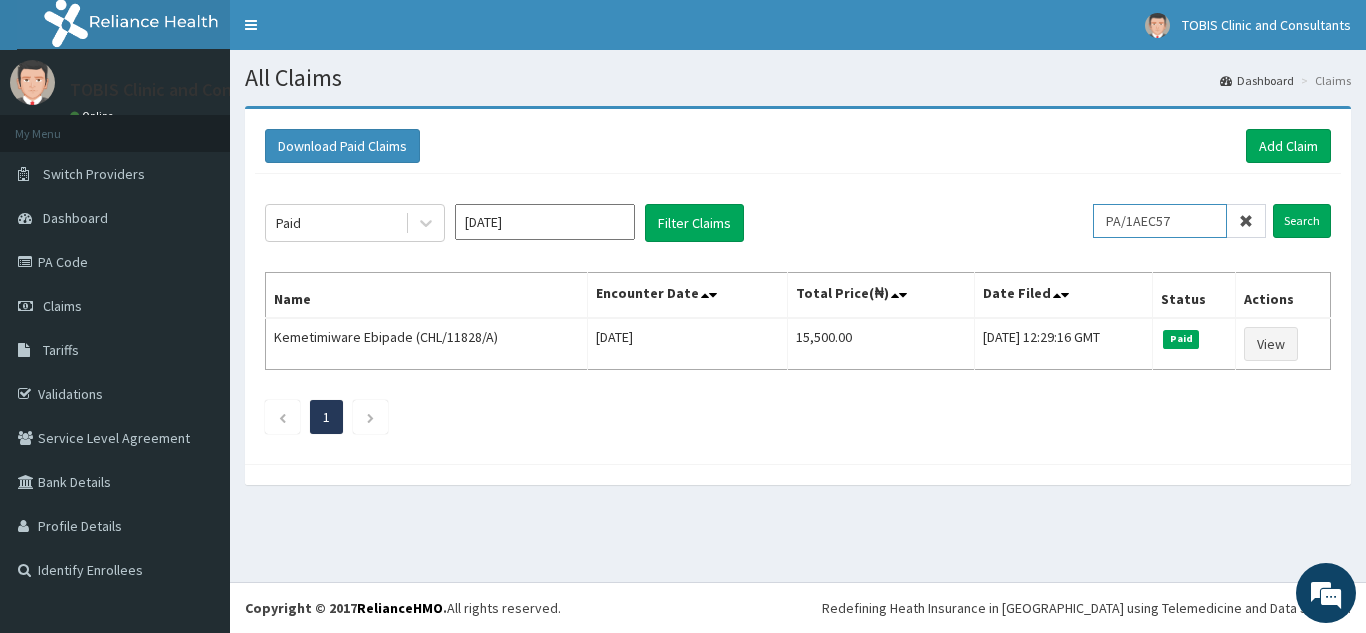 drag, startPoint x: 1202, startPoint y: 222, endPoint x: 1073, endPoint y: 235, distance: 129.65338 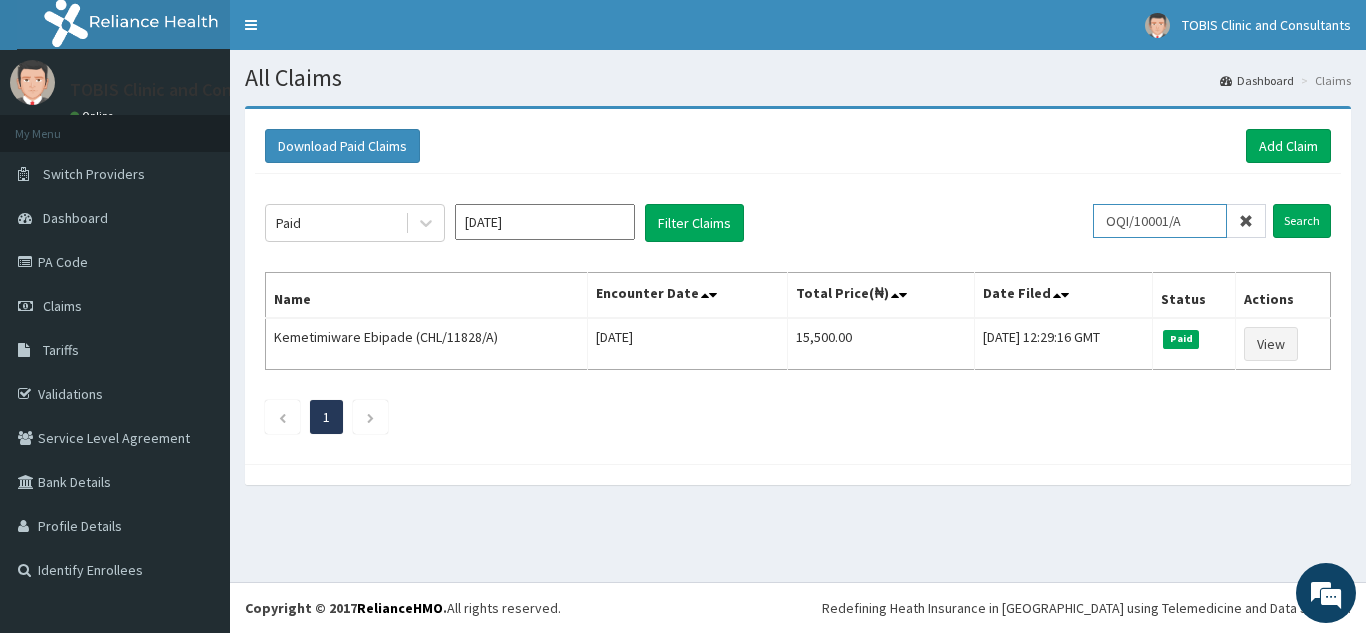 click on "Search" at bounding box center (1302, 221) 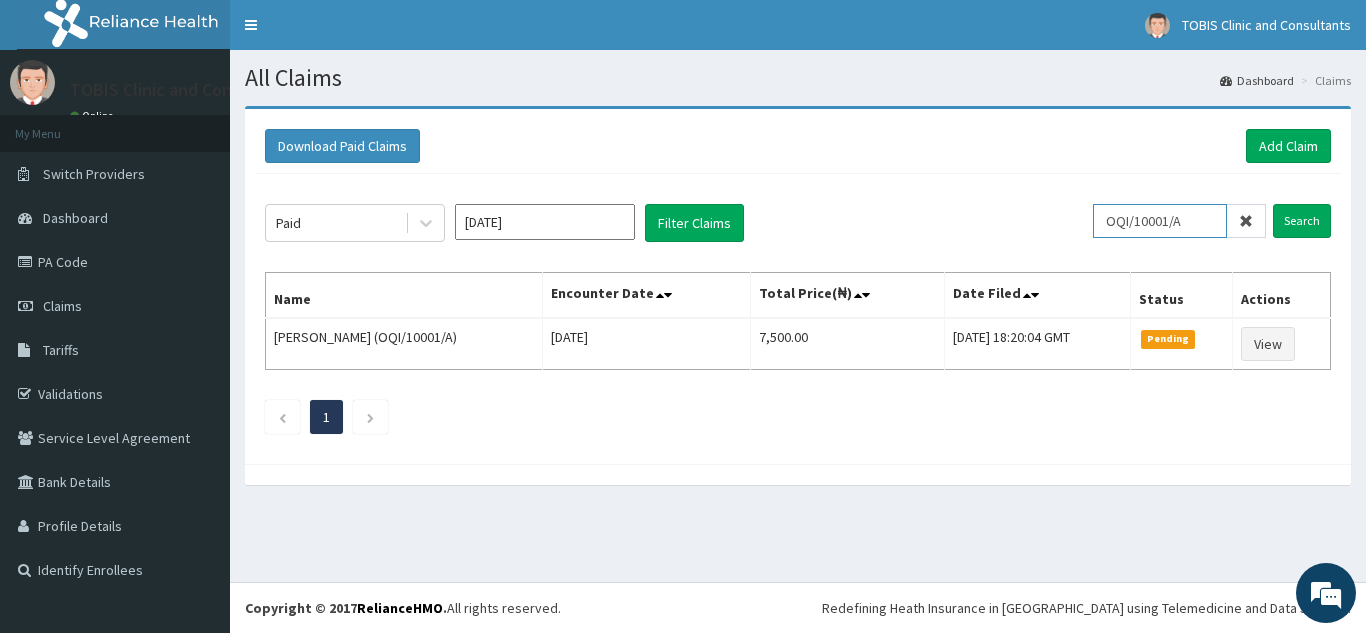 drag, startPoint x: 1198, startPoint y: 217, endPoint x: 1053, endPoint y: 231, distance: 145.6743 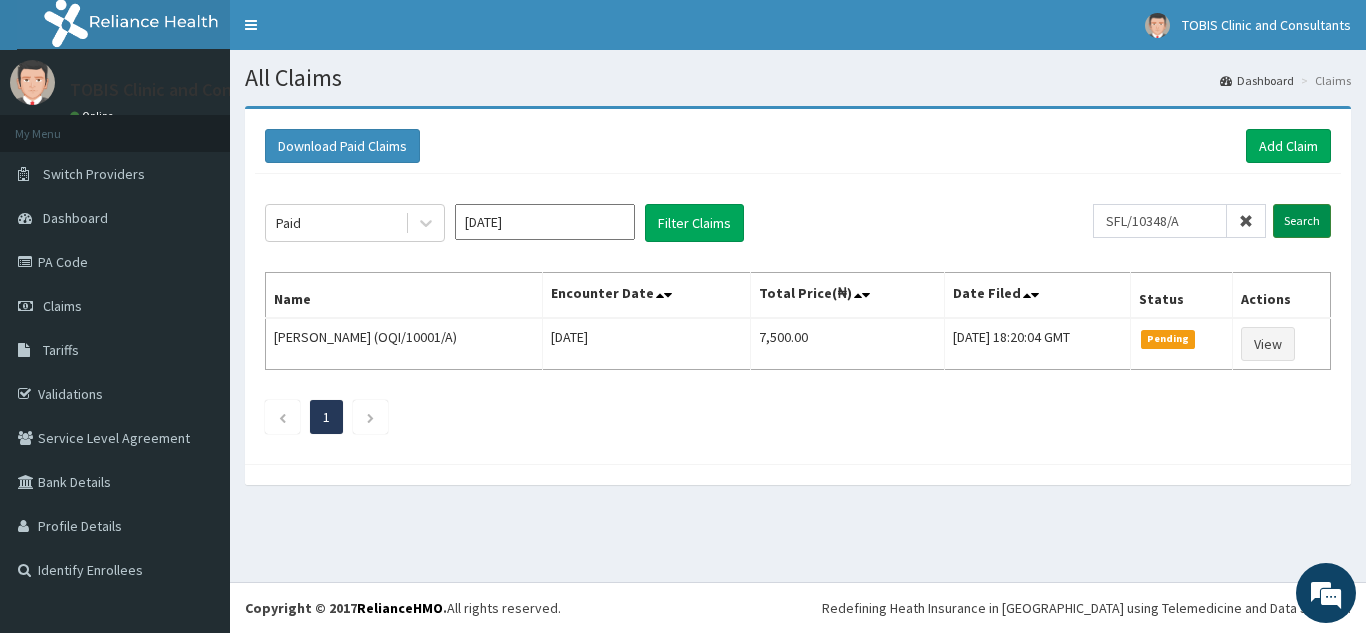 click on "Search" at bounding box center (1302, 221) 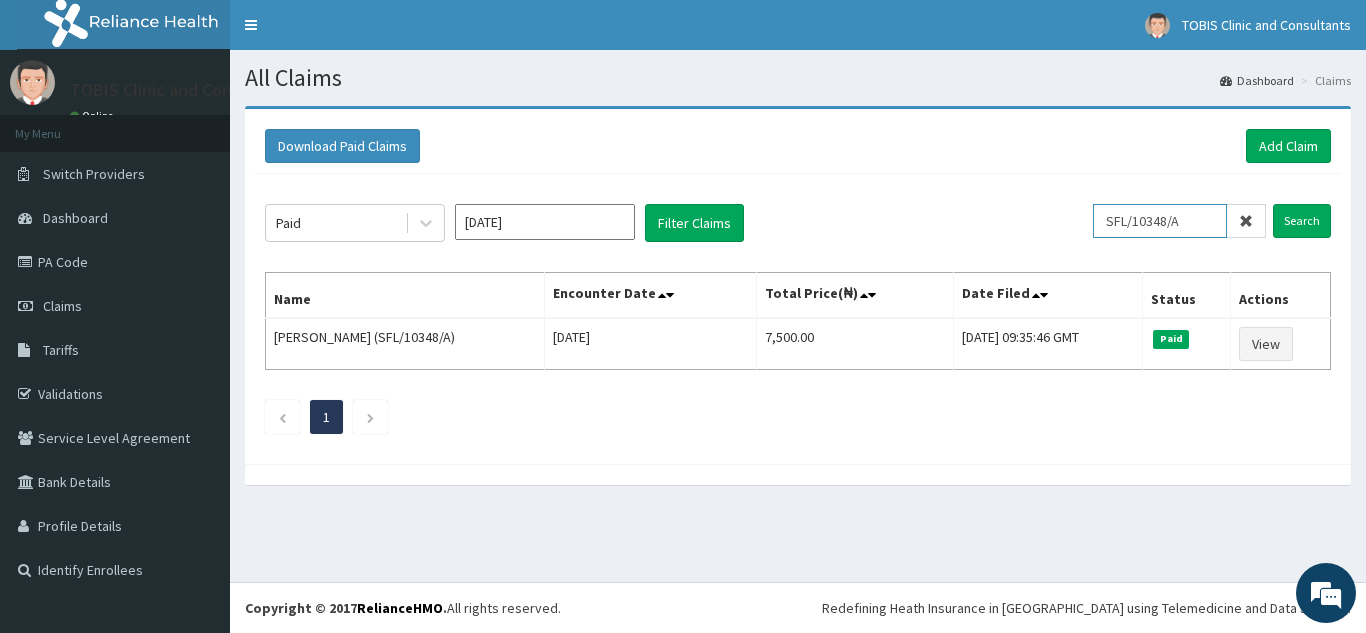 drag, startPoint x: 1203, startPoint y: 223, endPoint x: 1011, endPoint y: 236, distance: 192.4396 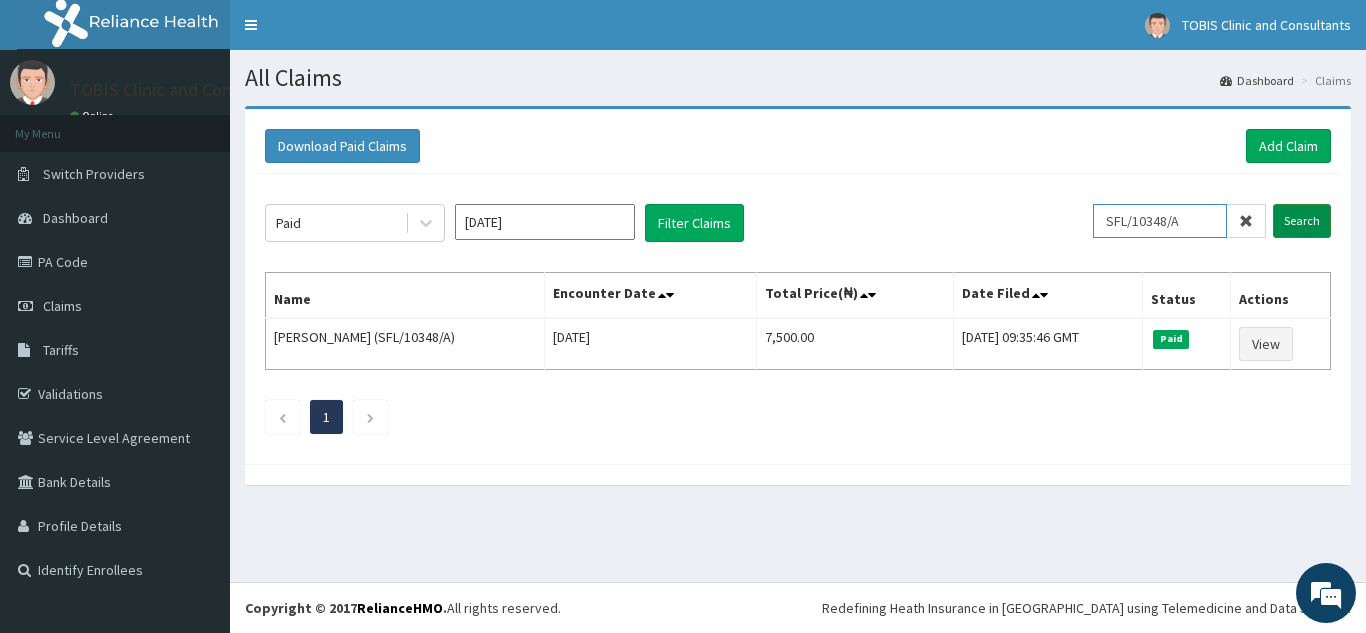 paste on "AEG/10015/B" 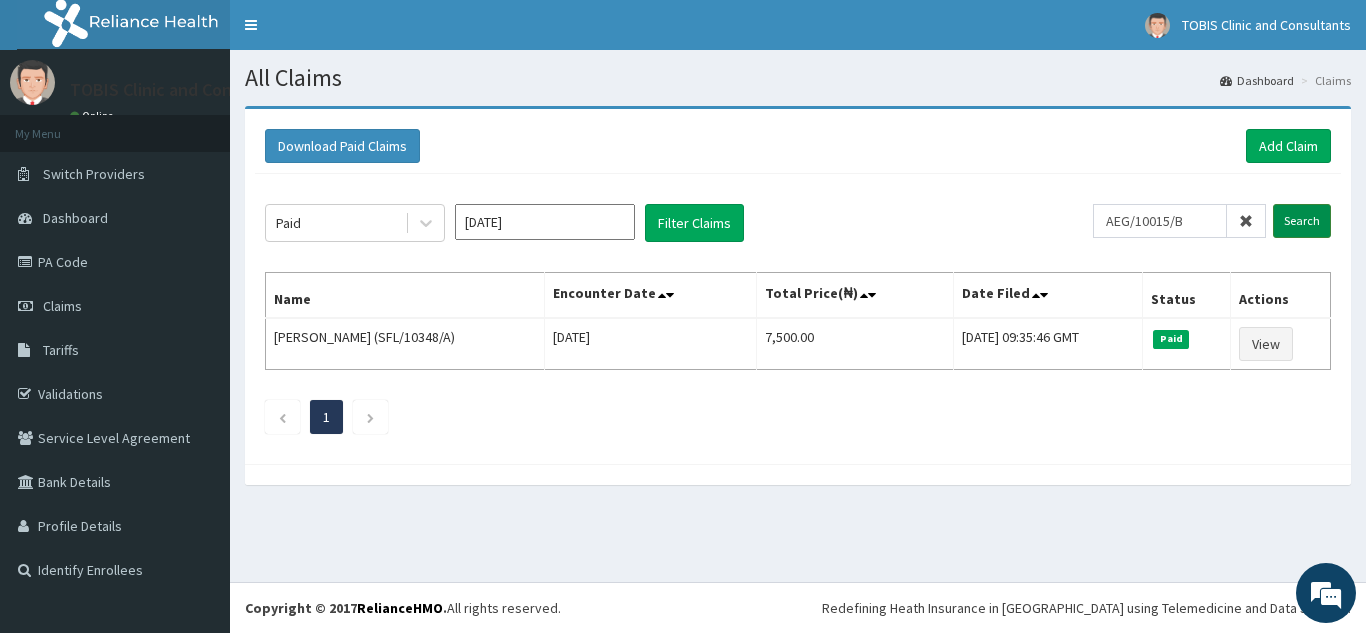 click on "Search" at bounding box center [1302, 221] 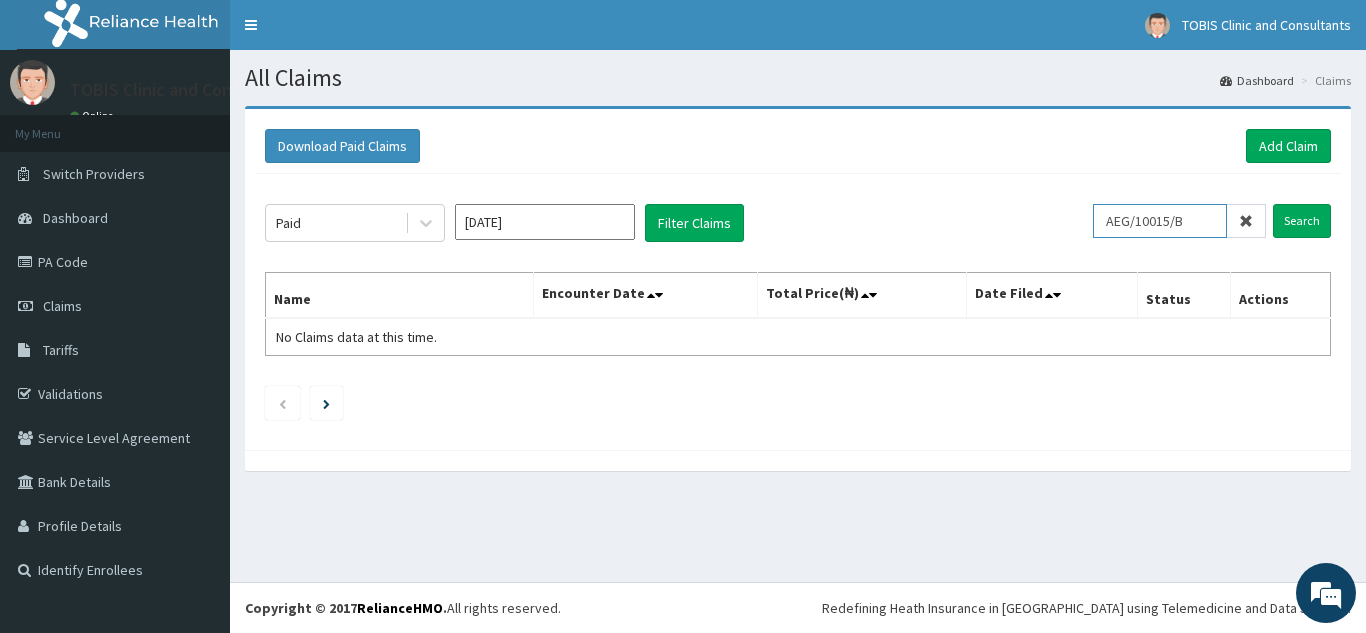 drag, startPoint x: 1209, startPoint y: 231, endPoint x: 911, endPoint y: 294, distance: 304.5866 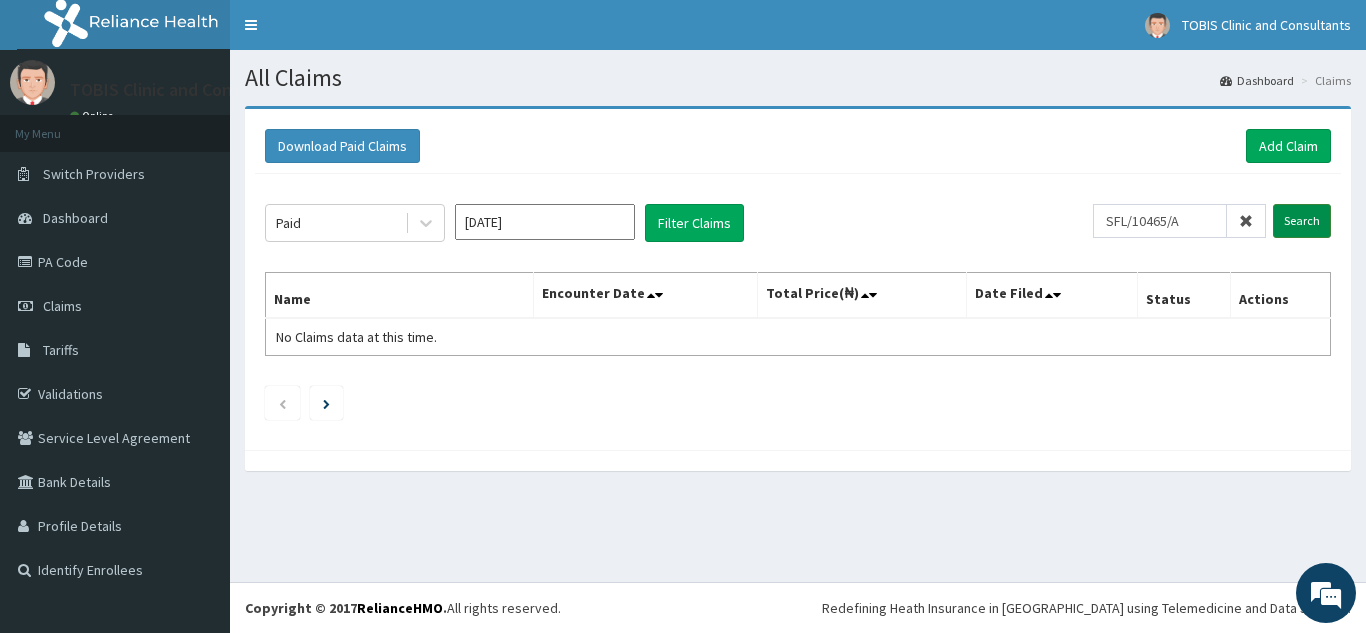 click on "Search" at bounding box center [1302, 221] 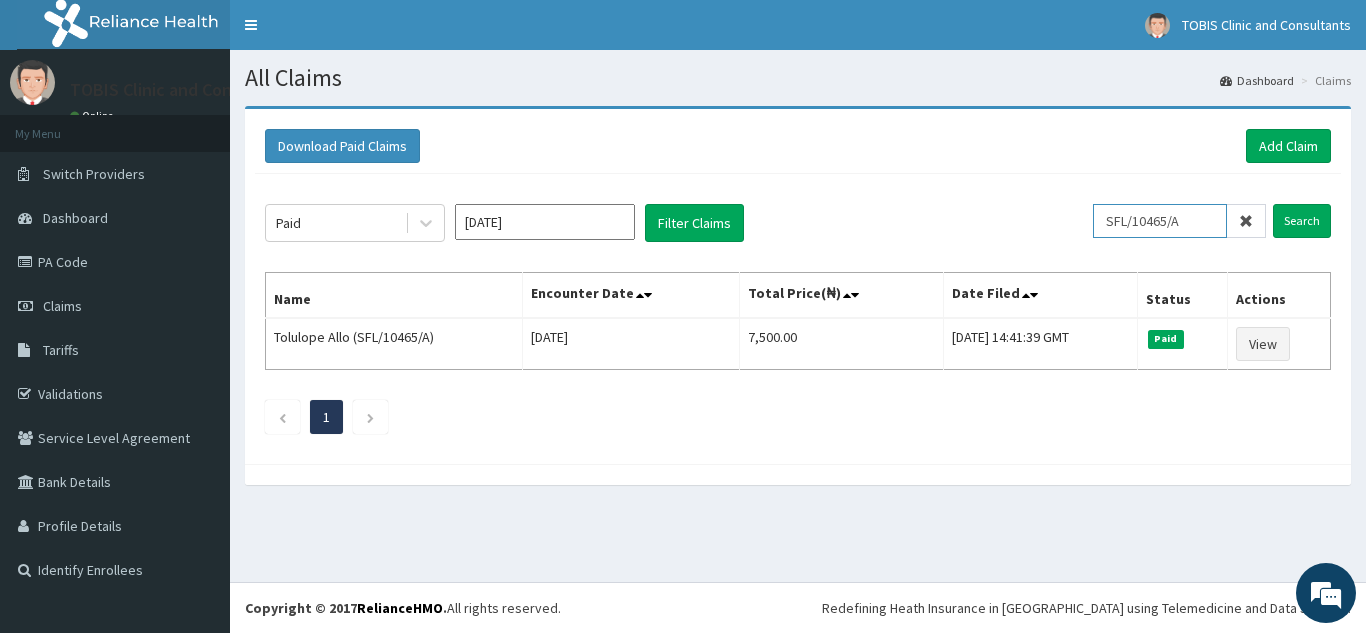 drag, startPoint x: 1194, startPoint y: 226, endPoint x: 913, endPoint y: 234, distance: 281.11386 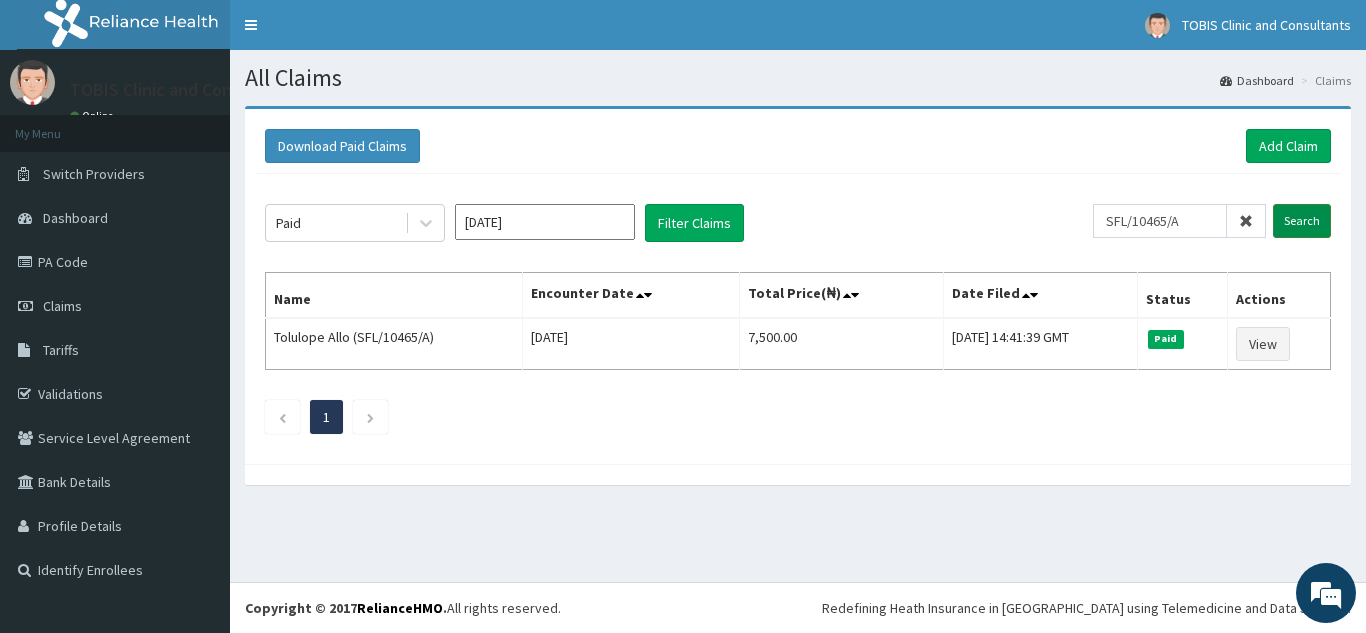 click on "Search" at bounding box center (1302, 221) 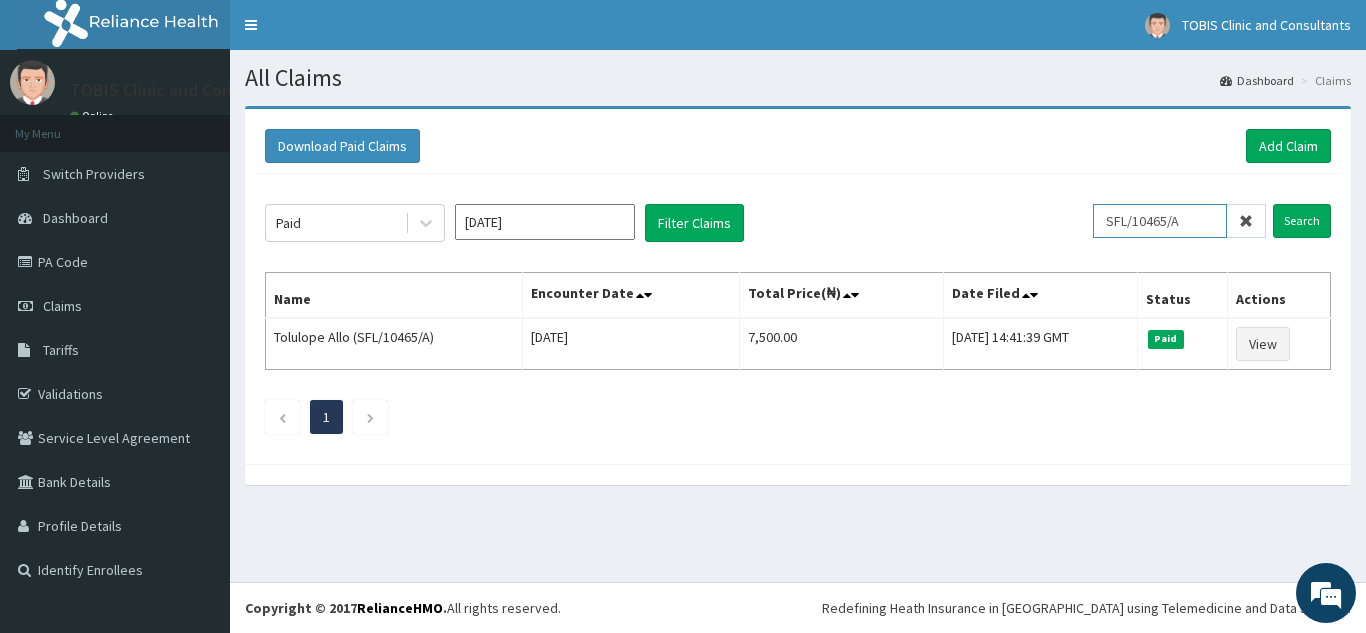 drag, startPoint x: 1209, startPoint y: 225, endPoint x: 1079, endPoint y: 242, distance: 131.10683 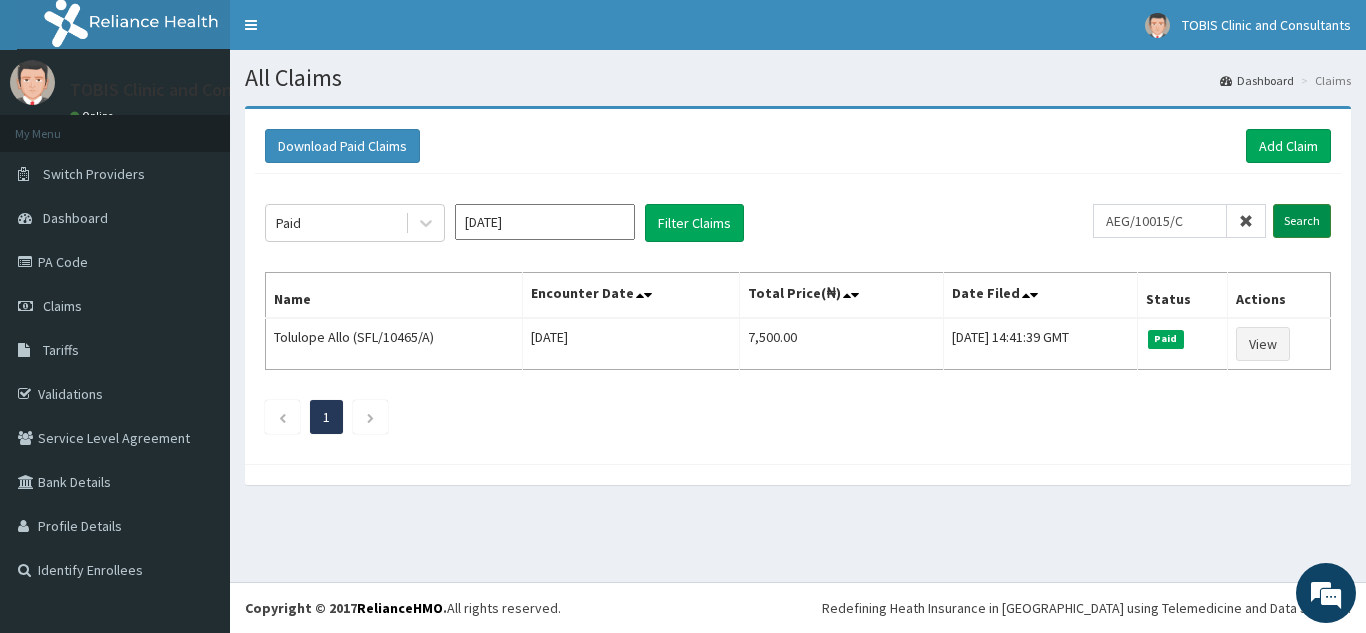 click on "Search" at bounding box center (1302, 221) 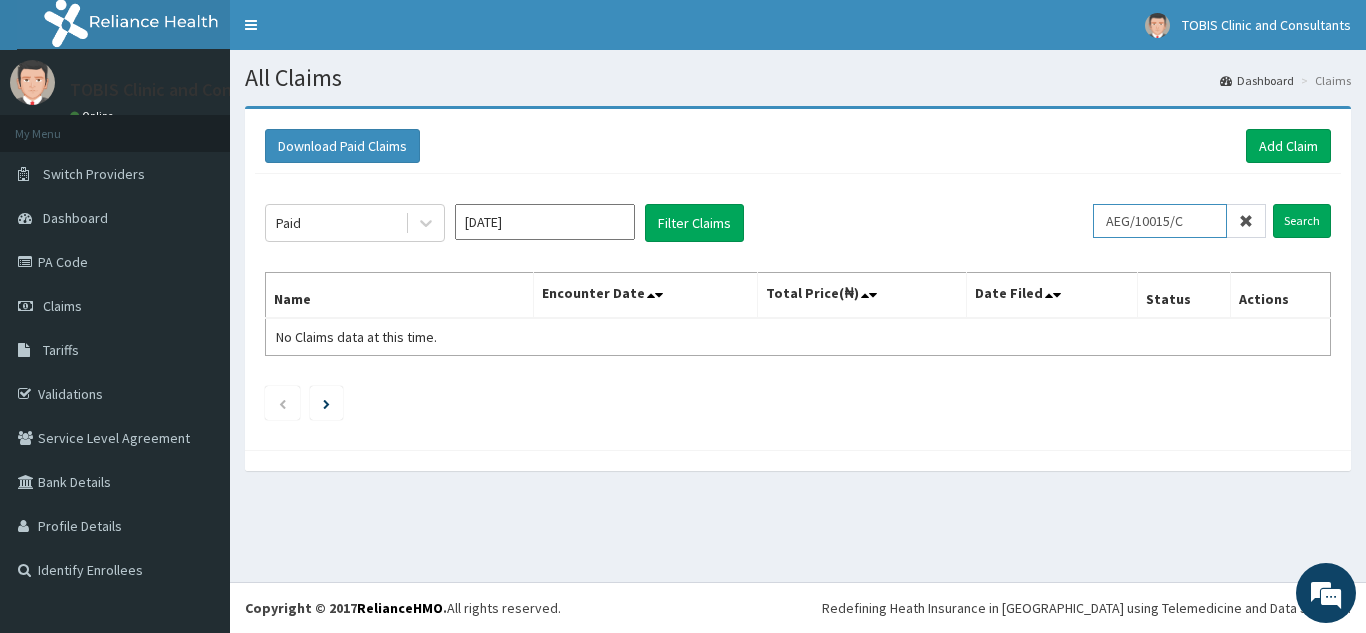 drag, startPoint x: 1210, startPoint y: 224, endPoint x: 979, endPoint y: 268, distance: 235.15314 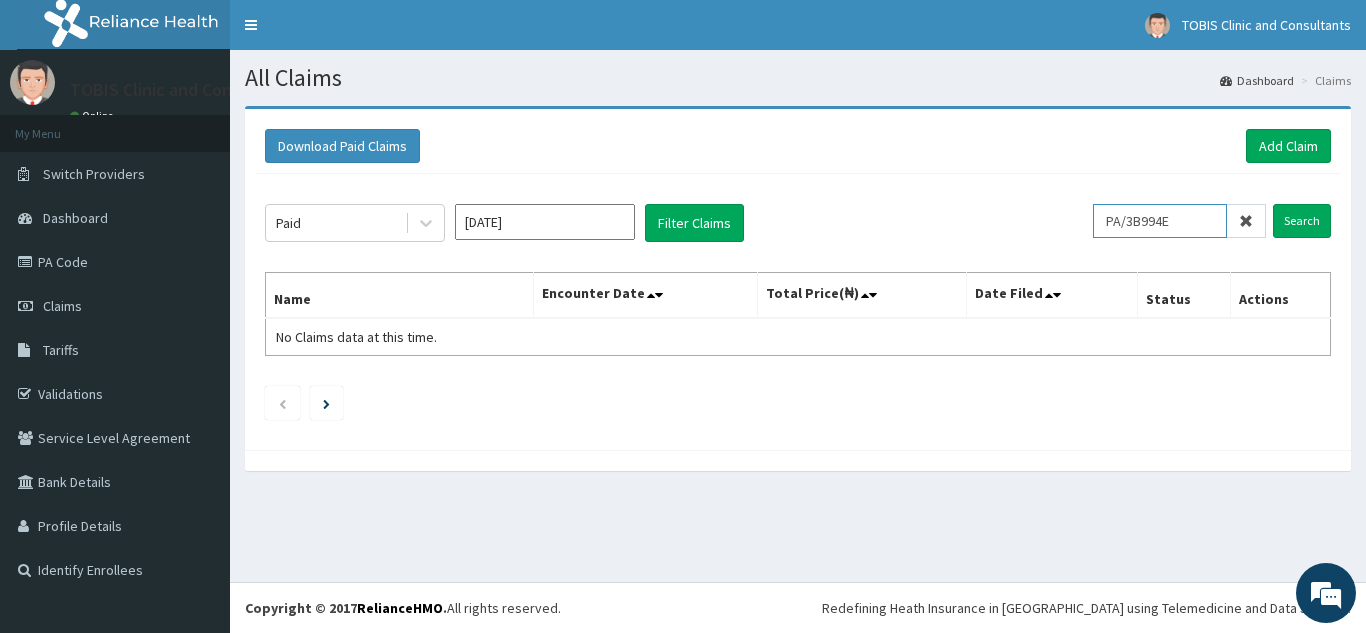 drag, startPoint x: 1191, startPoint y: 226, endPoint x: 927, endPoint y: 236, distance: 264.18933 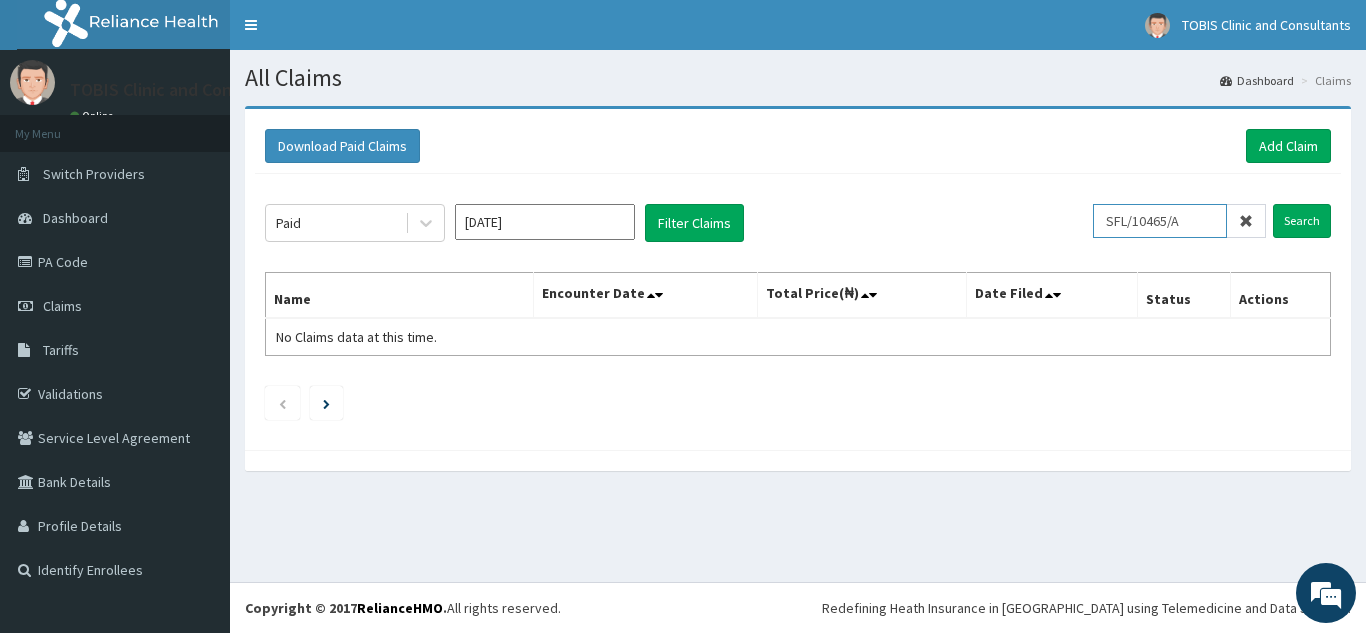scroll, scrollTop: 0, scrollLeft: 2, axis: horizontal 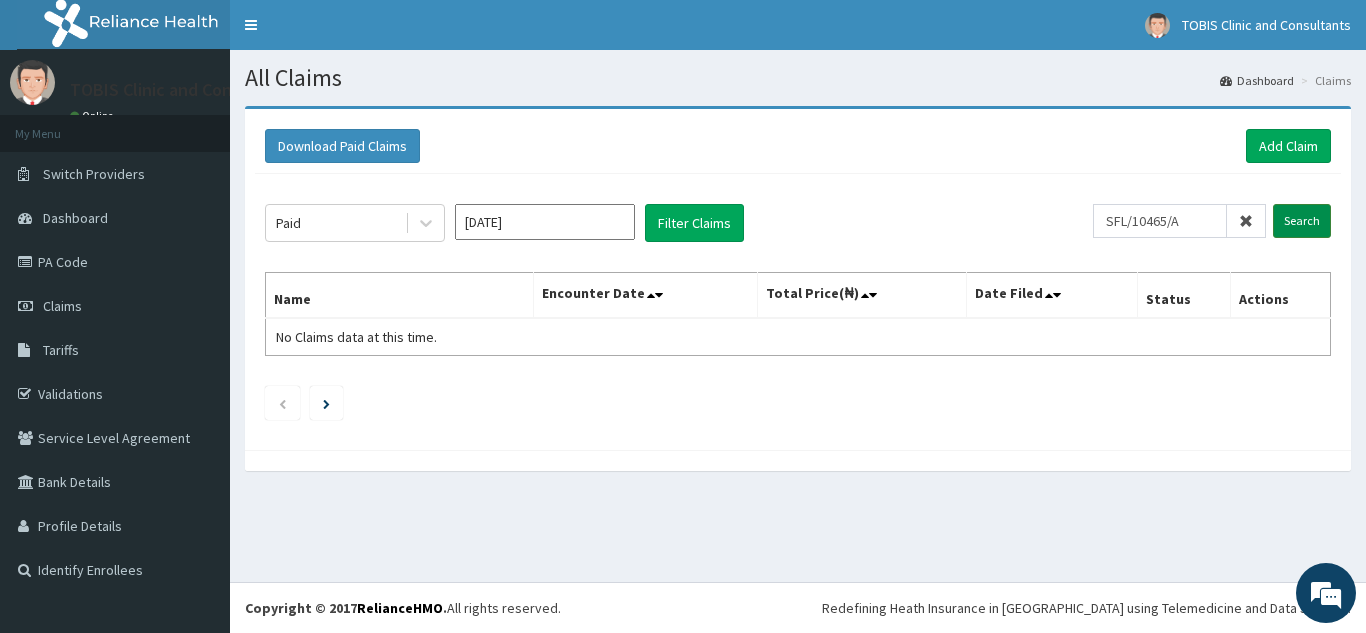 click on "Search" at bounding box center (1302, 221) 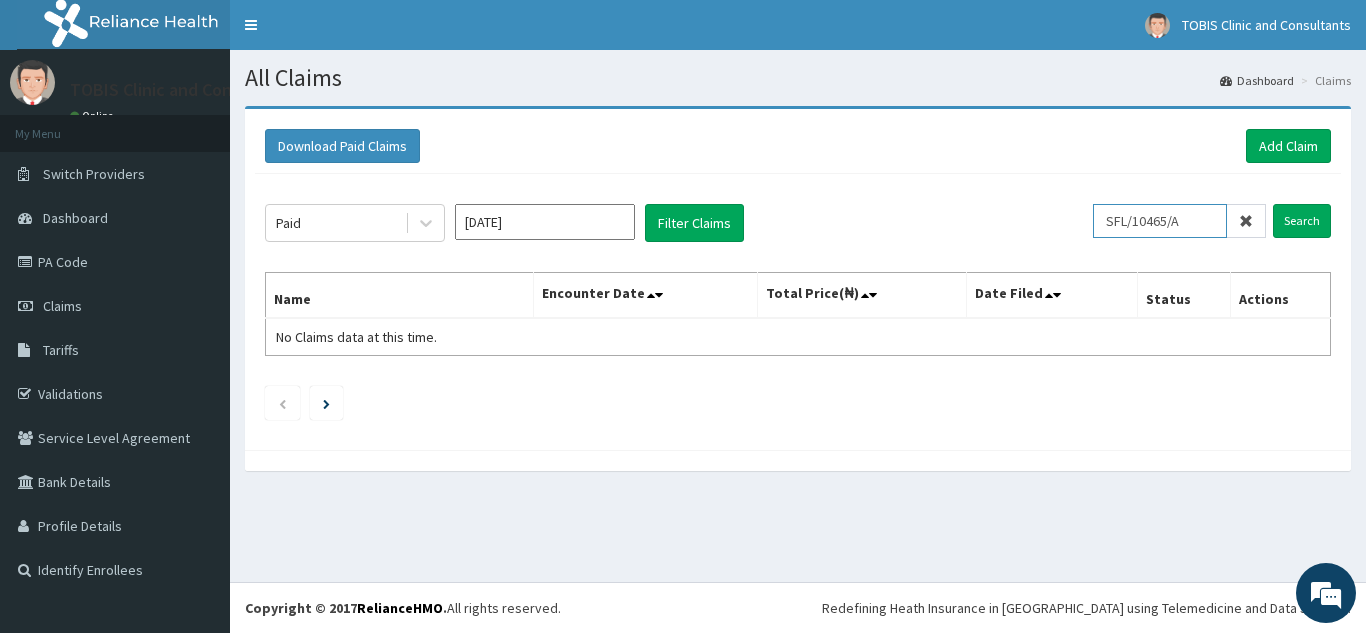 drag, startPoint x: 1208, startPoint y: 222, endPoint x: 969, endPoint y: 276, distance: 245.02449 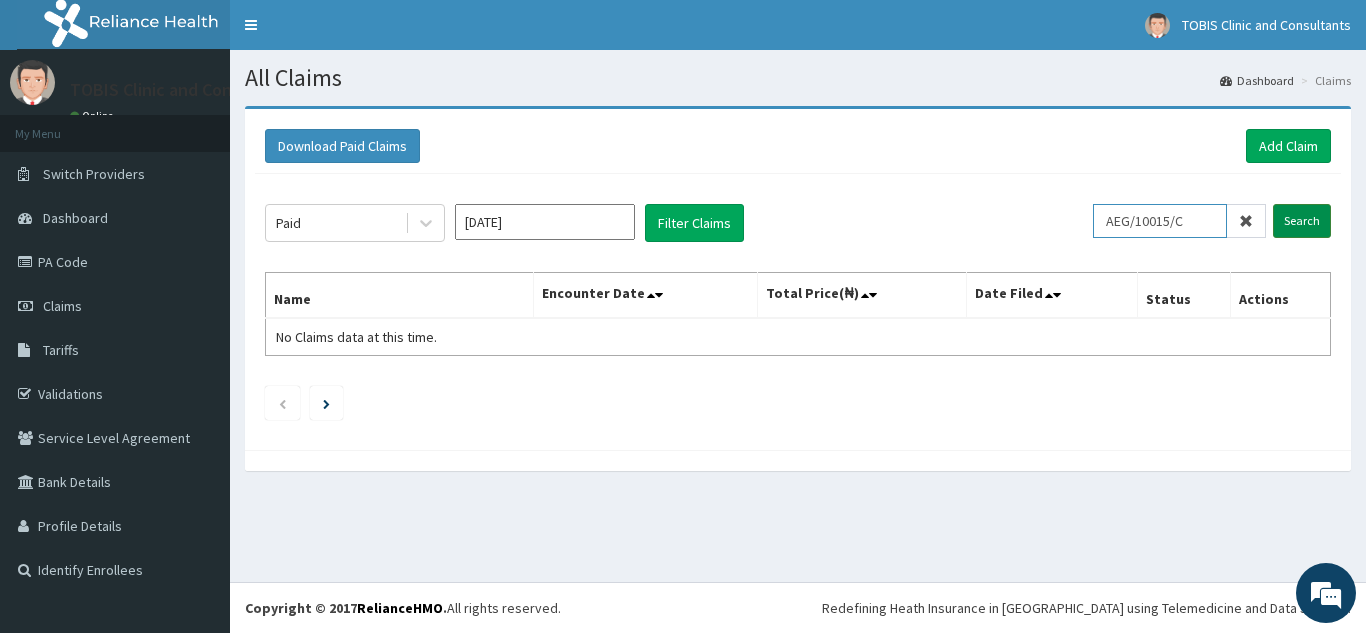 type on "AEG/10015/C" 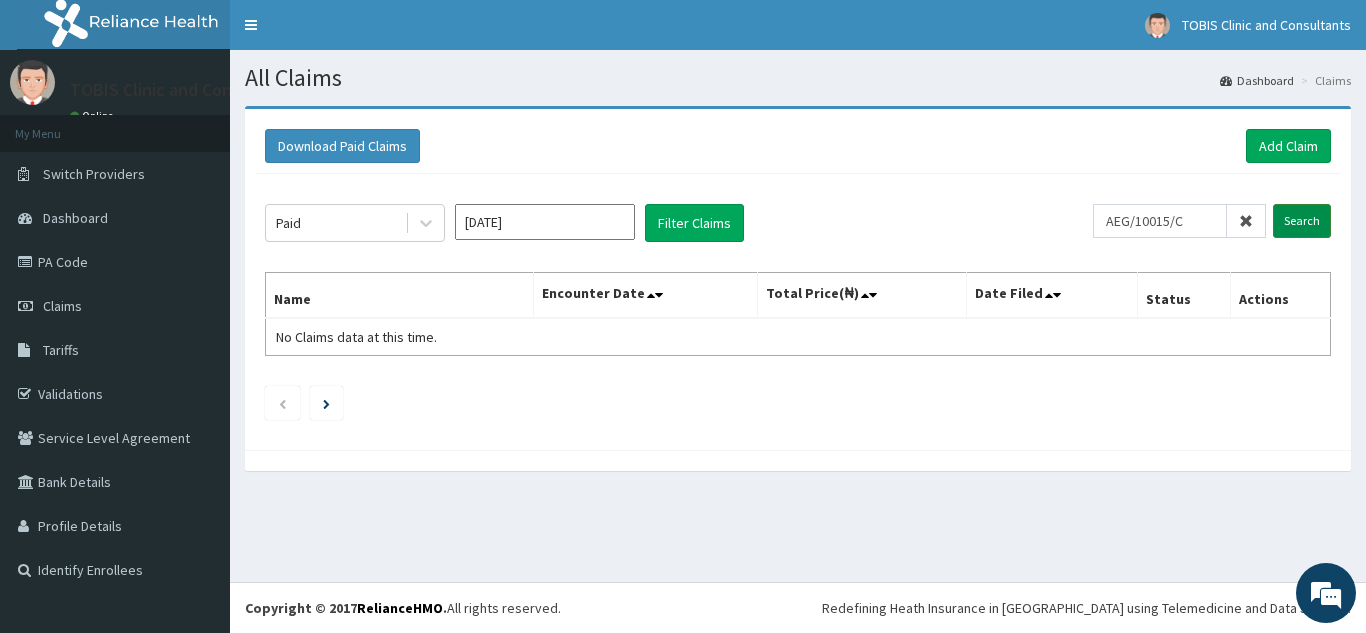 click on "Search" at bounding box center (1302, 221) 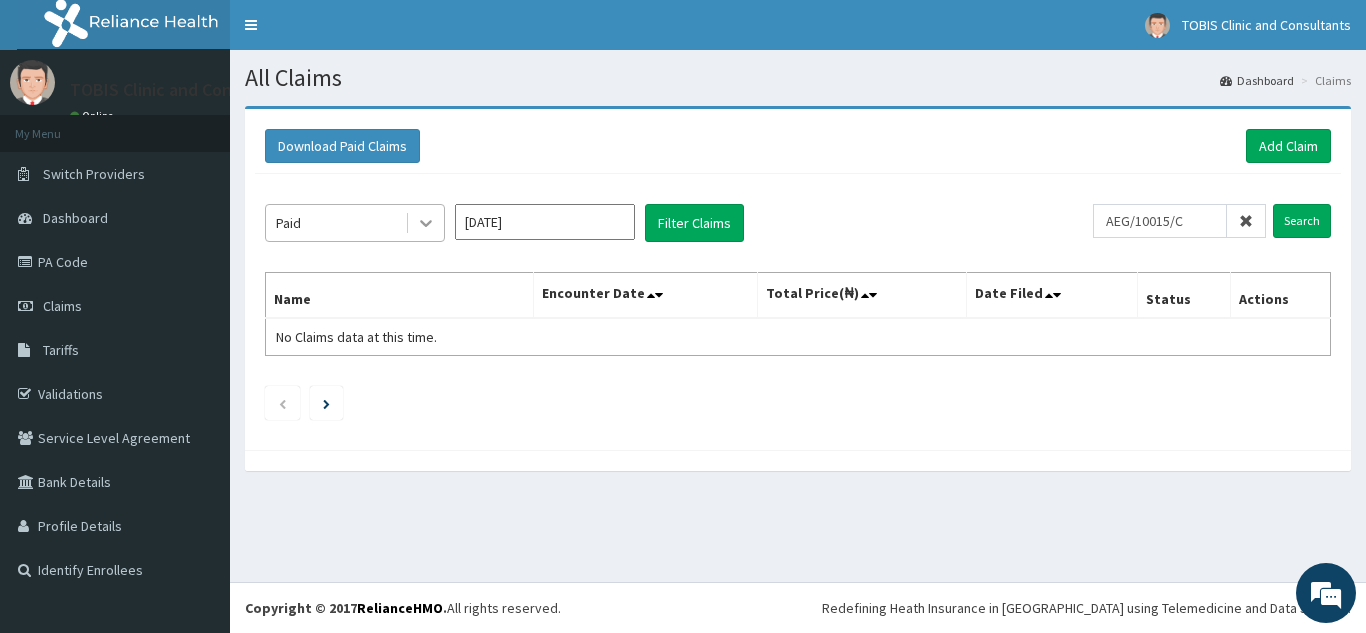 click 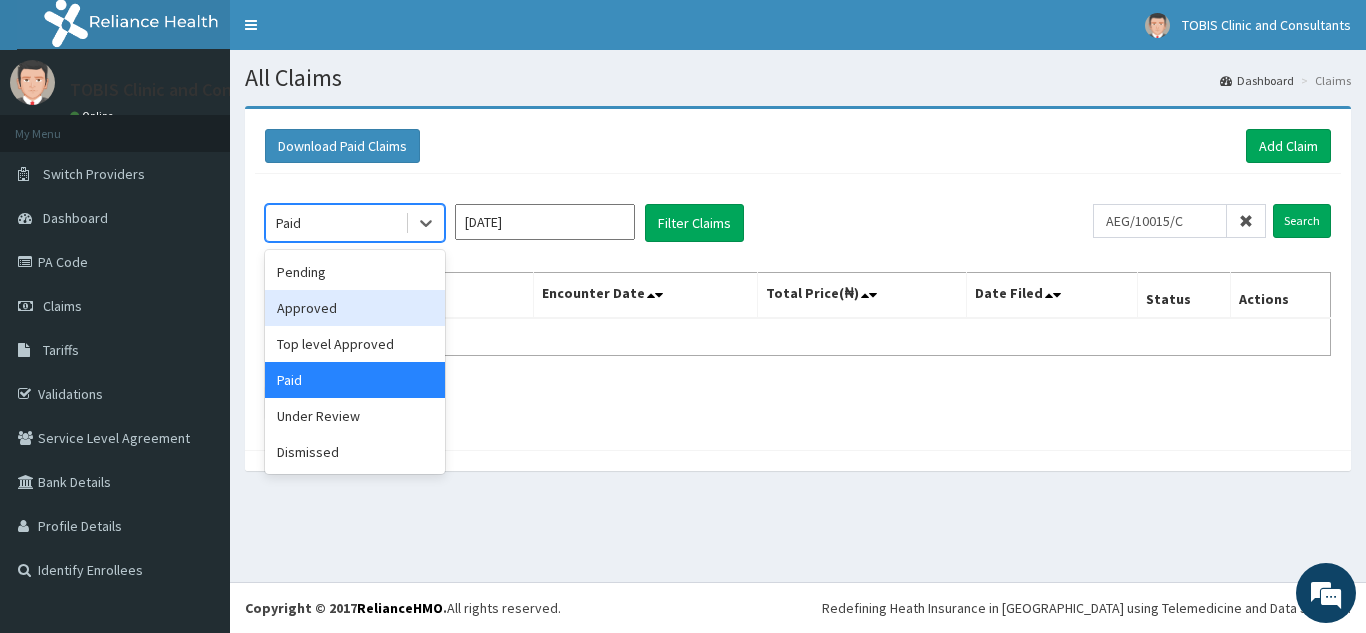 click on "option Paid, selected. option Approved focused, 2 of 6. 6 results available. Use Up and Down to choose options, press Enter to select the currently focused option, press Escape to exit the menu, press Tab to select the option and exit the menu. Paid Pending Approved Top level Approved Paid Under Review Dismissed Jun 2025 Filter Claims AEG/10015/C Search Name Encounter Date Total Price(₦) Date Filed Status Actions No Claims data at this time." 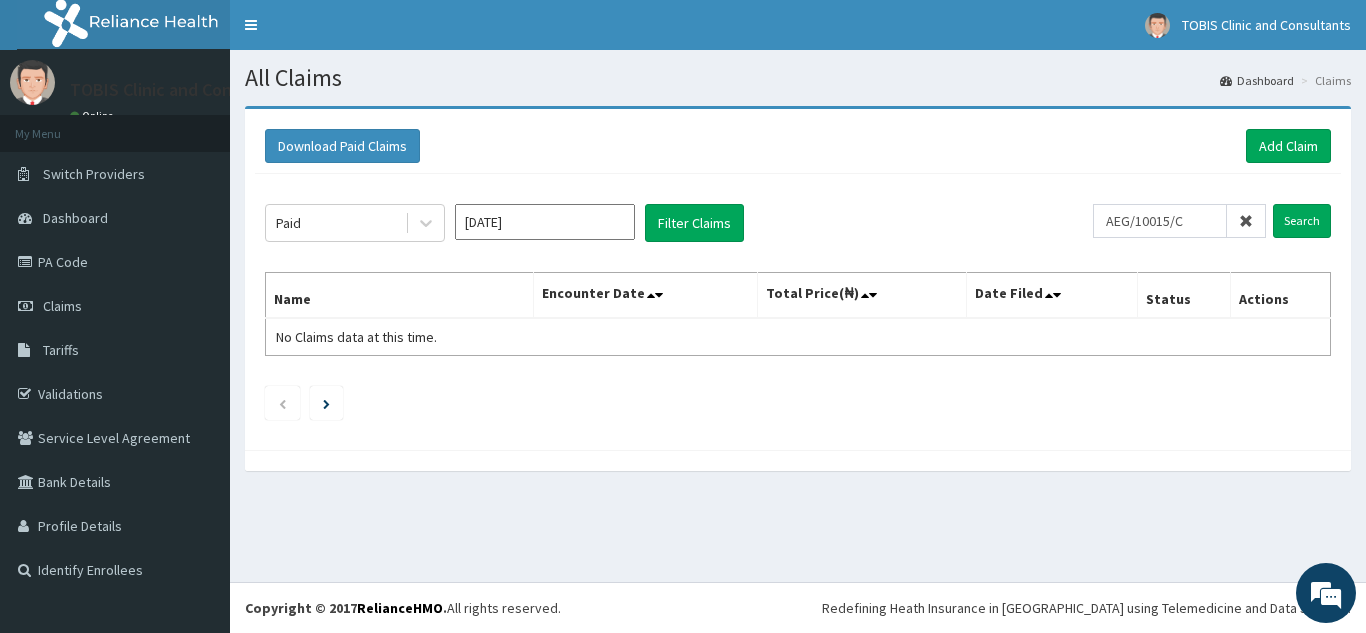 click on "Jun 2025" at bounding box center (545, 222) 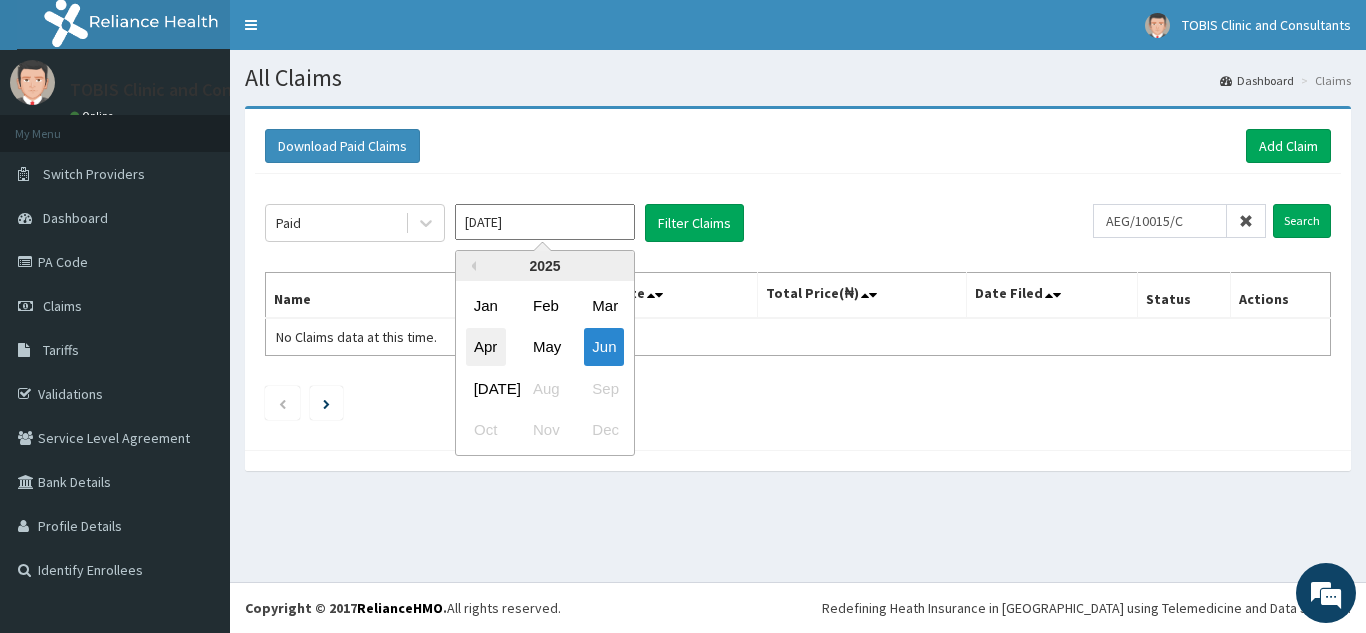 click on "Apr" at bounding box center (486, 347) 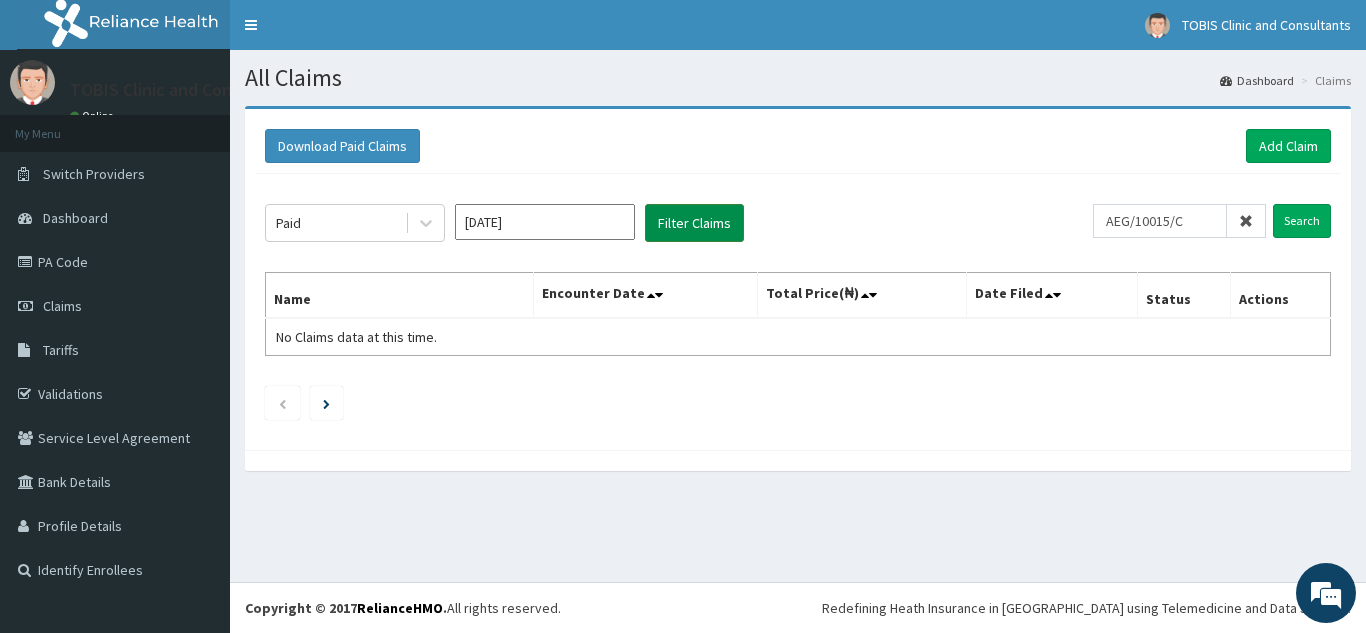 click on "Filter Claims" at bounding box center (694, 223) 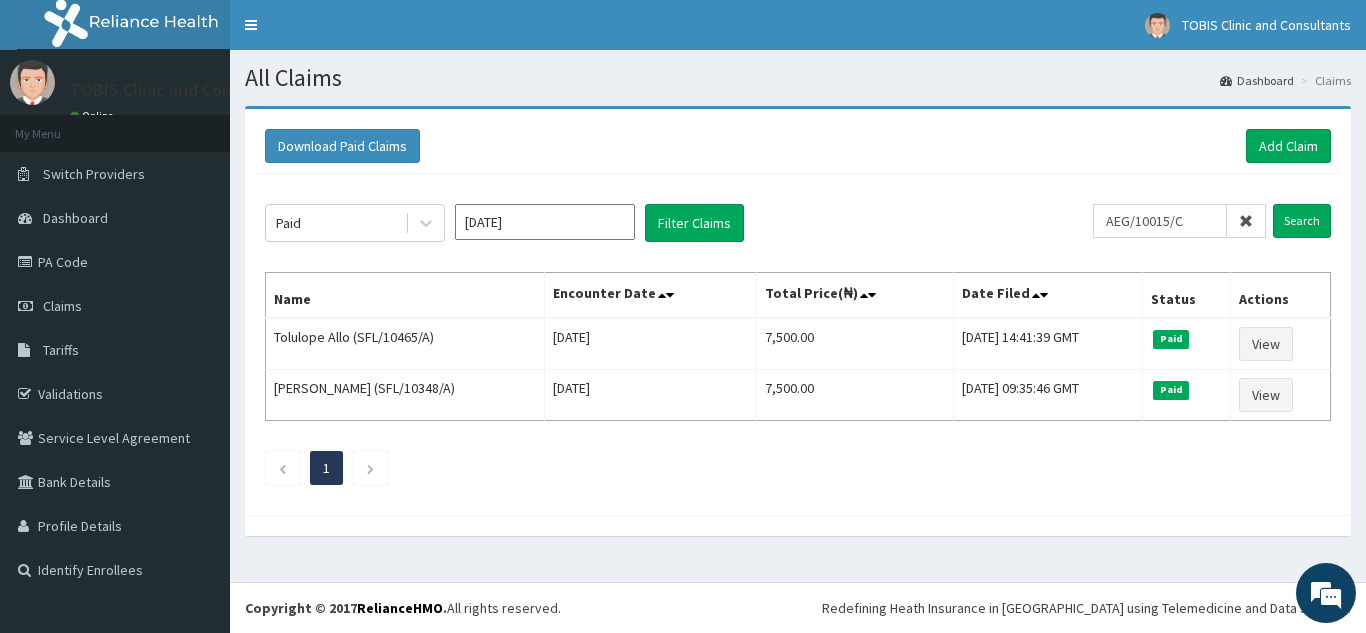 click on "Paid Apr 2025 Filter Claims AEG/10015/C Search Name Encounter Date Total Price(₦) Date Filed Status Actions Tolulope  Allo (SFL/10465/A) Wed Apr 09 2025 7,500.00 Fri, 06 Jun 2025 14:41:39 GMT Paid View Chris  Madu (SFL/10348/A) Fri Apr 11 2025 7,500.00 Mon, 21 Apr 2025 09:35:46 GMT Paid View 1" 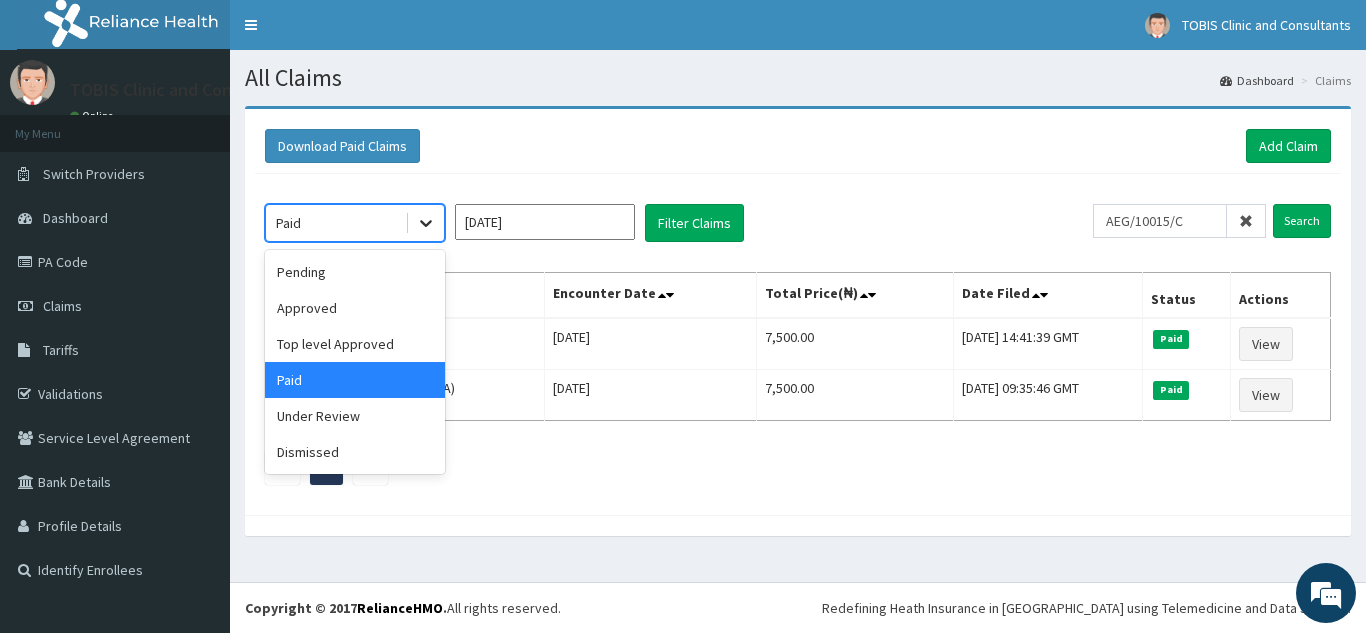 click at bounding box center [426, 223] 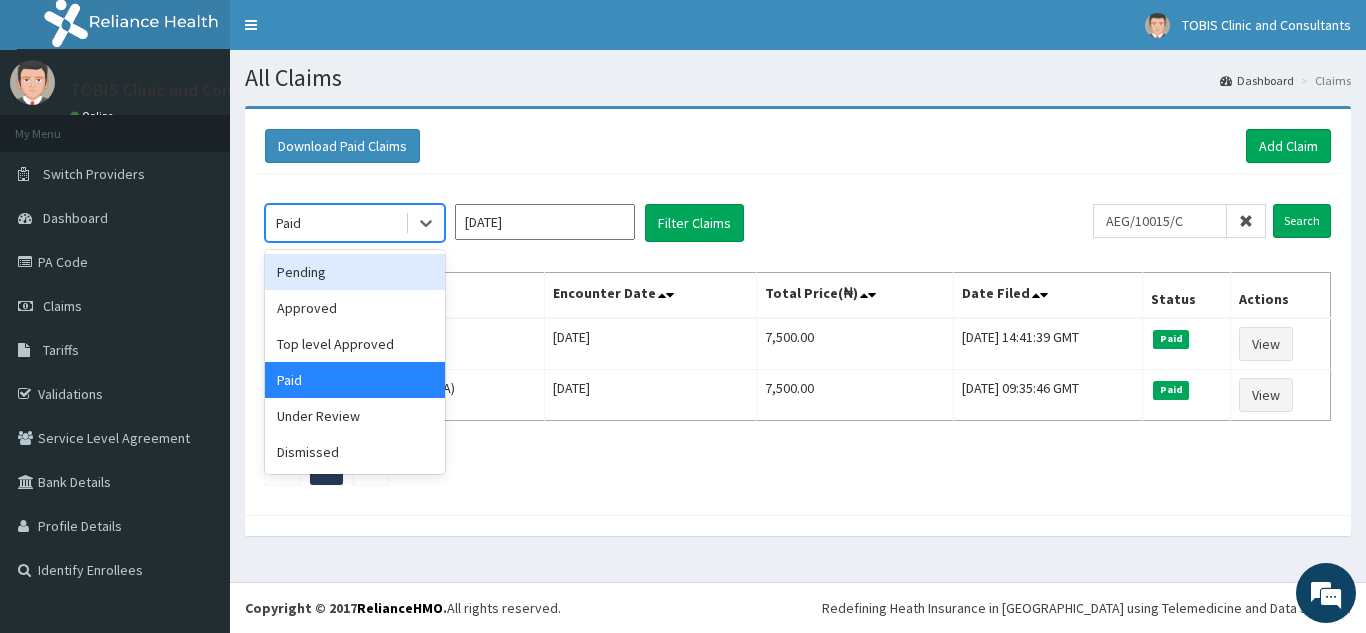 click on "Pending" at bounding box center [355, 272] 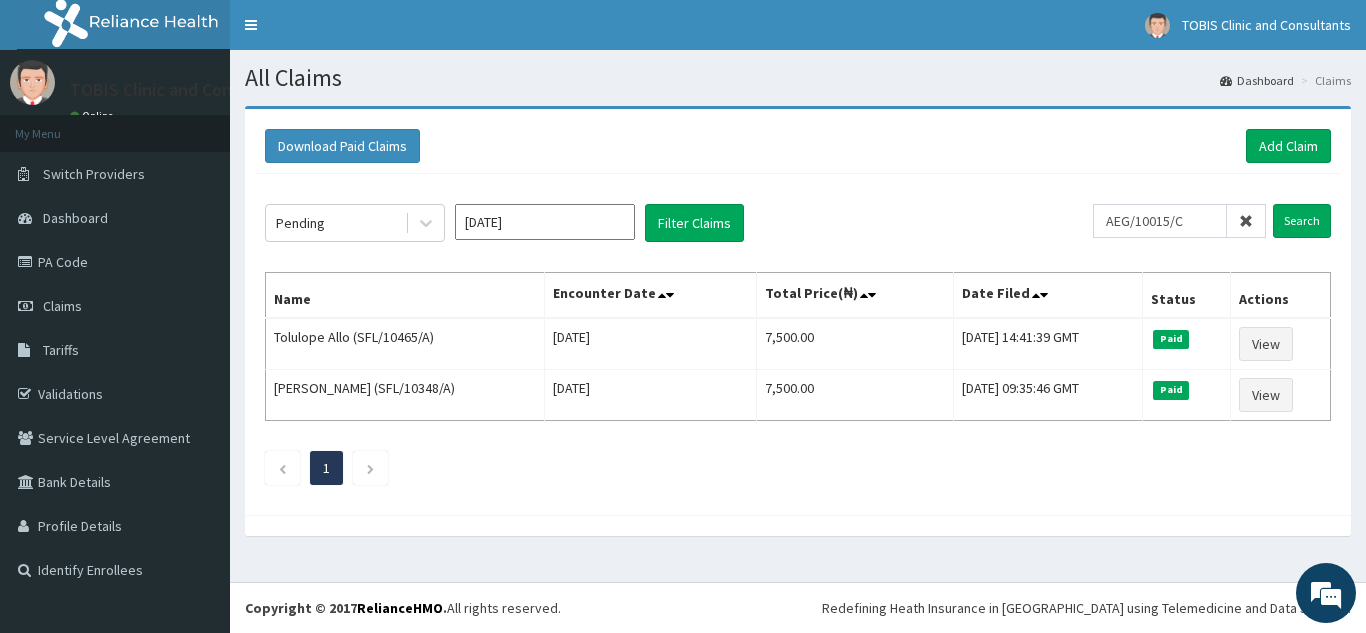 click on "Pending Apr 2025 Filter Claims" at bounding box center [679, 223] 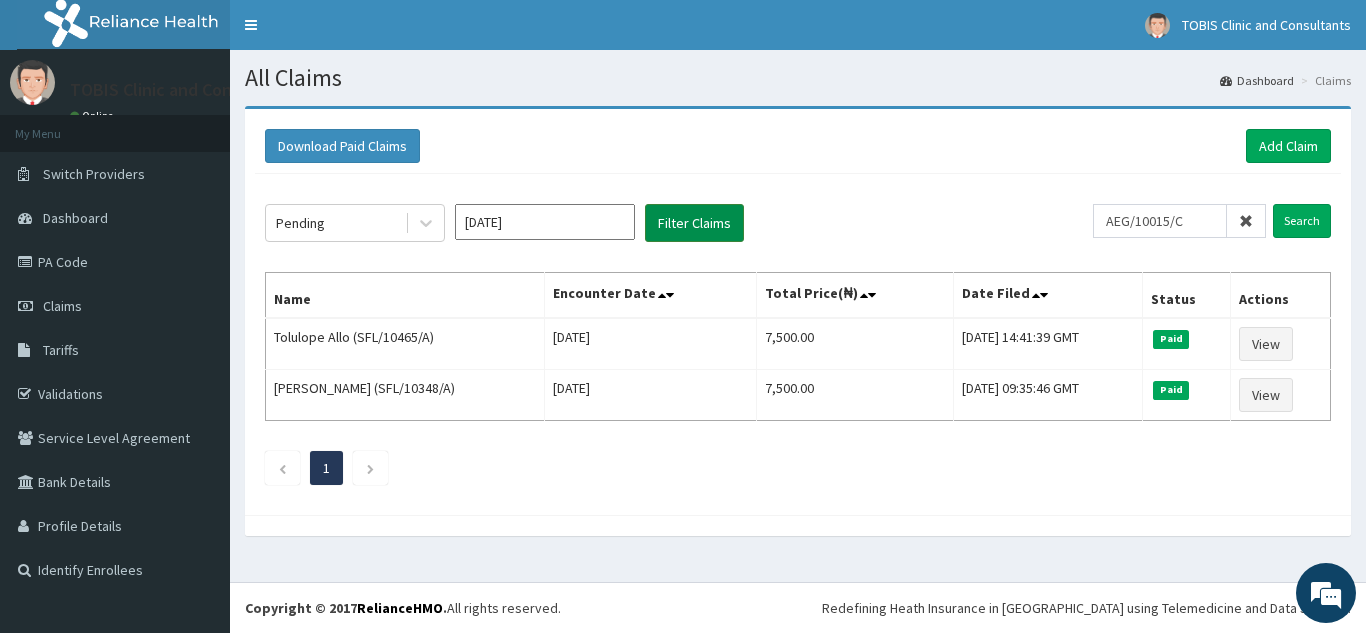 click on "Filter Claims" at bounding box center [694, 223] 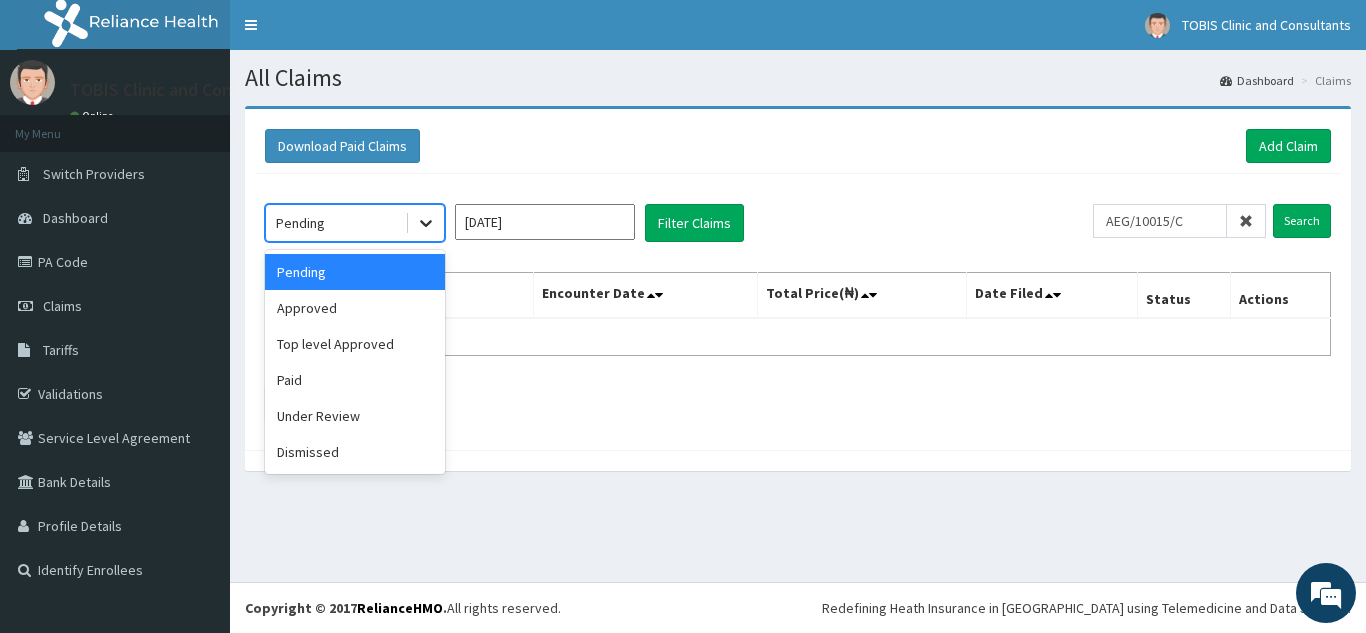 click 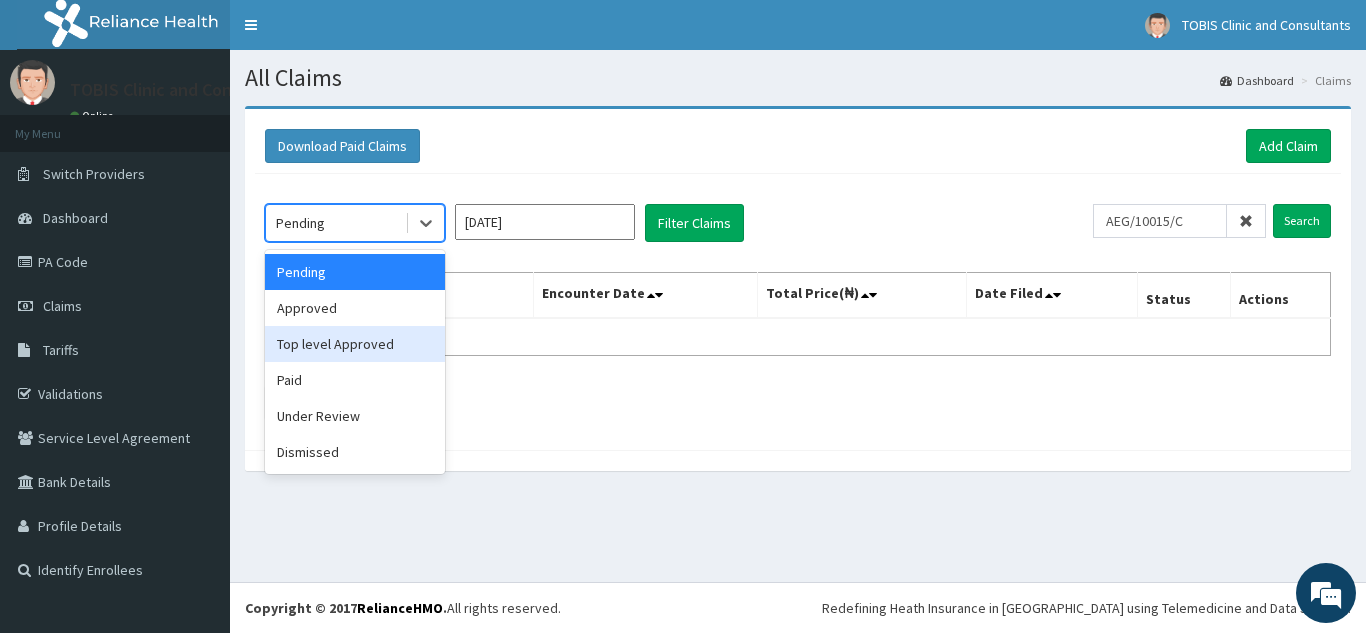 click on "Top level Approved" at bounding box center [355, 344] 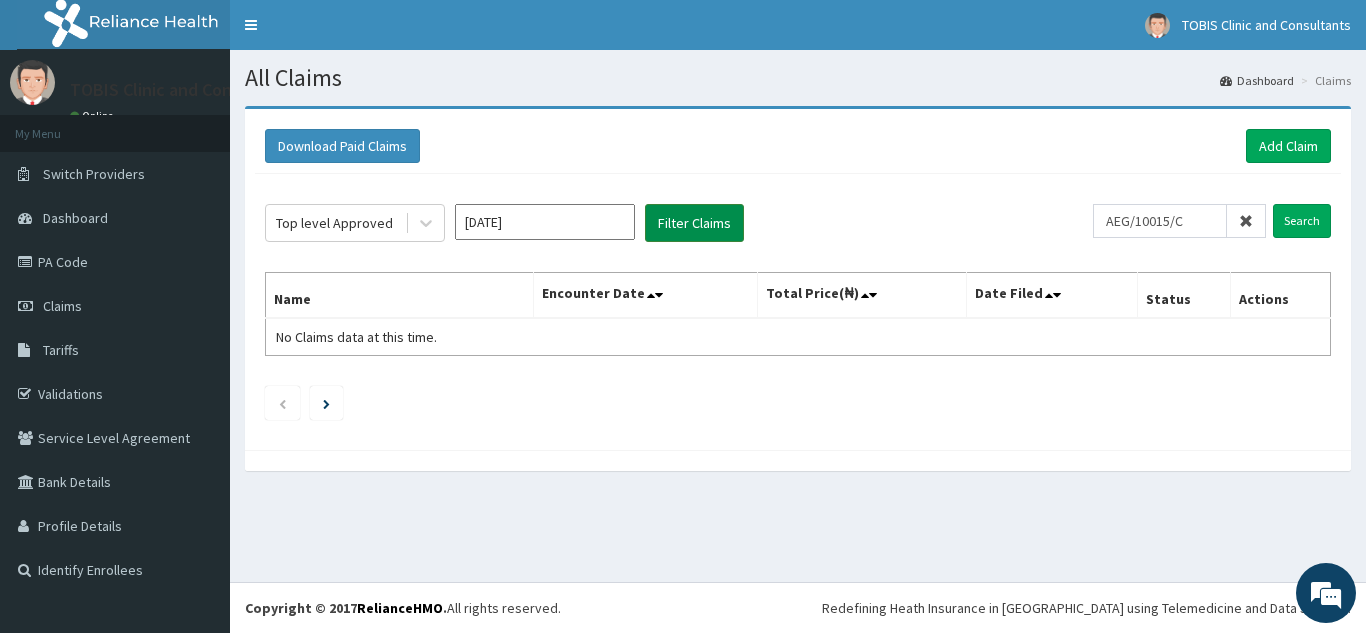 click on "Filter Claims" at bounding box center (694, 223) 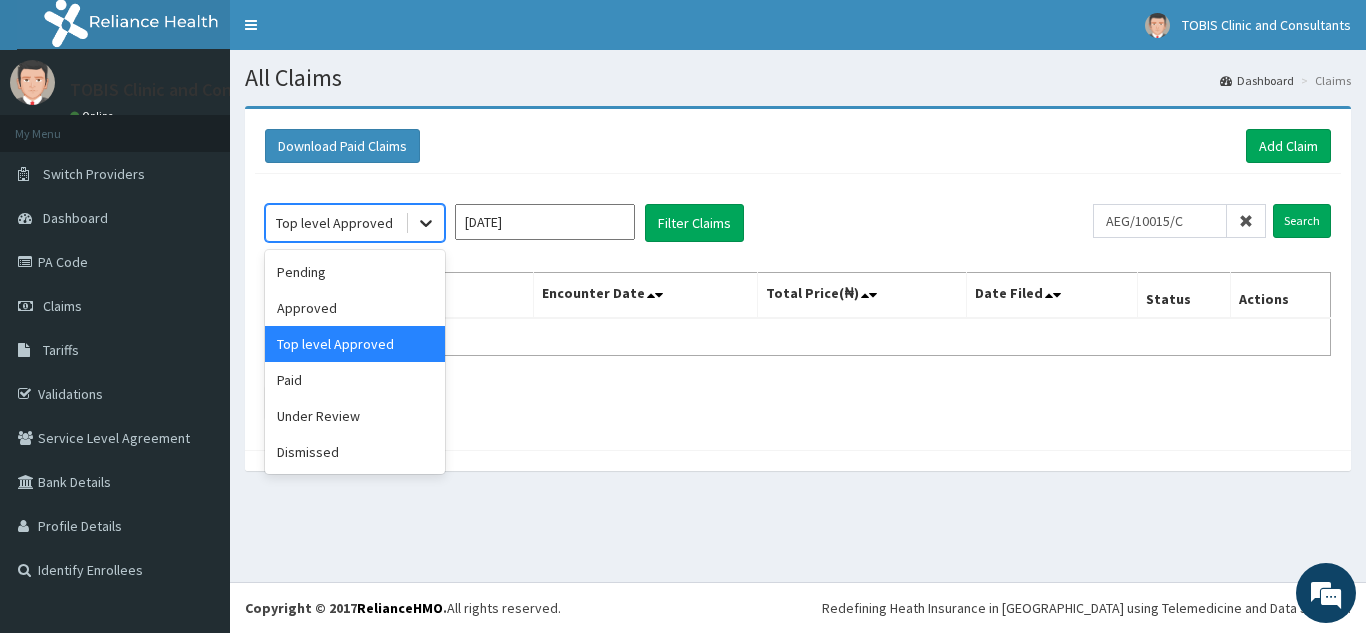 click 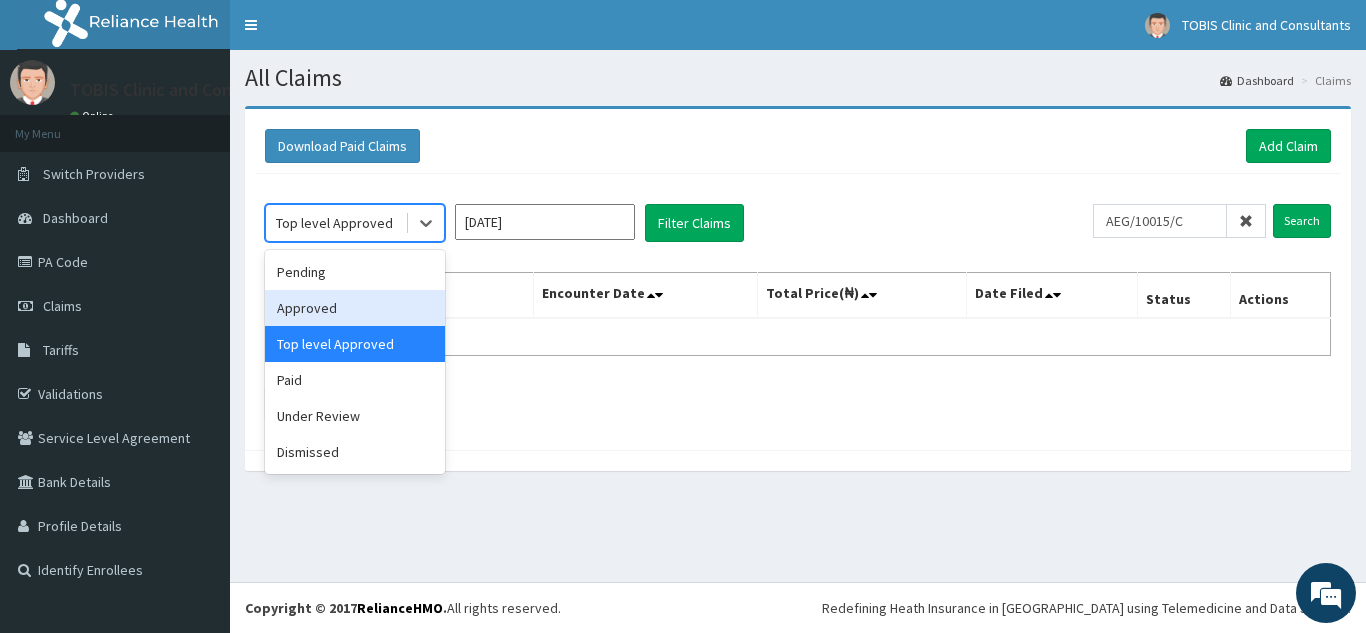 click on "Approved" at bounding box center [355, 308] 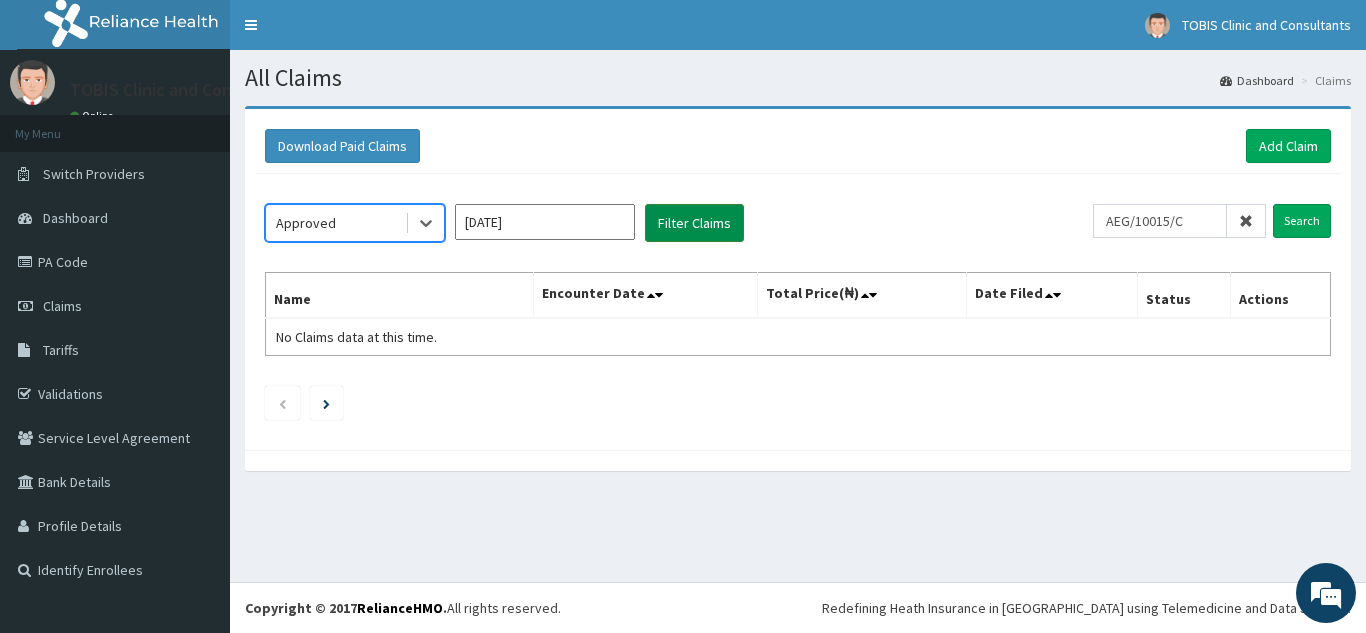 click on "Filter Claims" at bounding box center (694, 223) 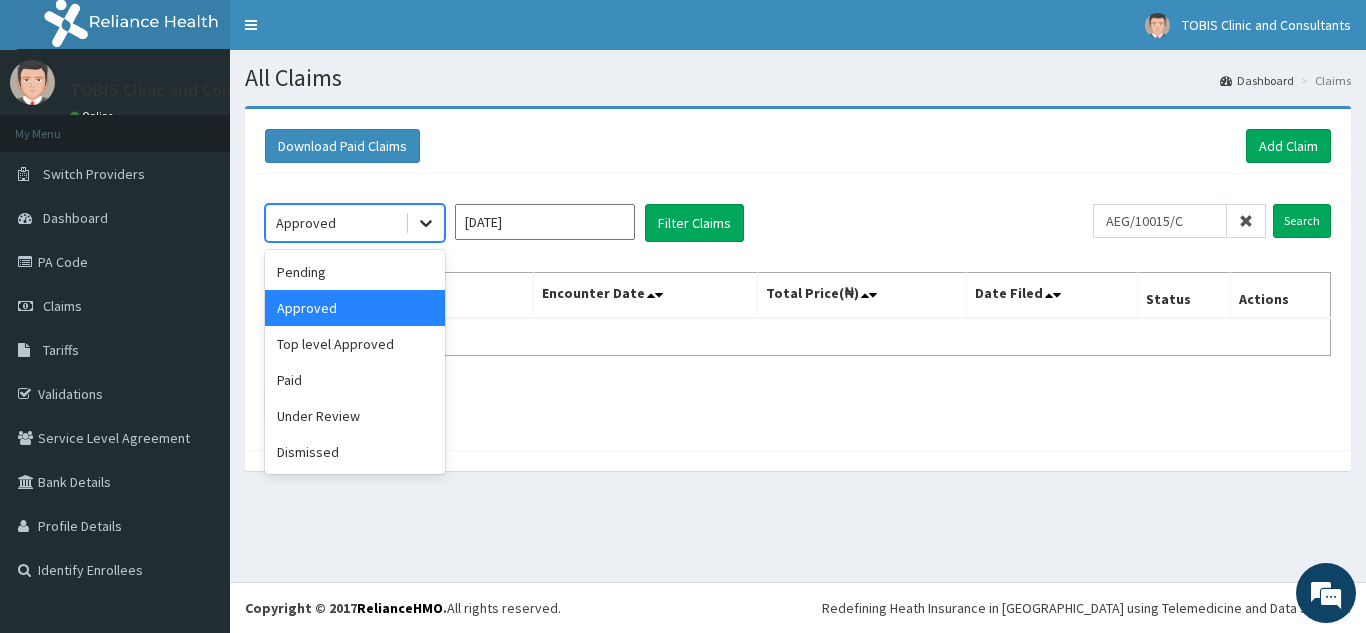 click at bounding box center (426, 223) 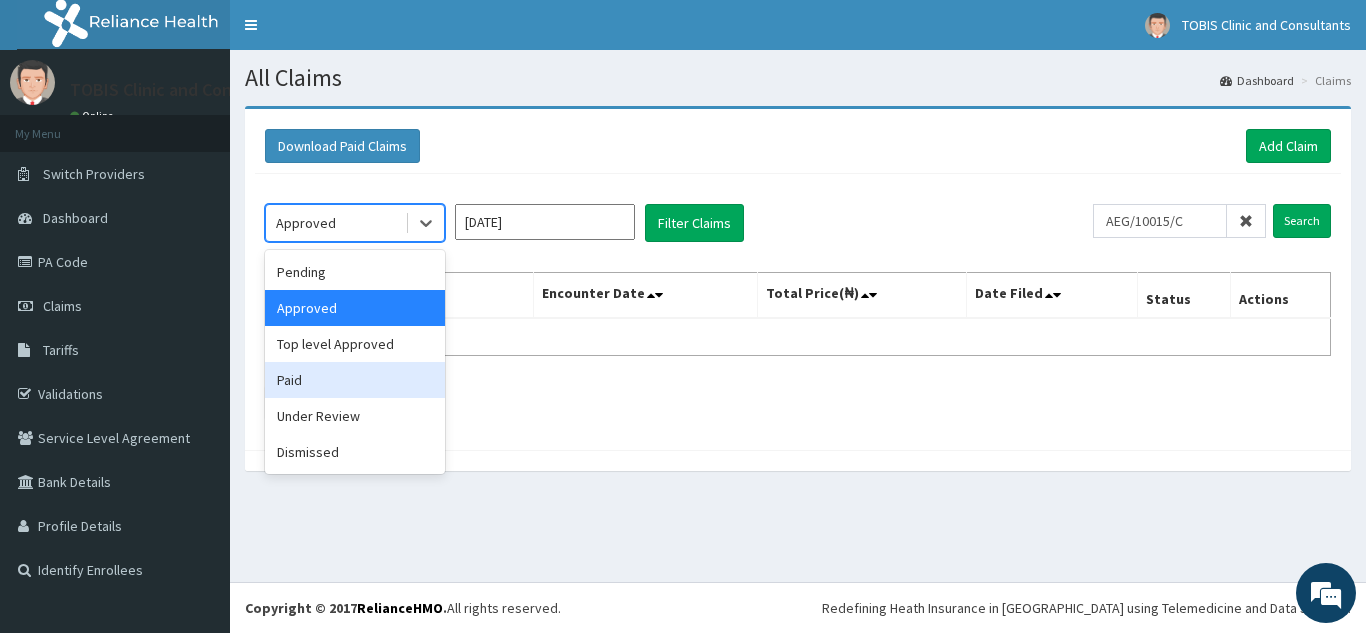 click on "Paid" at bounding box center [355, 380] 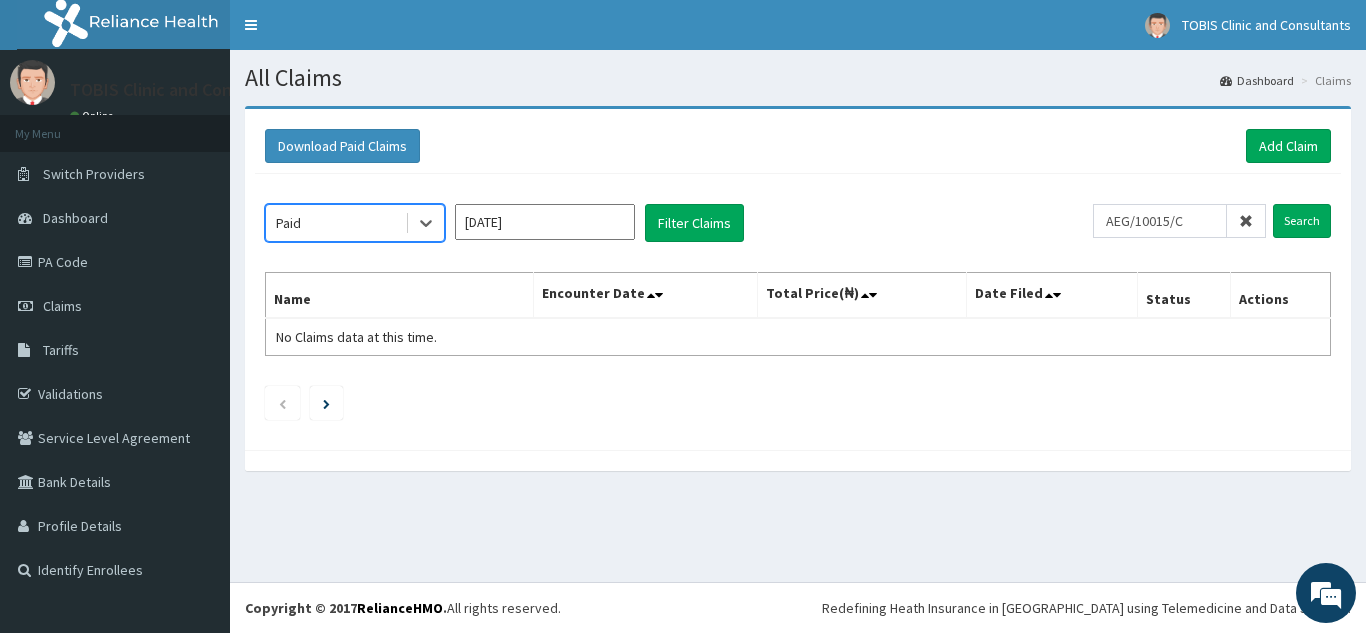 click on "Apr 2025" at bounding box center (545, 222) 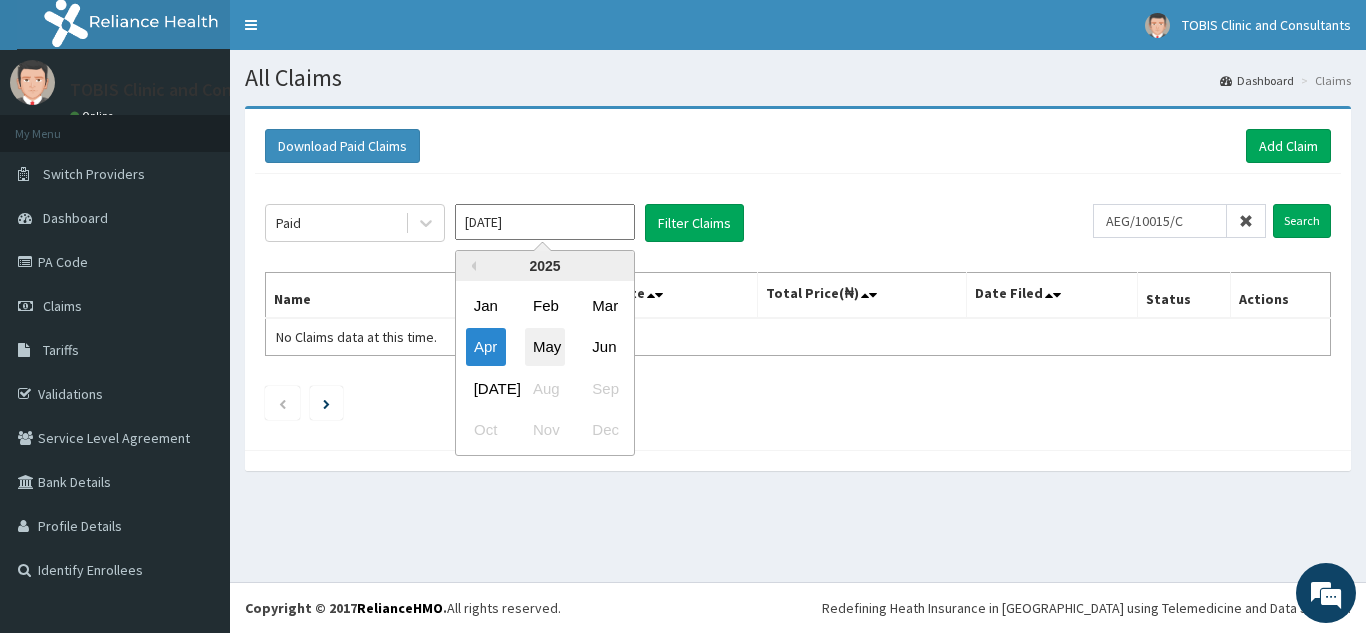 click on "May" at bounding box center [545, 347] 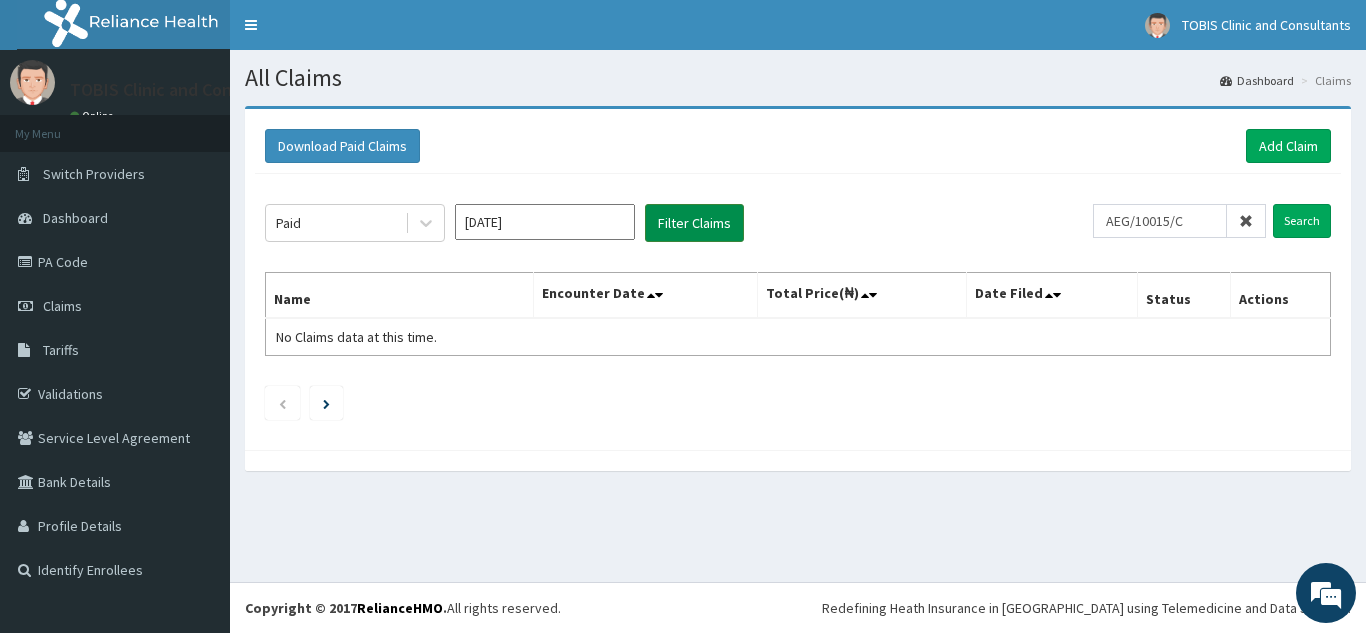 click on "Filter Claims" at bounding box center [694, 223] 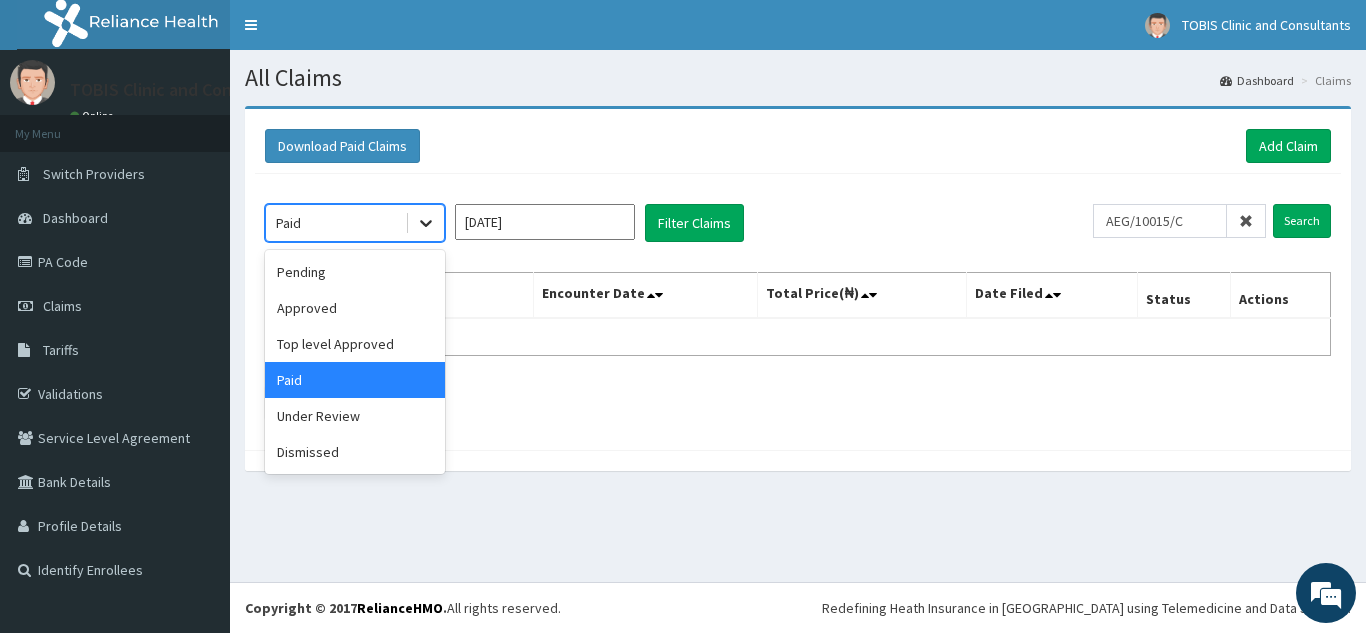 click 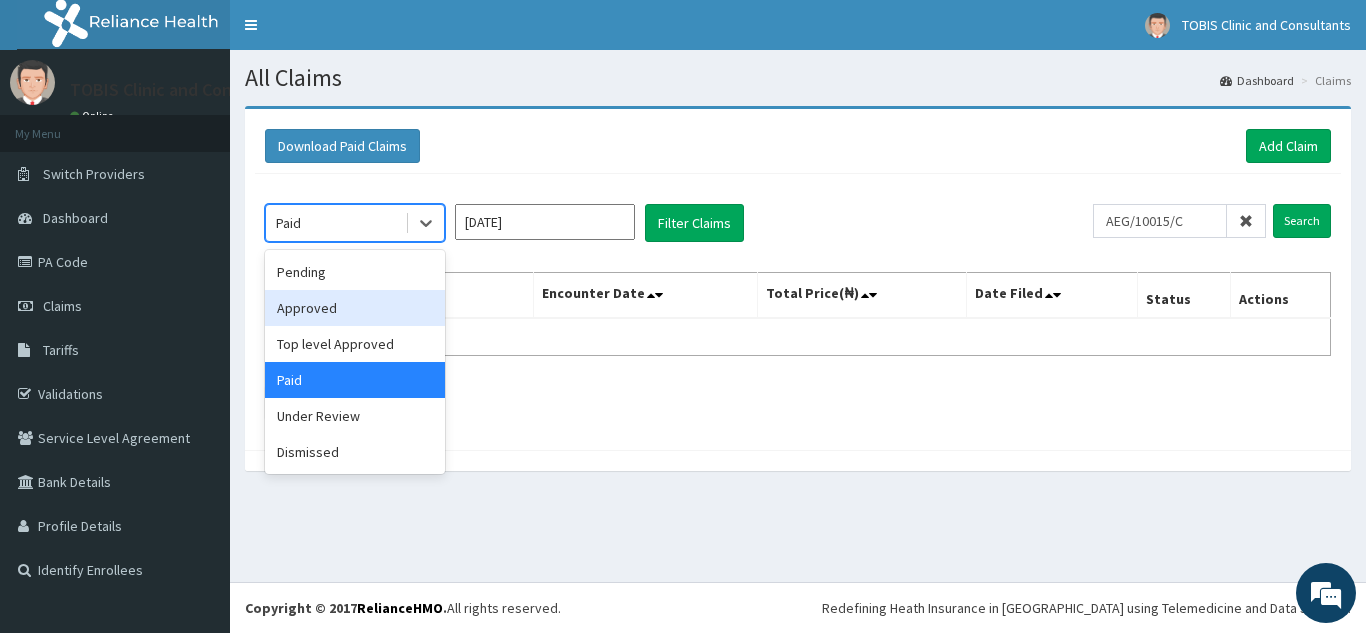 click on "Approved" at bounding box center (355, 308) 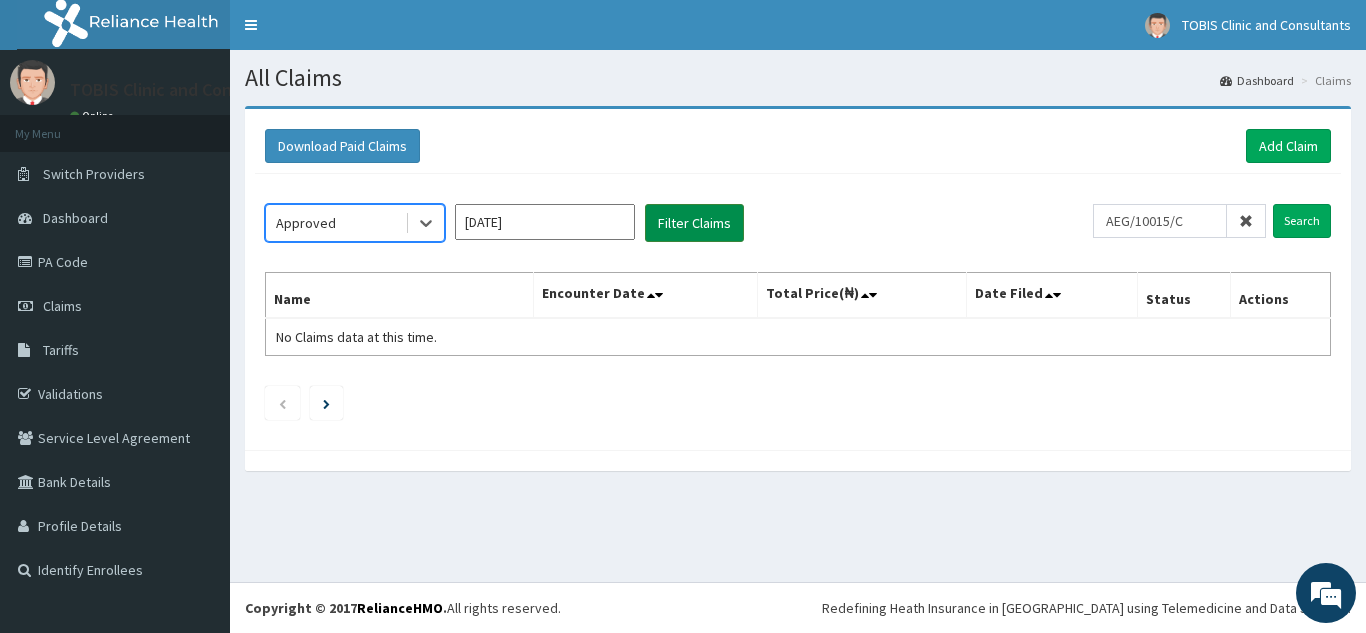 click on "Filter Claims" at bounding box center (694, 223) 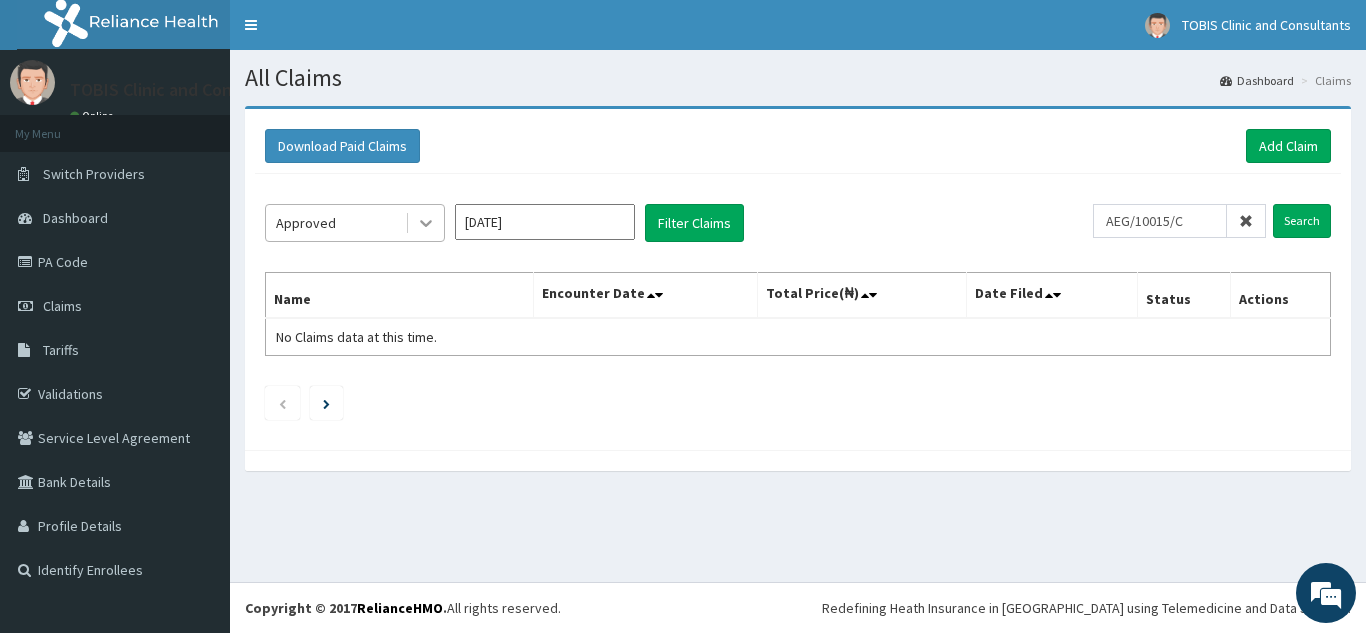 drag, startPoint x: 428, startPoint y: 224, endPoint x: 427, endPoint y: 247, distance: 23.021729 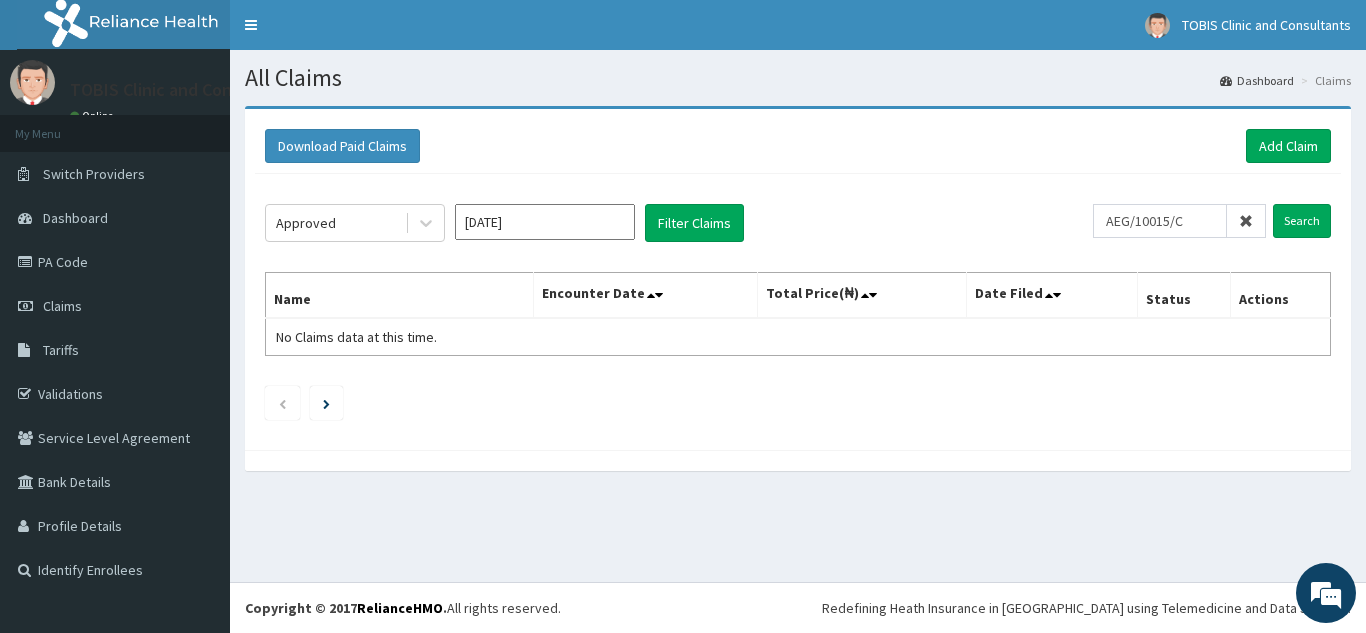 click 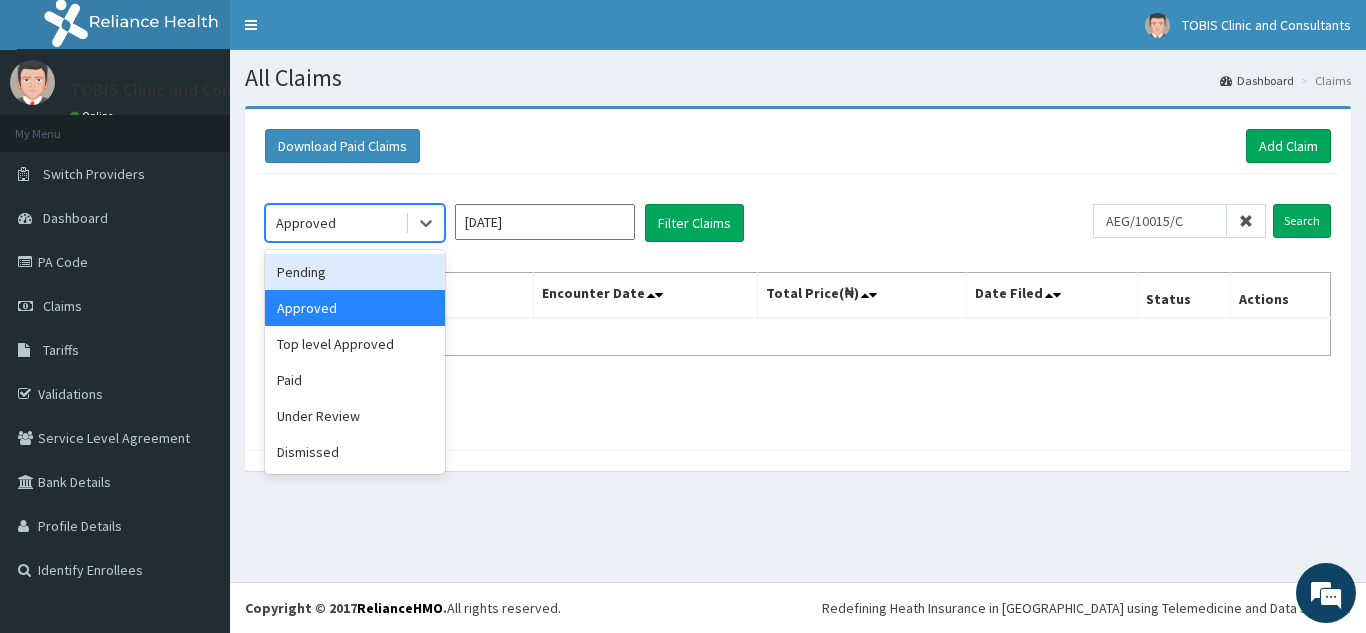 click on "Pending" at bounding box center [355, 272] 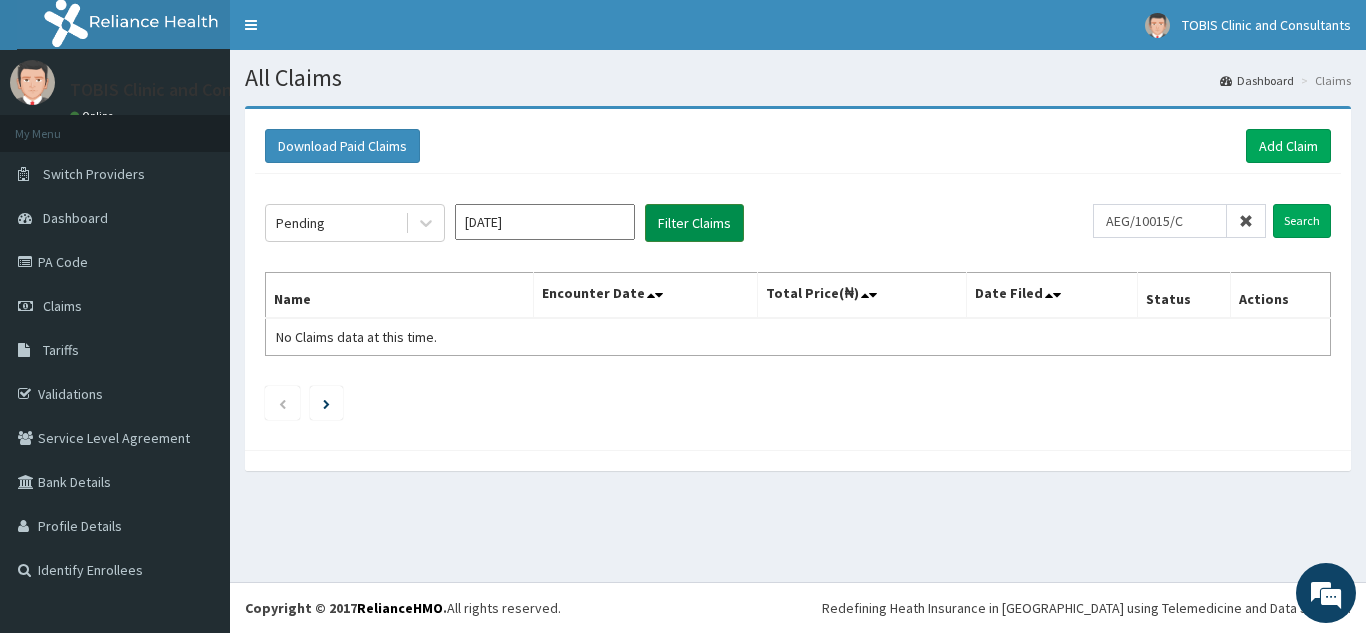 click on "Filter Claims" at bounding box center [694, 223] 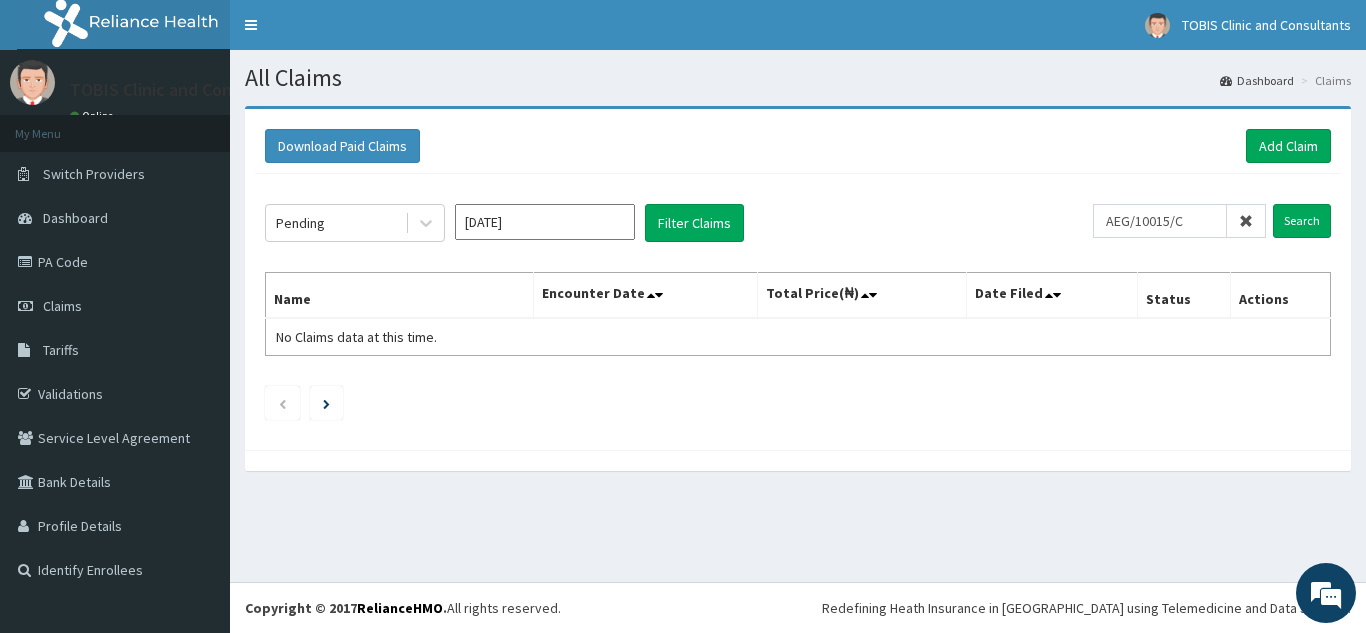 click on "May 2025" at bounding box center (545, 222) 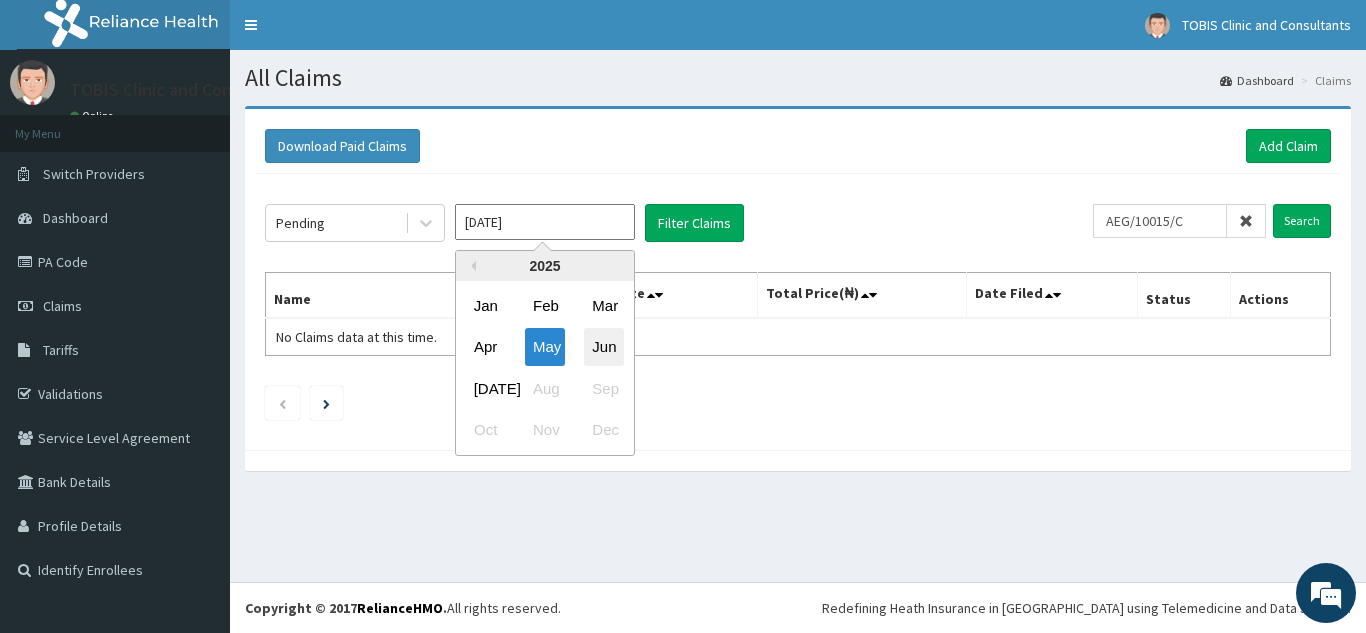 click on "Jun" at bounding box center (604, 347) 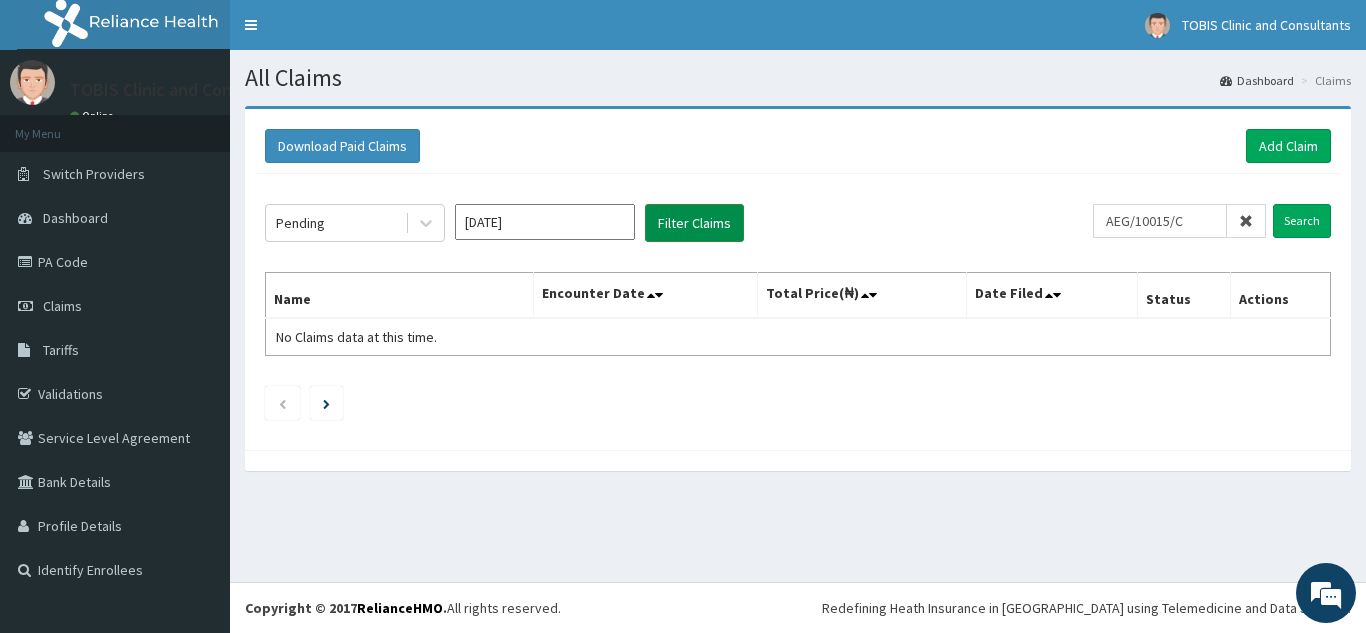 click on "Filter Claims" at bounding box center [694, 223] 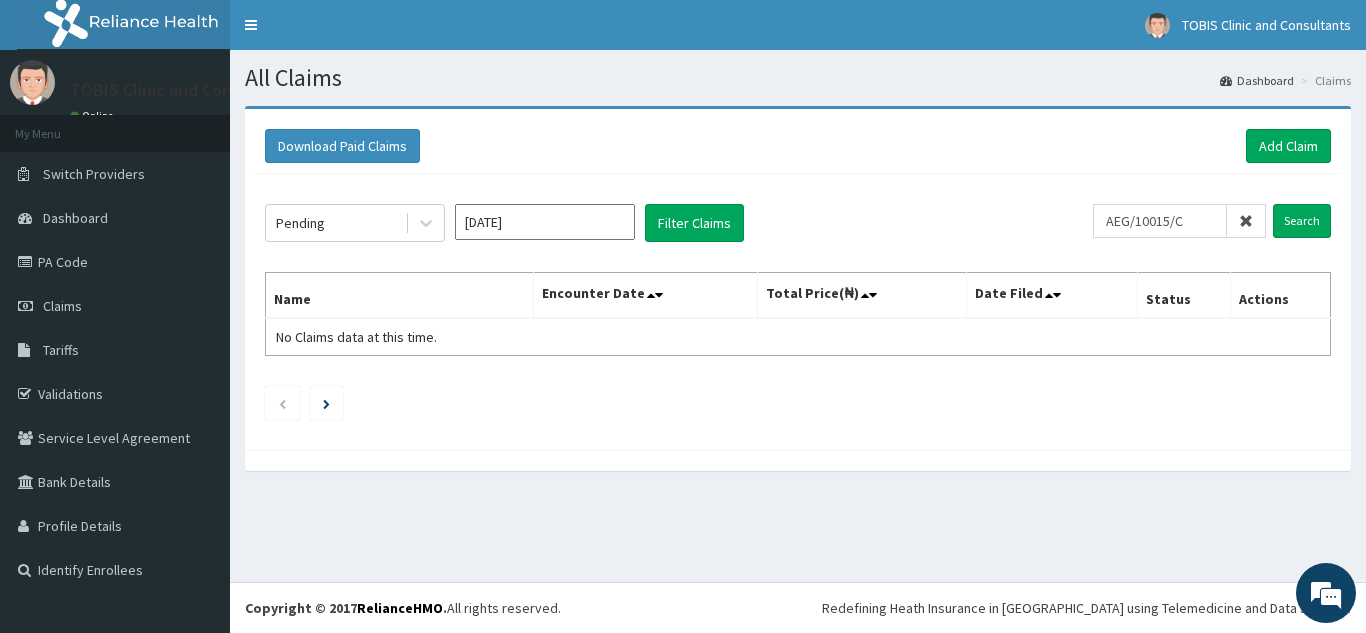 click on "Name Encounter Date Total Price(₦) Date Filed Status Actions No Claims data at this time." at bounding box center (798, 314) 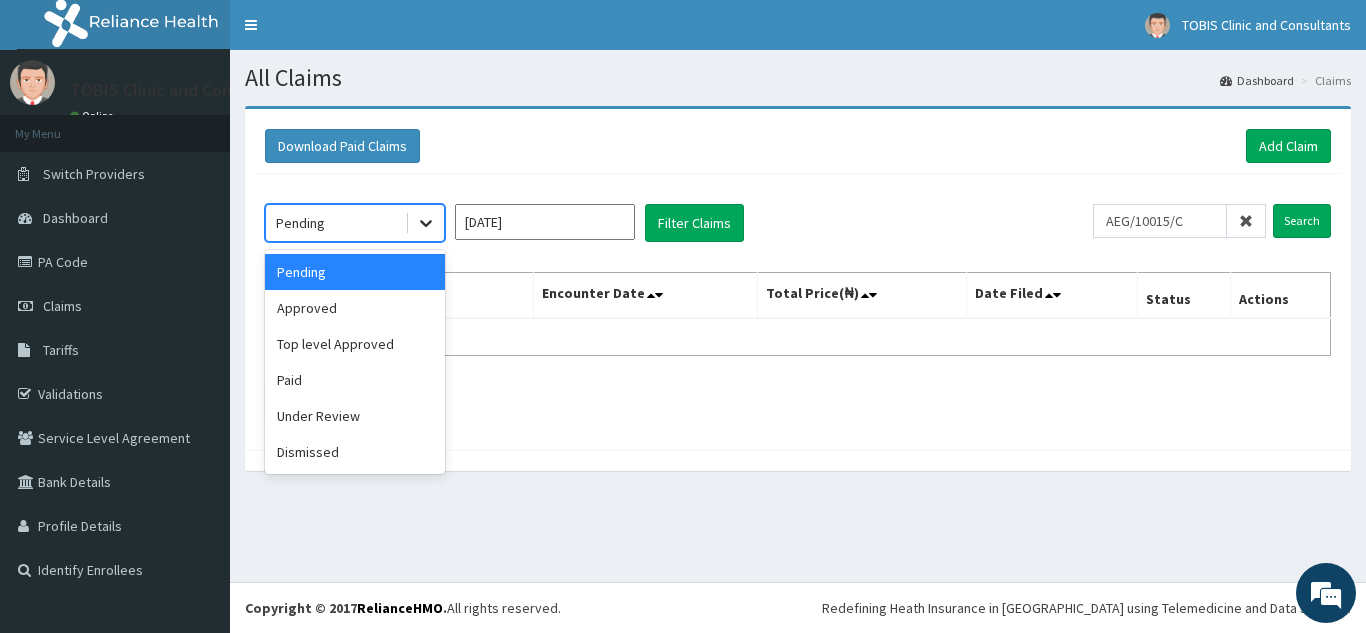 click 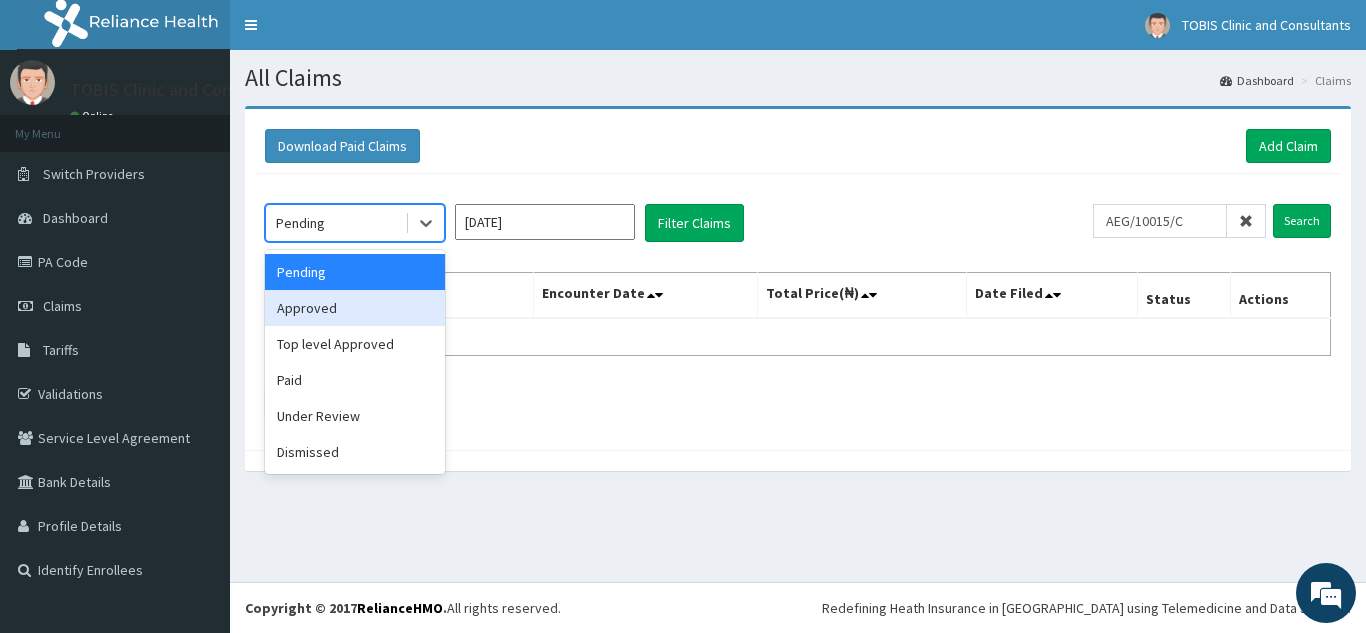 click on "Approved" at bounding box center [355, 308] 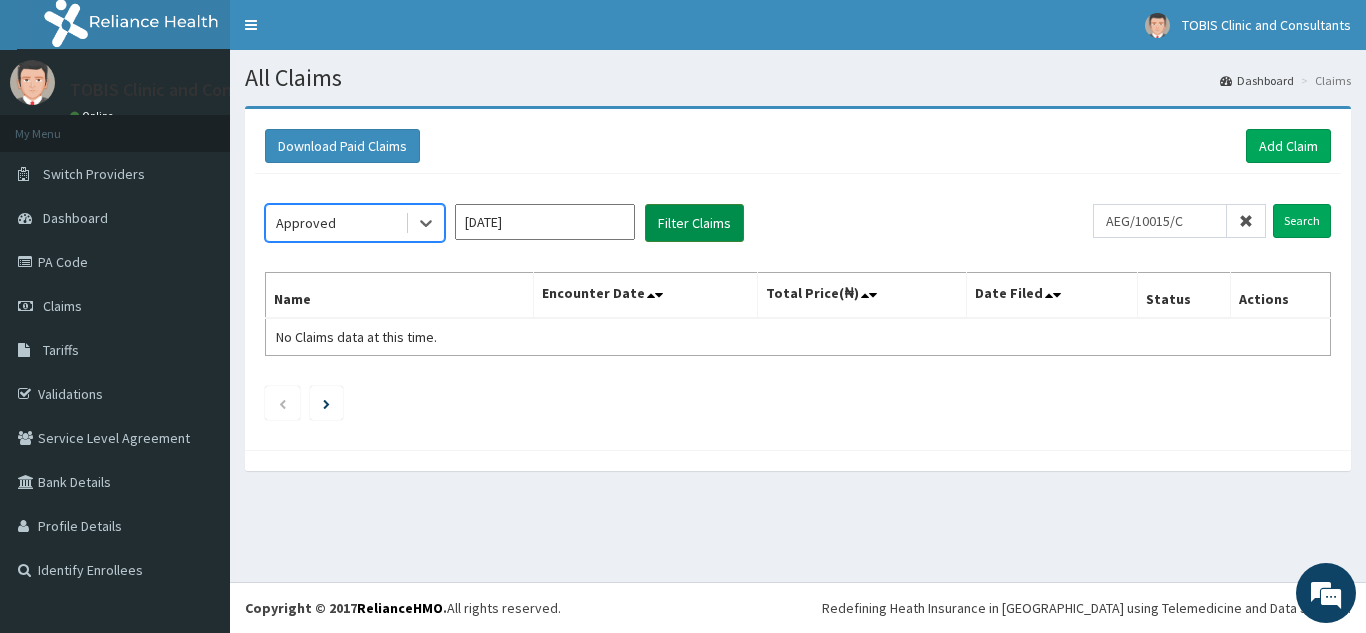 click on "Filter Claims" at bounding box center [694, 223] 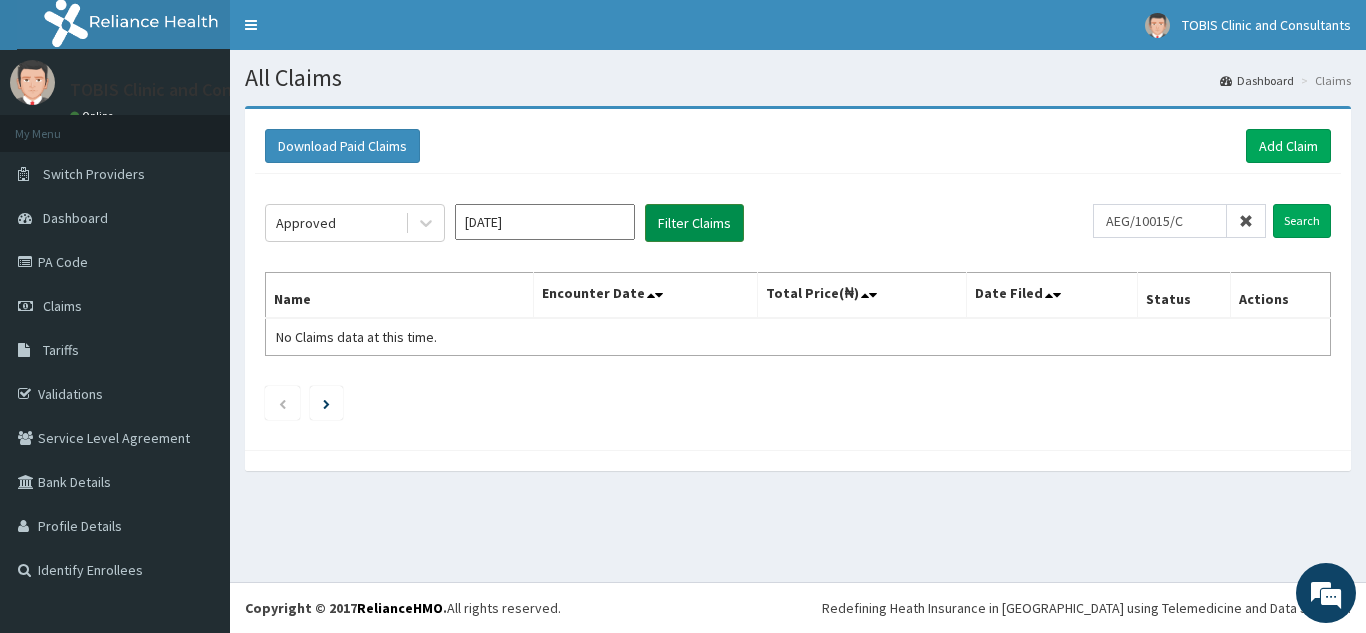 click on "Filter Claims" at bounding box center (694, 223) 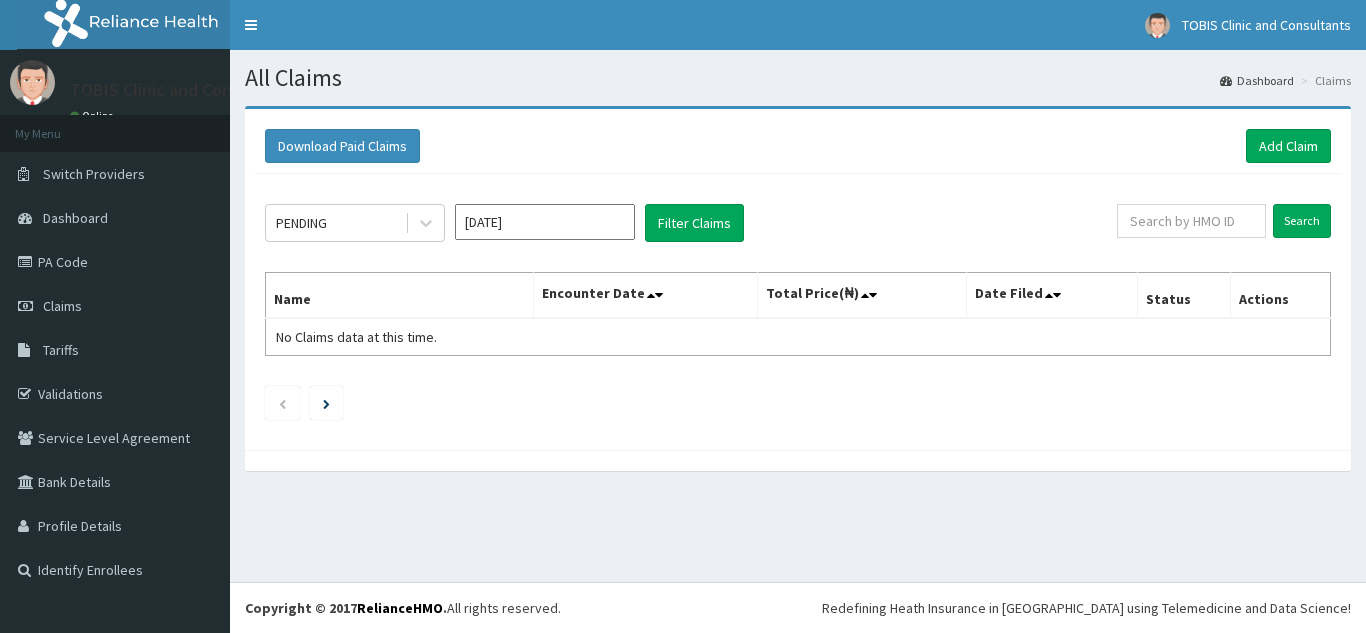 scroll, scrollTop: 0, scrollLeft: 0, axis: both 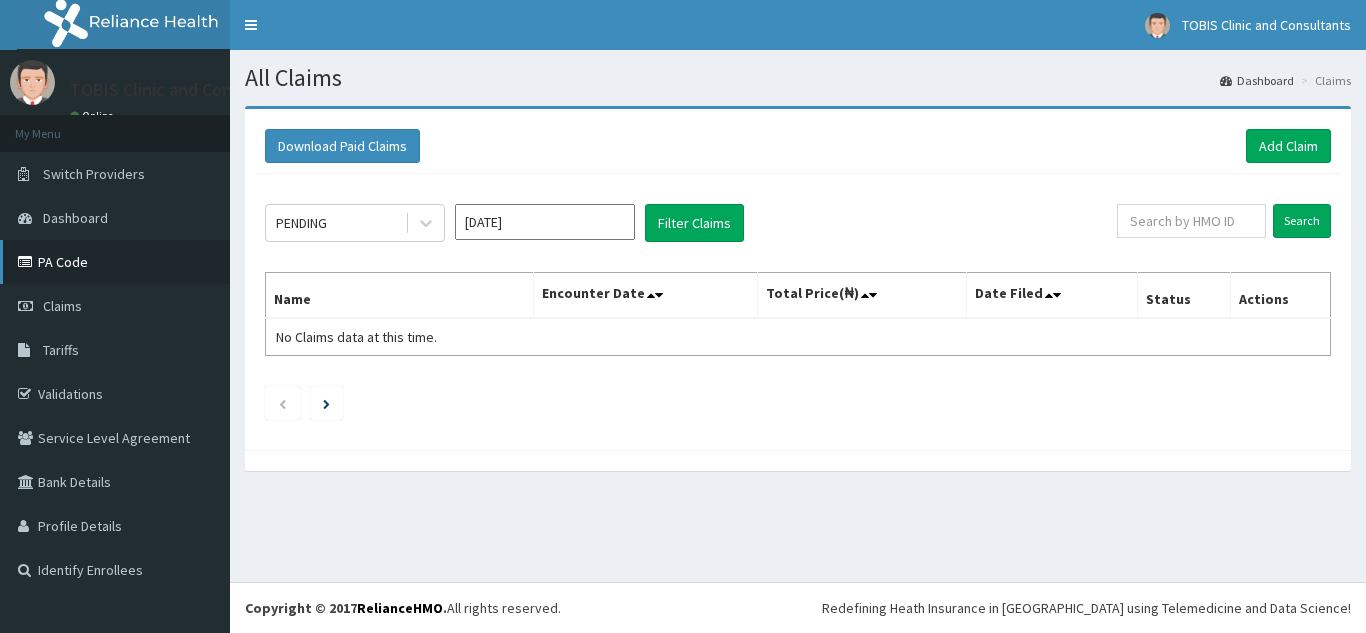 click on "PA Code" at bounding box center (115, 262) 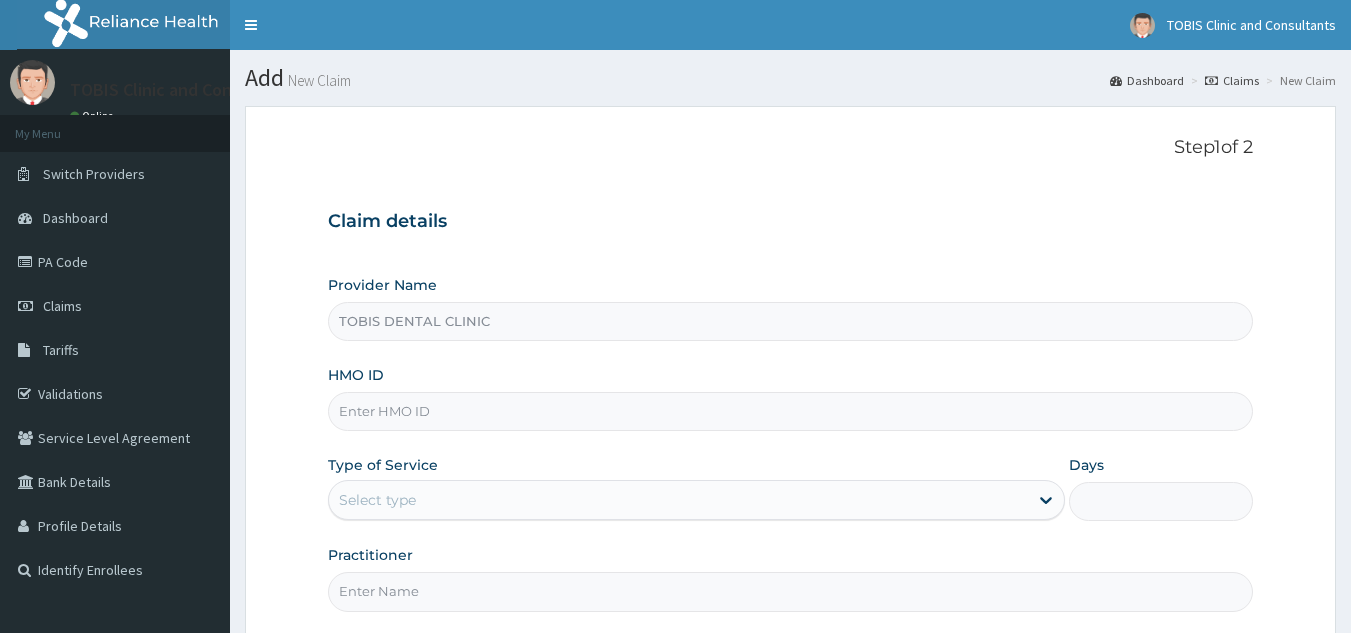 scroll, scrollTop: 0, scrollLeft: 0, axis: both 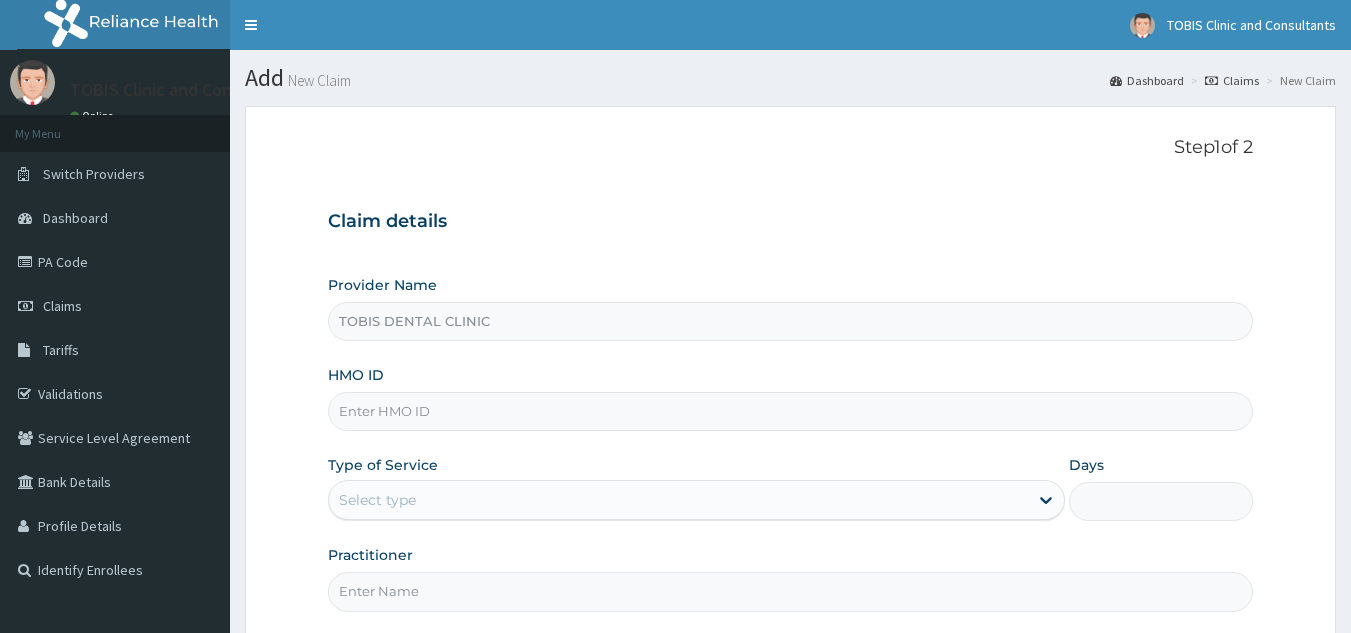 click on "HMO ID" at bounding box center [791, 411] 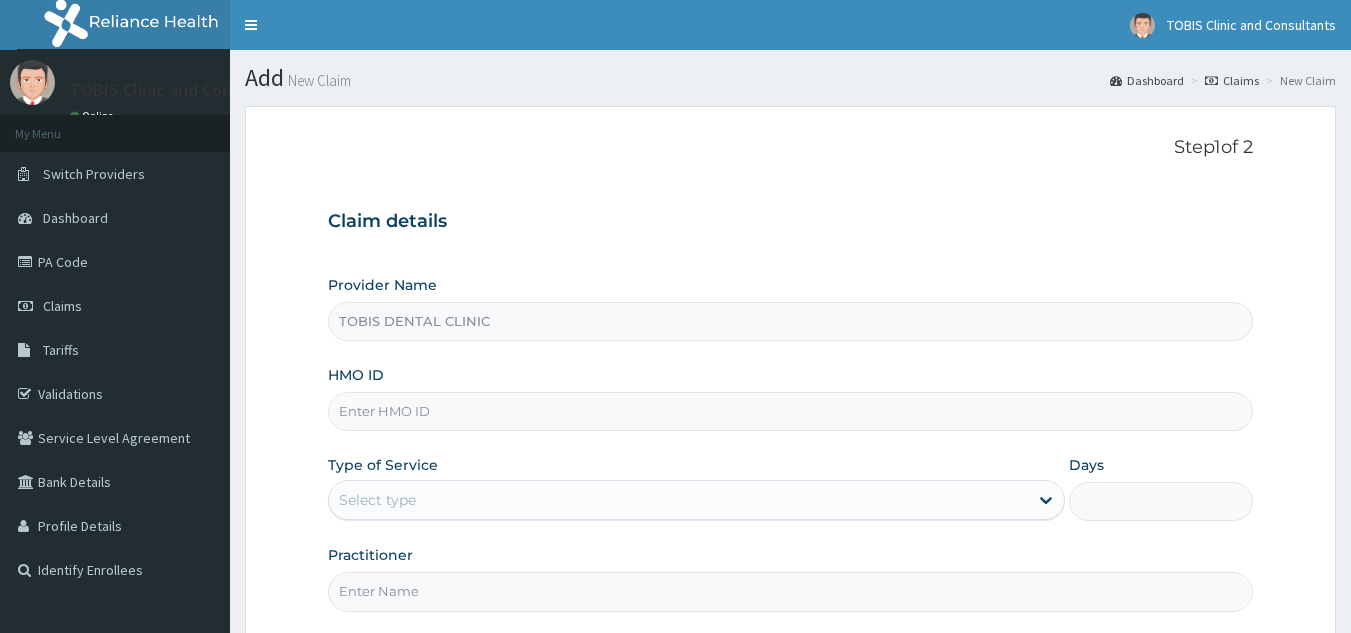 paste on "CHL/11828/A" 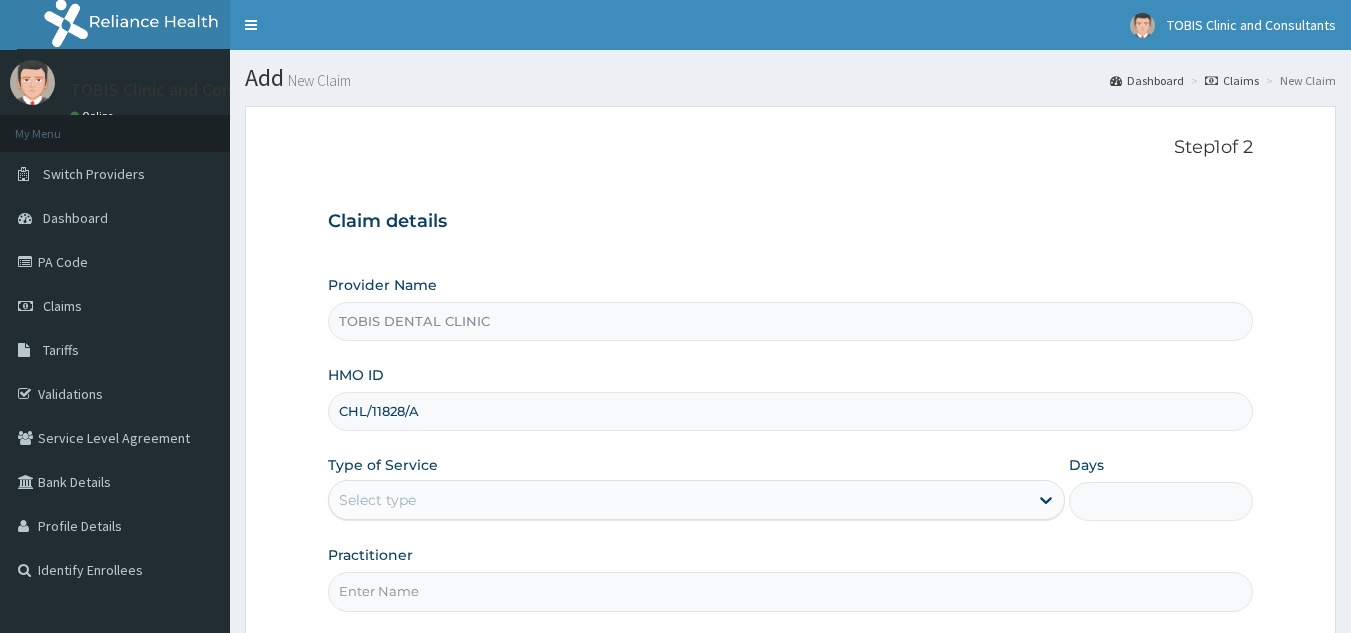 type on "CHL/11828/A" 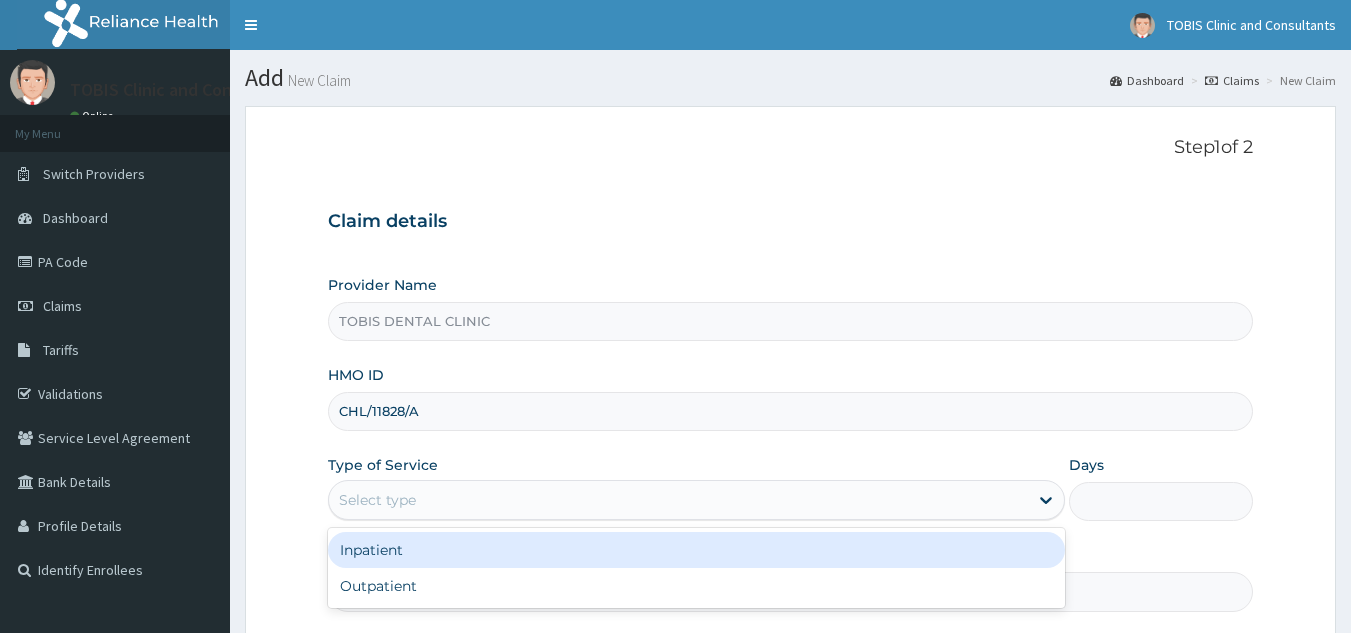 click on "Select type" at bounding box center [678, 500] 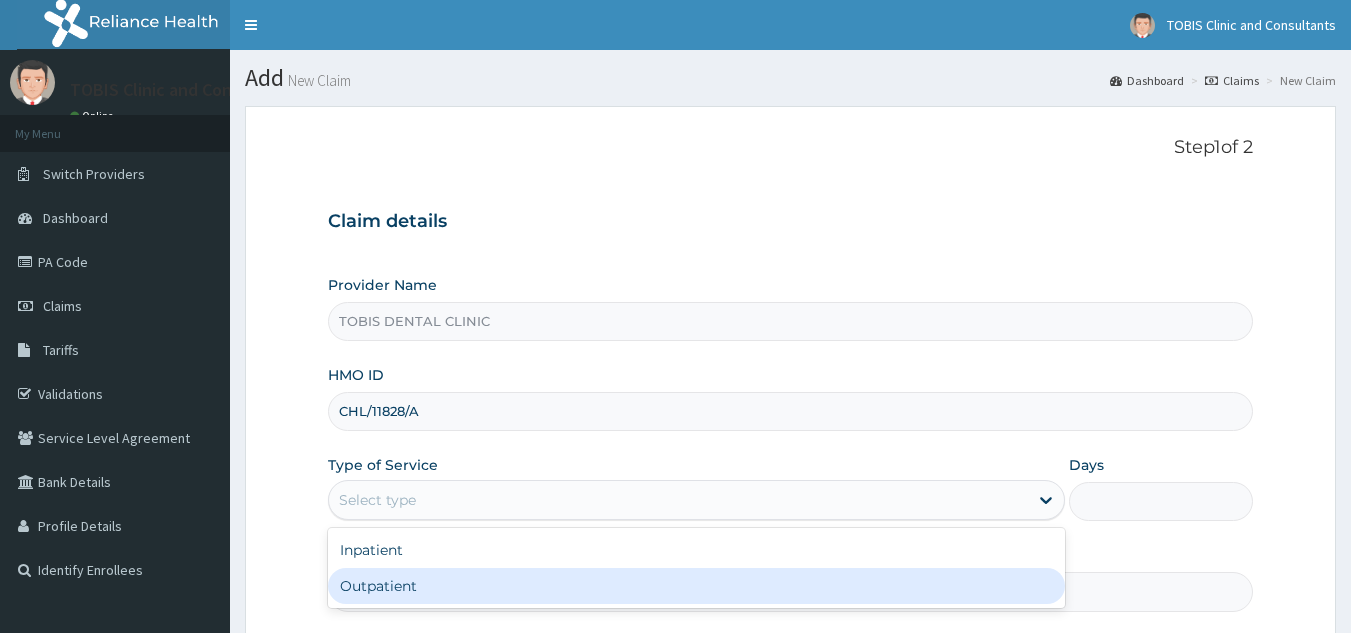 click on "Outpatient" at bounding box center [696, 586] 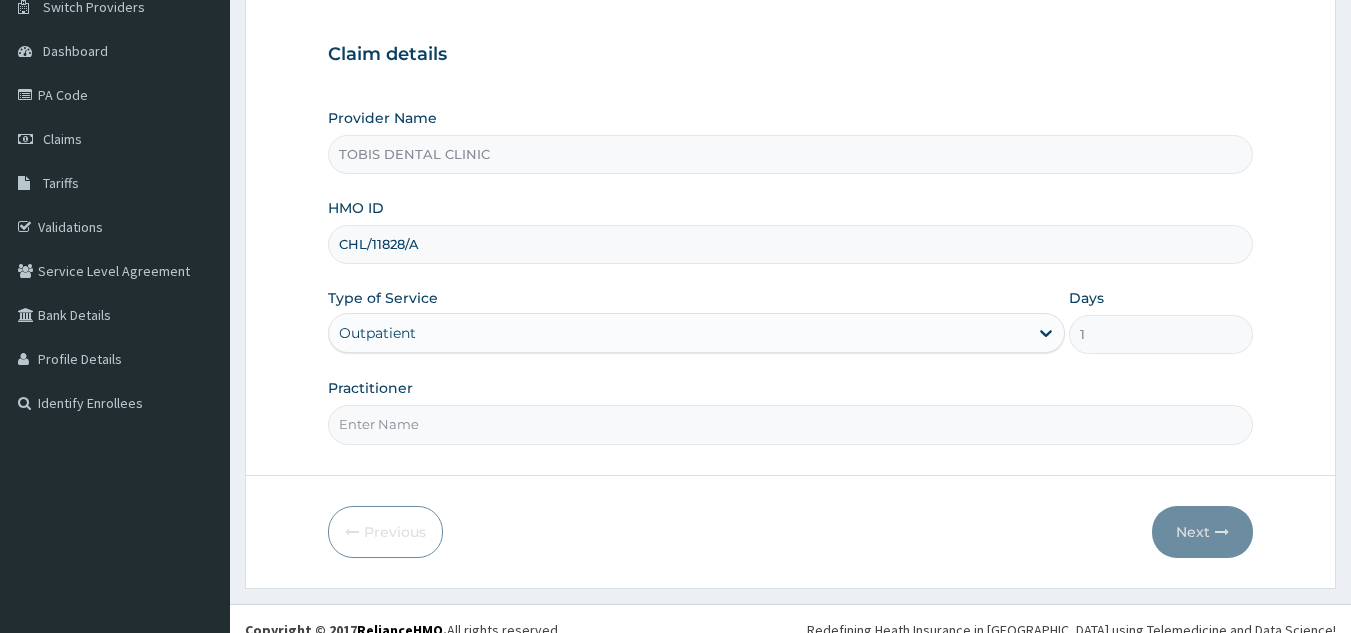 scroll, scrollTop: 189, scrollLeft: 0, axis: vertical 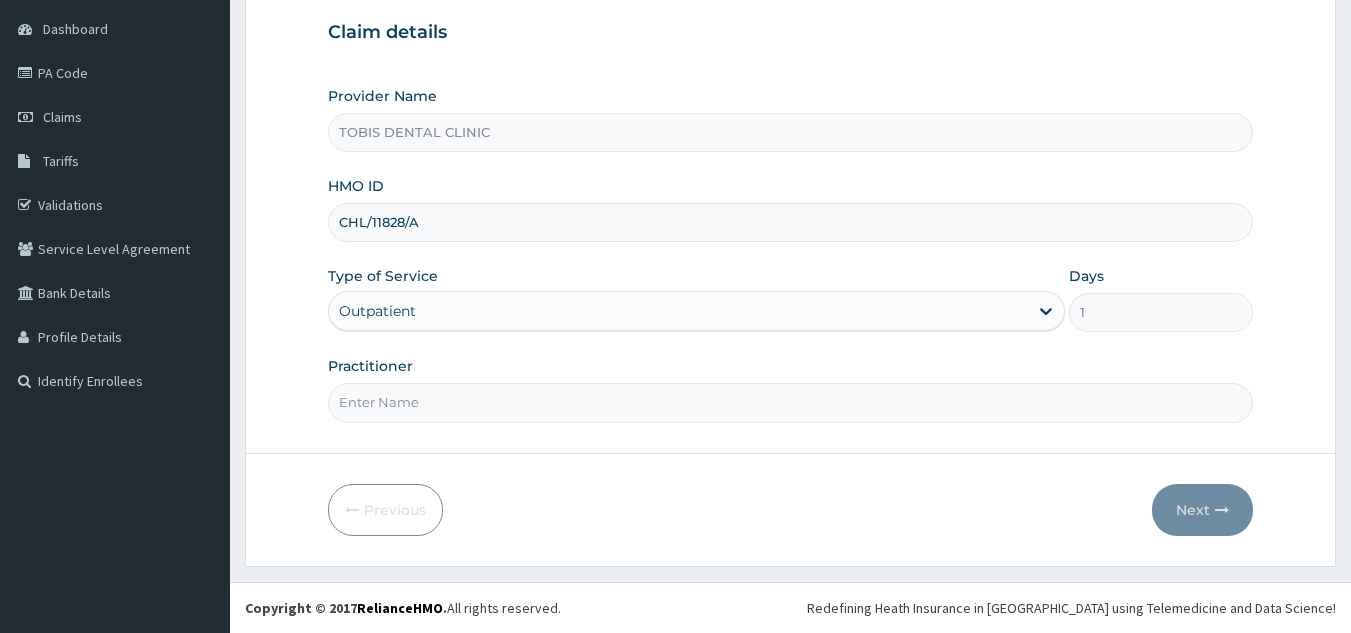 click on "Practitioner" at bounding box center (791, 402) 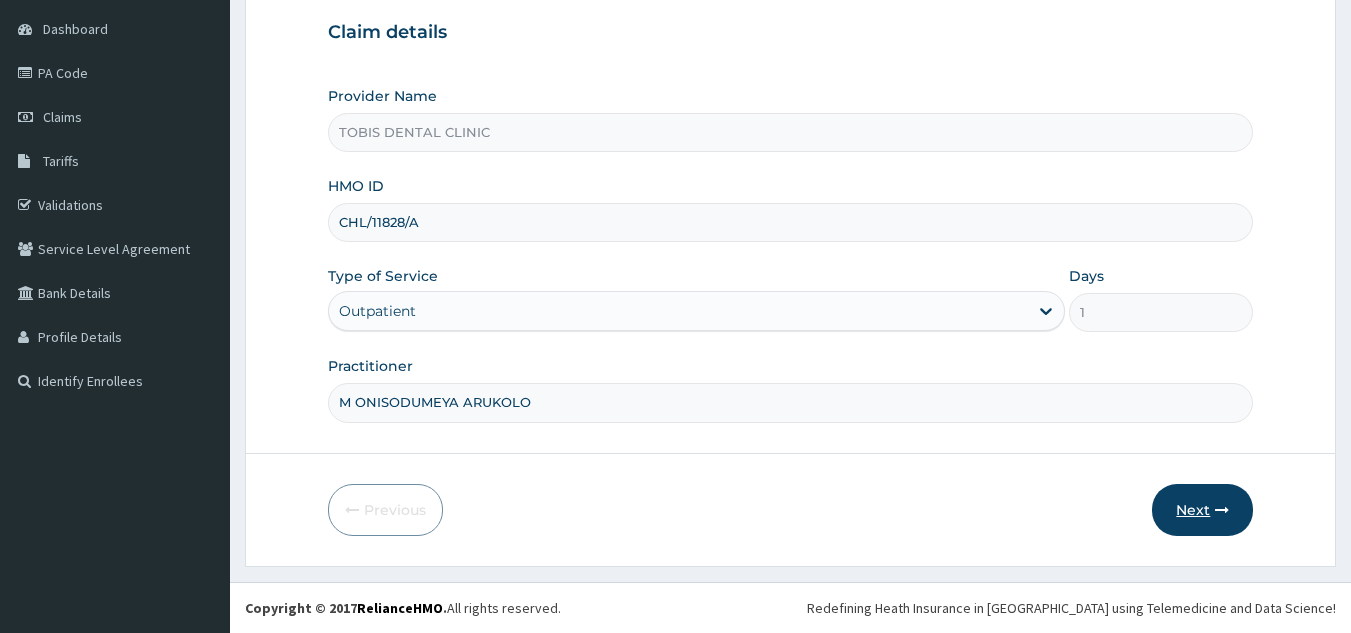 type on "M ONISODUMEYA ARUKOLO" 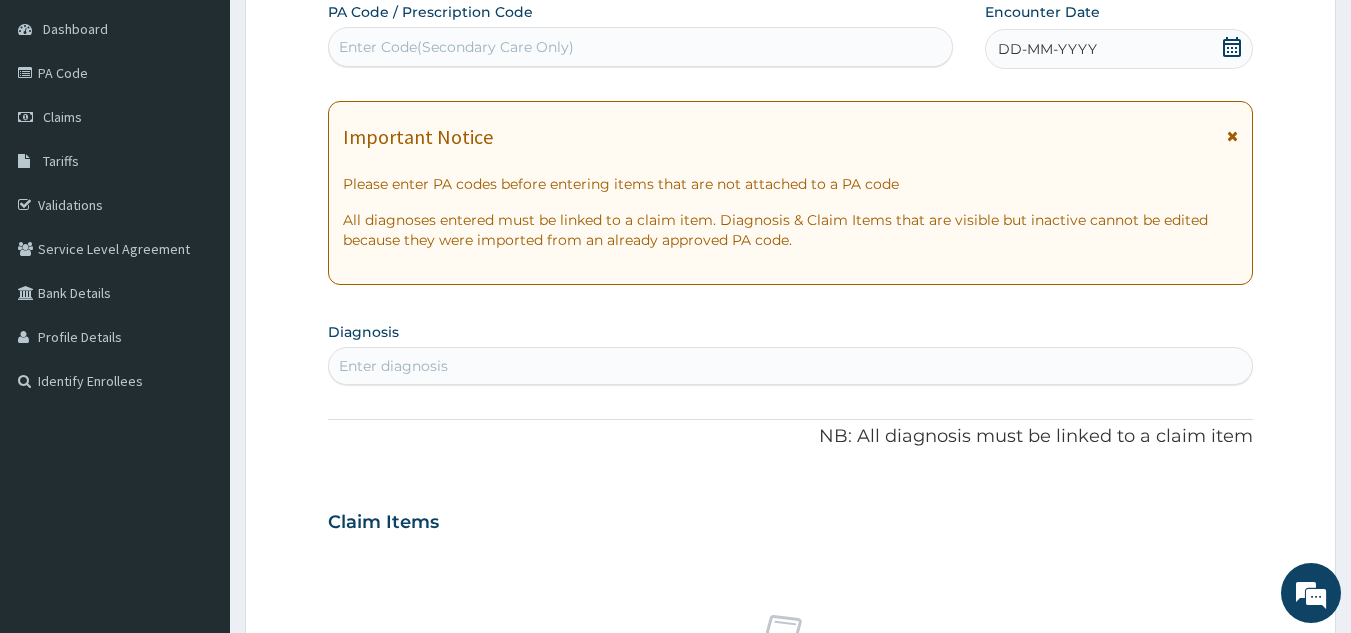 click on "Enter Code(Secondary Care Only)" at bounding box center [641, 47] 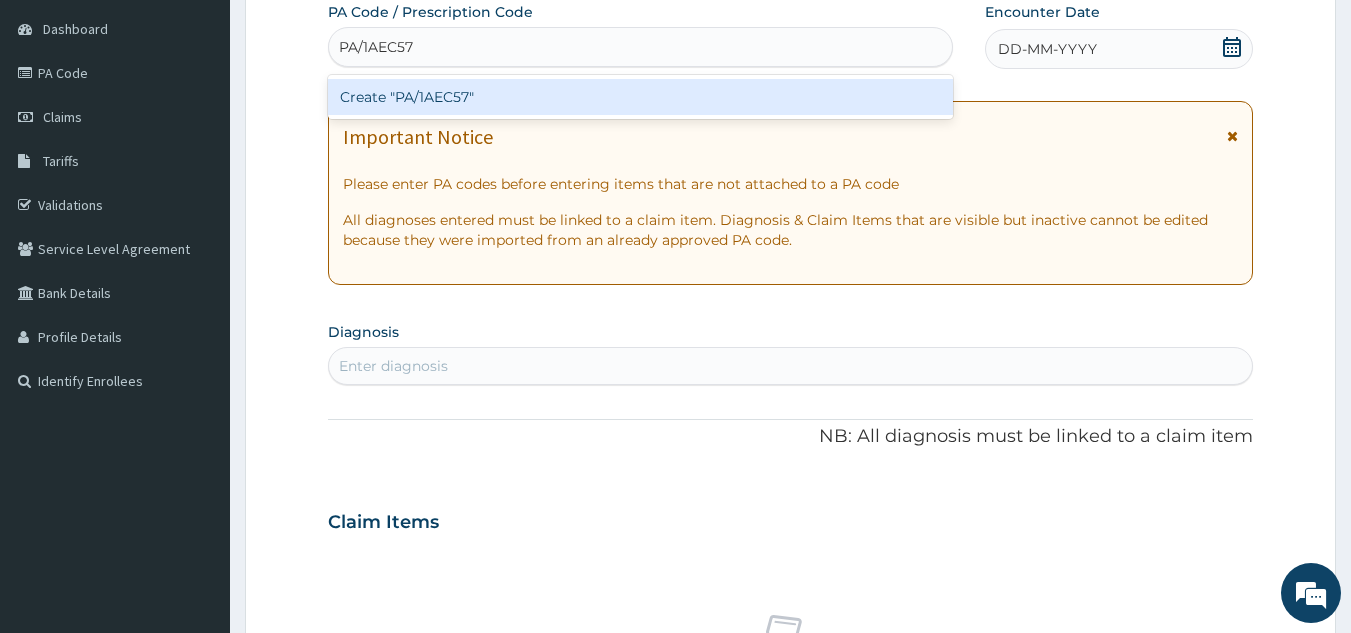 click on "Create "PA/1AEC57"" at bounding box center (641, 97) 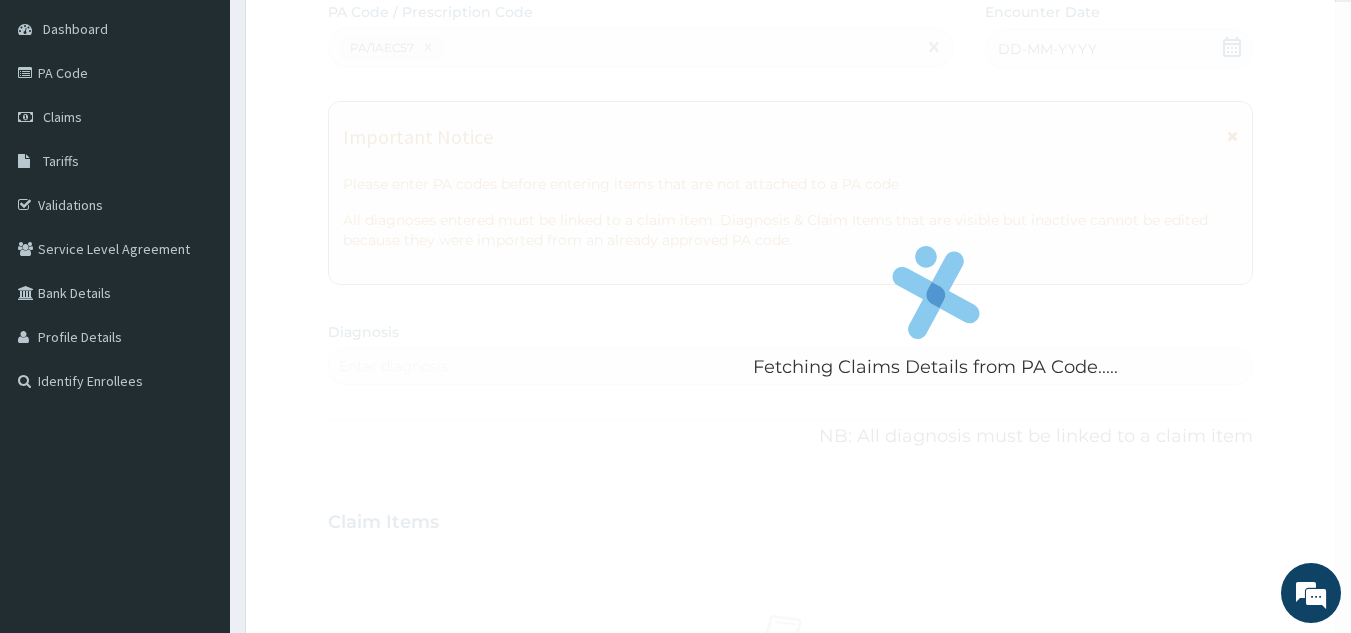 scroll, scrollTop: 0, scrollLeft: 0, axis: both 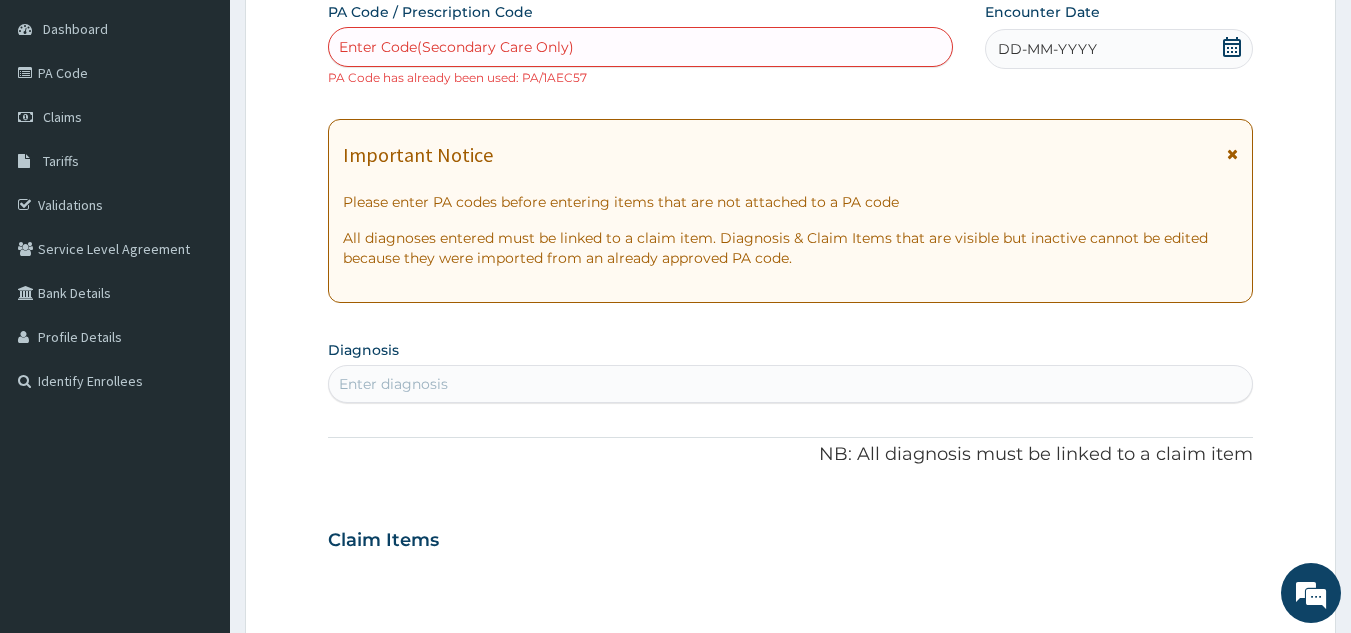 click on "Enter Code(Secondary Care Only)" at bounding box center [456, 47] 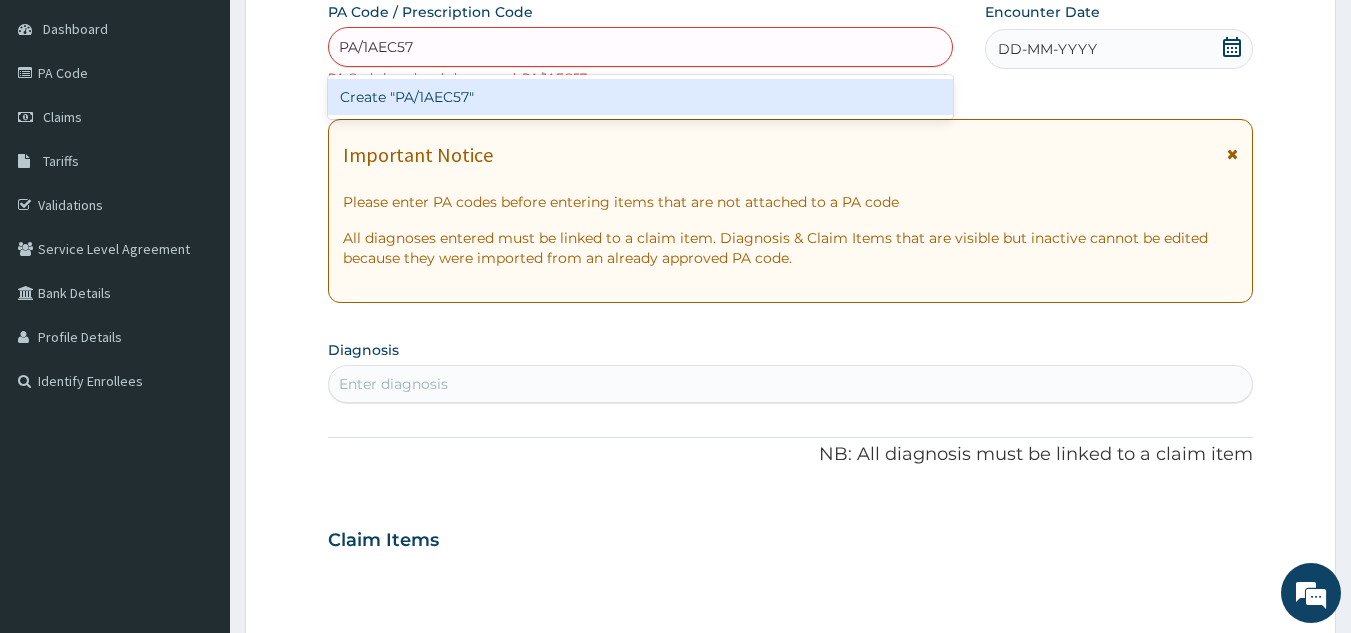 click on "Create "PA/1AEC57"" at bounding box center (641, 97) 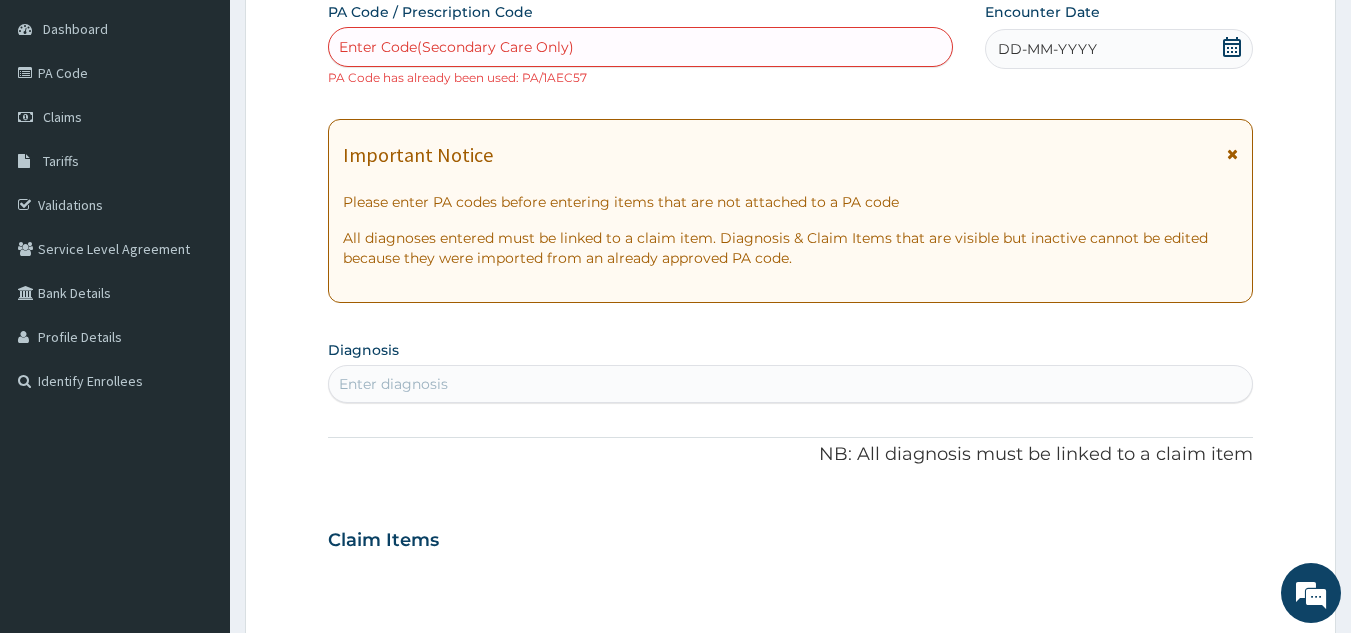 click on "Enter Code(Secondary Care Only)" at bounding box center [641, 47] 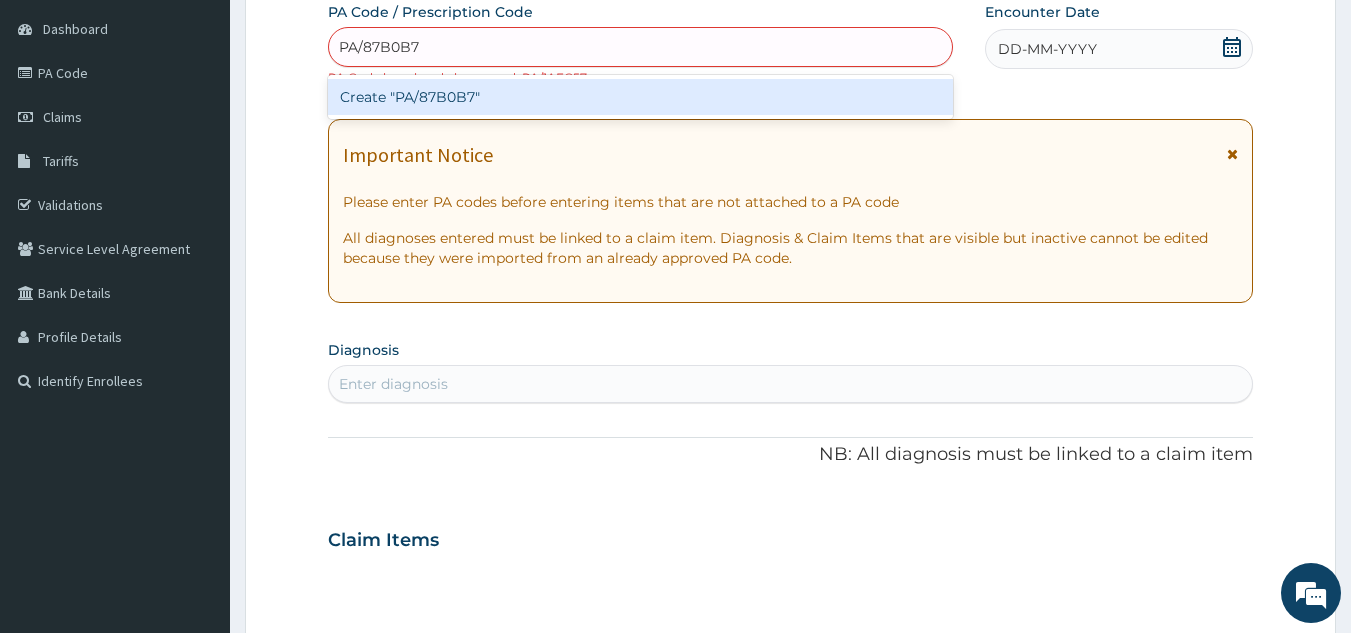 click on "Create "PA/87B0B7"" at bounding box center (641, 97) 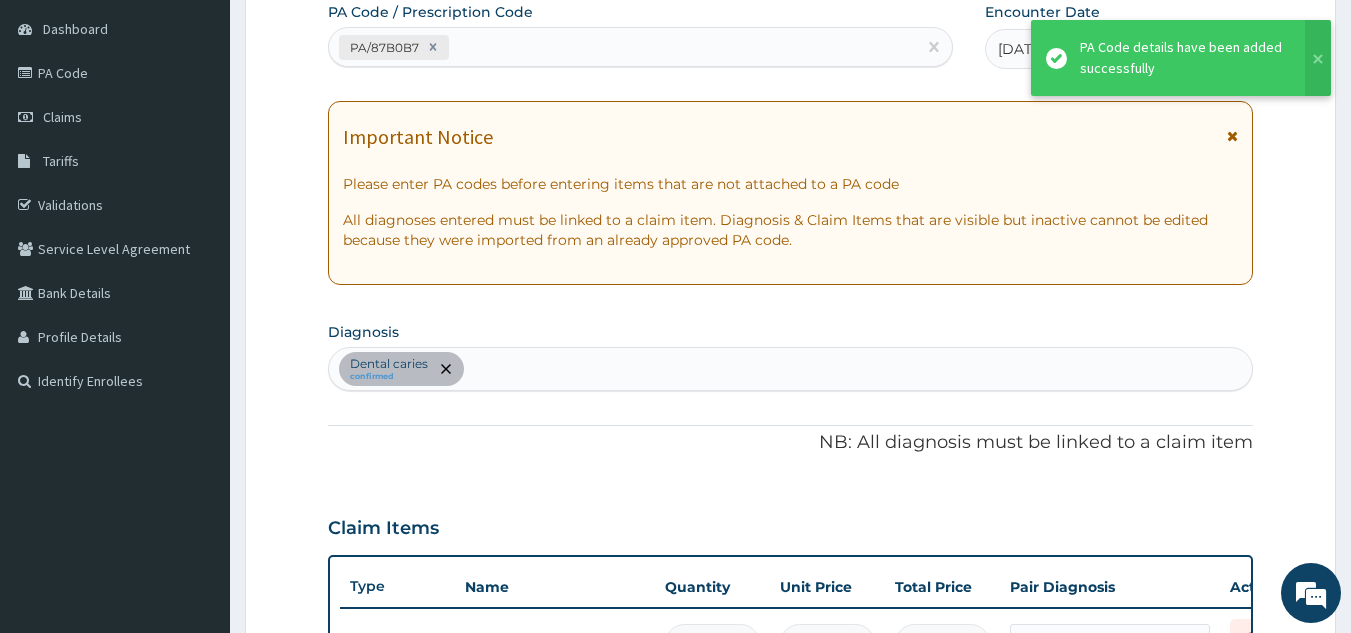 scroll, scrollTop: 219, scrollLeft: 0, axis: vertical 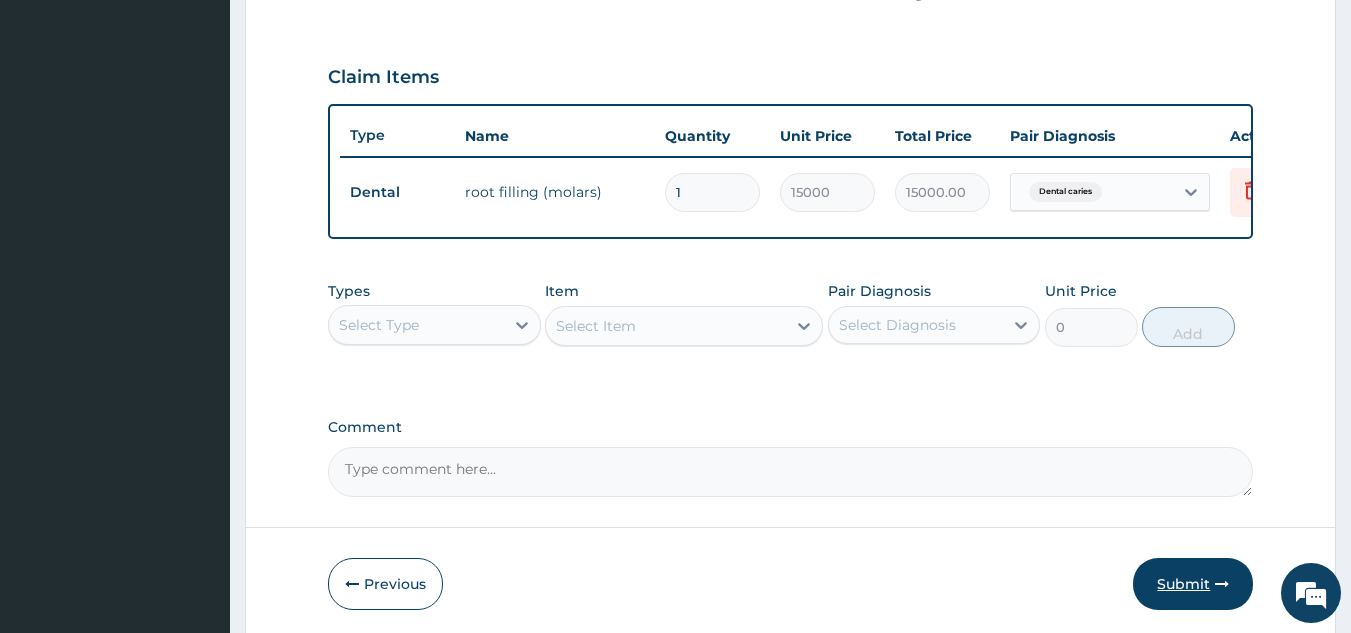 click on "Submit" at bounding box center (1193, 584) 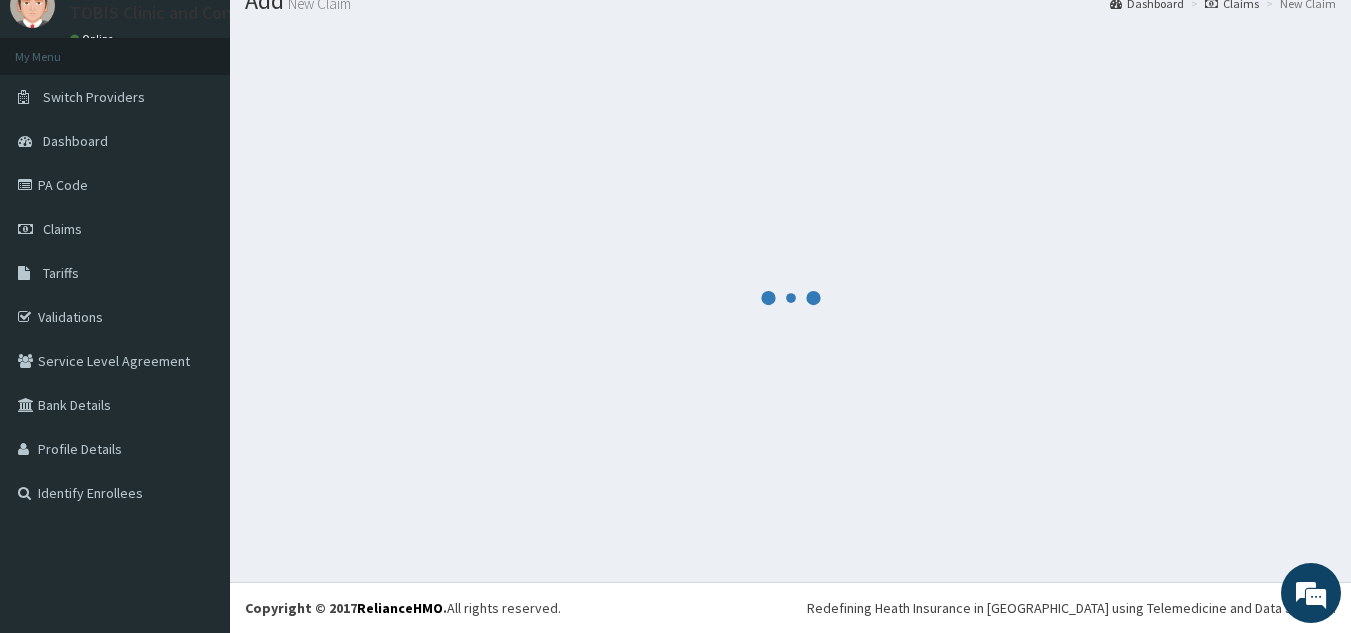 scroll, scrollTop: 77, scrollLeft: 0, axis: vertical 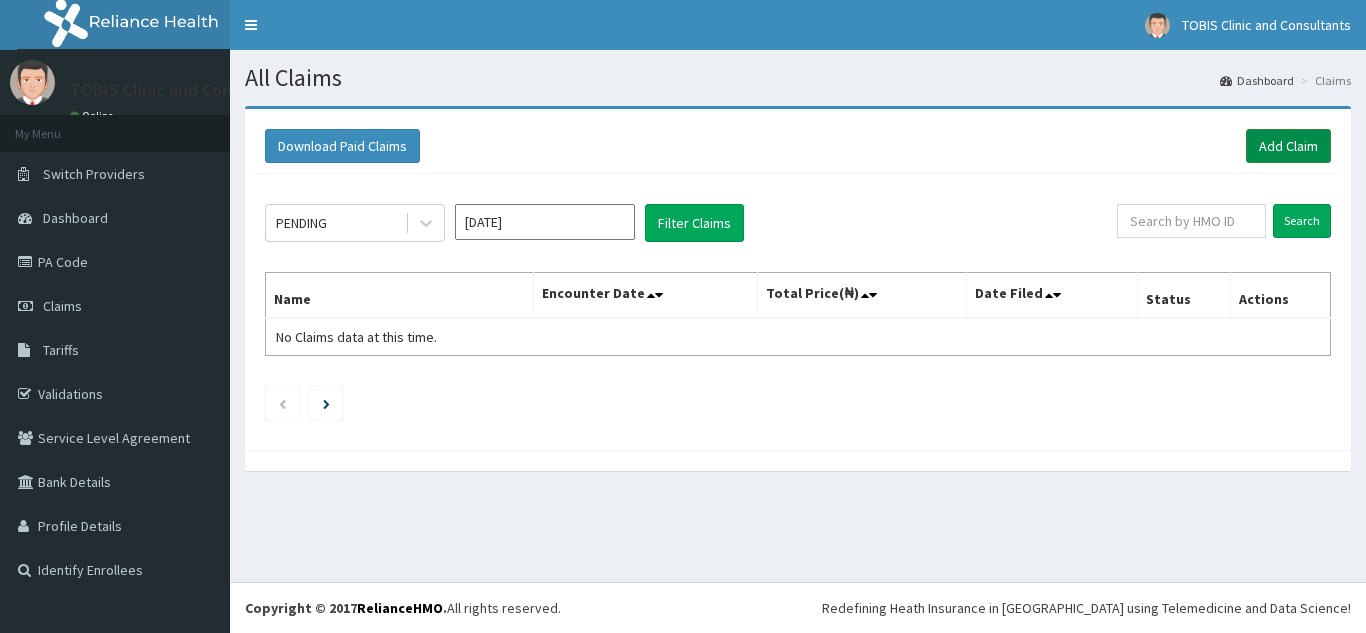 click on "Add Claim" at bounding box center (1288, 146) 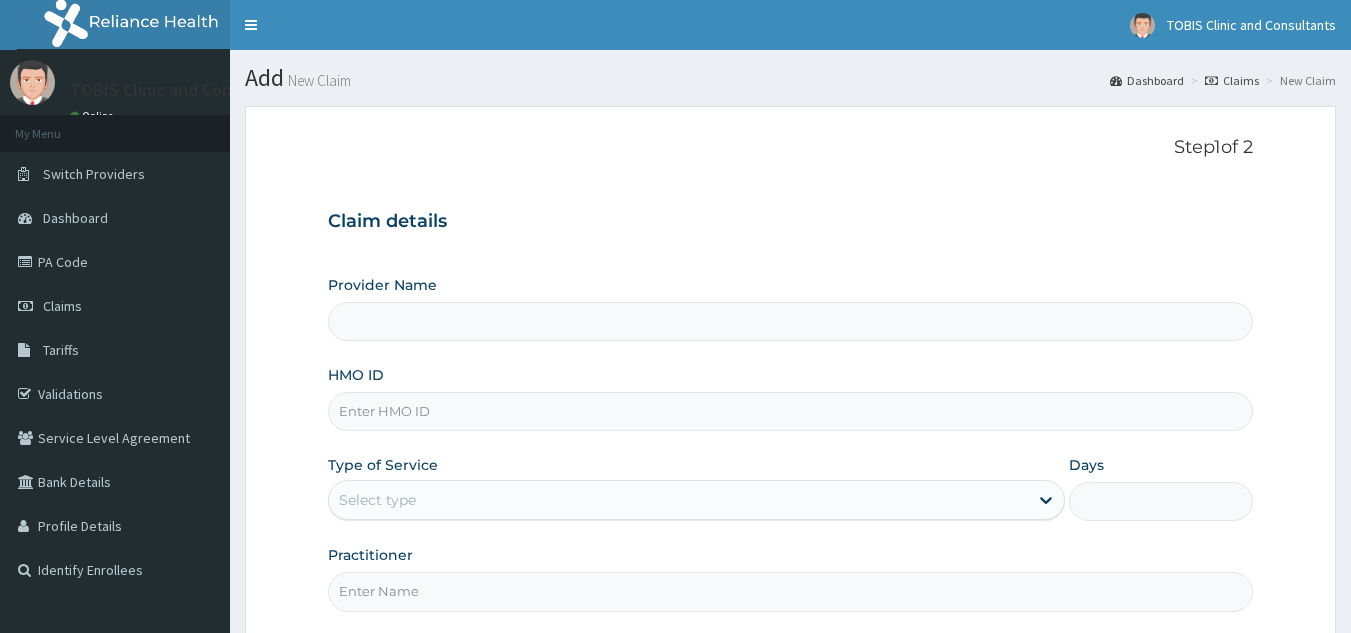 type on "TOBIS DENTAL CLINIC" 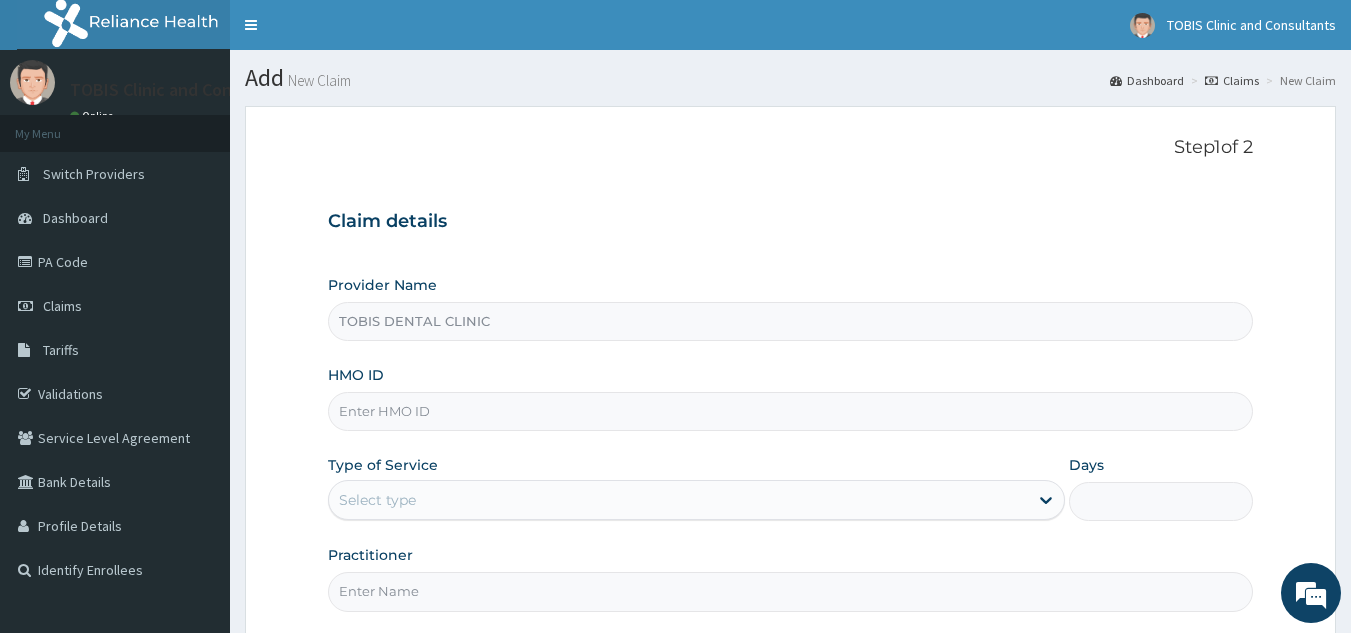 scroll, scrollTop: 0, scrollLeft: 0, axis: both 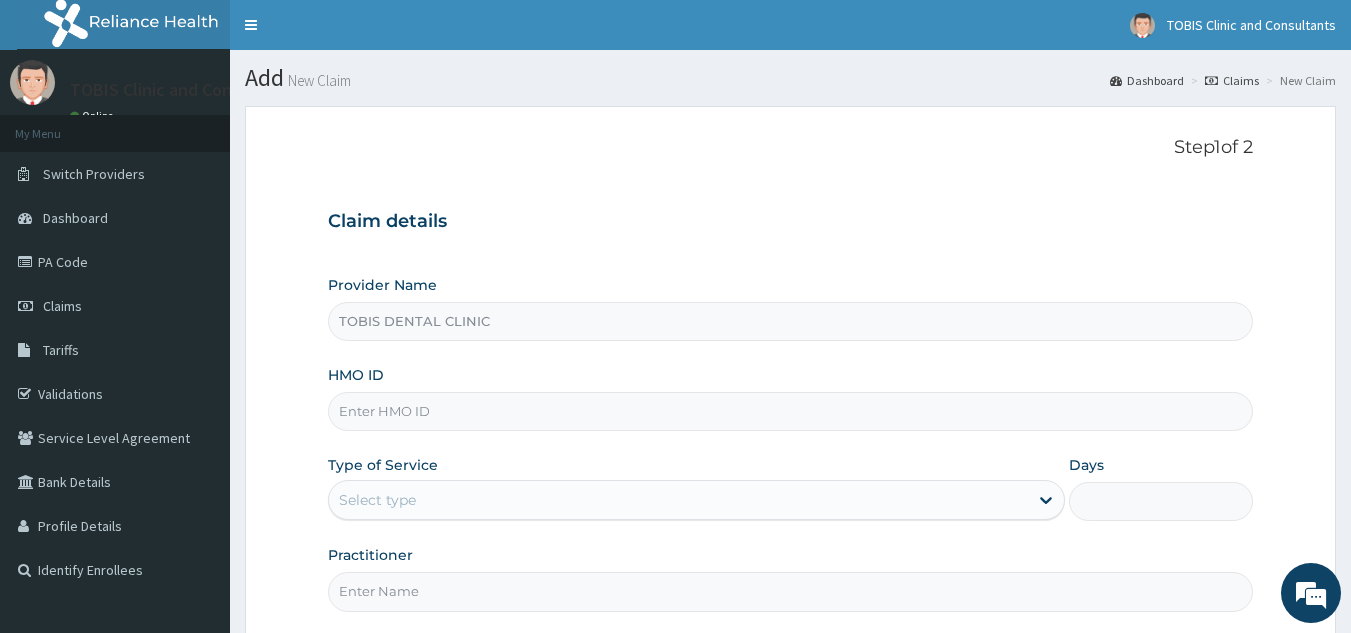 paste on "OQI/10001/A" 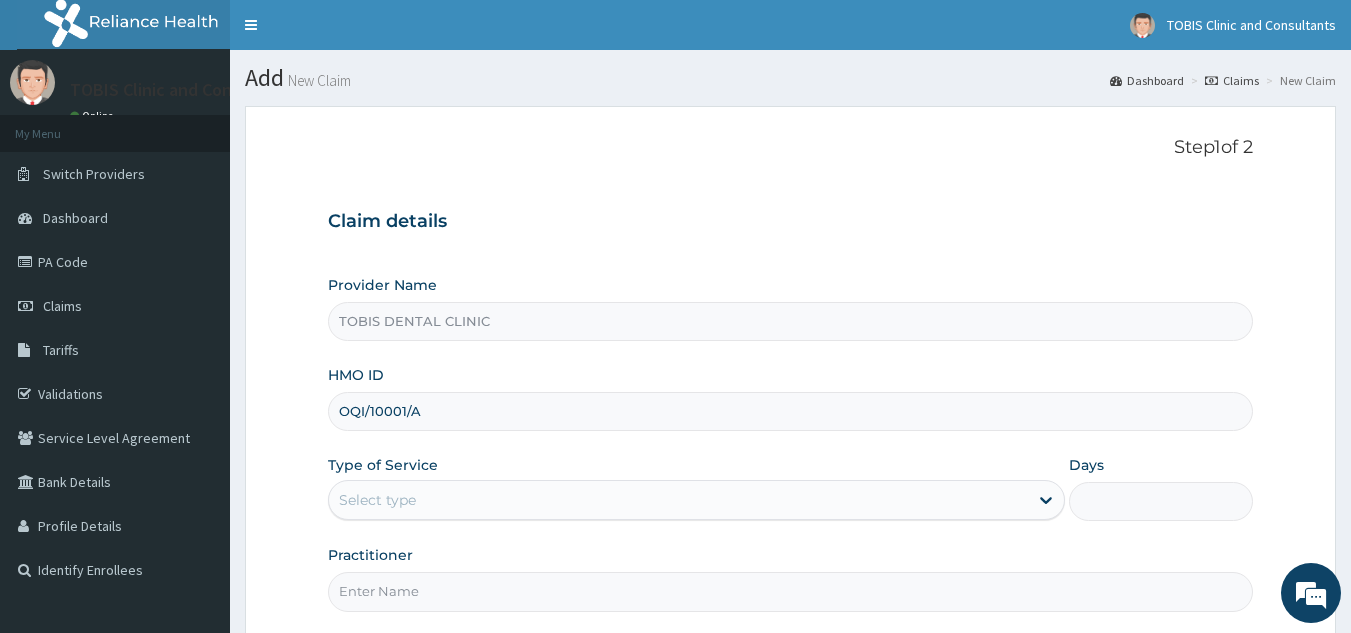 scroll, scrollTop: 189, scrollLeft: 0, axis: vertical 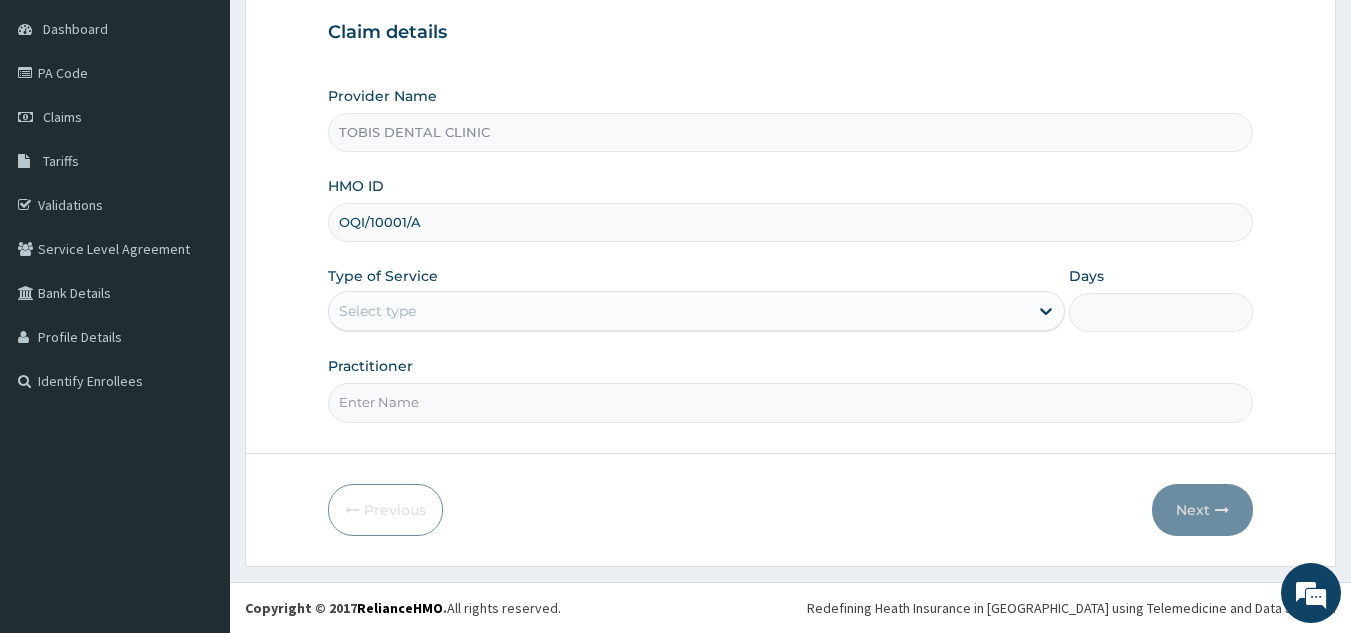 type on "OQI/10001/A" 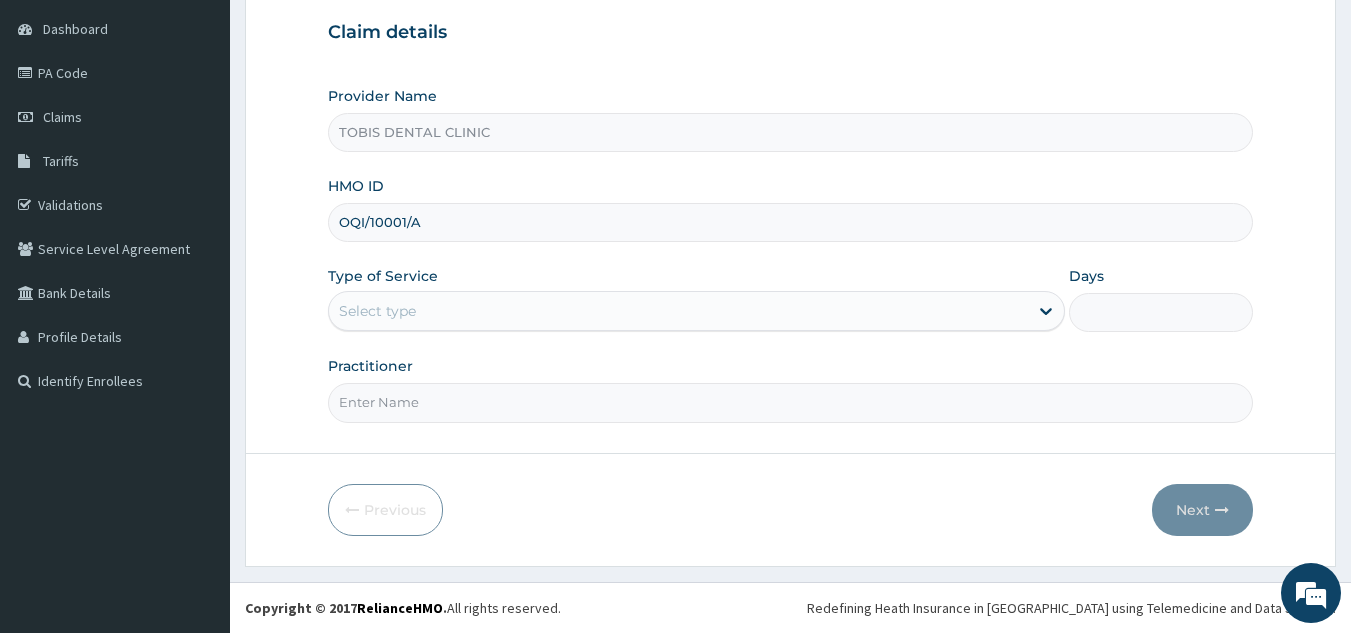 click on "Practitioner" at bounding box center [791, 402] 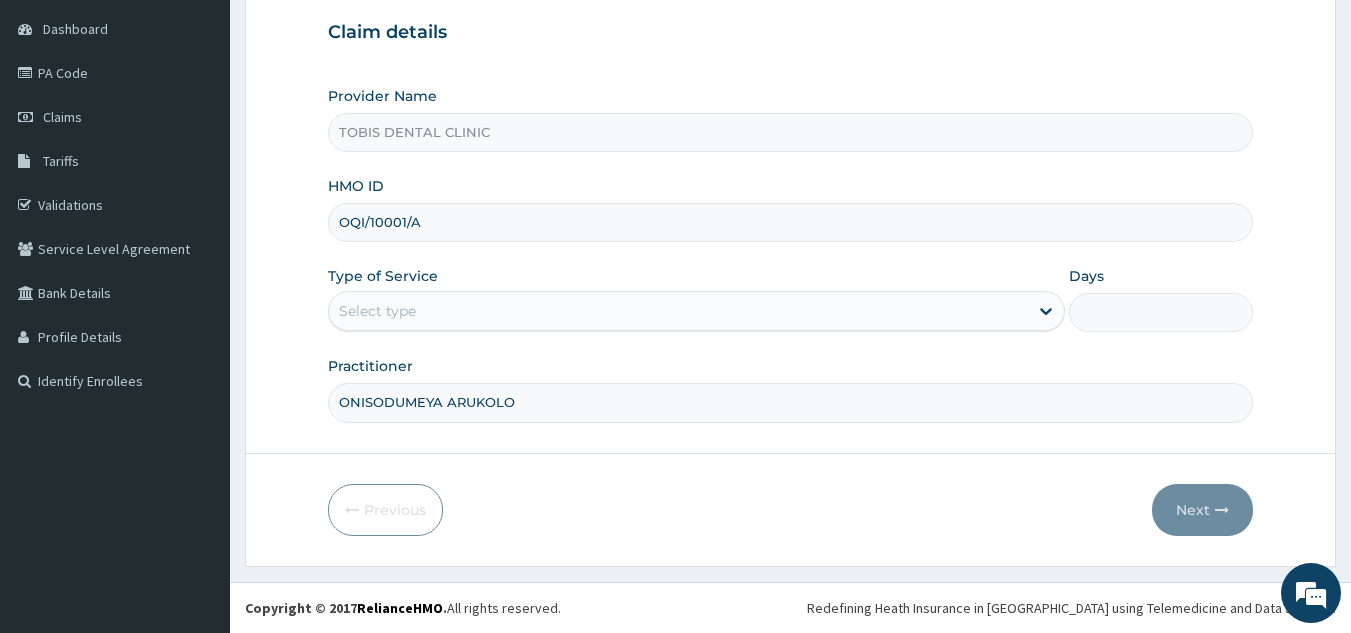 type on "ONISODUMEYA ARUKOLO" 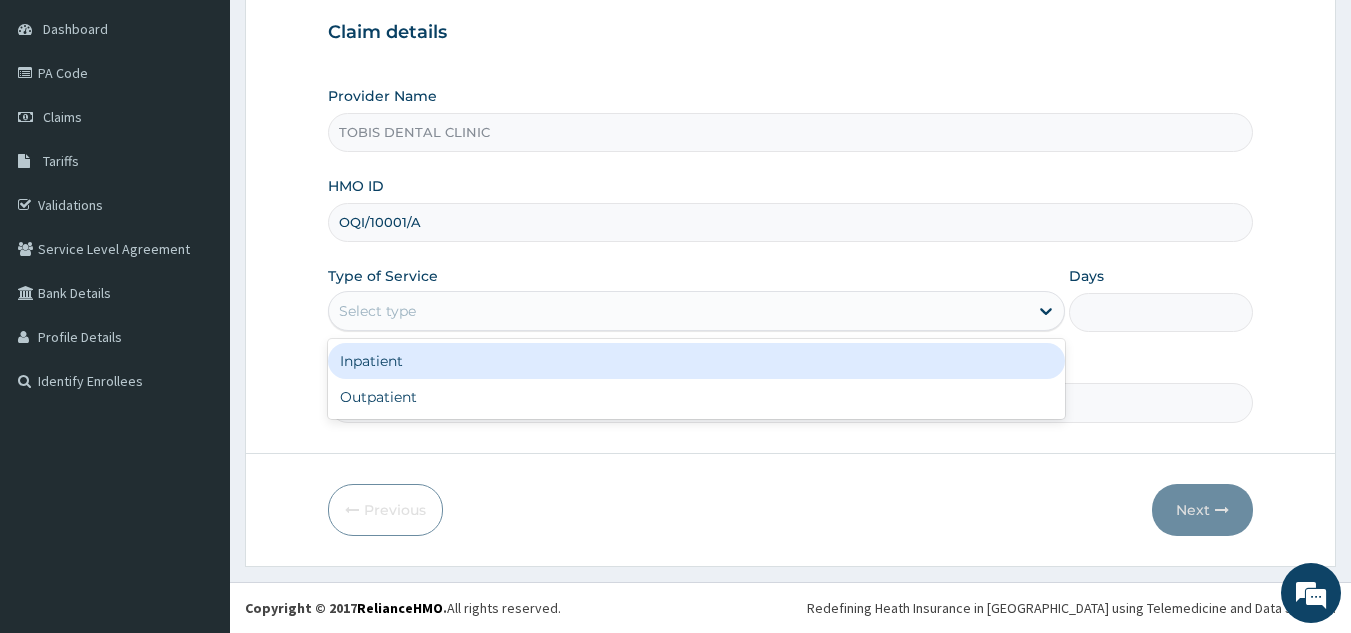 drag, startPoint x: 539, startPoint y: 316, endPoint x: 521, endPoint y: 372, distance: 58.821766 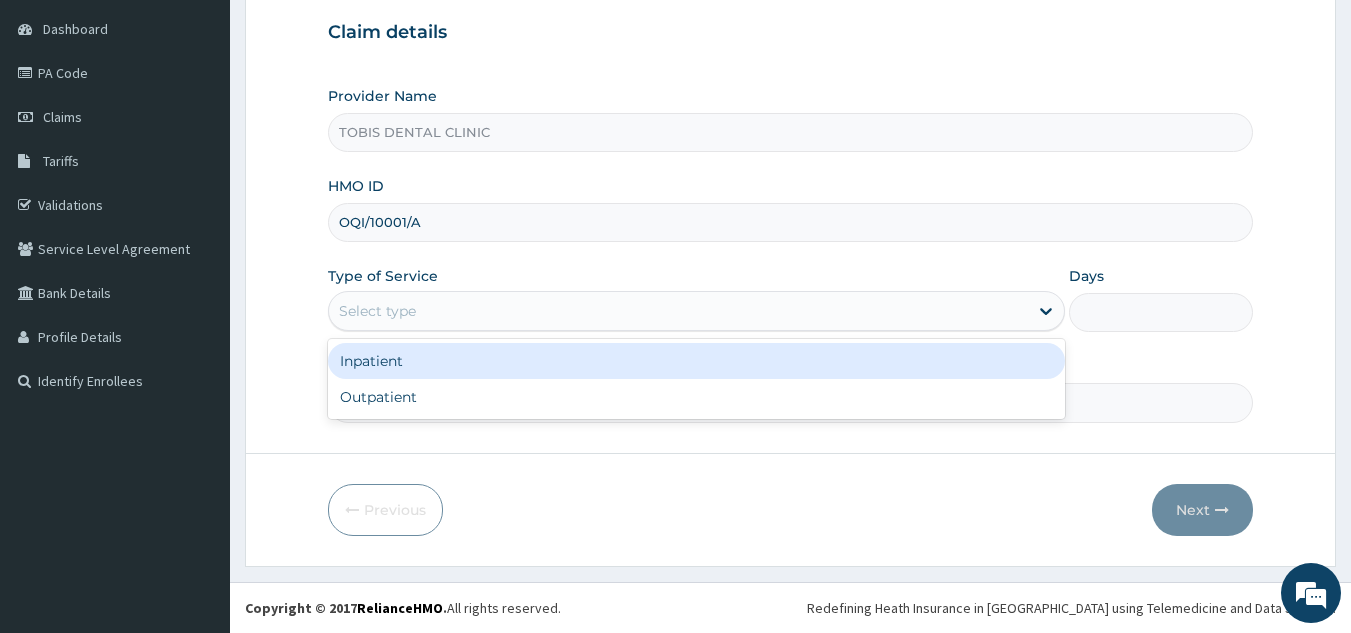 click on "Select type" at bounding box center [678, 311] 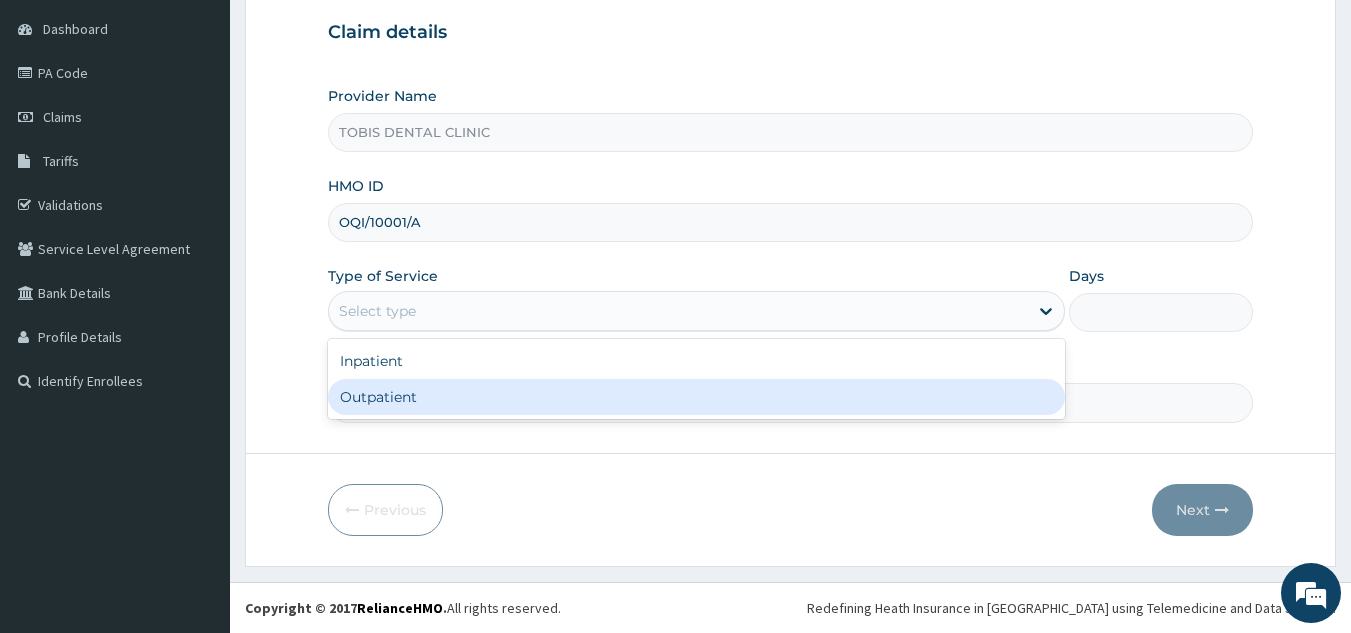 click on "Outpatient" at bounding box center [696, 397] 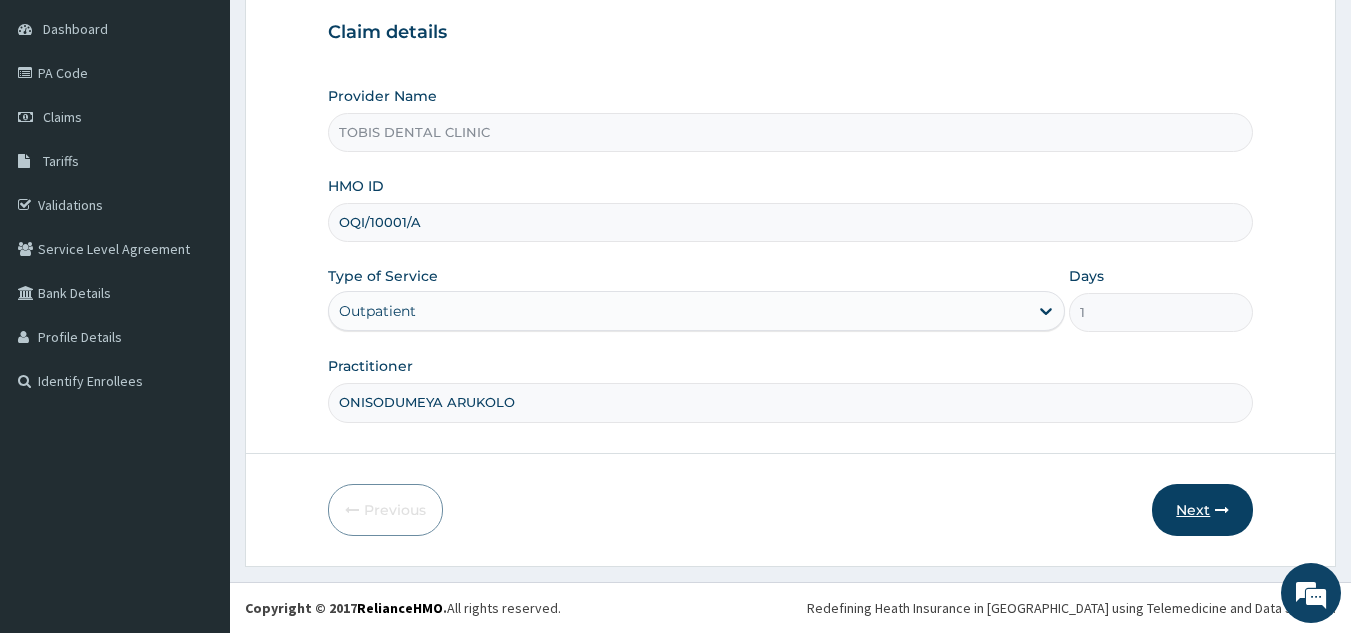 click on "Next" at bounding box center [1202, 510] 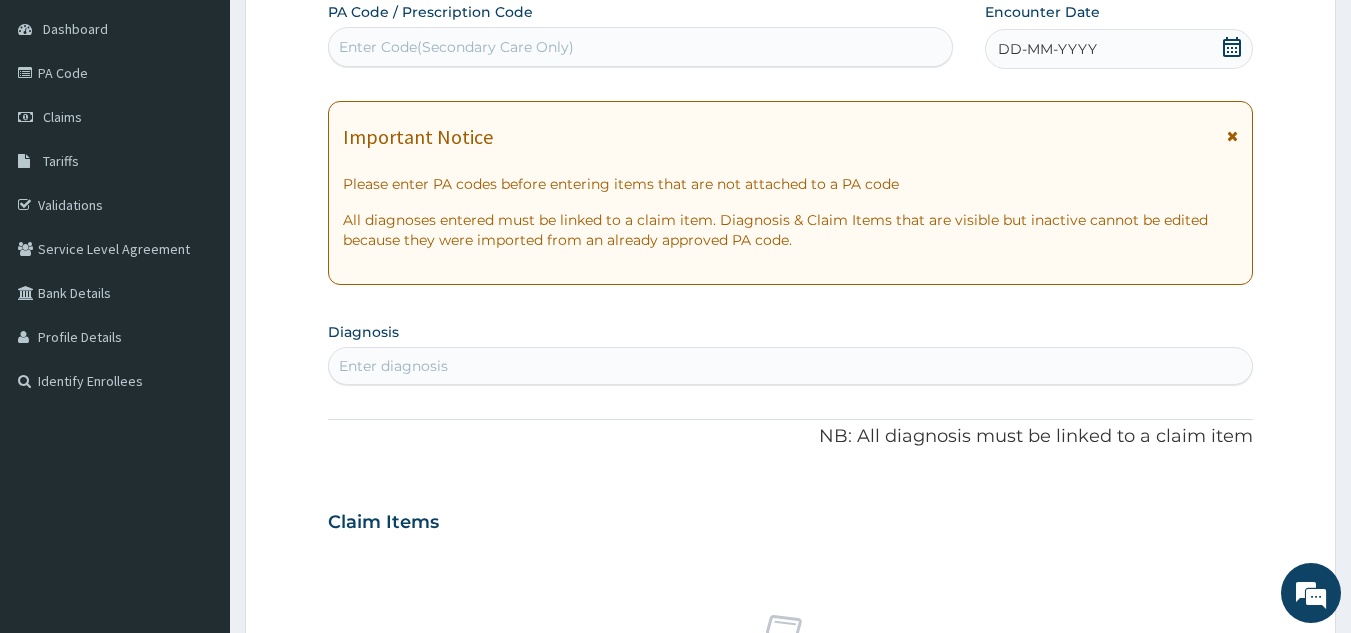click on "Enter Code(Secondary Care Only)" at bounding box center [641, 47] 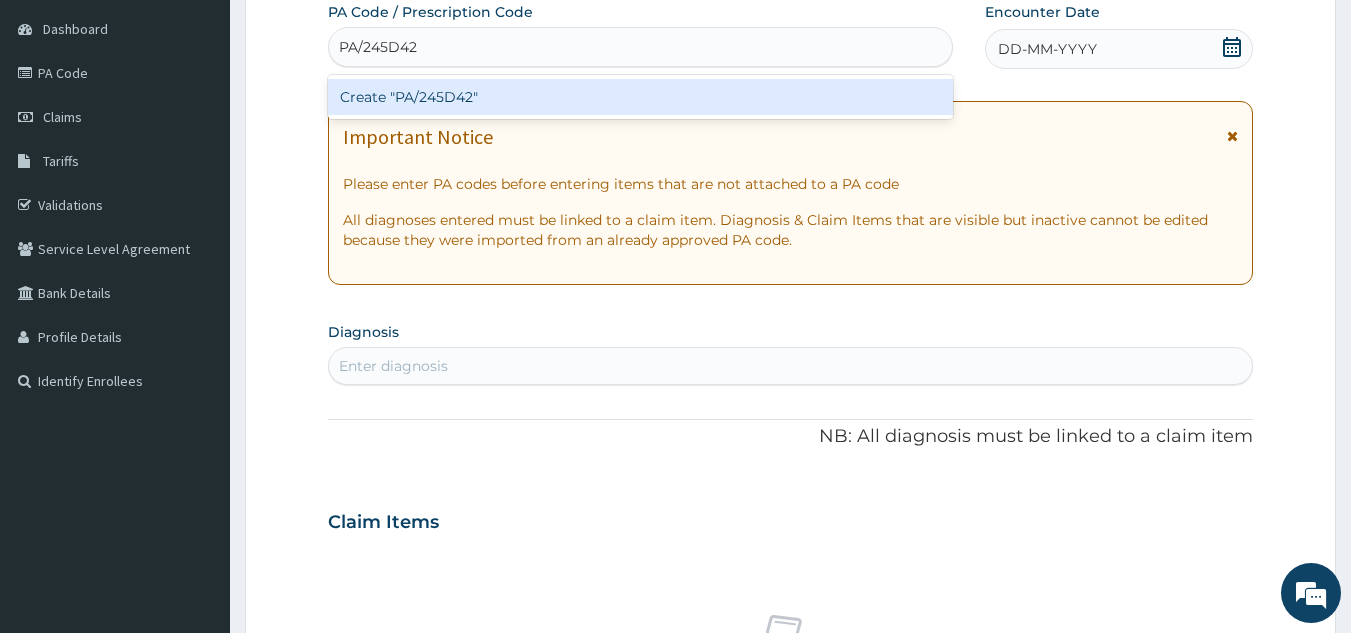 click on "Create "PA/245D42"" at bounding box center (641, 97) 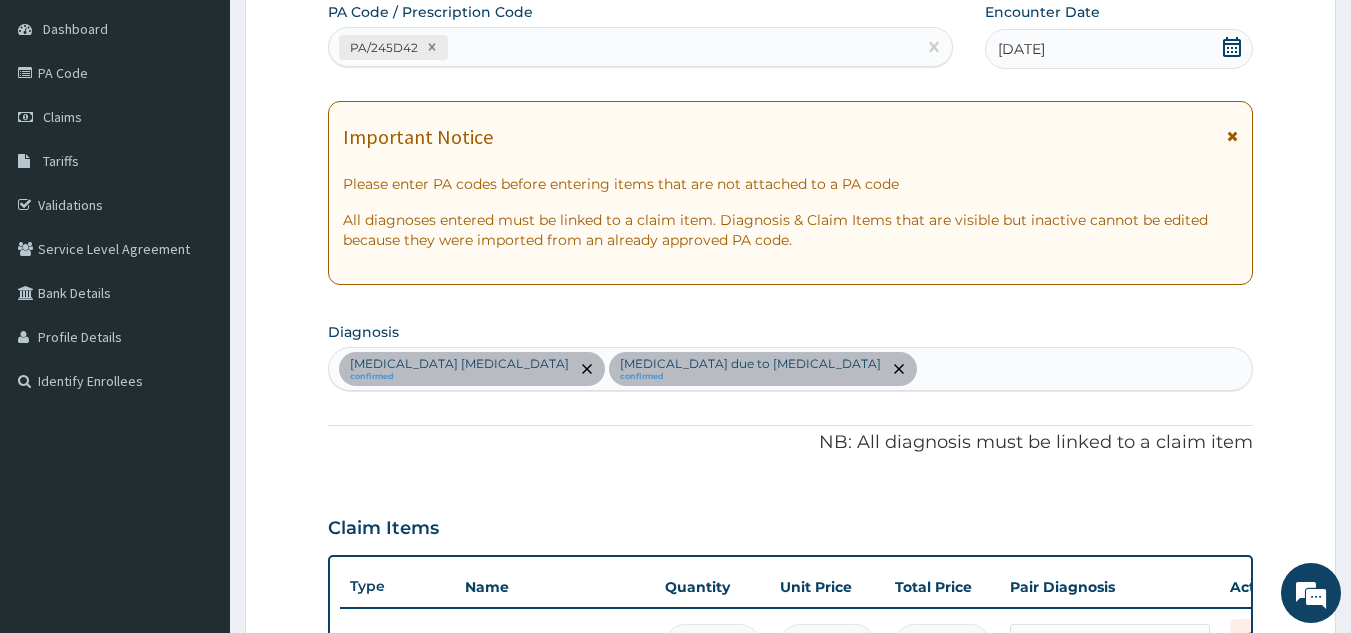 scroll, scrollTop: 585, scrollLeft: 0, axis: vertical 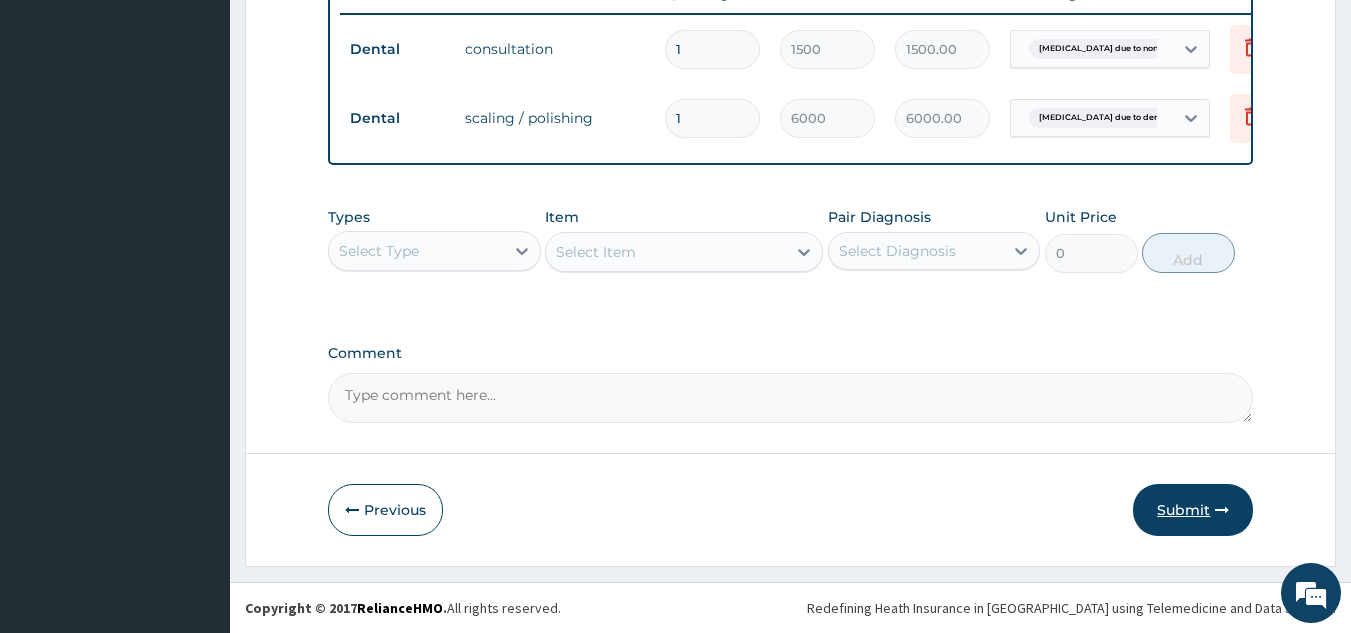click on "Submit" at bounding box center [1193, 510] 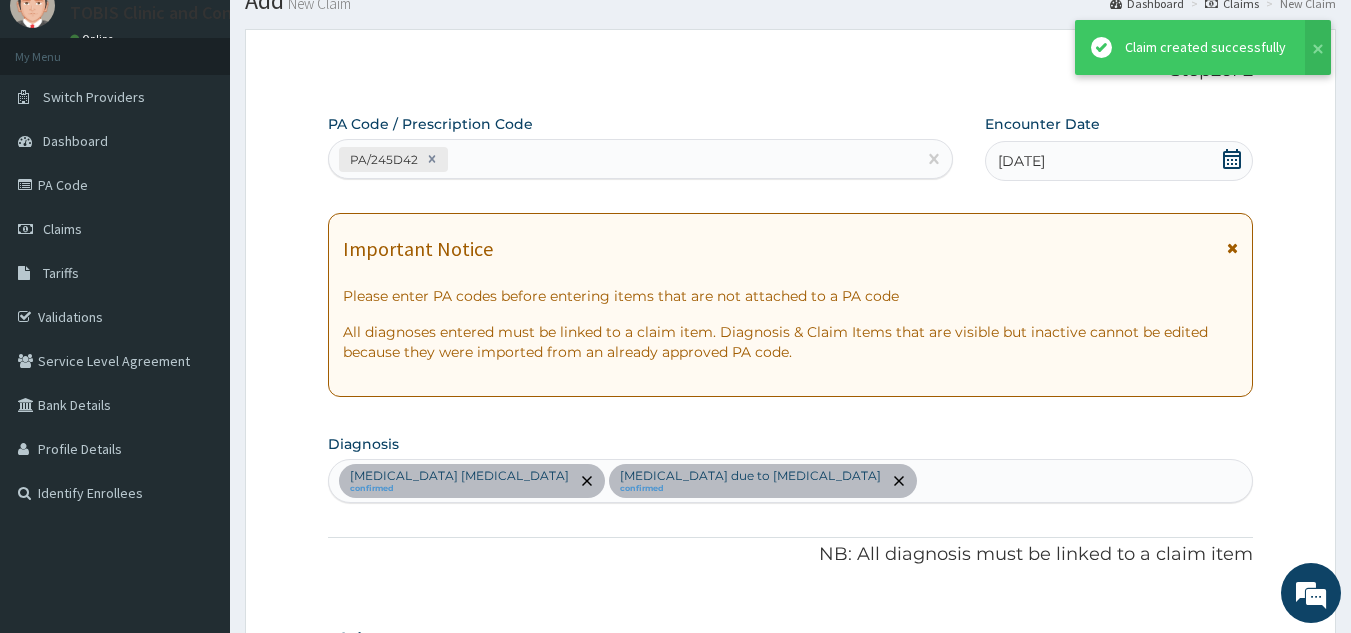 scroll, scrollTop: 798, scrollLeft: 0, axis: vertical 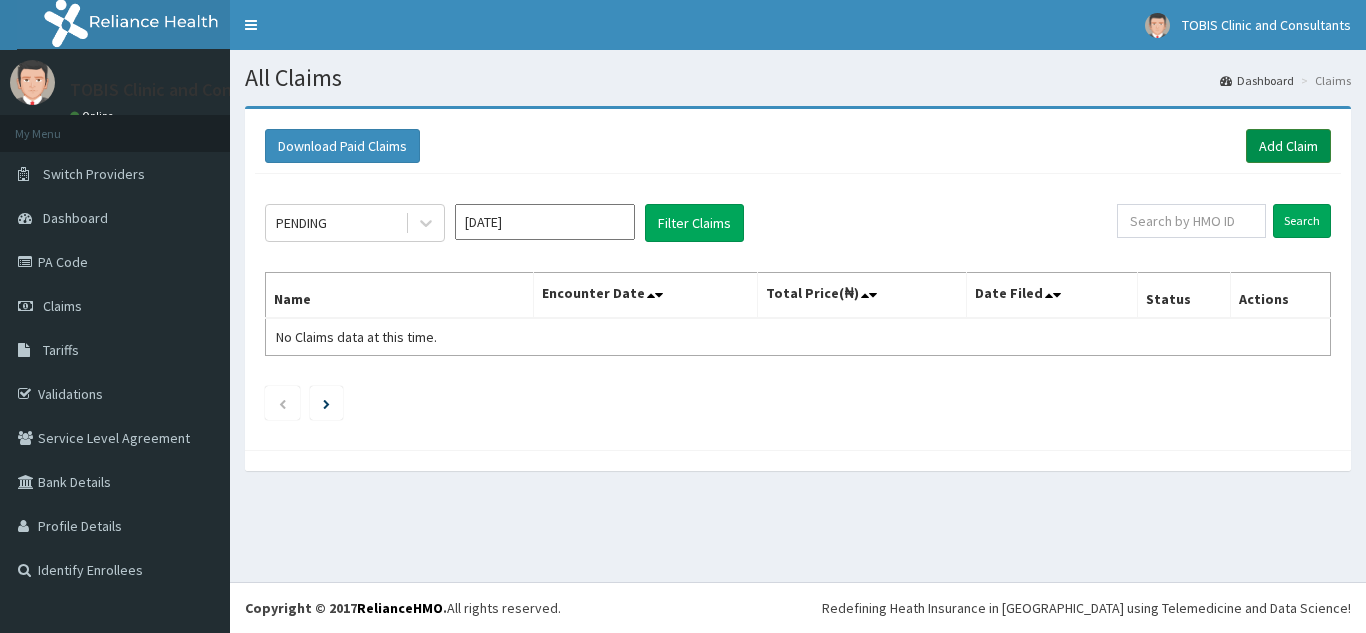 click on "Add Claim" at bounding box center (1288, 146) 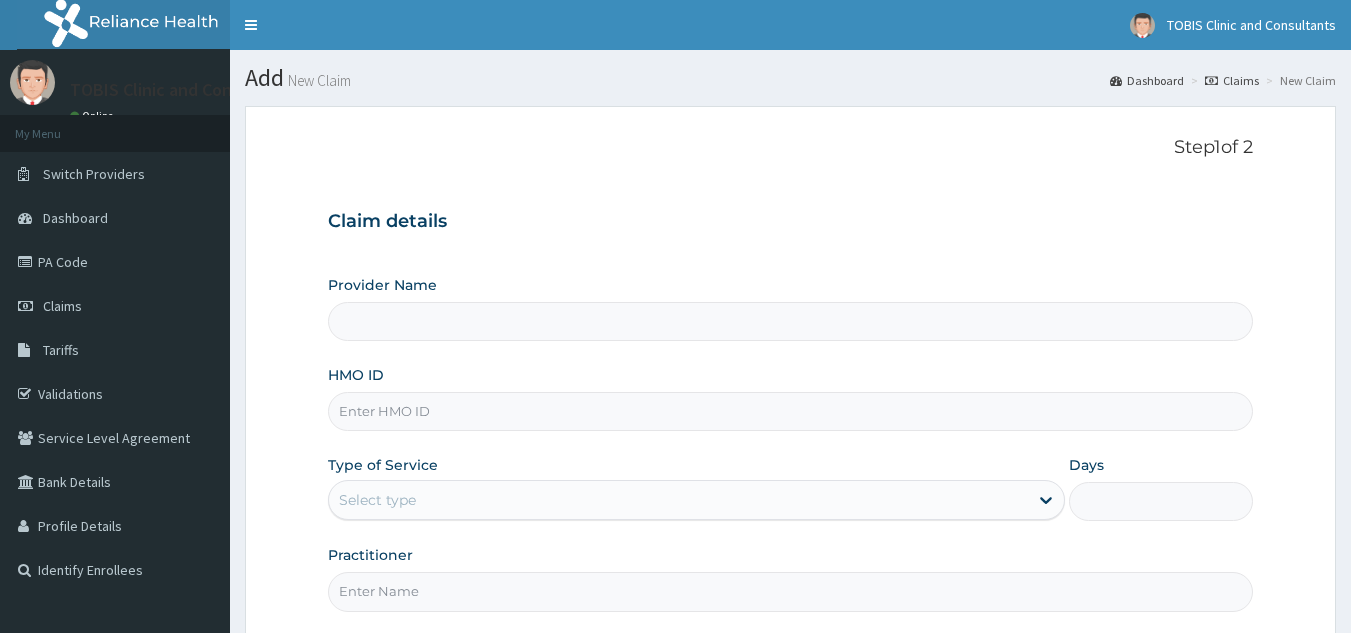 scroll, scrollTop: 0, scrollLeft: 0, axis: both 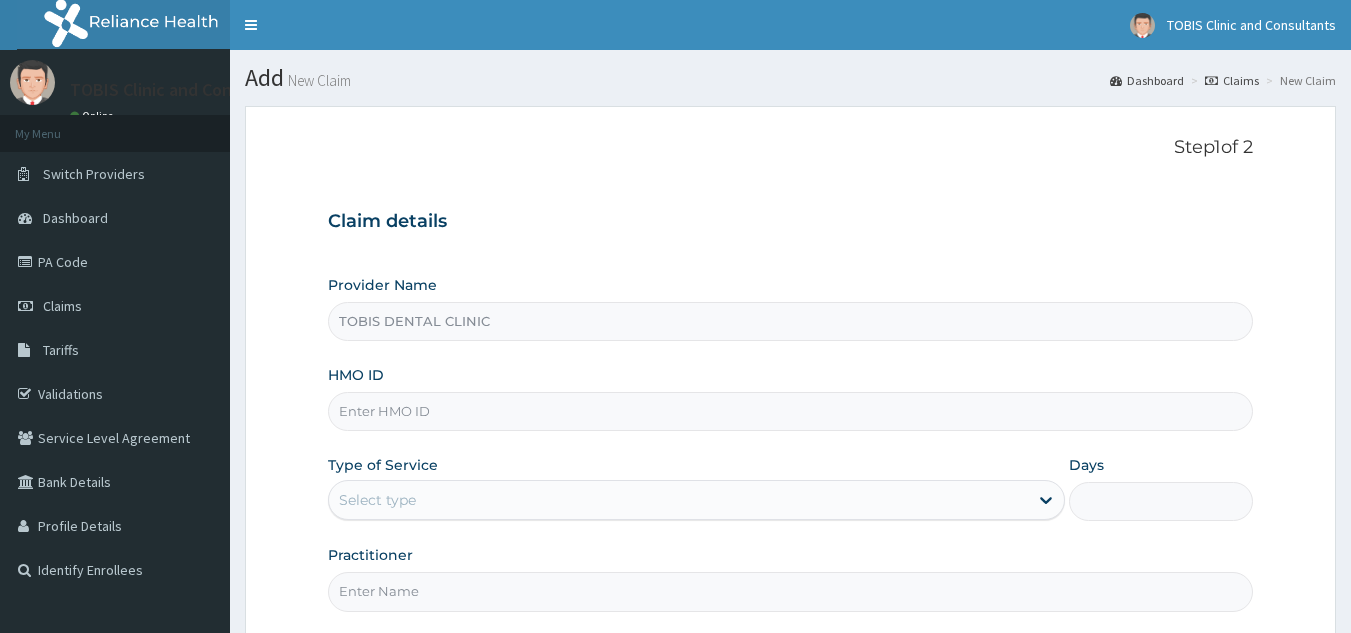 click on "HMO ID" at bounding box center [791, 411] 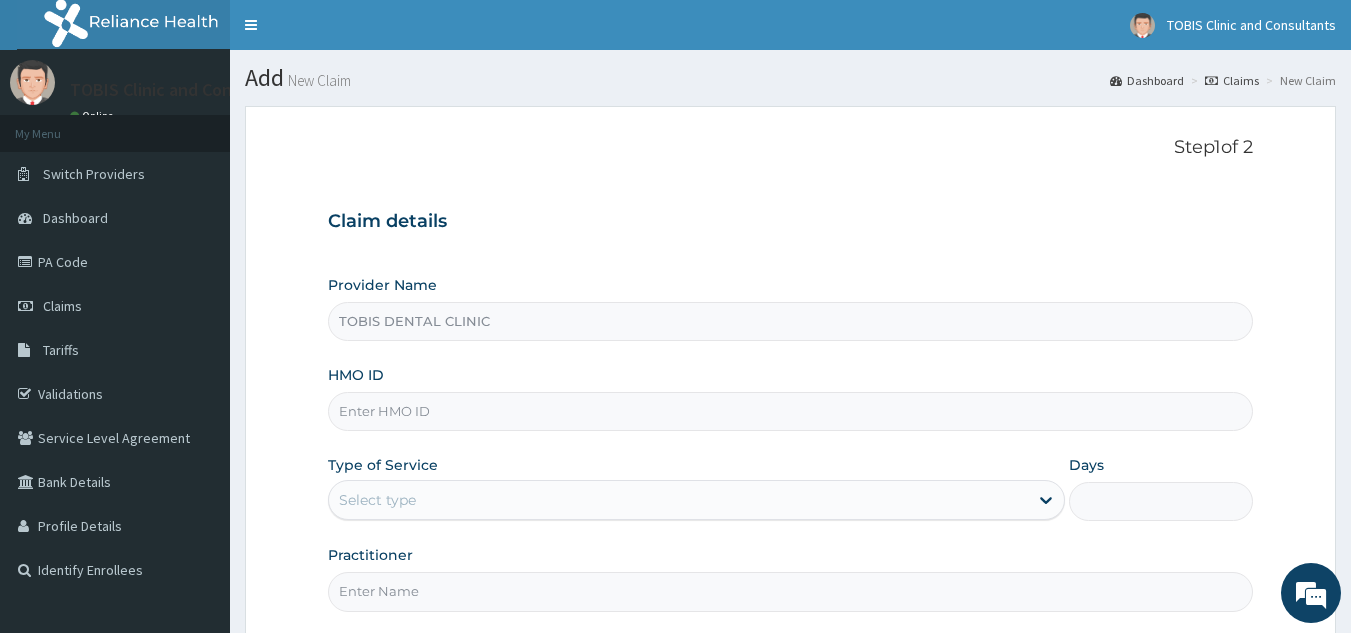 scroll, scrollTop: 0, scrollLeft: 0, axis: both 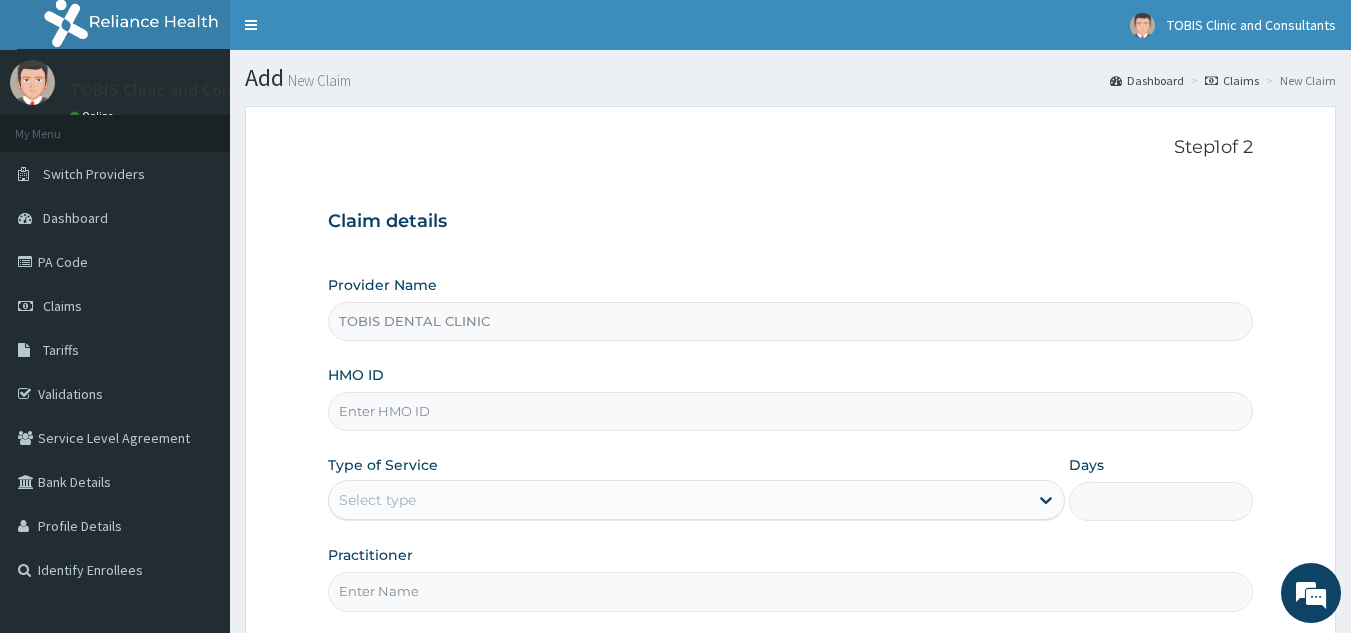 paste on "AEG/10015/B" 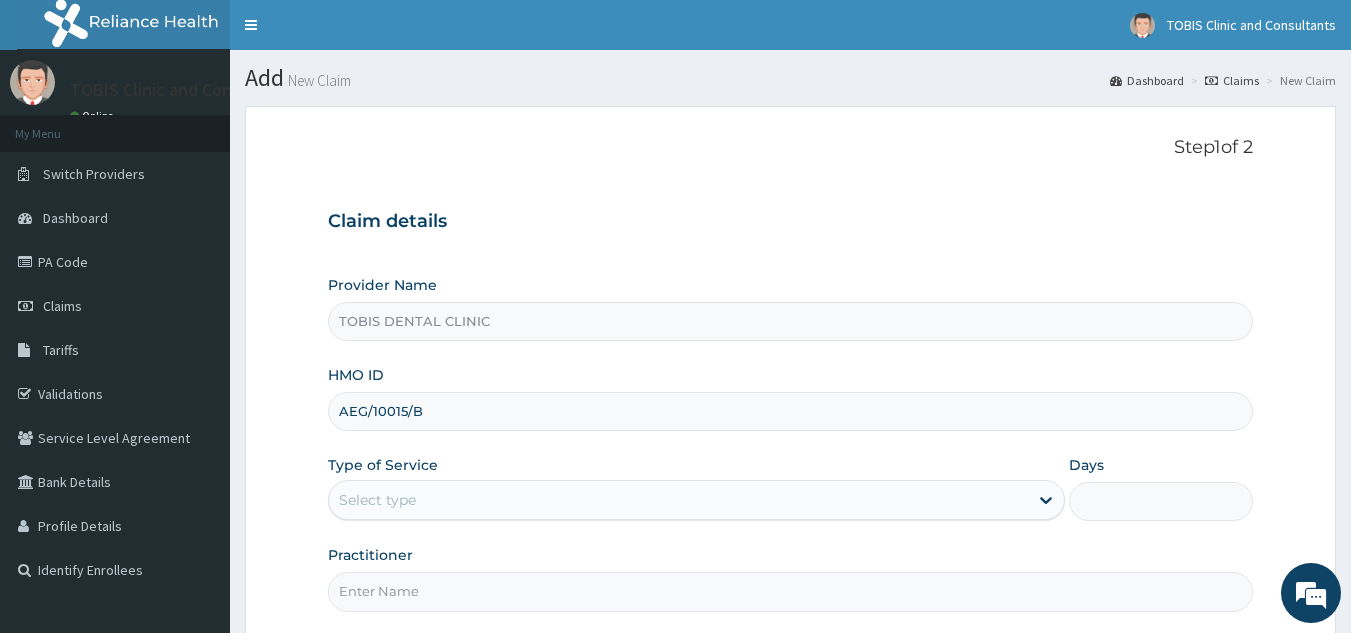 type on "AEG/10015/B" 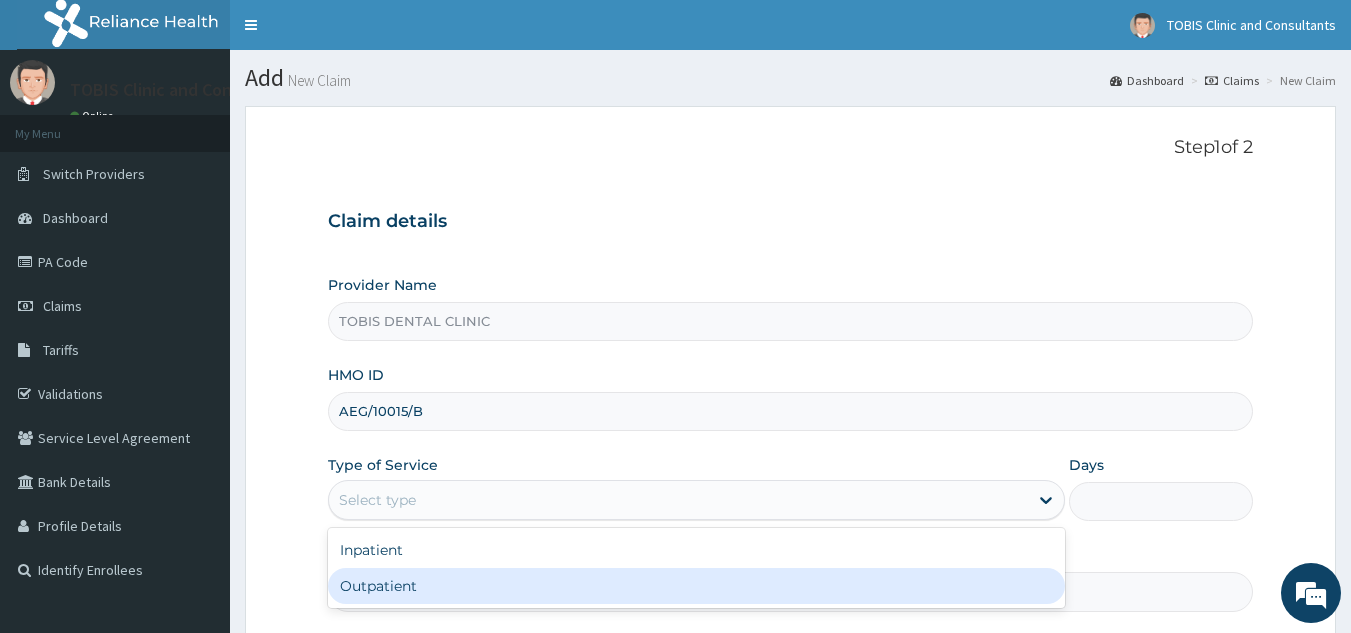 click on "Outpatient" at bounding box center [696, 586] 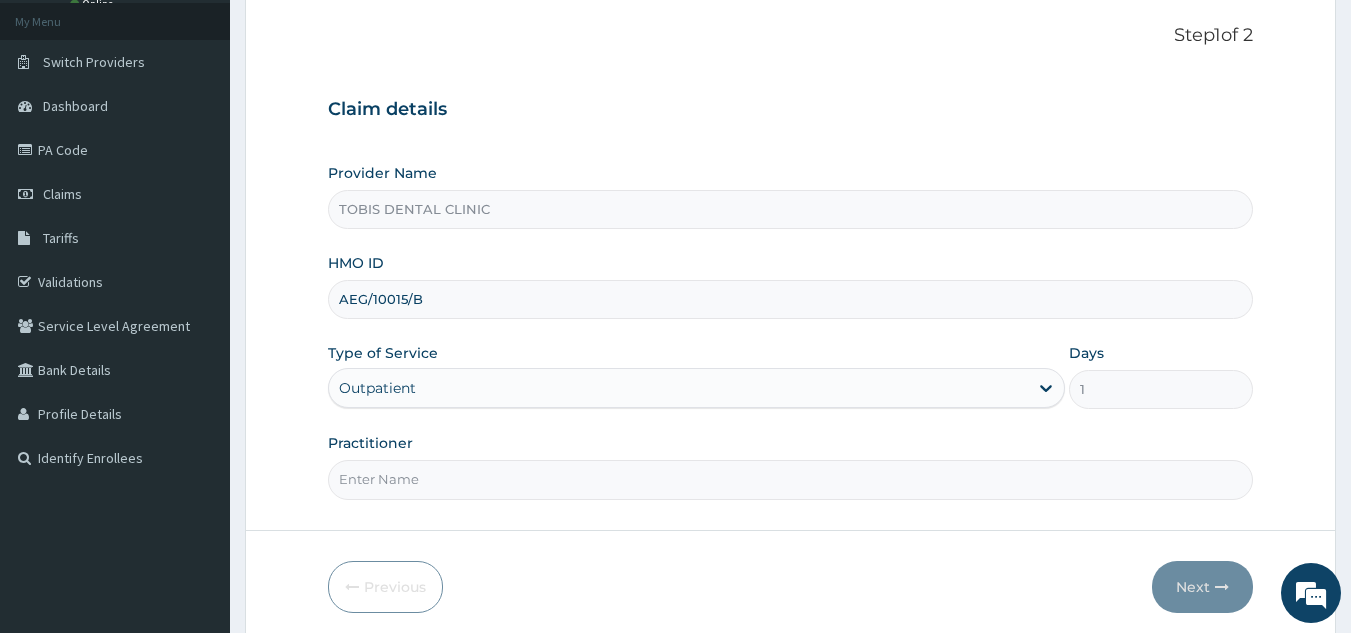 scroll, scrollTop: 137, scrollLeft: 0, axis: vertical 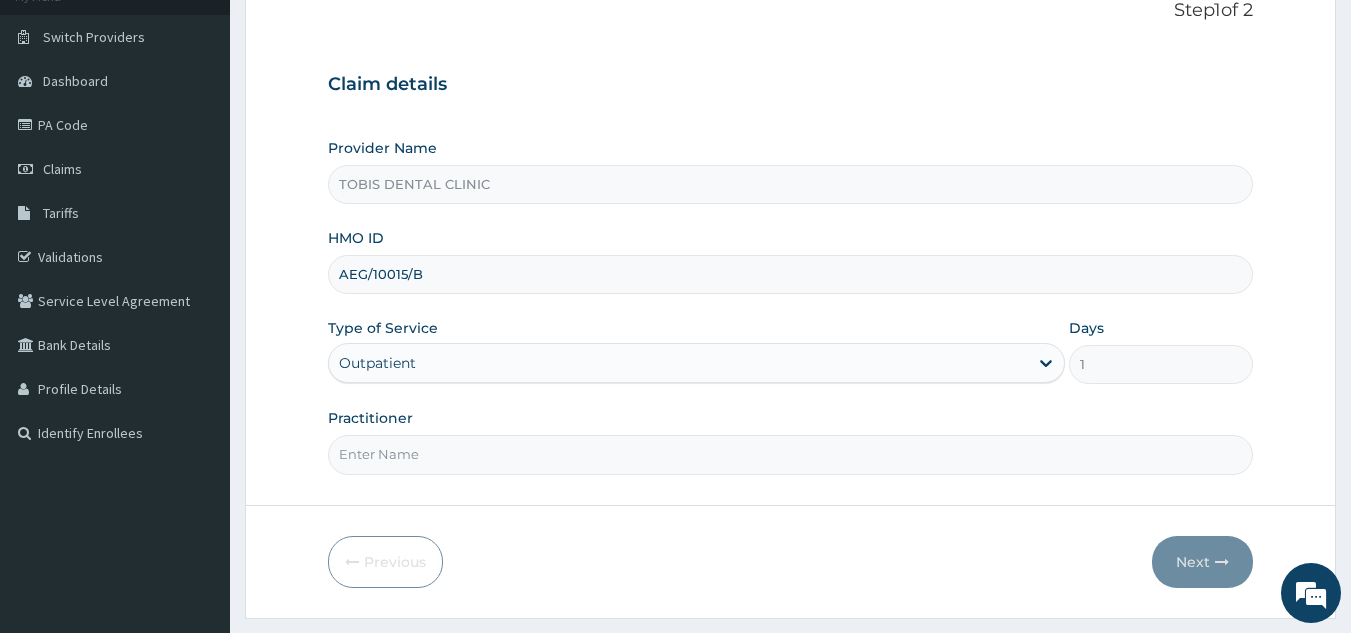 click on "Practitioner" at bounding box center [791, 454] 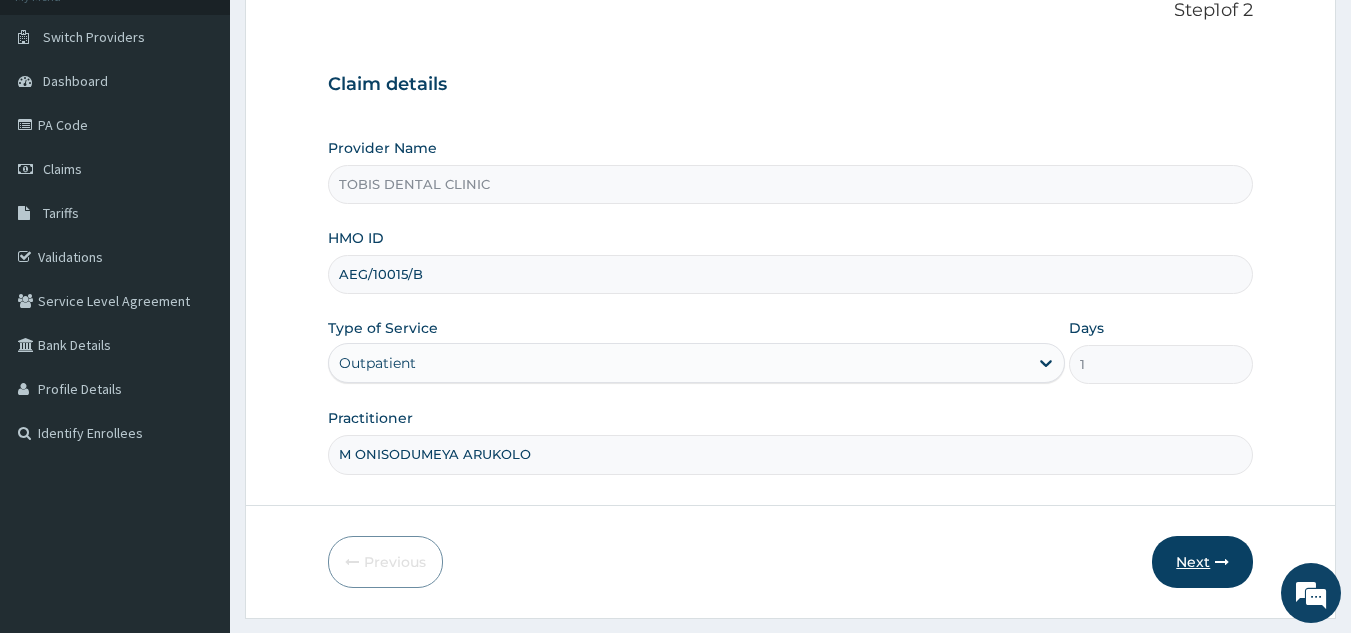 type on "M ONISODUMEYA ARUKOLO" 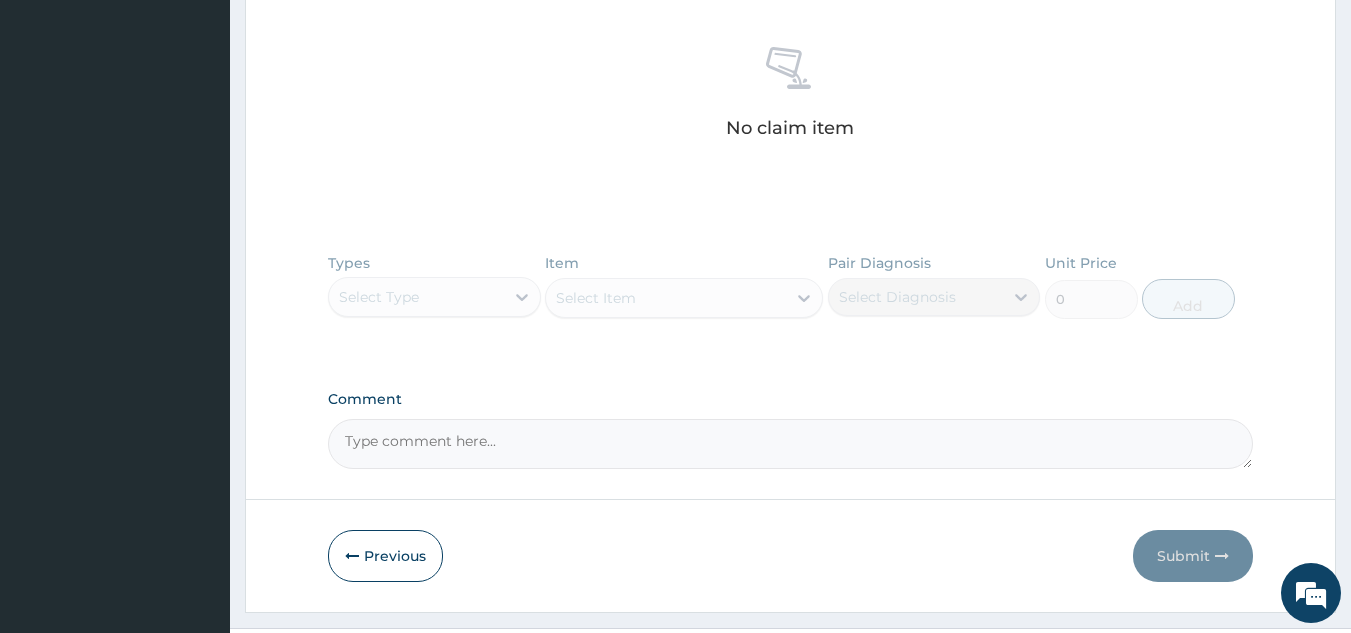 scroll, scrollTop: 803, scrollLeft: 0, axis: vertical 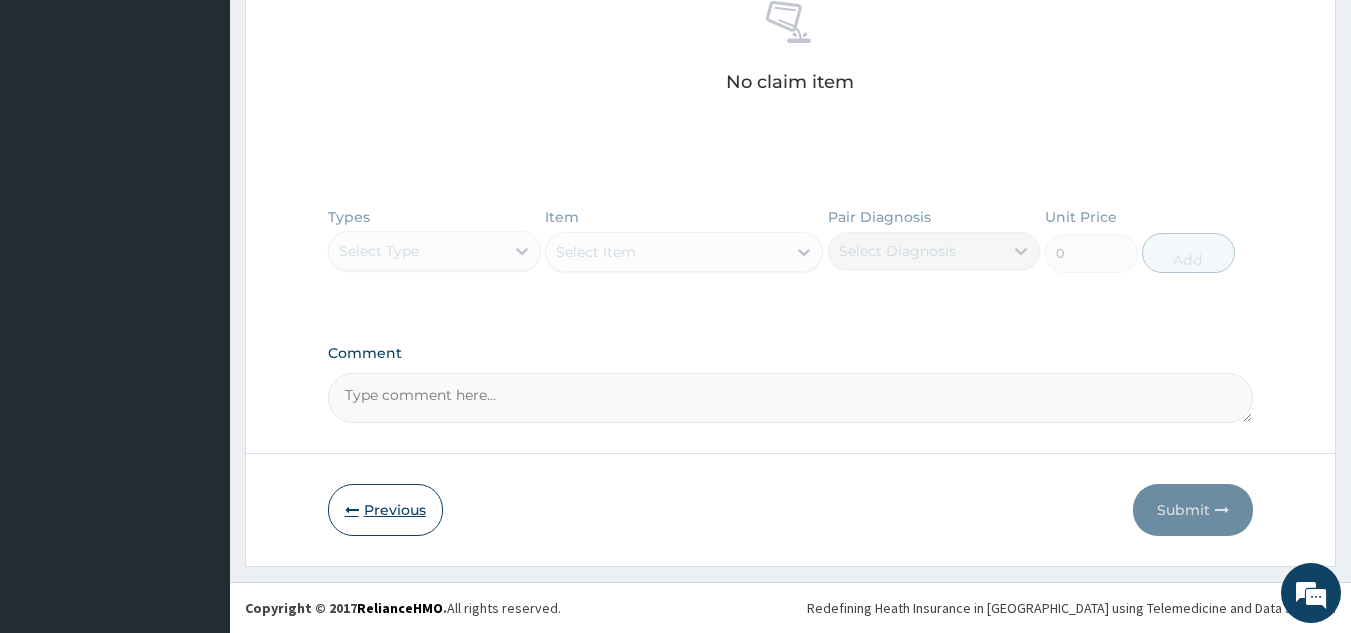 click on "Previous" at bounding box center [385, 510] 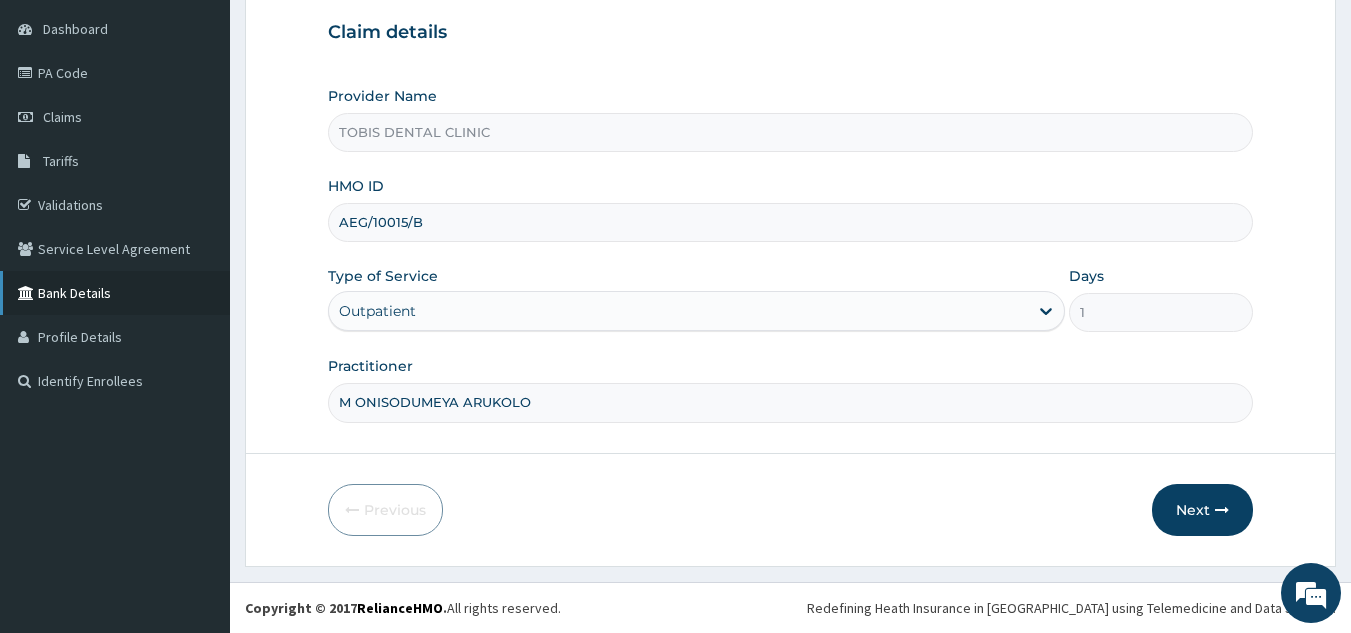 drag, startPoint x: 487, startPoint y: 228, endPoint x: 0, endPoint y: 276, distance: 489.35977 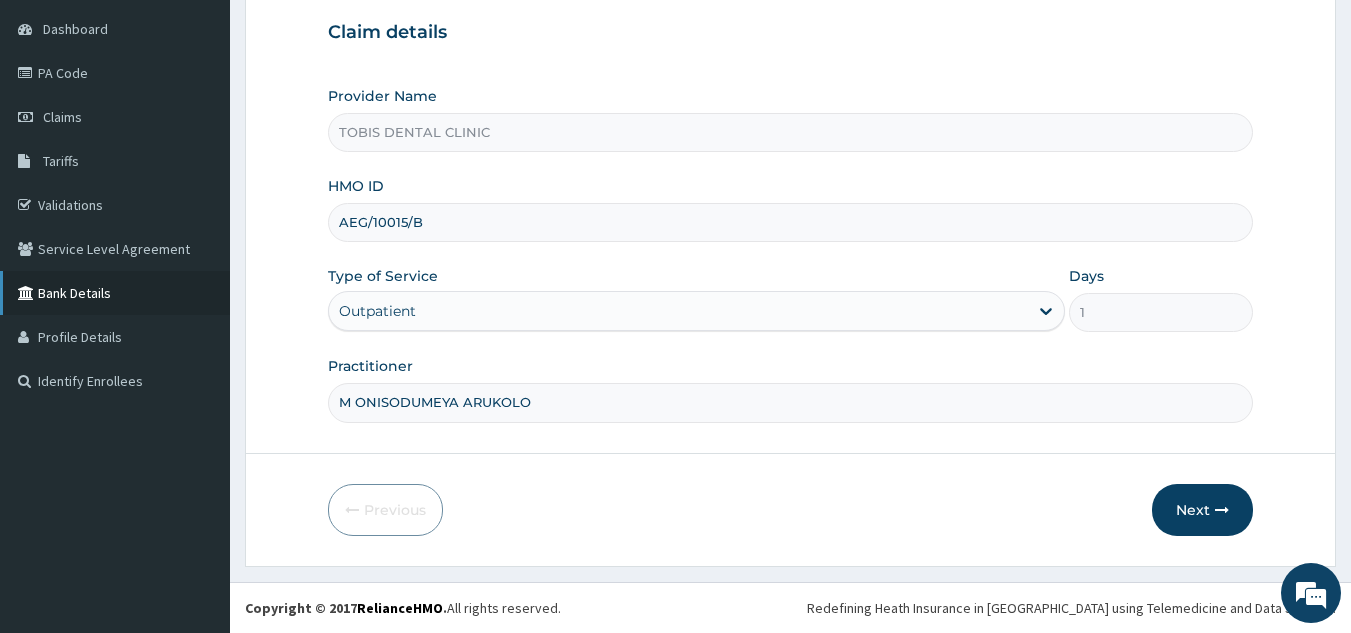click on "R EL
Toggle navigation
TOBIS Clinic and Consultants TOBIS Clinic and Consultants - tobisclinic2007@yahoo.com Member since  October 24, 2021 at 1:20:16 AM   Profile Sign out" at bounding box center (675, 222) 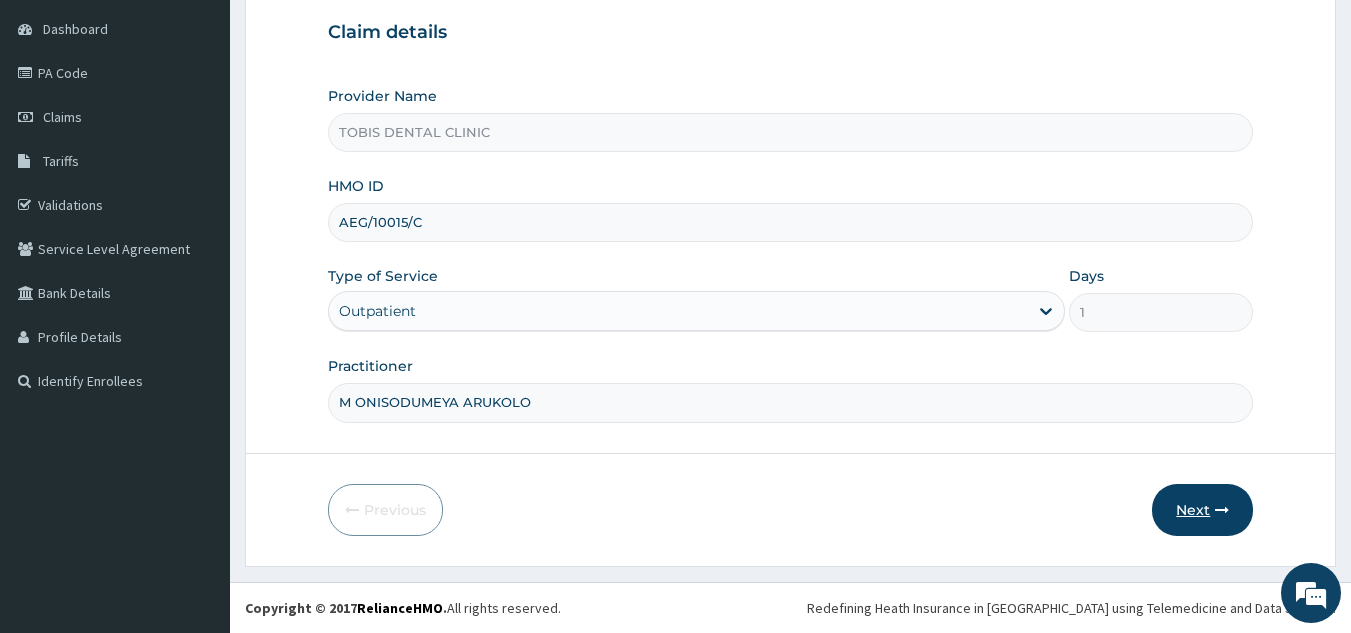 type on "AEG/10015/C" 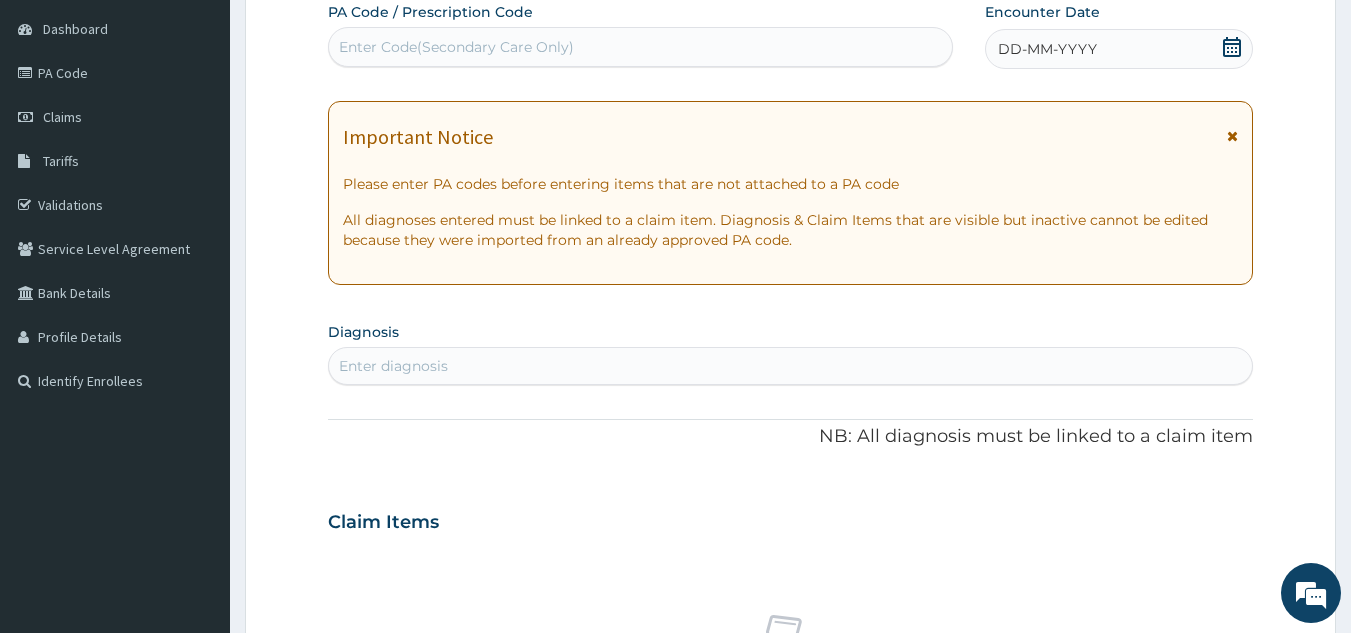 click on "Enter Code(Secondary Care Only)" at bounding box center (456, 47) 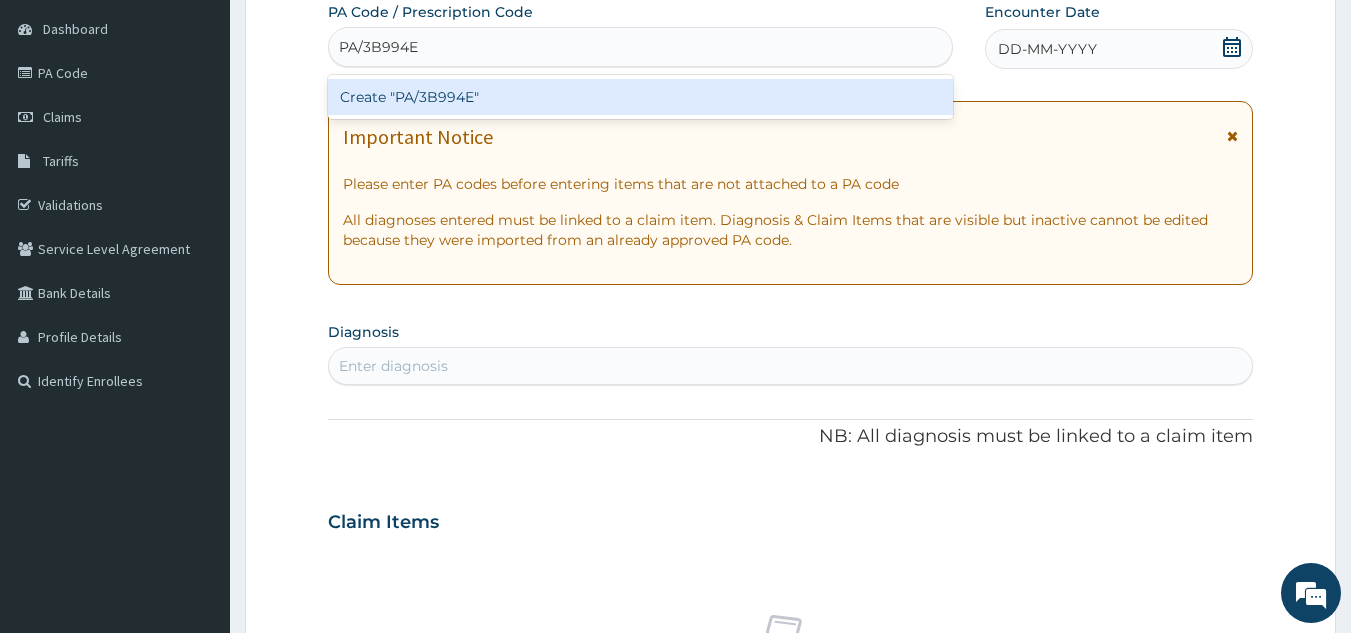 click on "Create "PA/3B994E"" at bounding box center [641, 97] 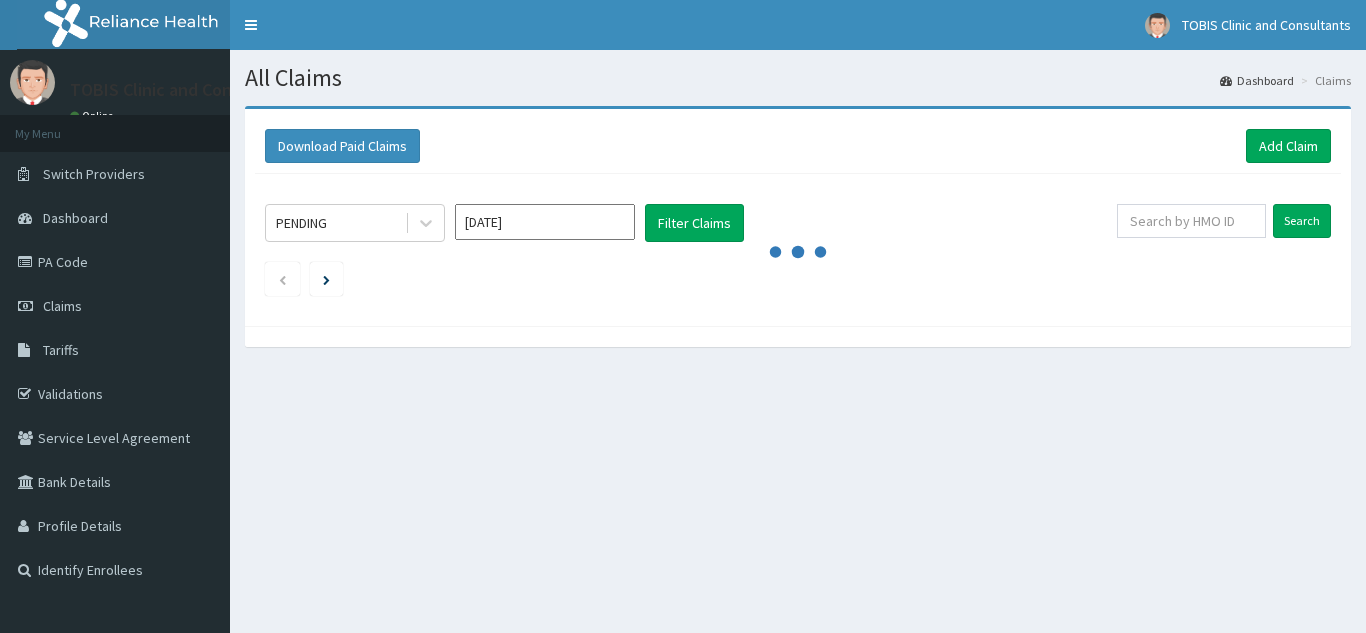 scroll, scrollTop: 0, scrollLeft: 0, axis: both 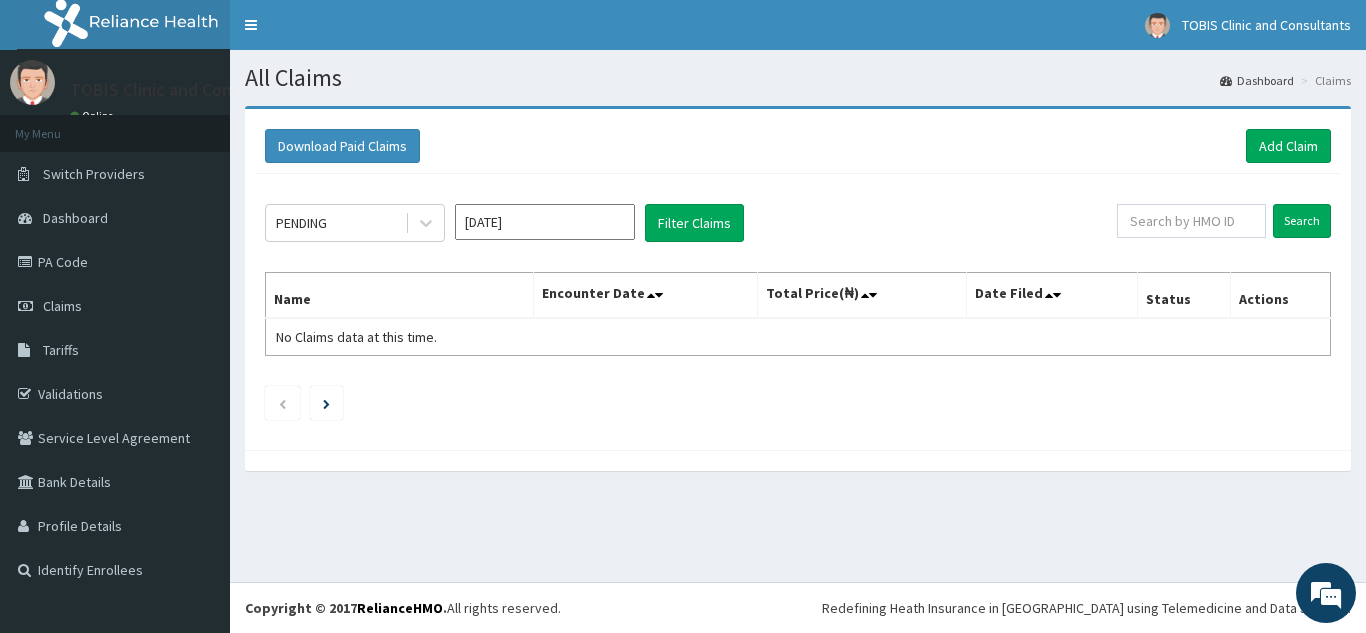 click on "[DATE]" at bounding box center [545, 222] 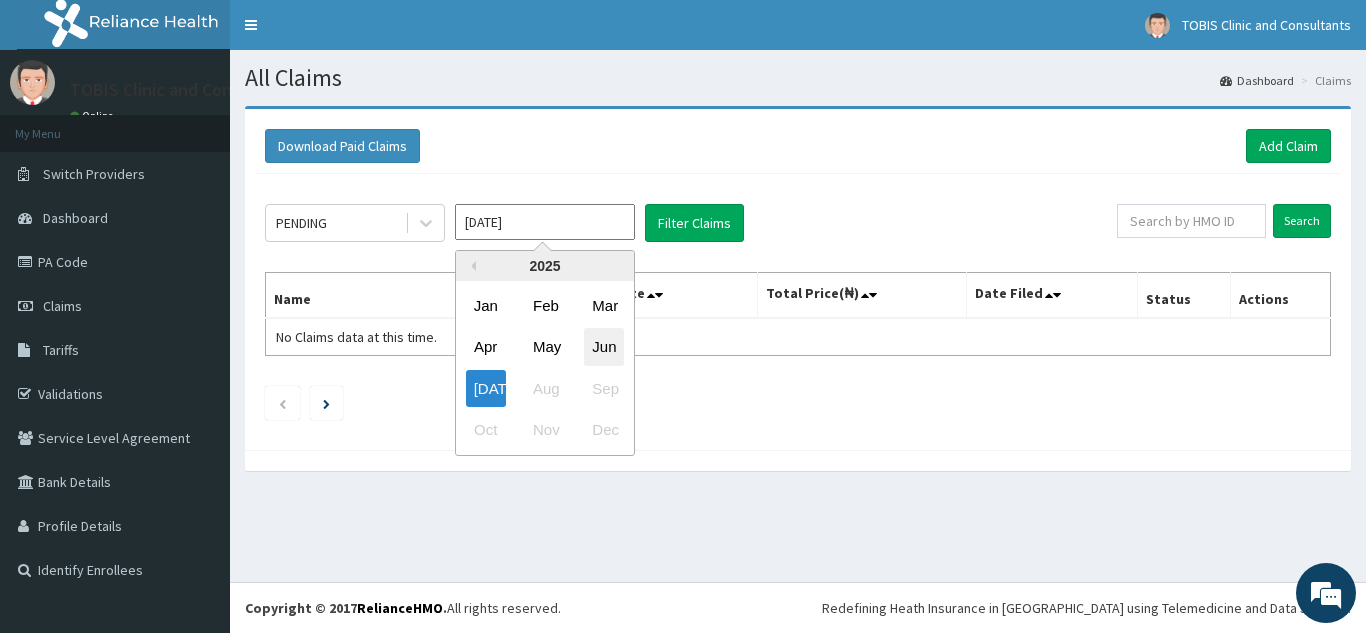 click on "Jun" at bounding box center [604, 347] 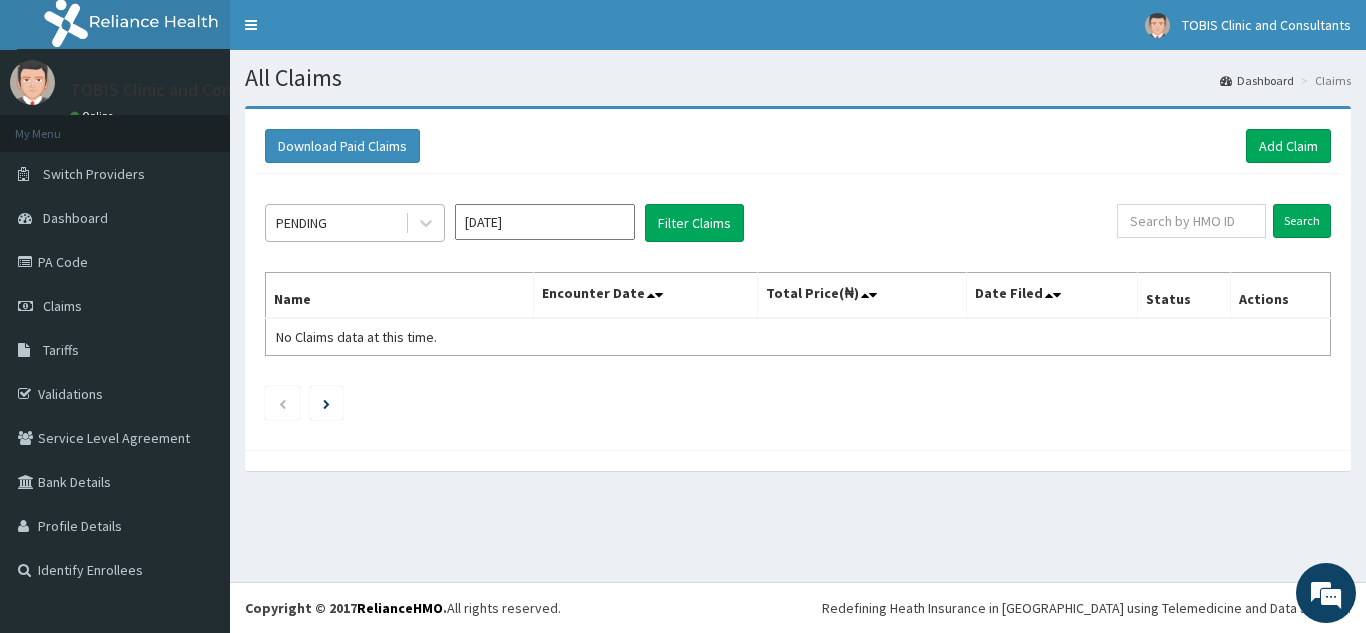 click on "PENDING" at bounding box center [335, 223] 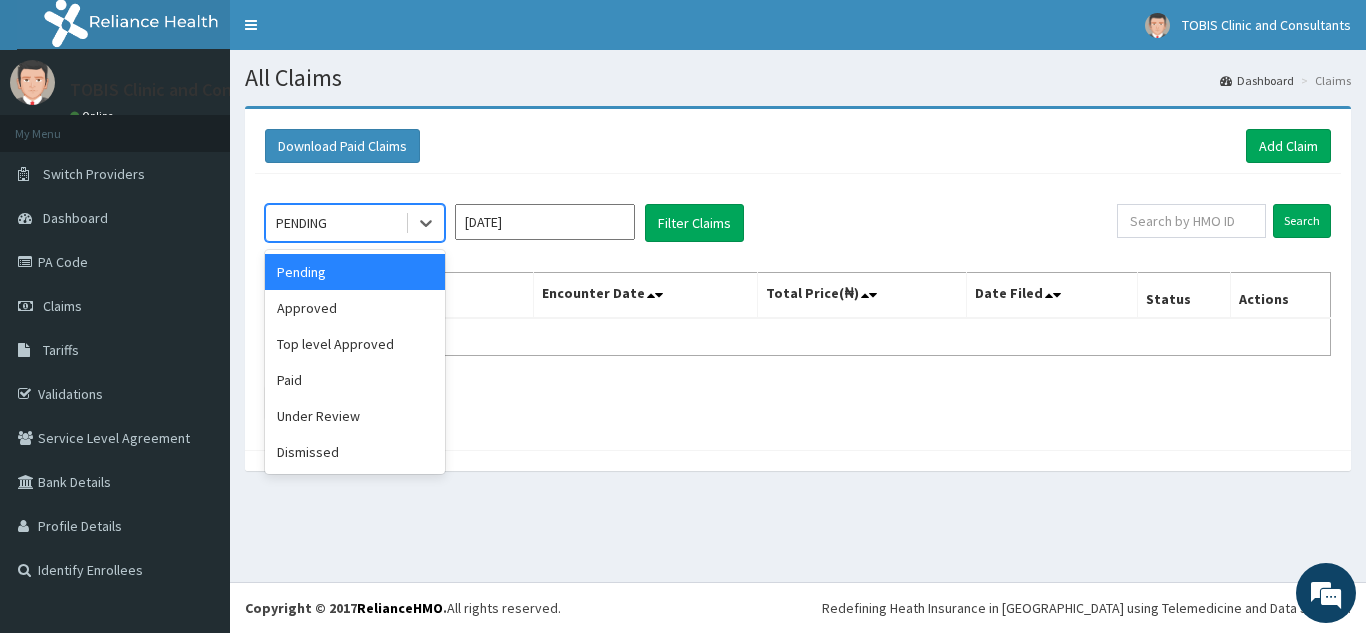 click on "Name" at bounding box center [400, 296] 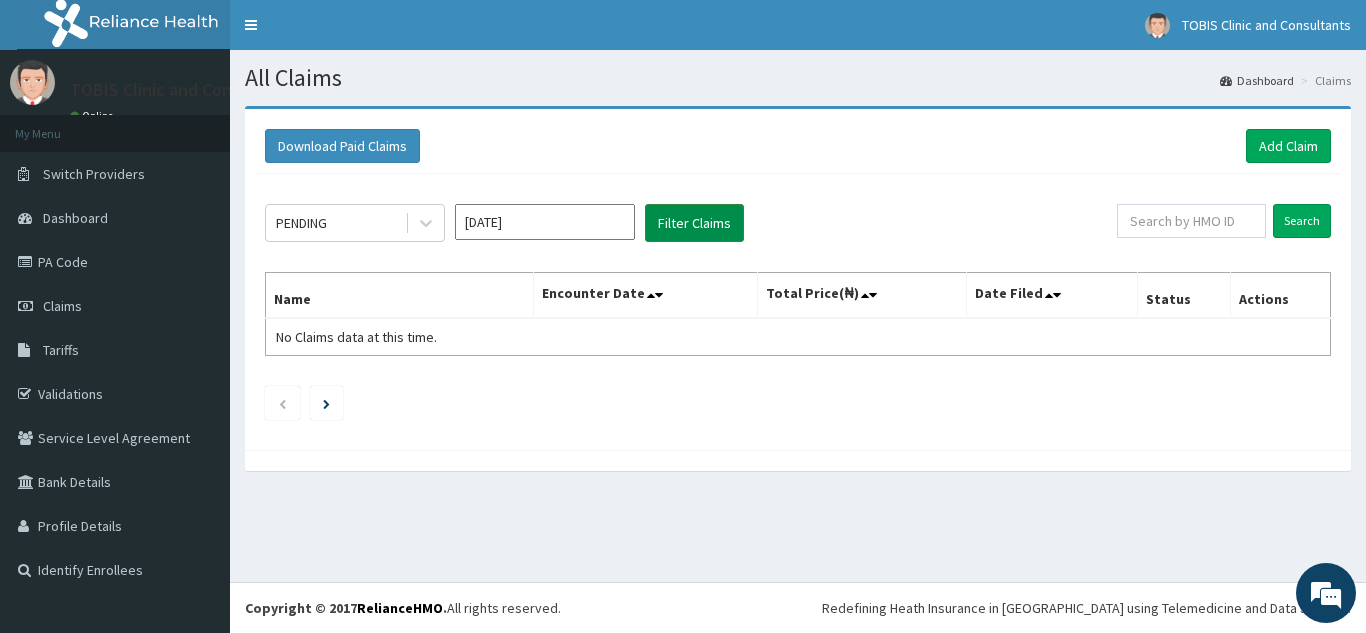 click on "Filter Claims" at bounding box center (694, 223) 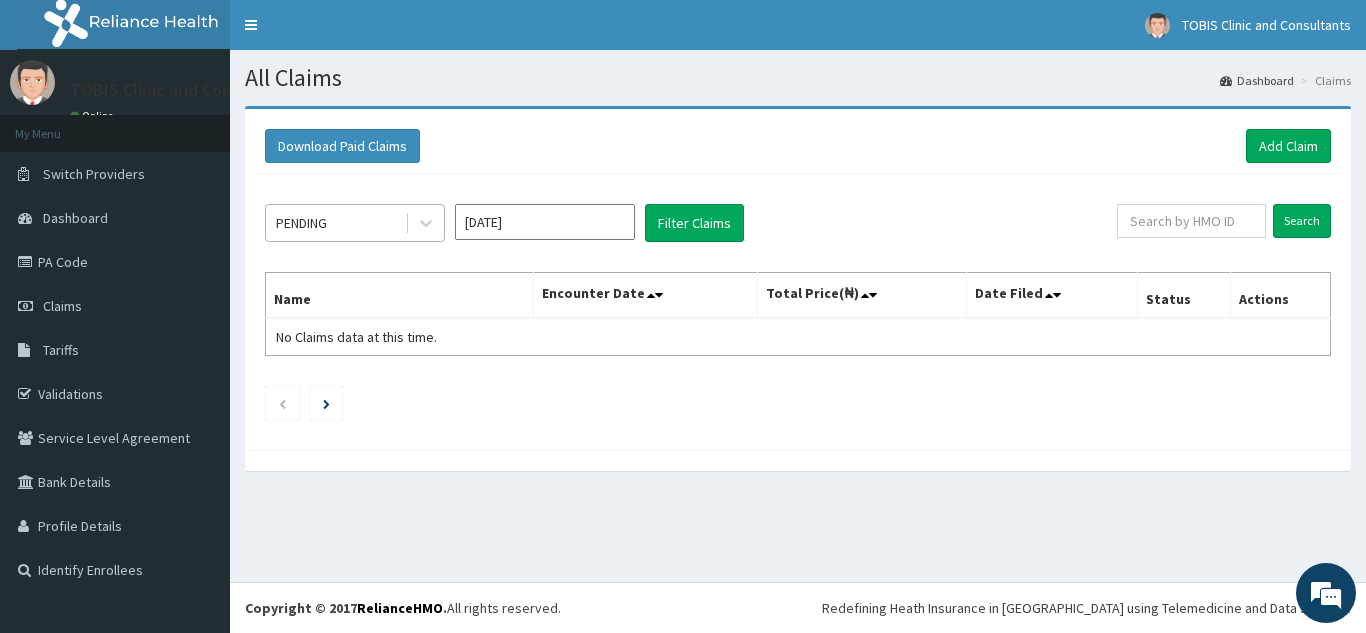 drag, startPoint x: 433, startPoint y: 221, endPoint x: 428, endPoint y: 242, distance: 21.587032 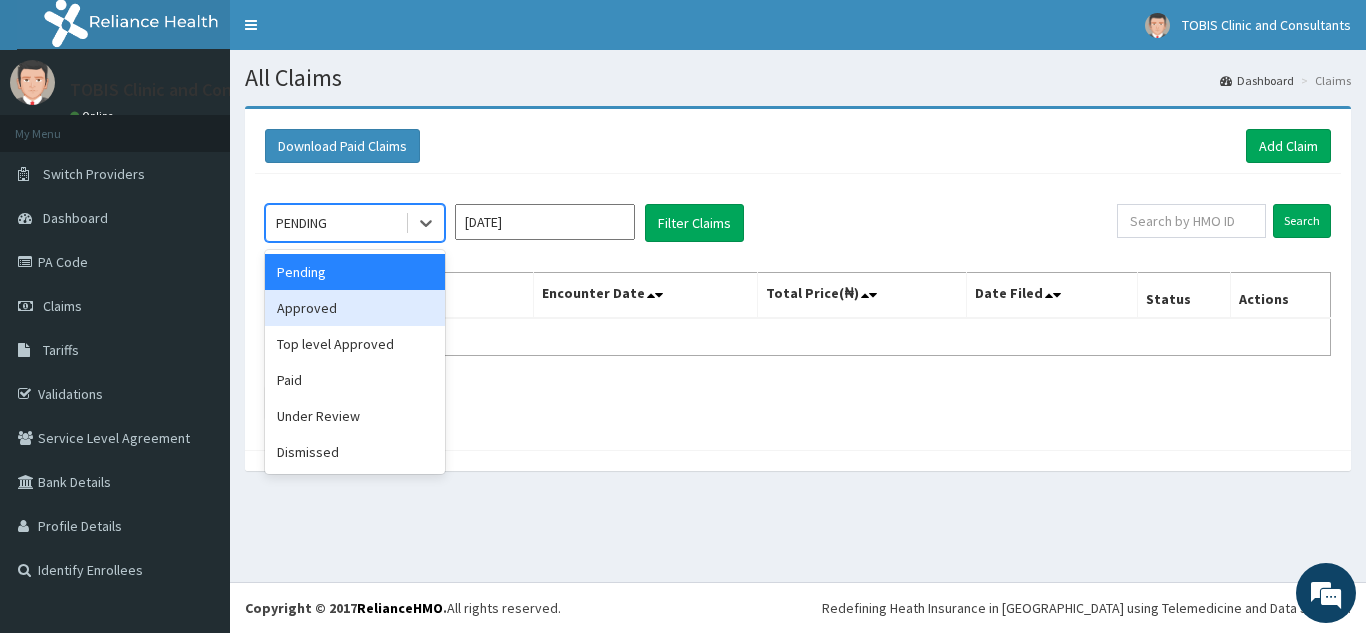click on "Approved" at bounding box center (355, 308) 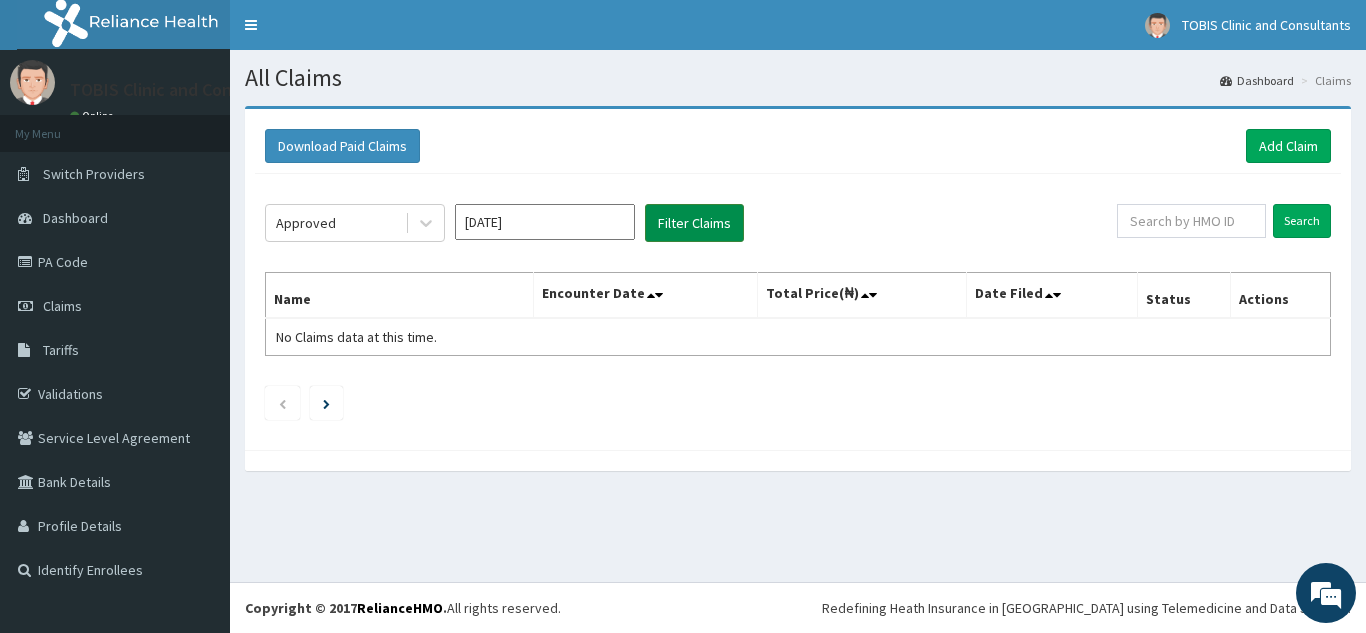 click on "Filter Claims" at bounding box center [694, 223] 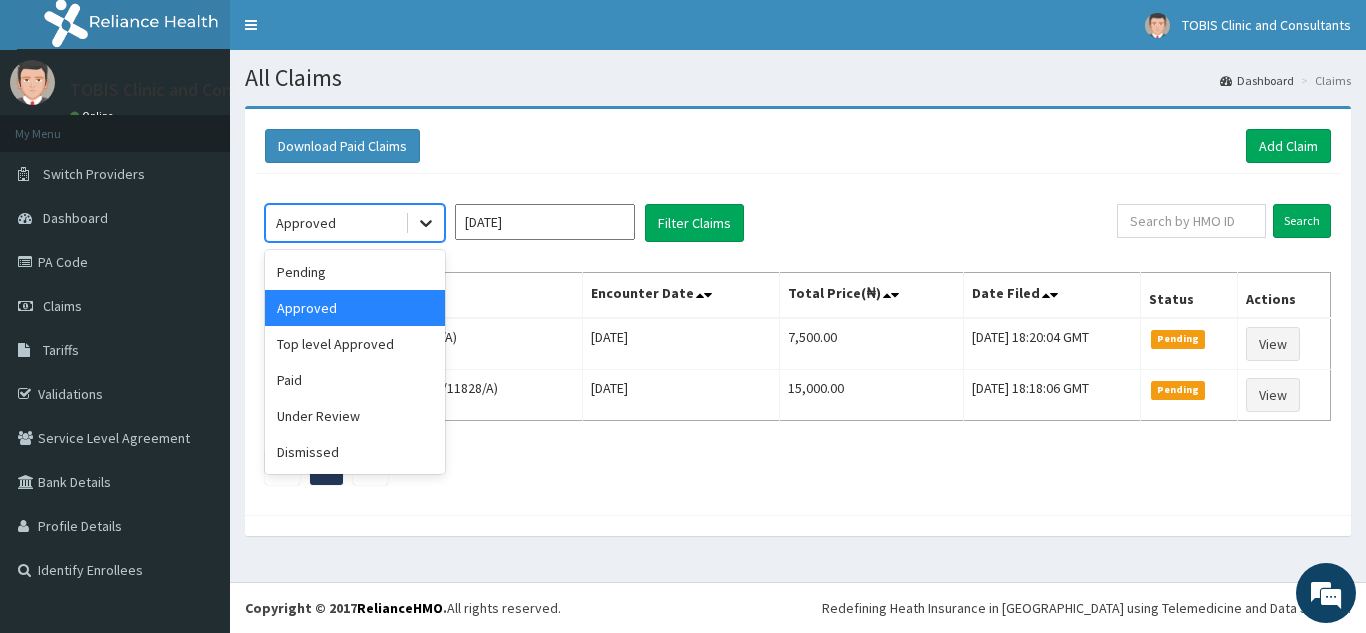 drag, startPoint x: 439, startPoint y: 232, endPoint x: 434, endPoint y: 249, distance: 17.720045 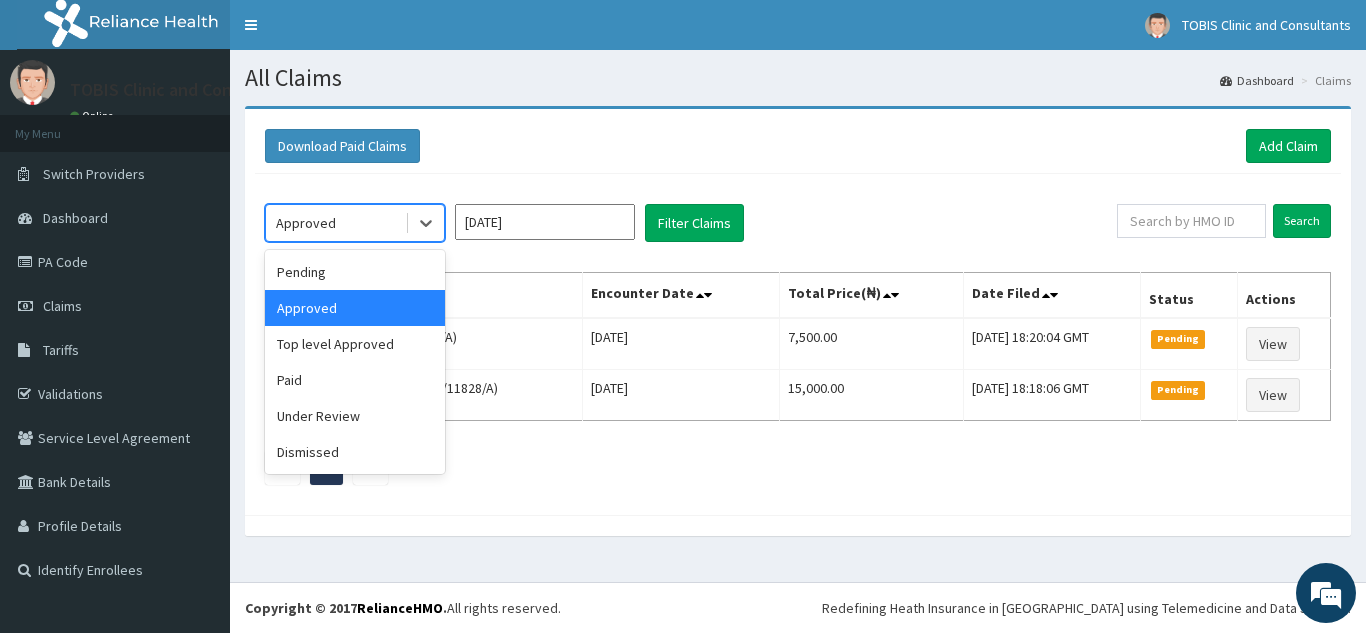 click at bounding box center [426, 223] 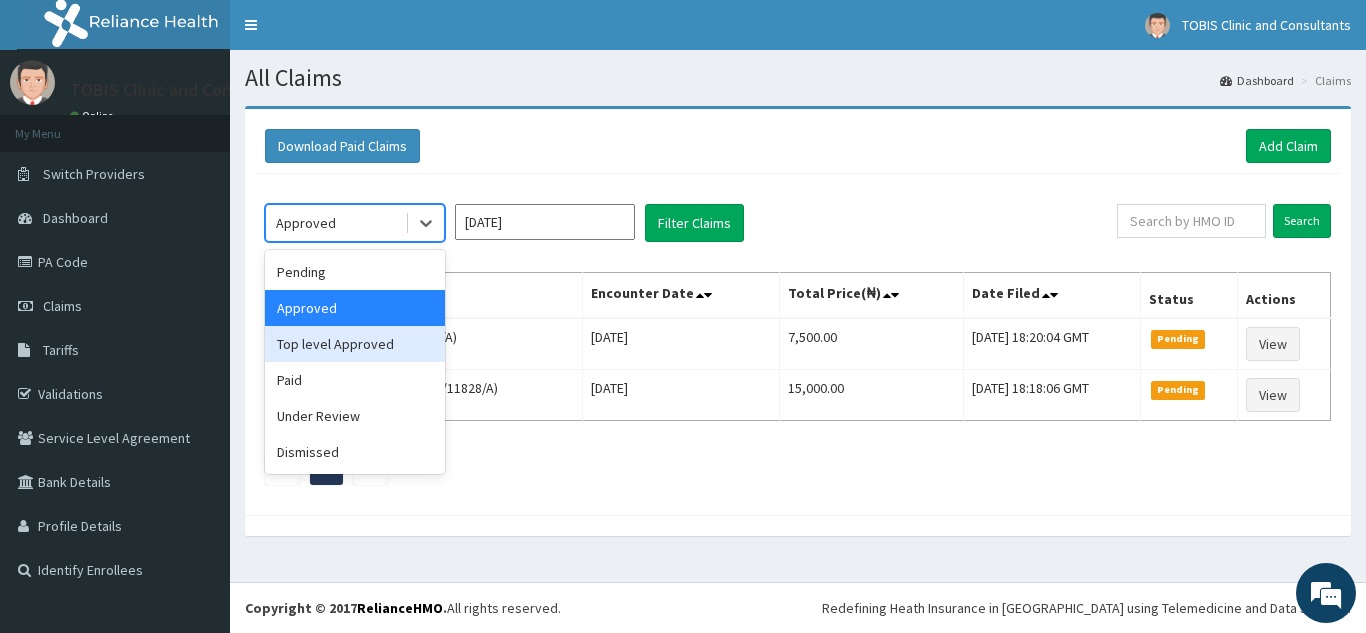 click on "Top level Approved" at bounding box center [355, 344] 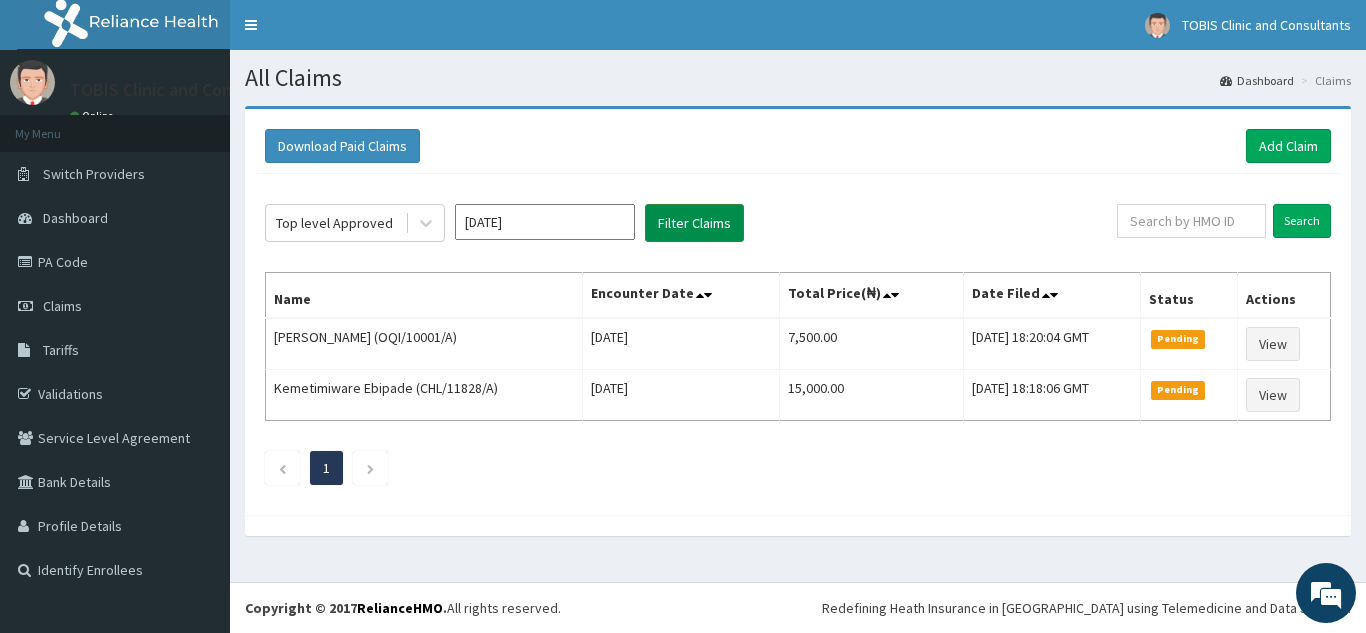 click on "Filter Claims" at bounding box center (694, 223) 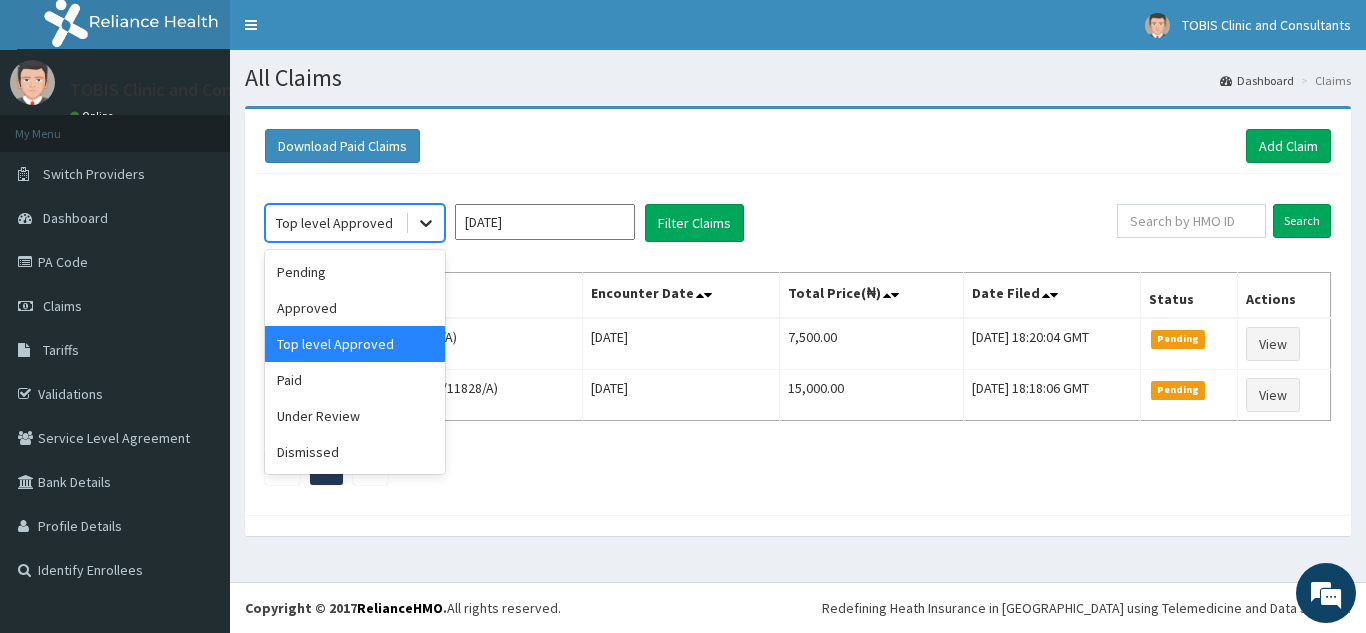 click at bounding box center [426, 223] 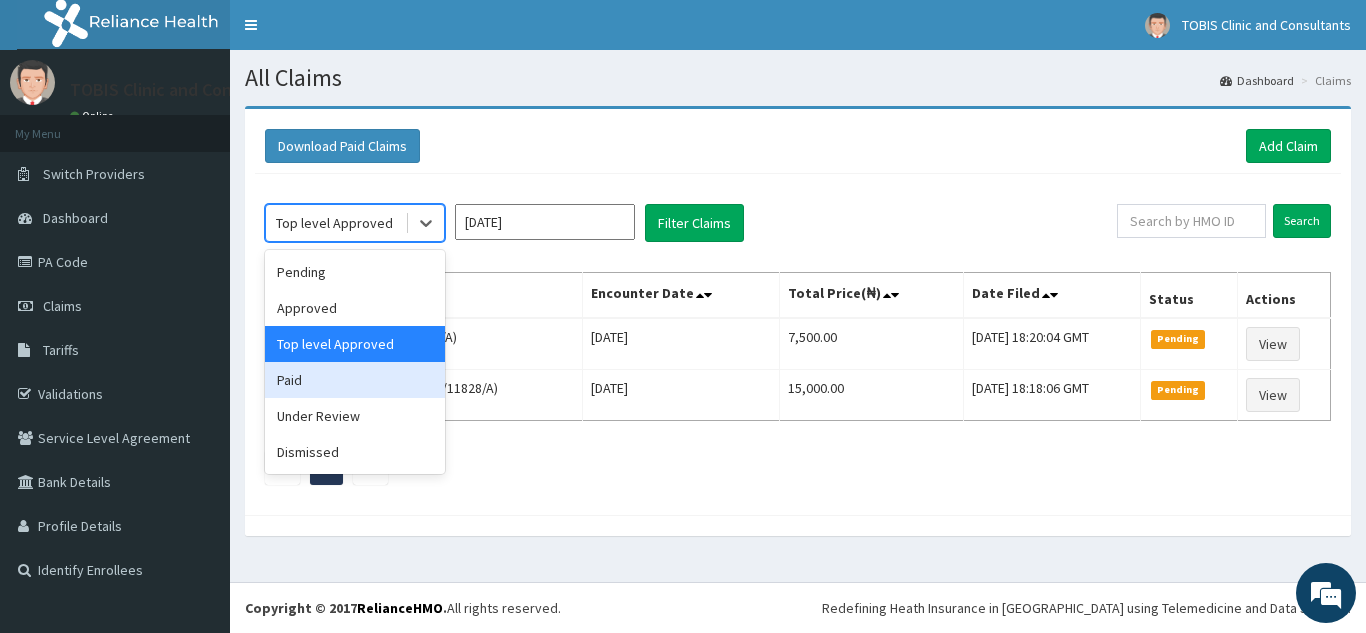 click on "Paid" at bounding box center [355, 380] 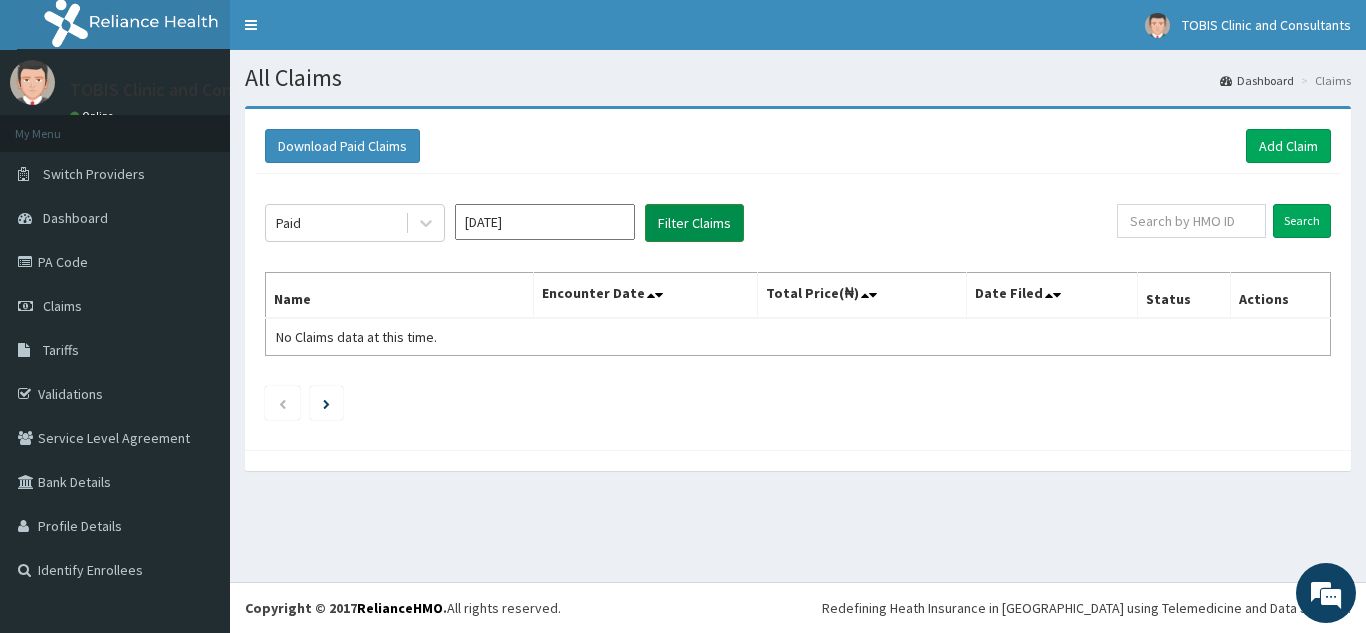 click on "Filter Claims" at bounding box center [694, 223] 